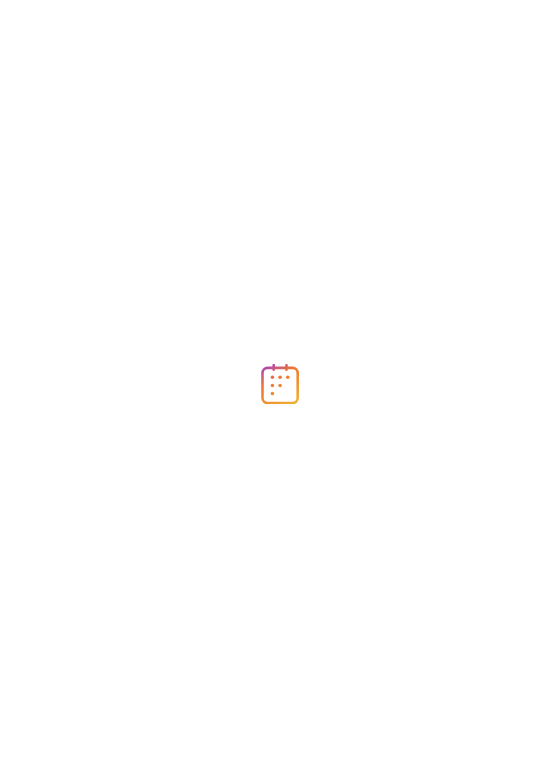 scroll, scrollTop: 0, scrollLeft: 0, axis: both 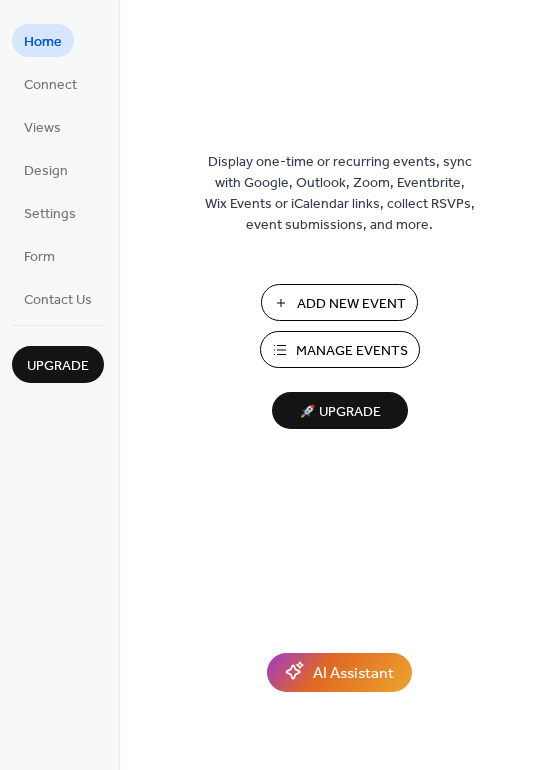 click on "Add New Event" at bounding box center (351, 304) 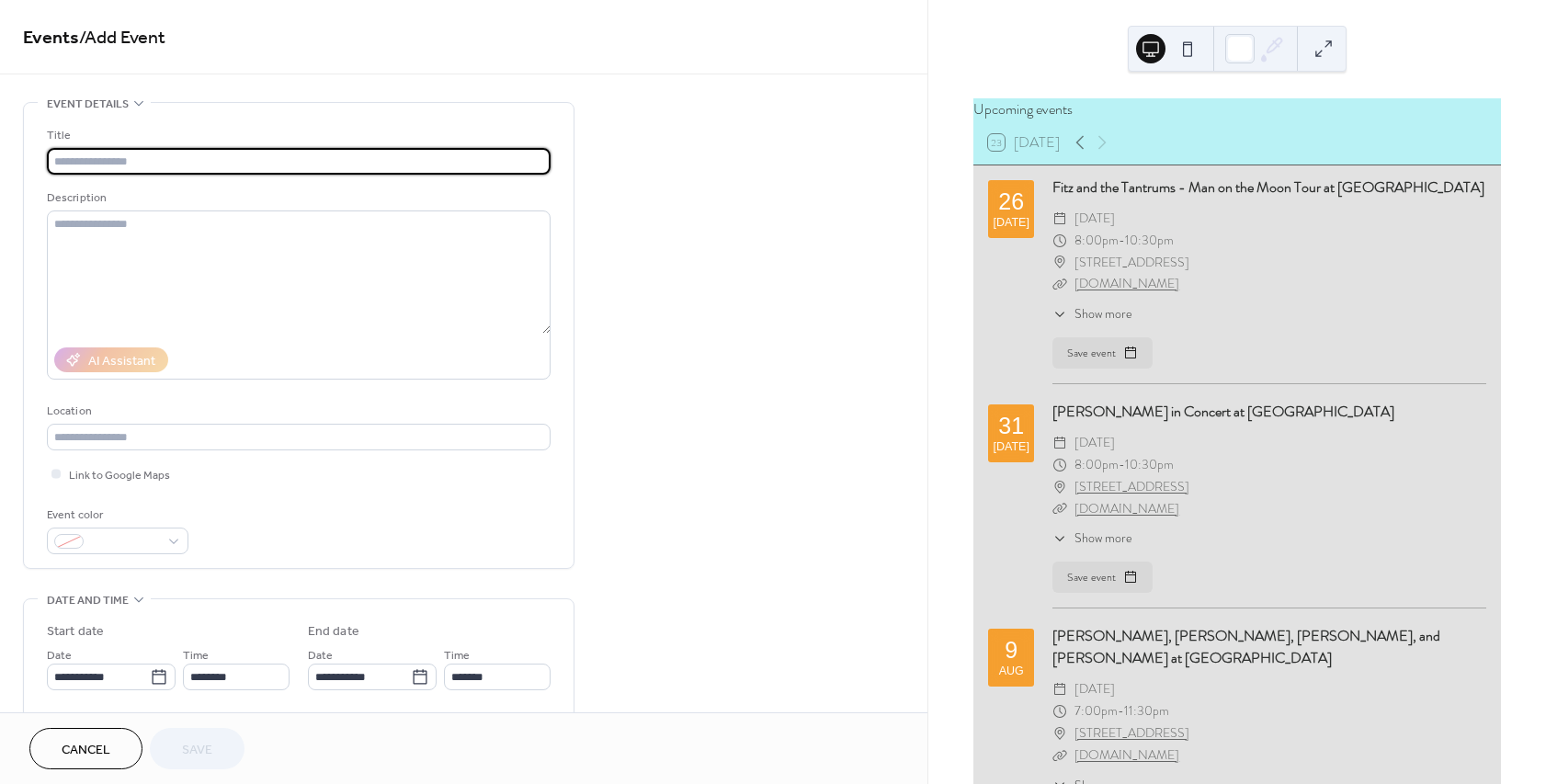 scroll, scrollTop: 0, scrollLeft: 0, axis: both 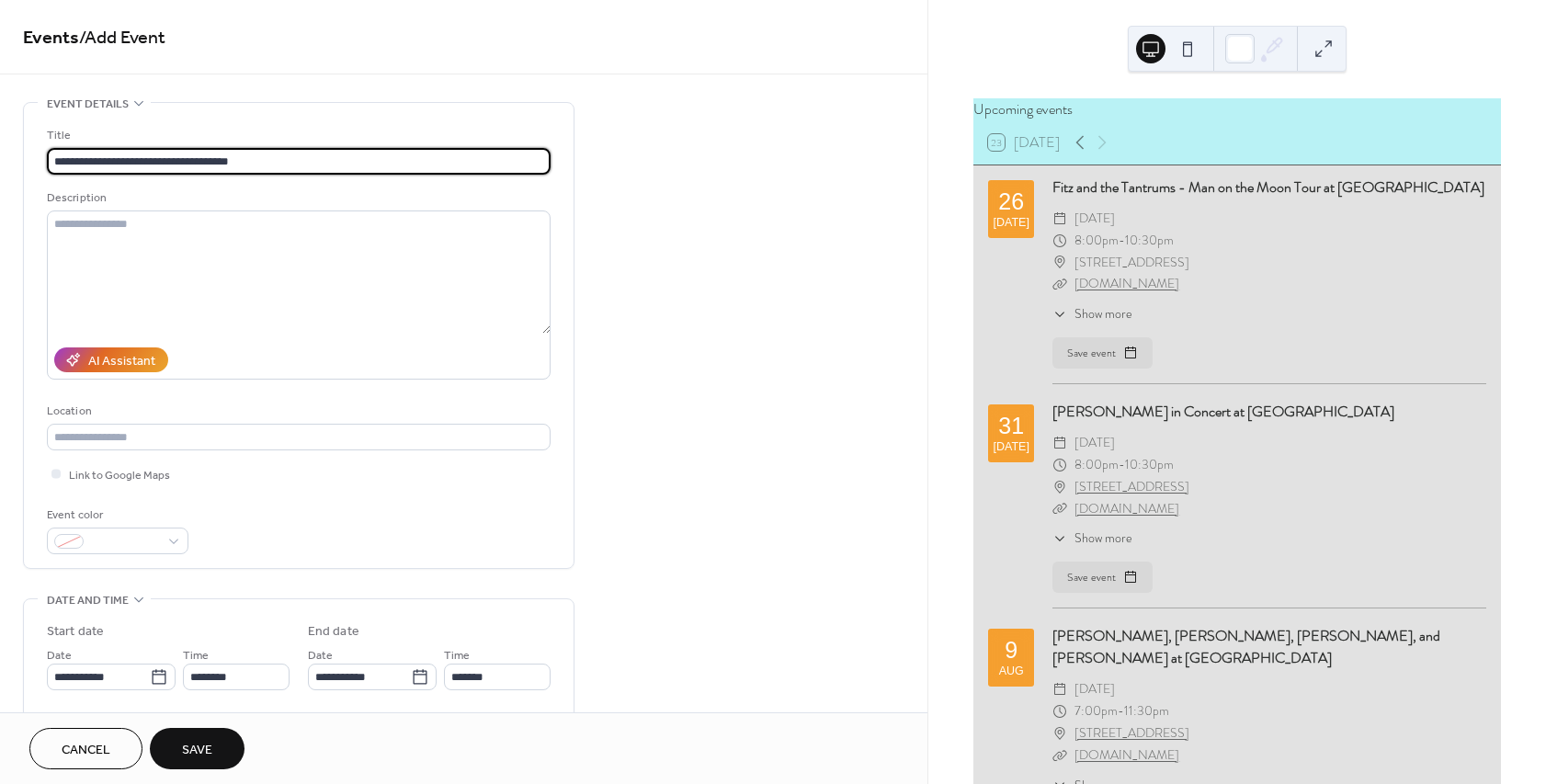 type on "**********" 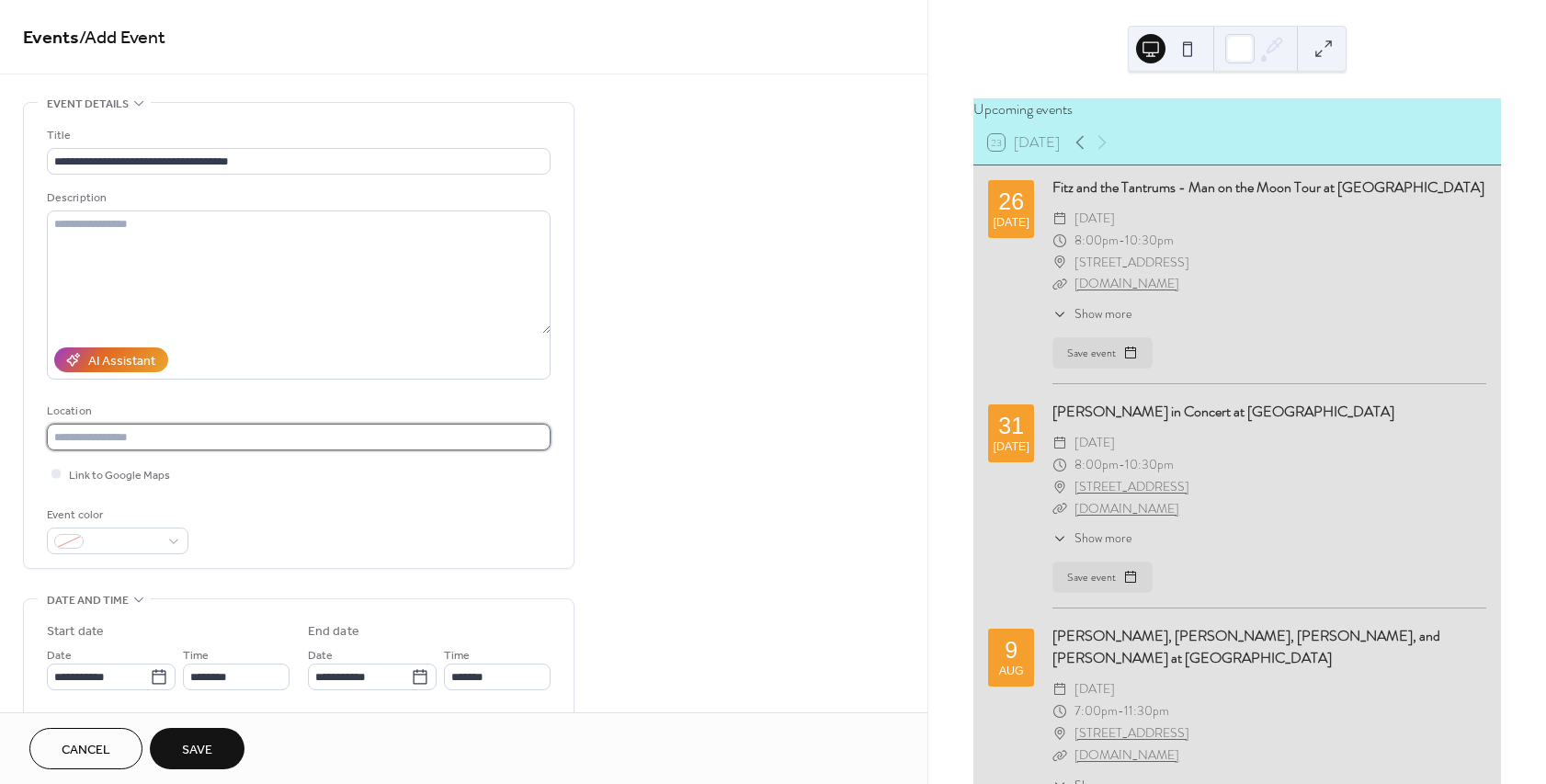 click at bounding box center [299, 437] 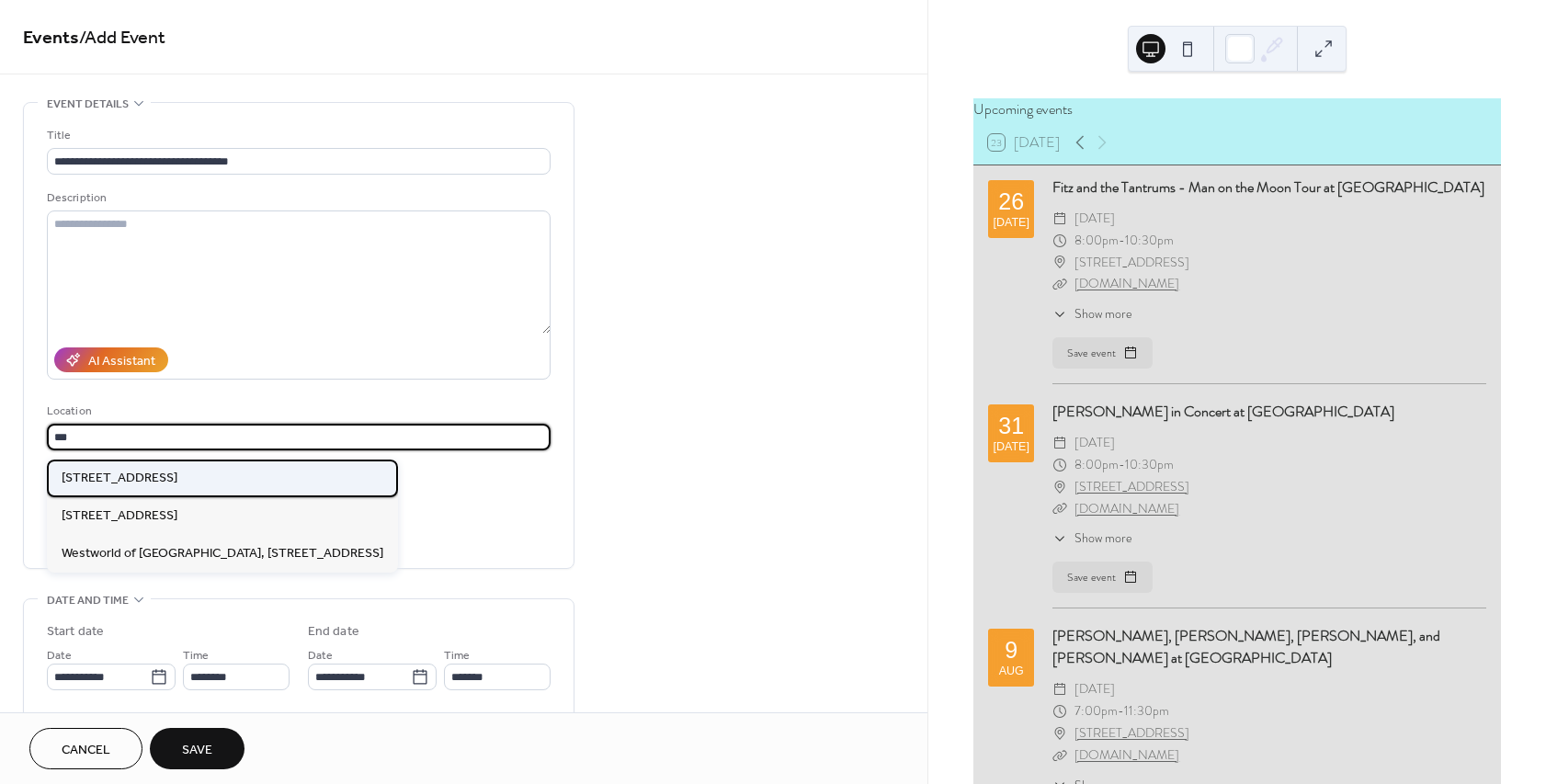 click on "[STREET_ADDRESS]" at bounding box center [119, 478] 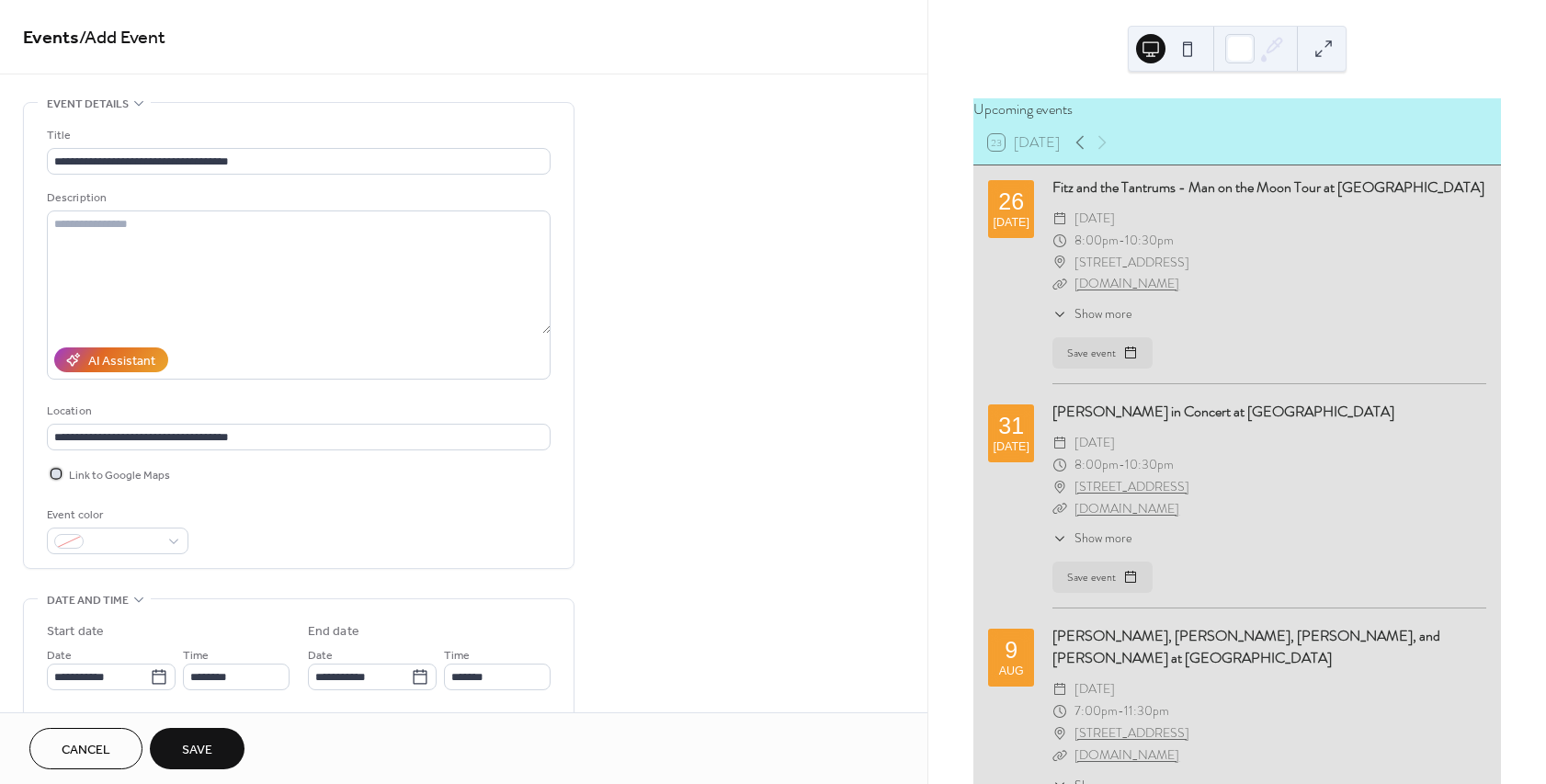 click at bounding box center (56, 473) 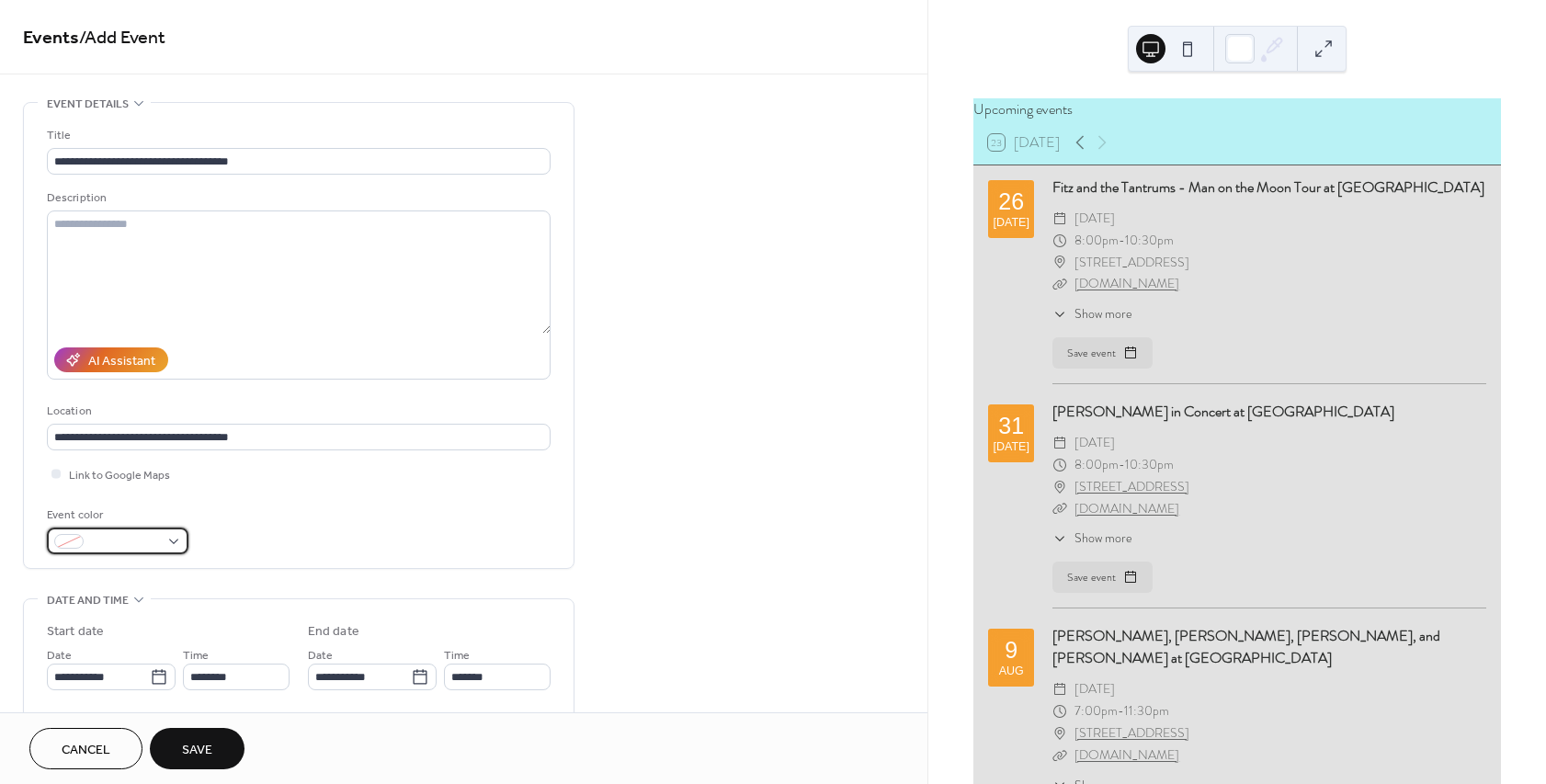 click at bounding box center [118, 540] 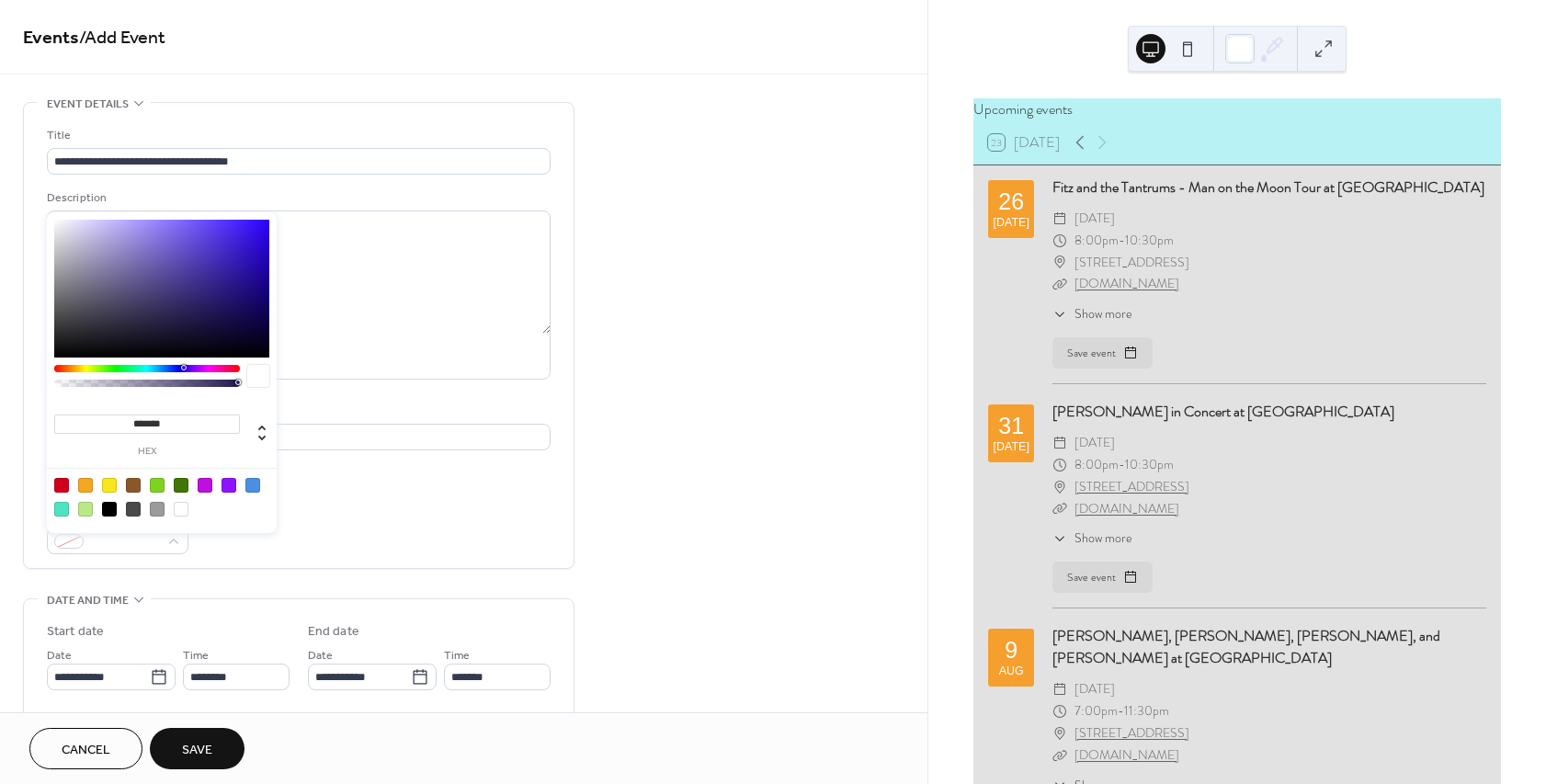 click at bounding box center (133, 485) 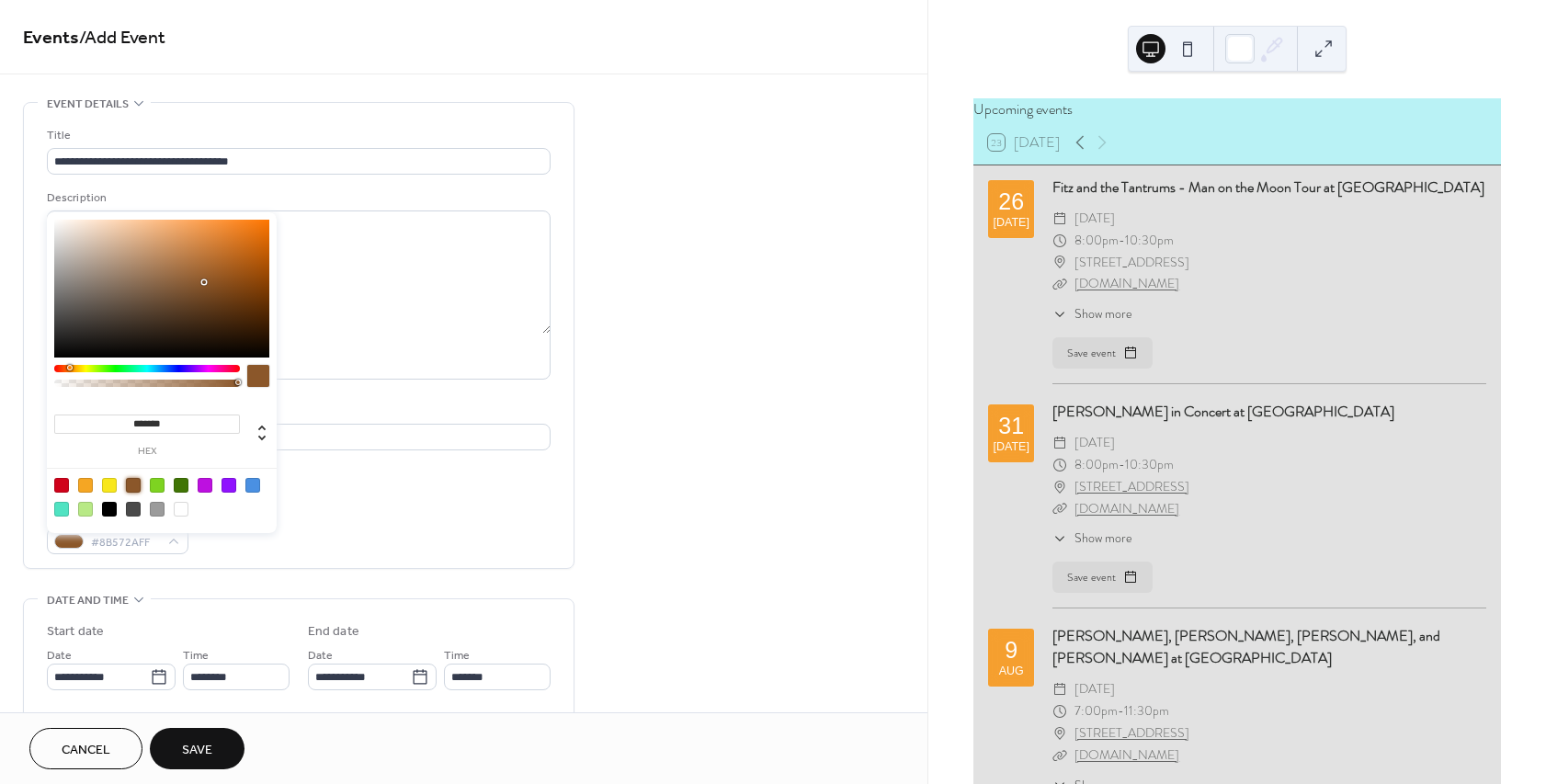 click on "**********" at bounding box center [299, 340] 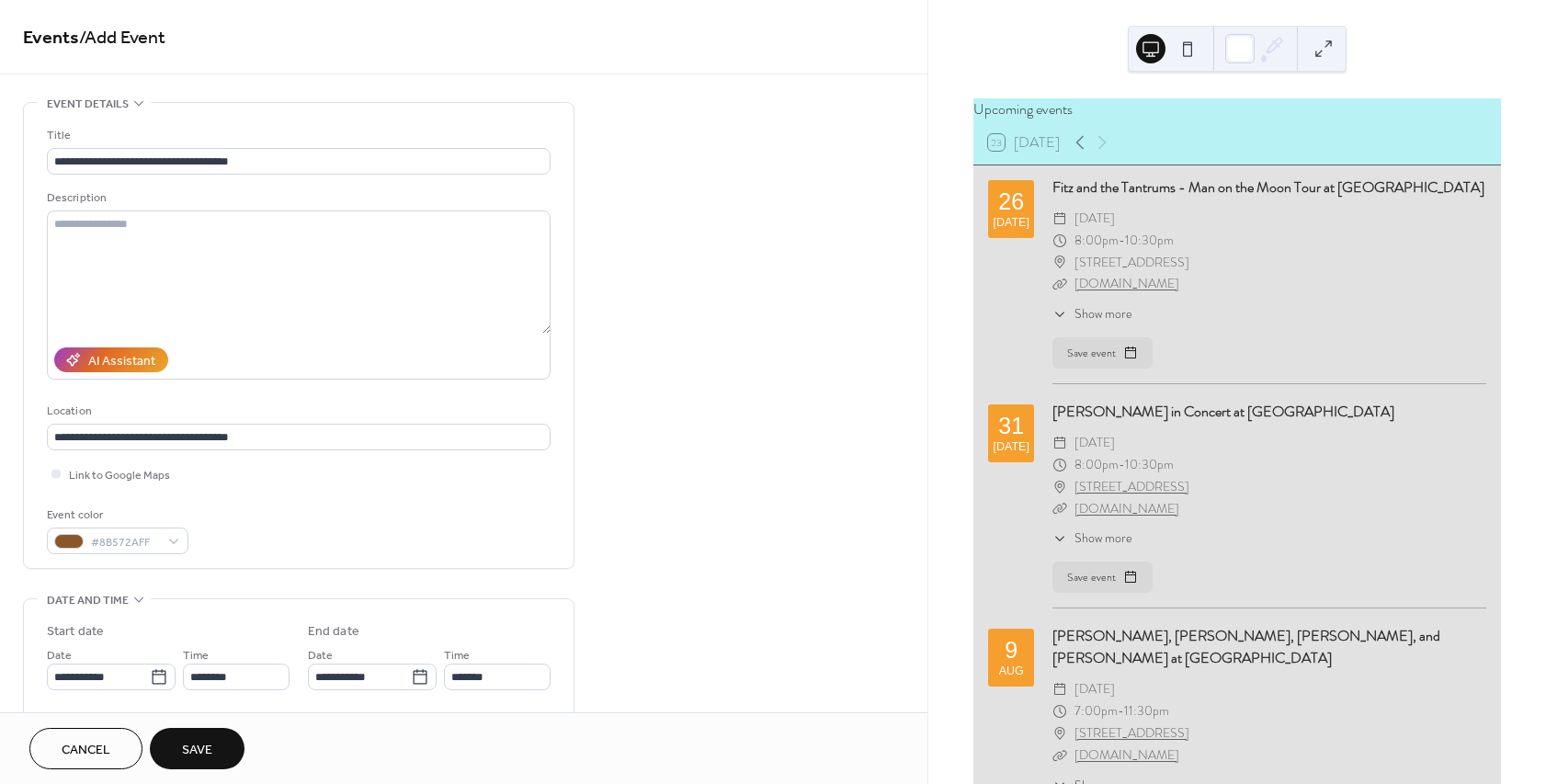 scroll, scrollTop: 55, scrollLeft: 0, axis: vertical 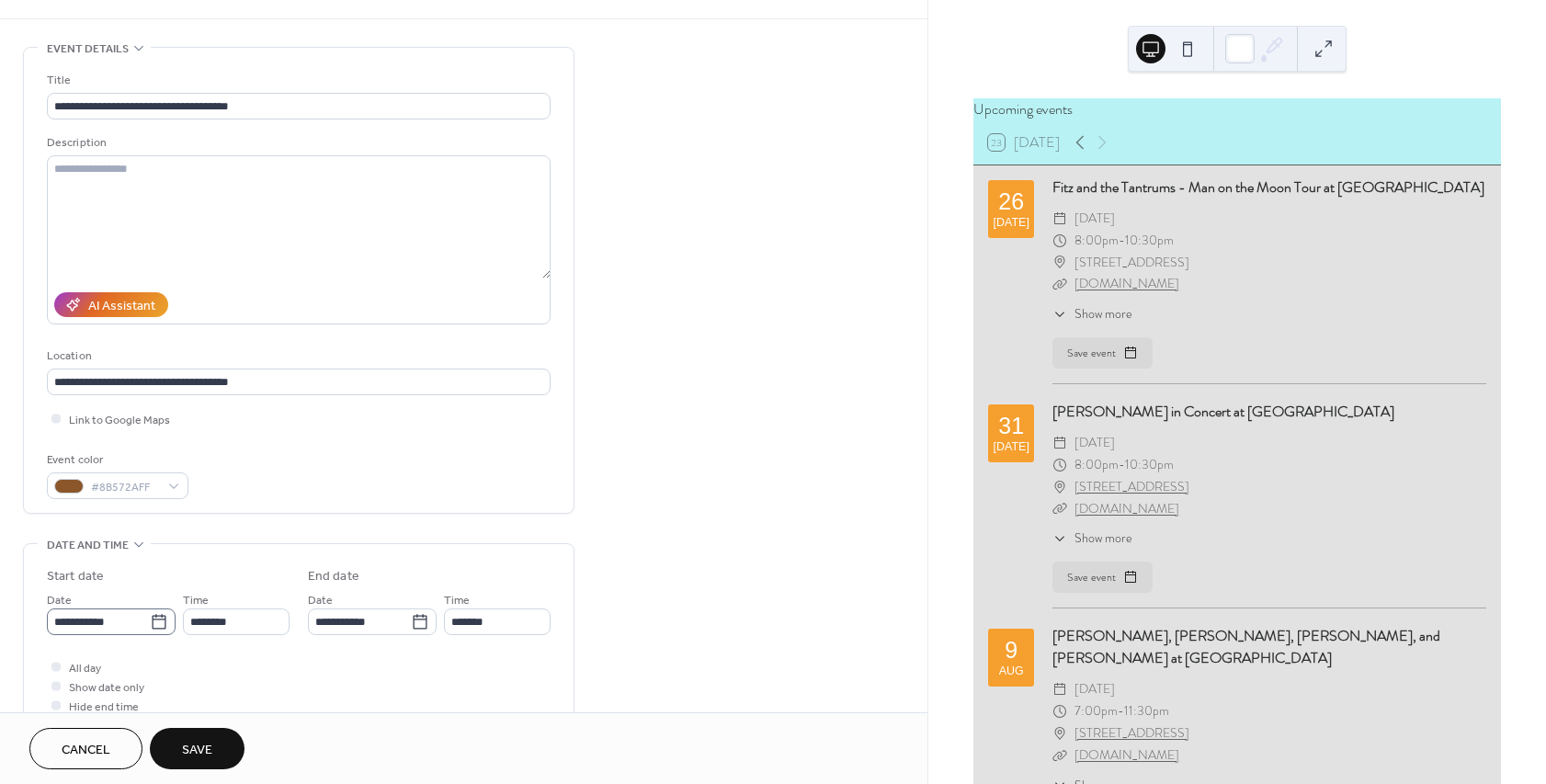 click 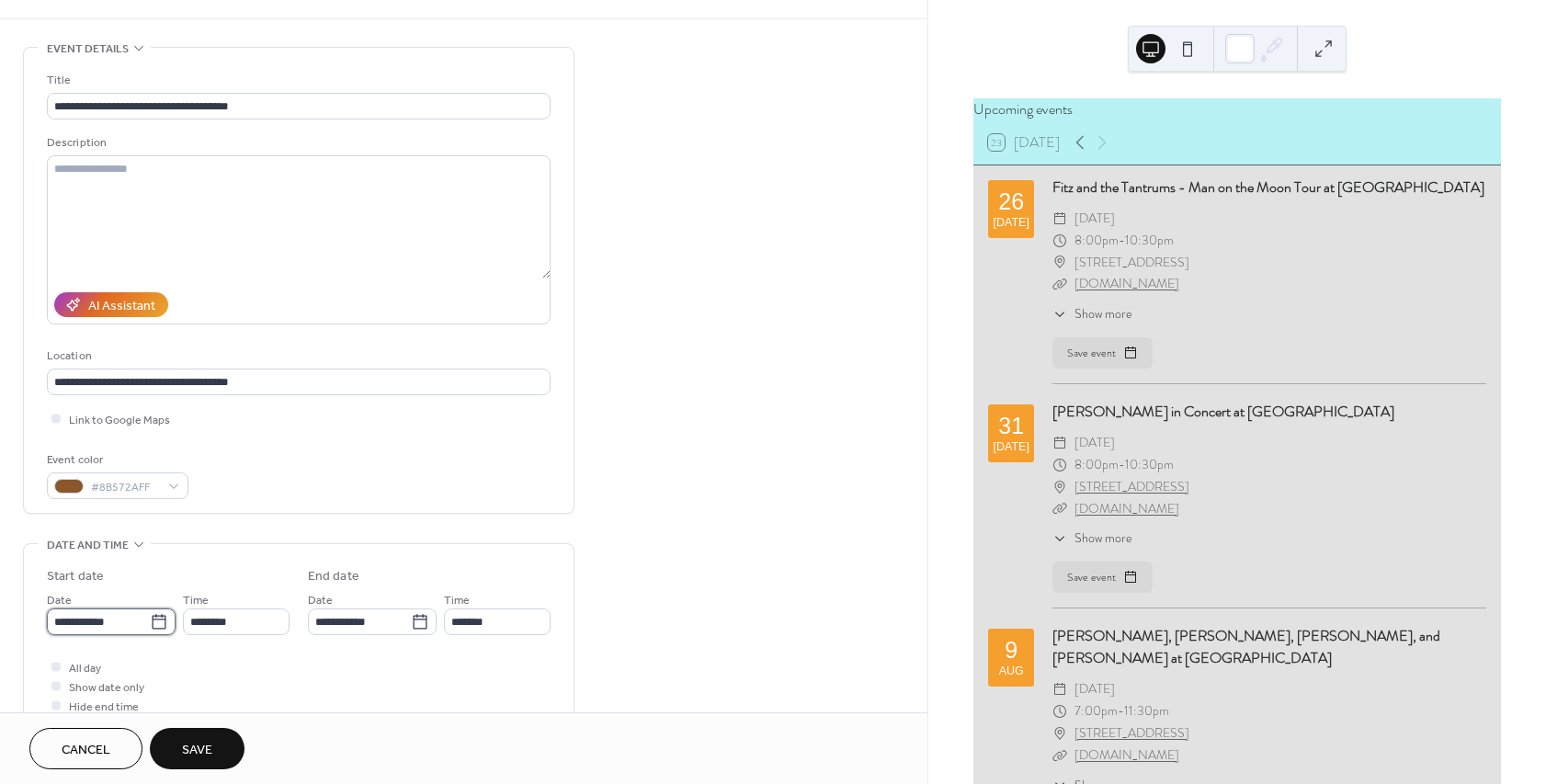 click on "**********" at bounding box center [98, 621] 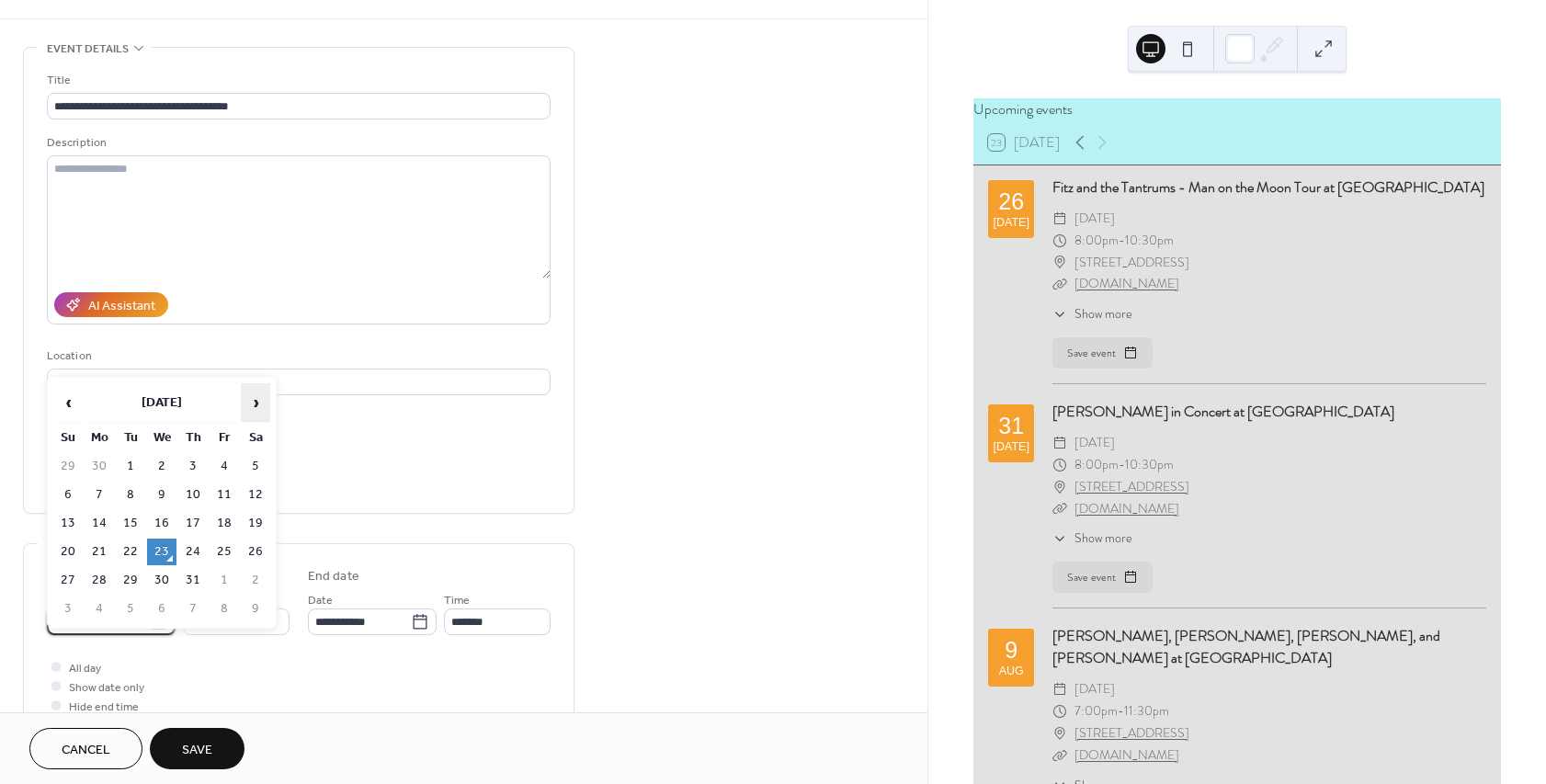 click on "›" at bounding box center (256, 403) 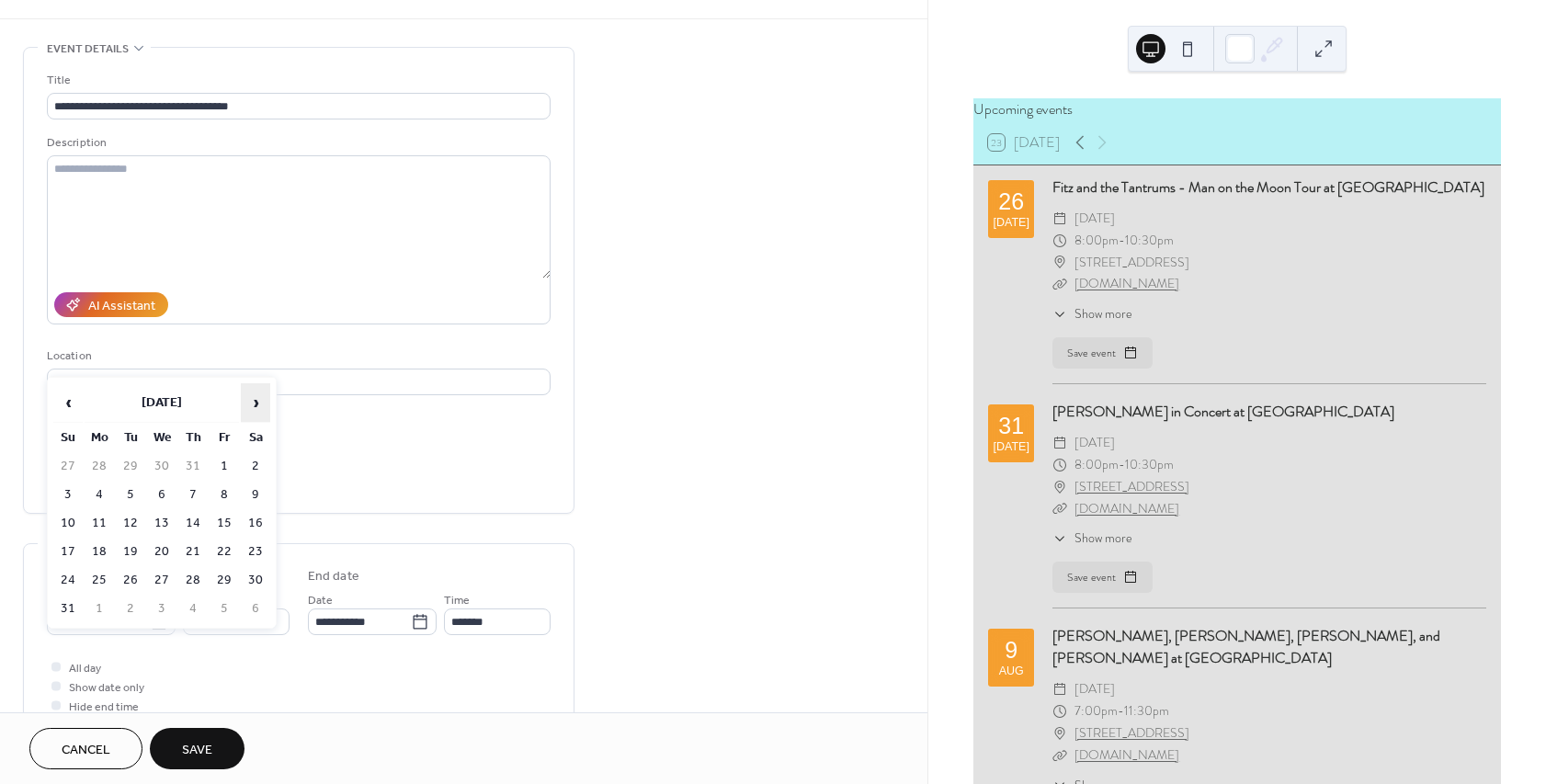 click on "›" at bounding box center (256, 403) 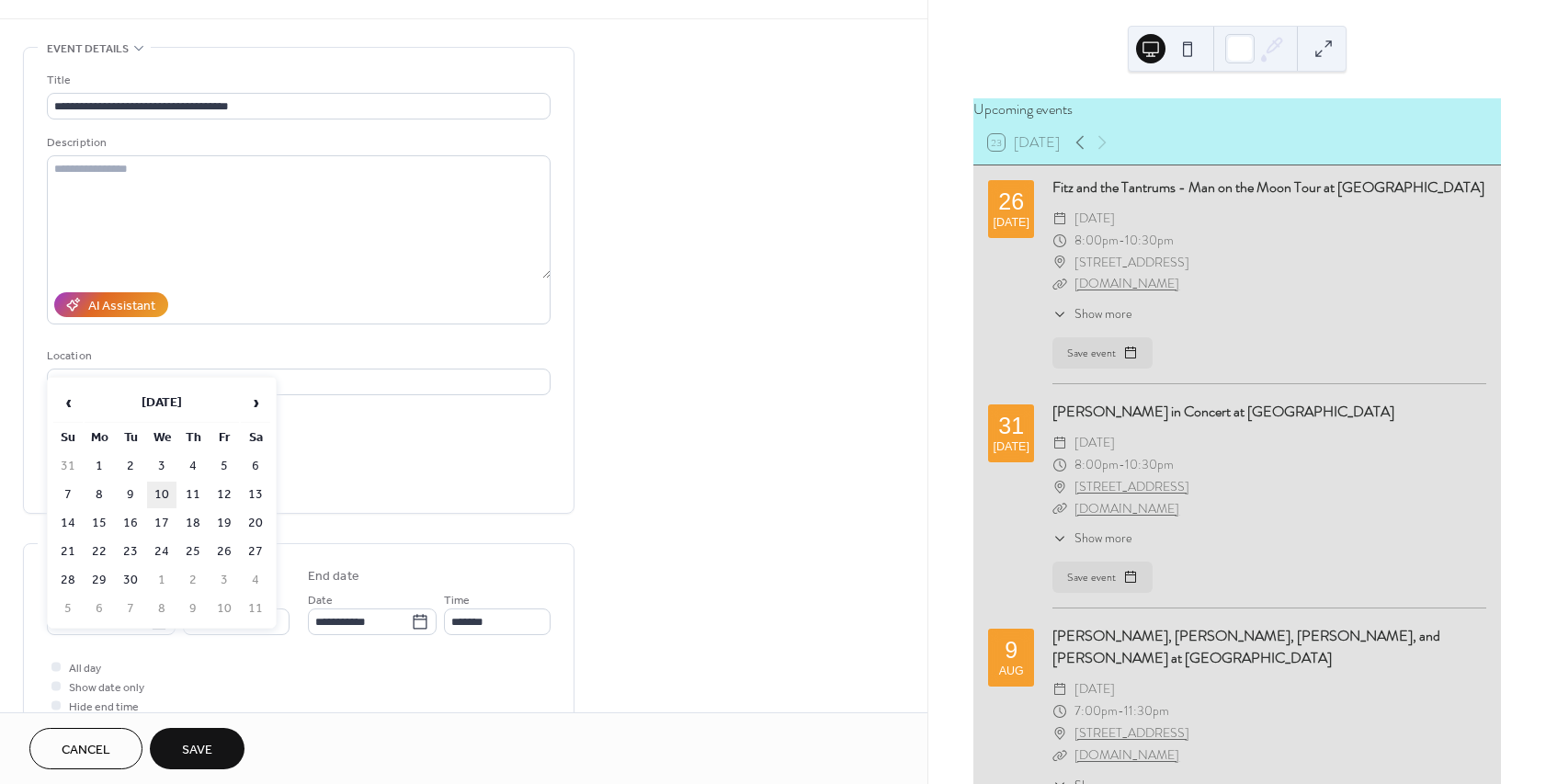 click on "10" at bounding box center (162, 494) 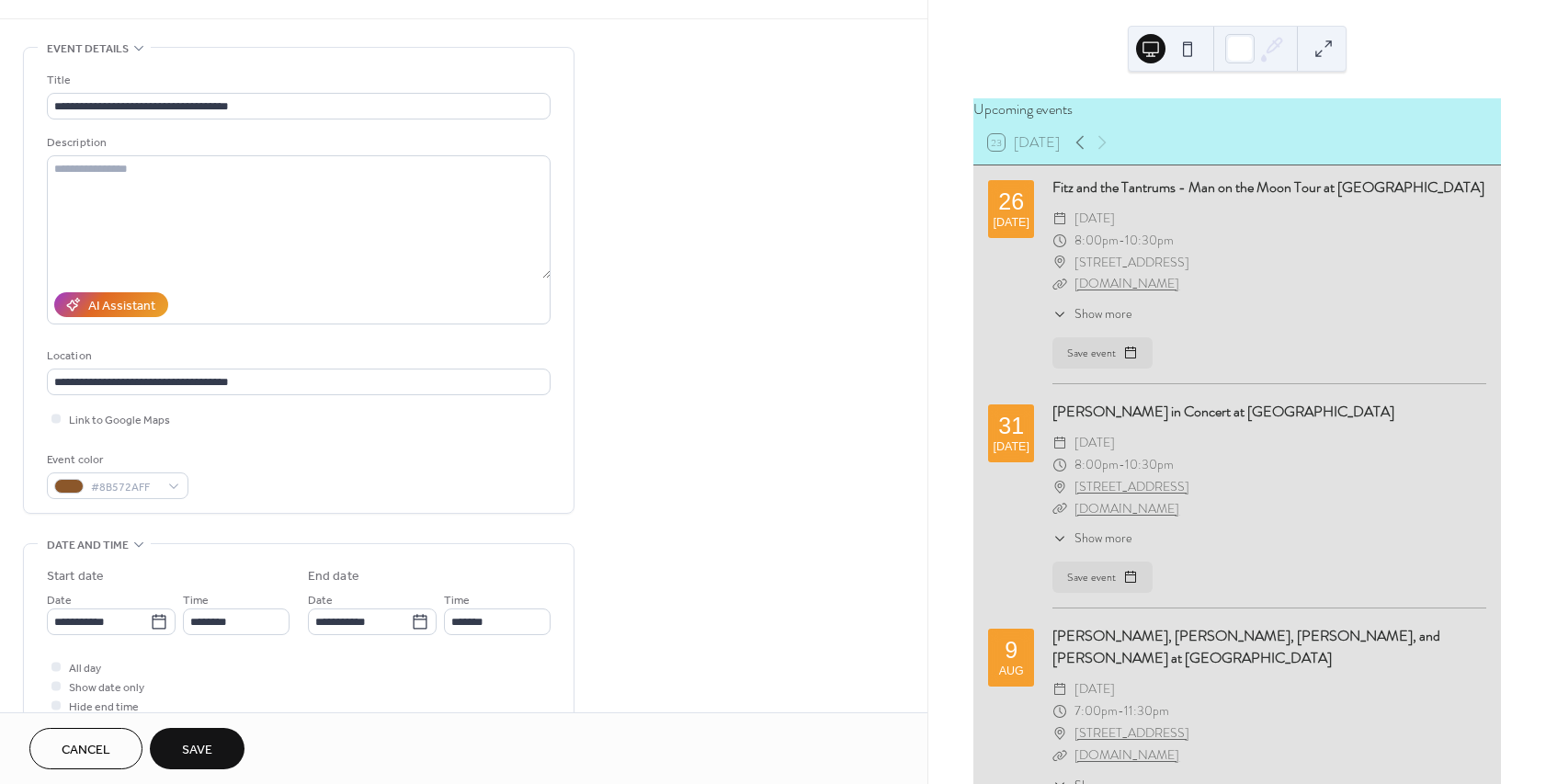 scroll, scrollTop: 110, scrollLeft: 0, axis: vertical 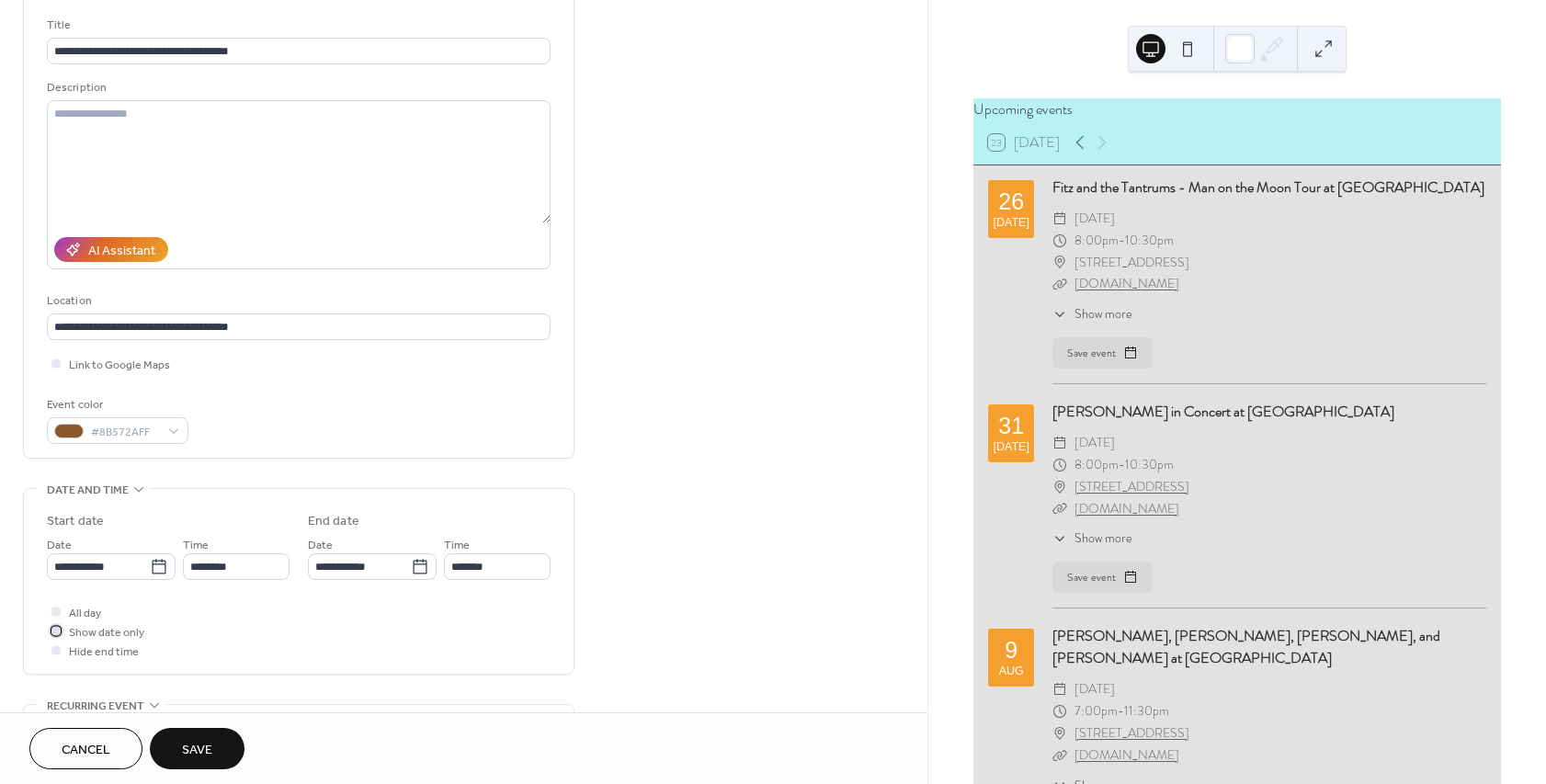 click at bounding box center (56, 631) 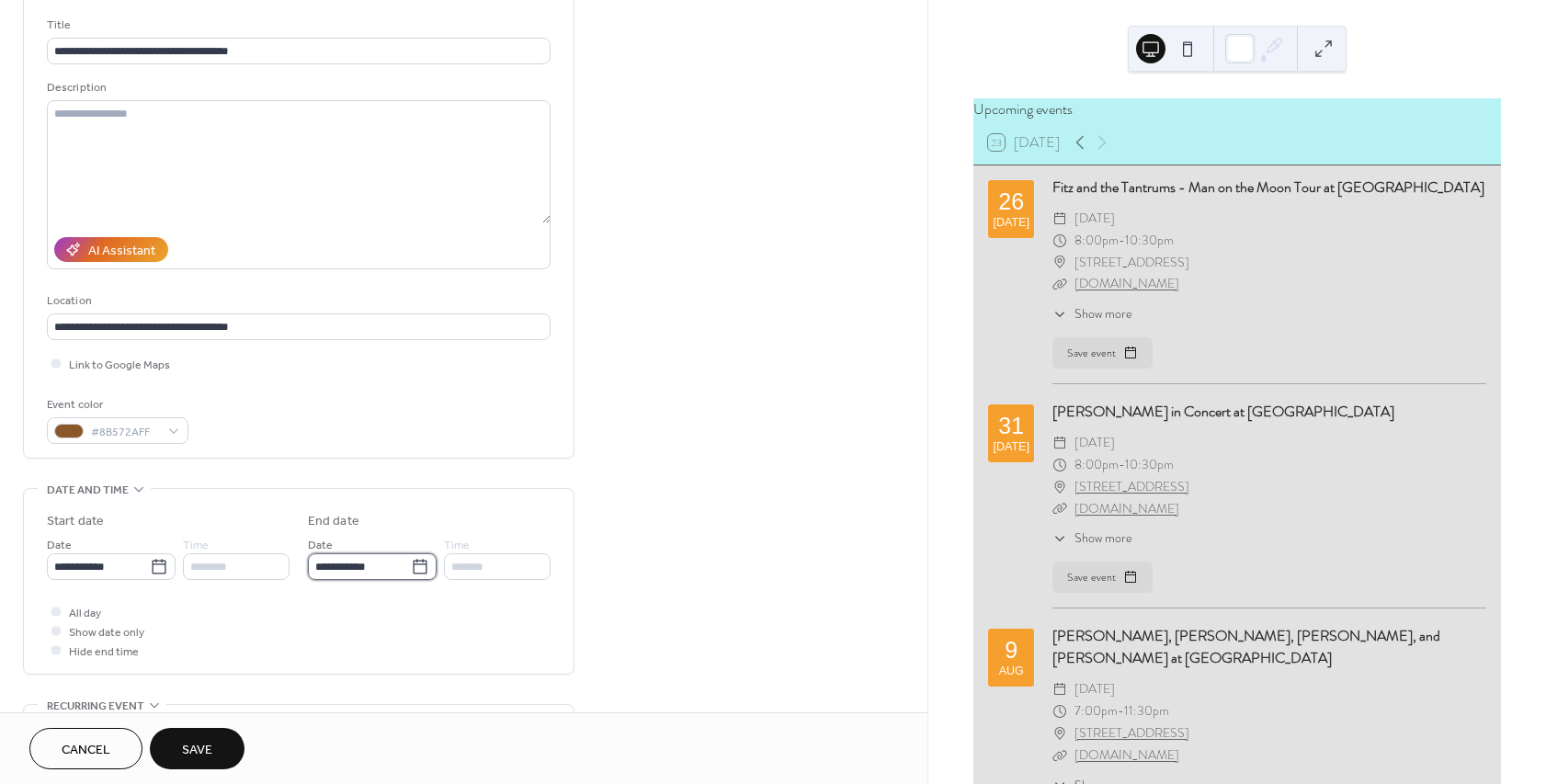 click on "**********" at bounding box center (359, 566) 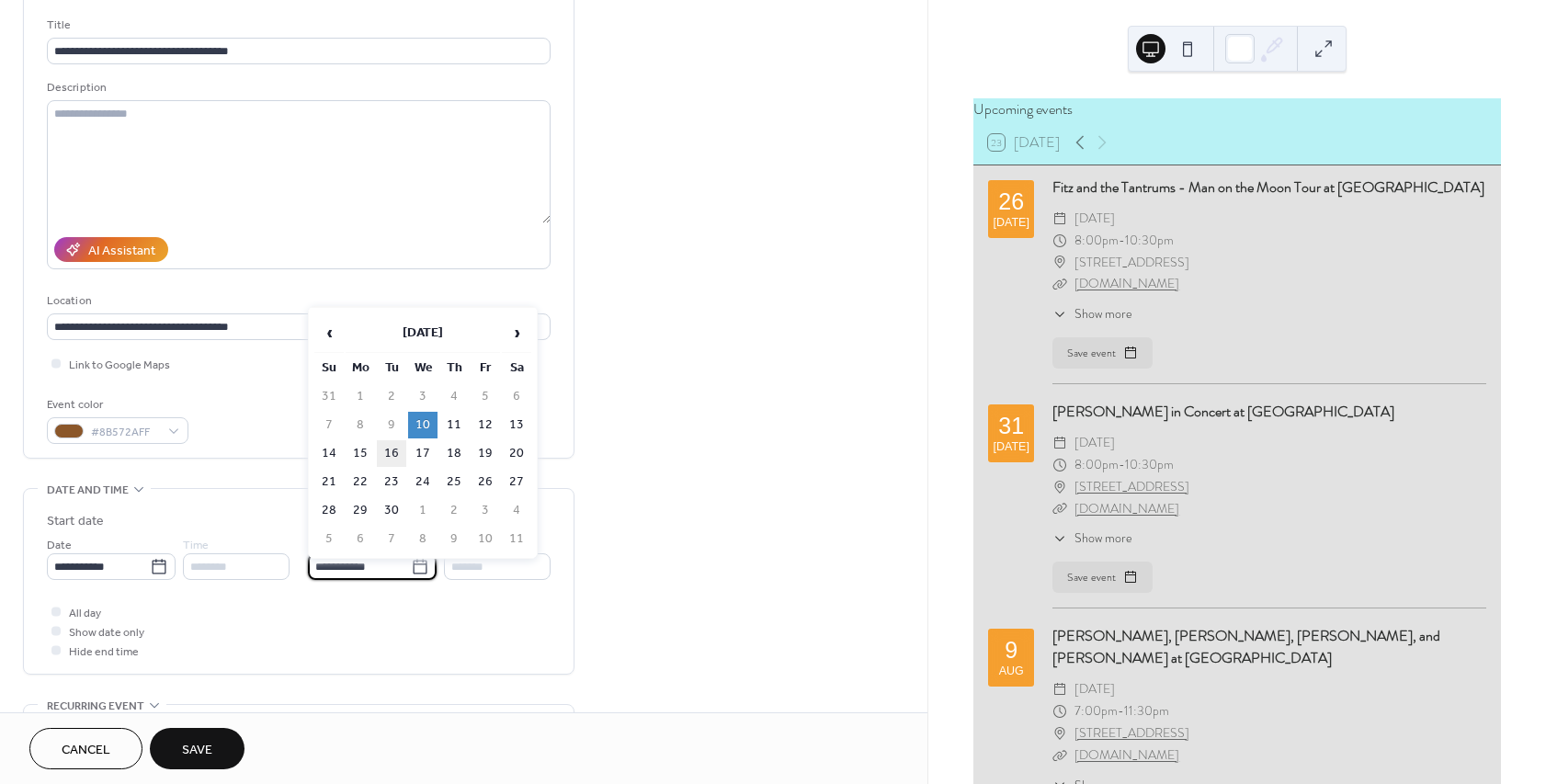click on "16" at bounding box center (392, 453) 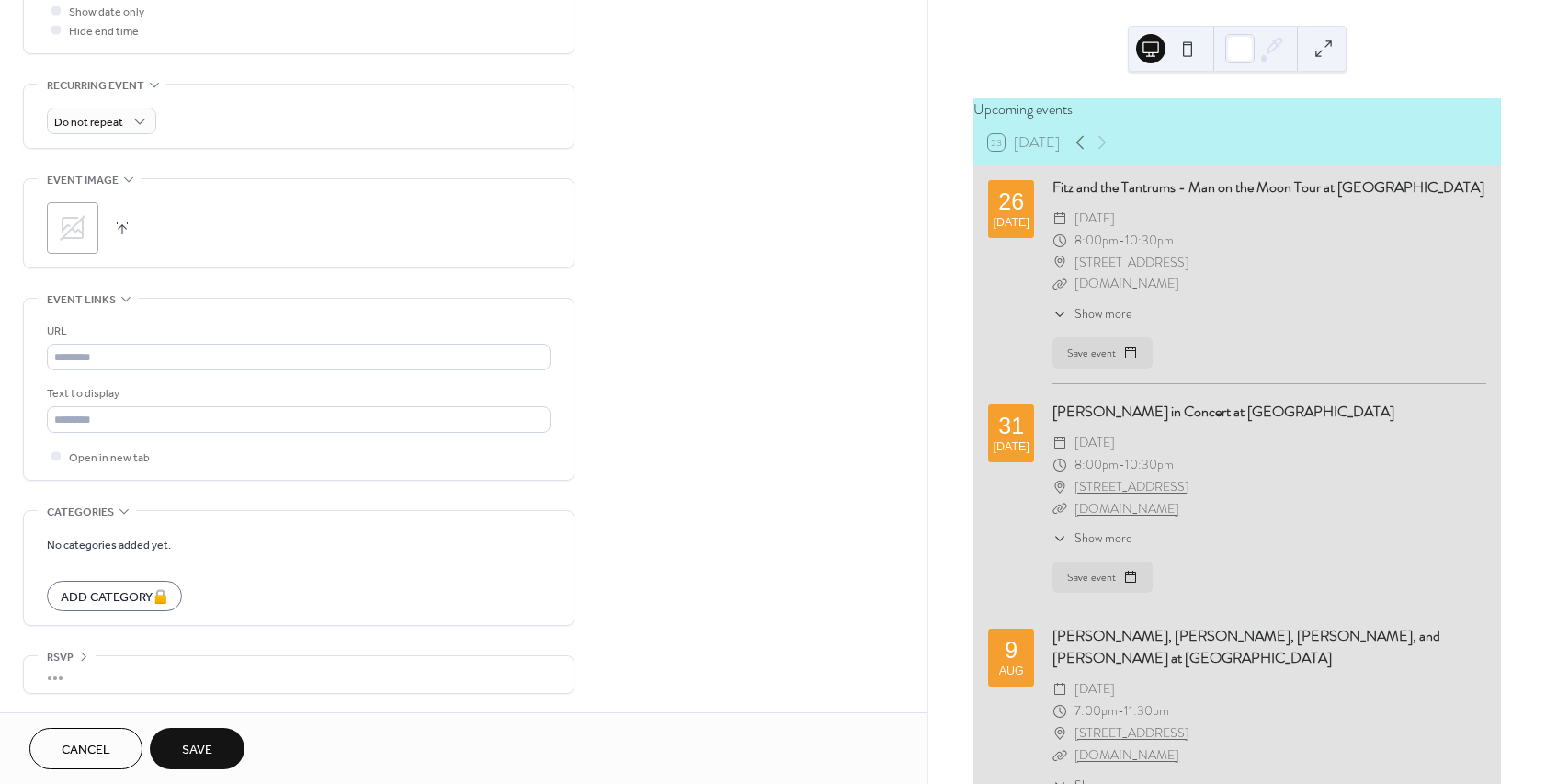 scroll, scrollTop: 742, scrollLeft: 0, axis: vertical 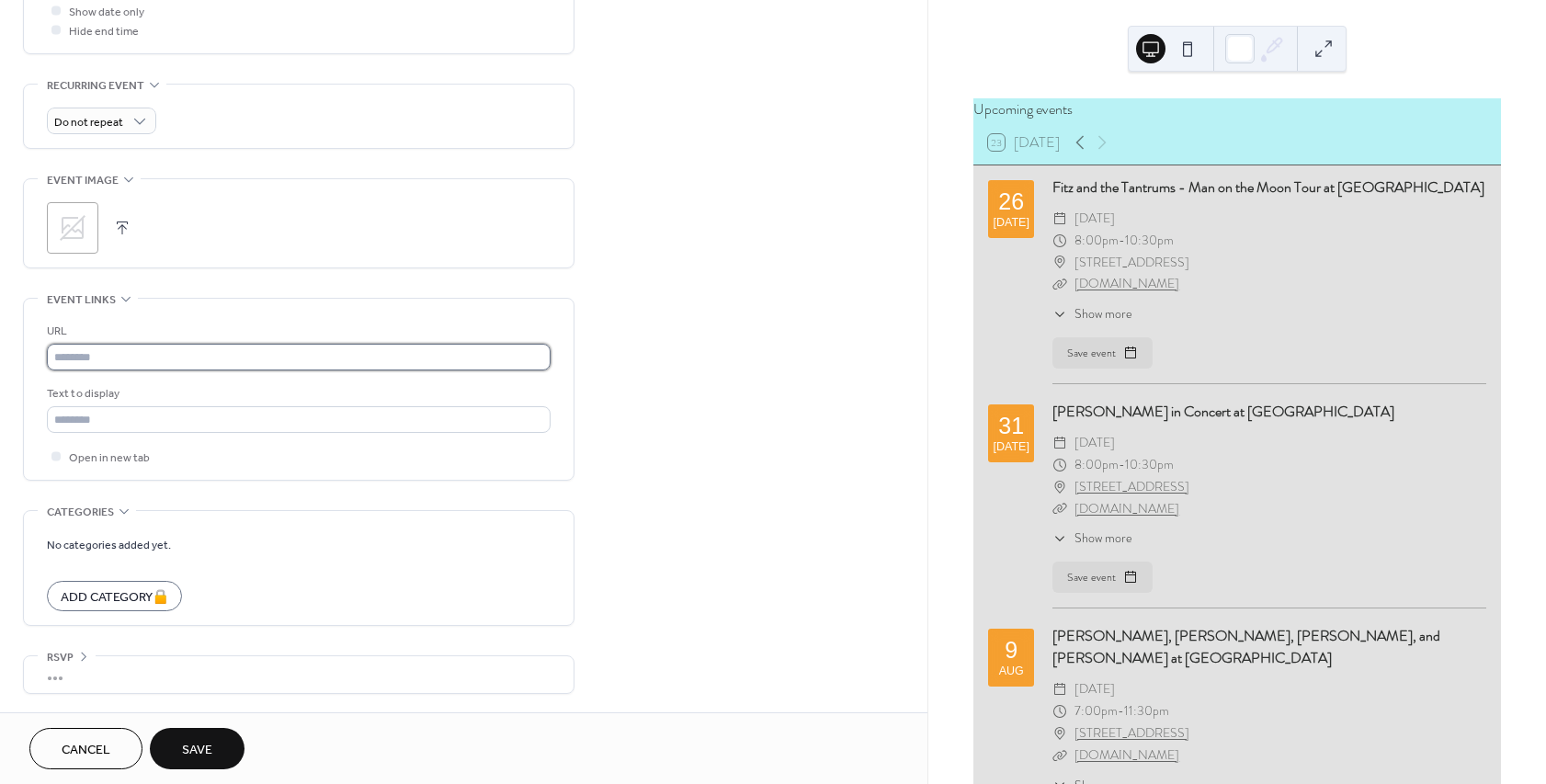 click at bounding box center [299, 357] 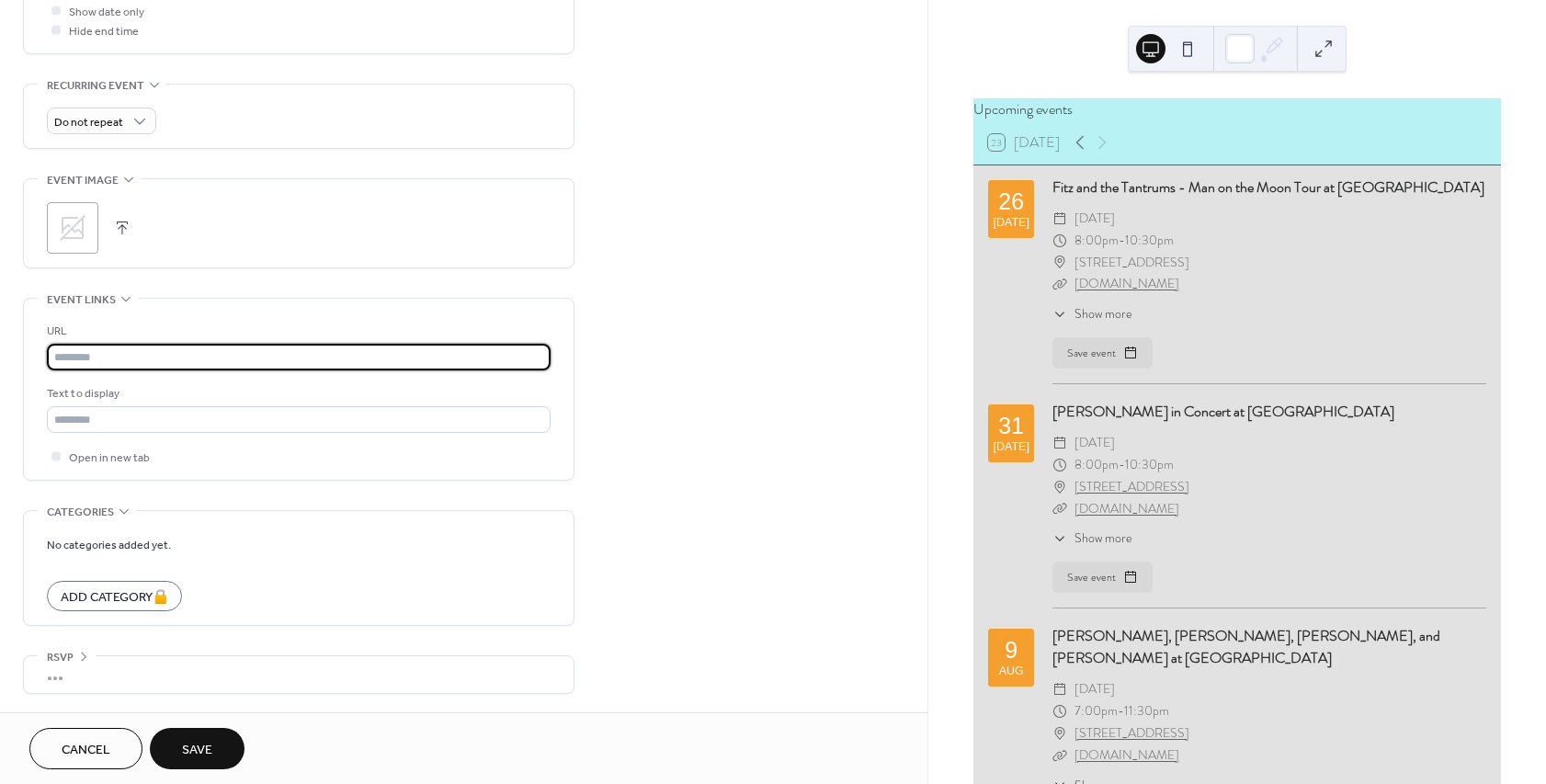 paste on "**********" 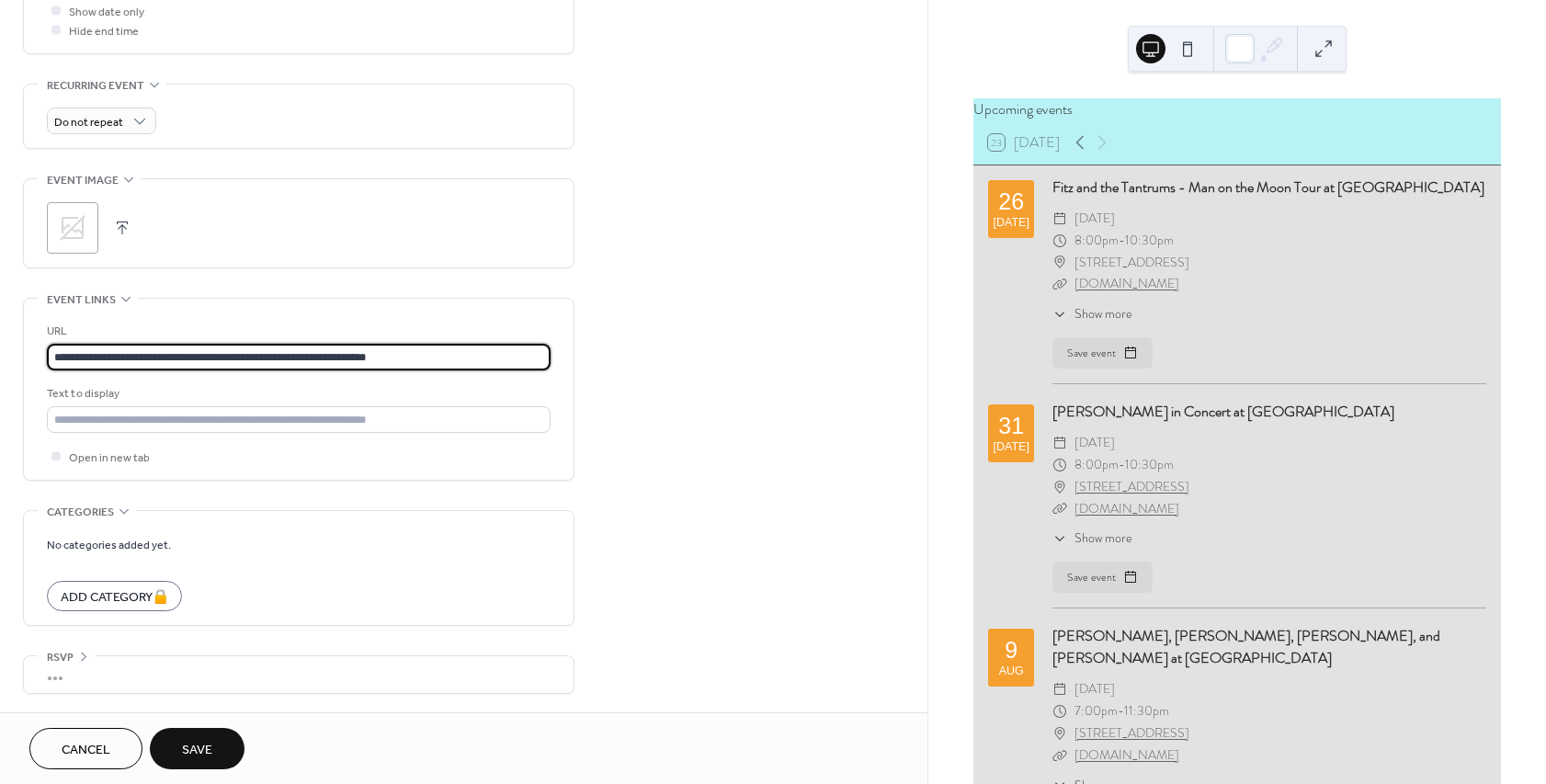 type on "**********" 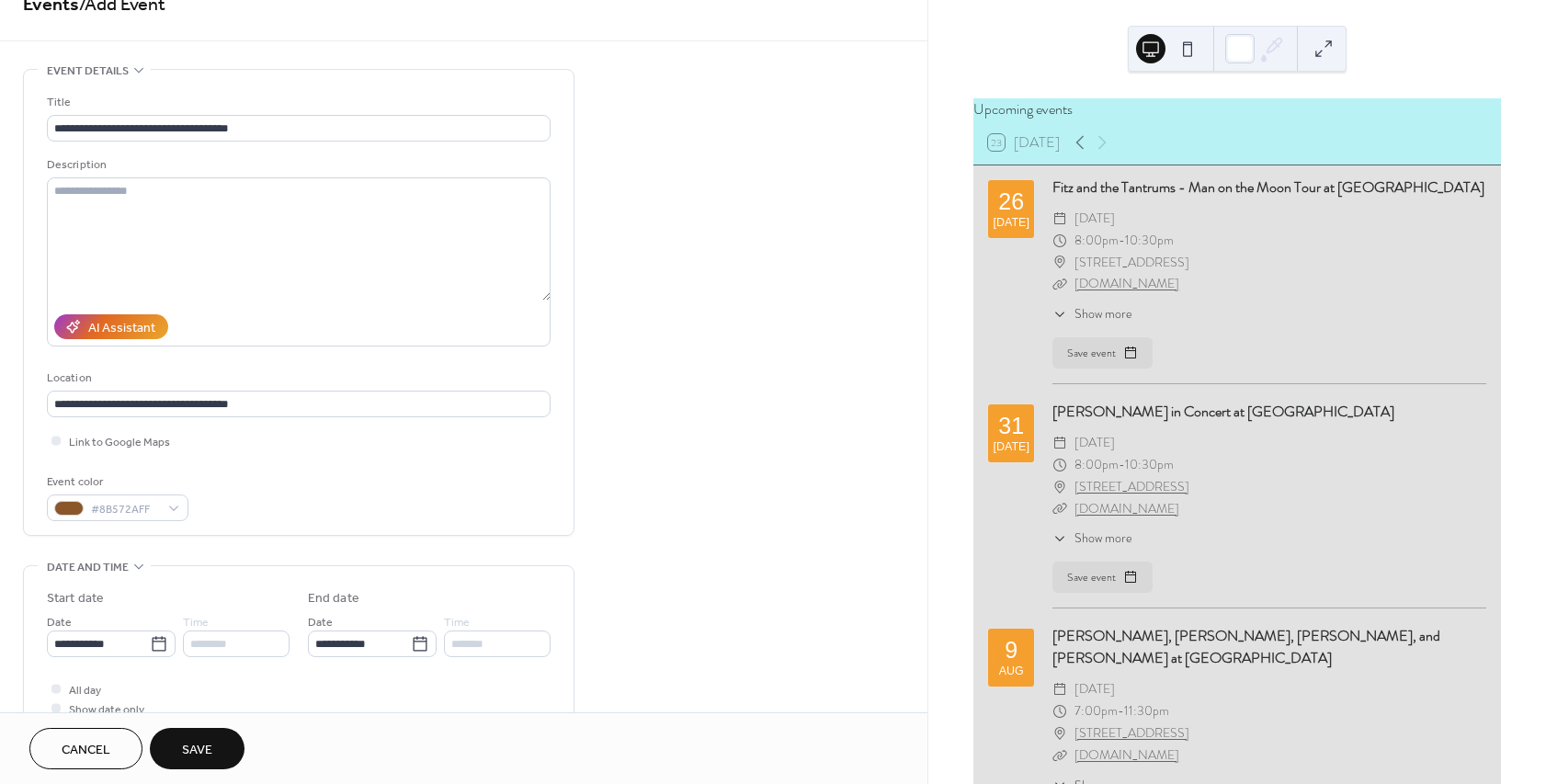 scroll, scrollTop: 0, scrollLeft: 0, axis: both 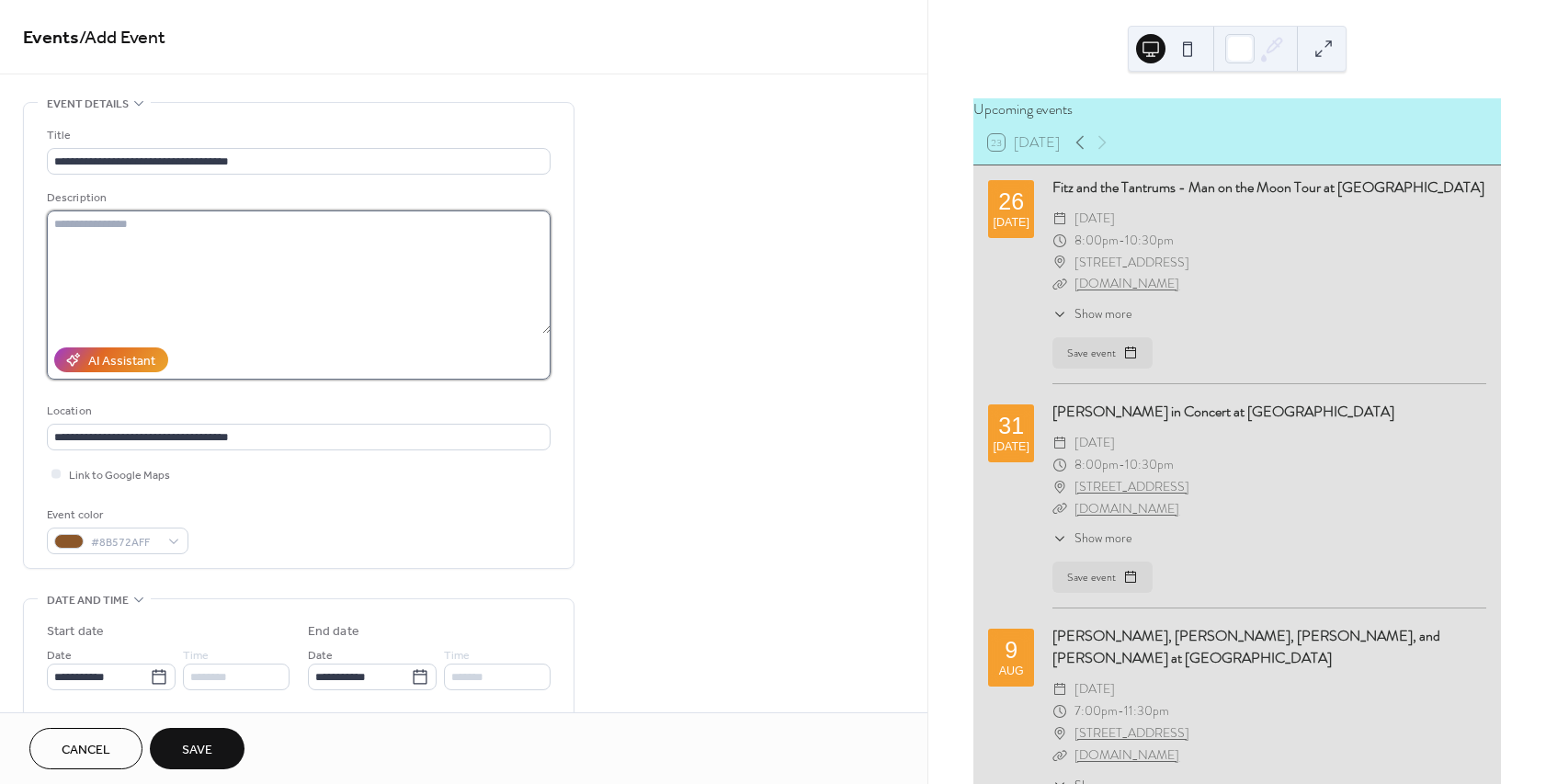 click at bounding box center (299, 272) 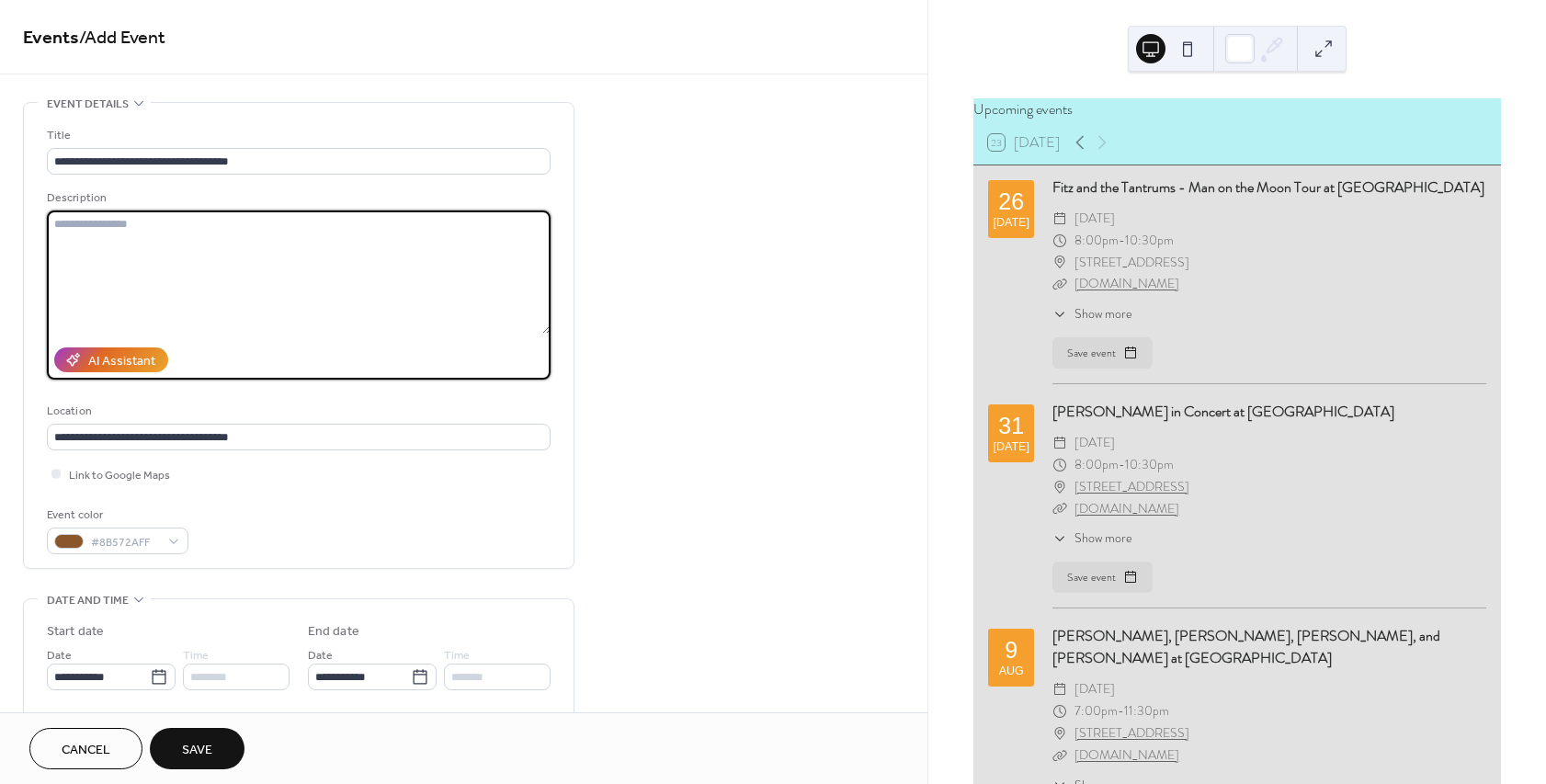 paste on "**********" 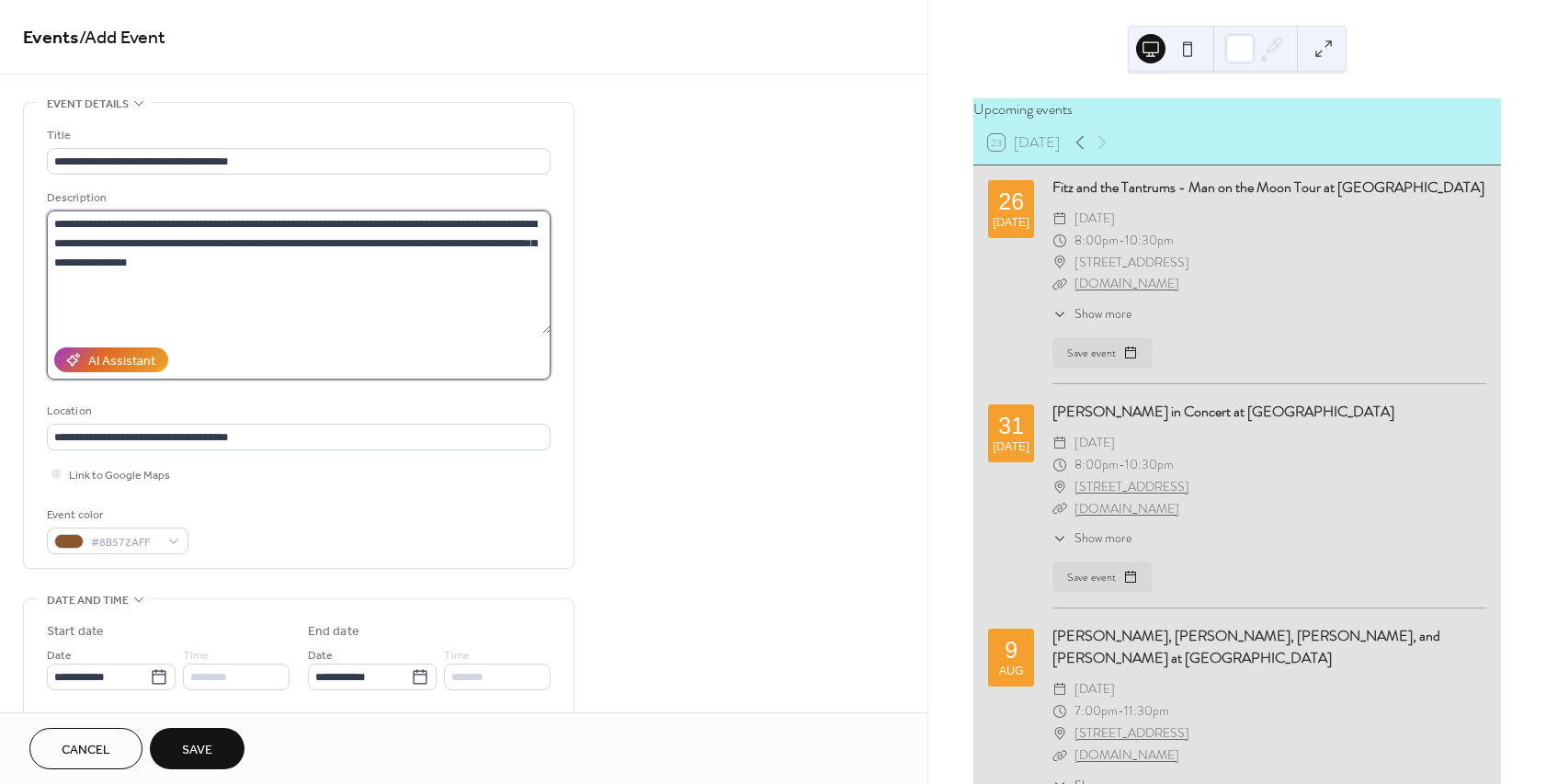 click on "**********" at bounding box center (299, 272) 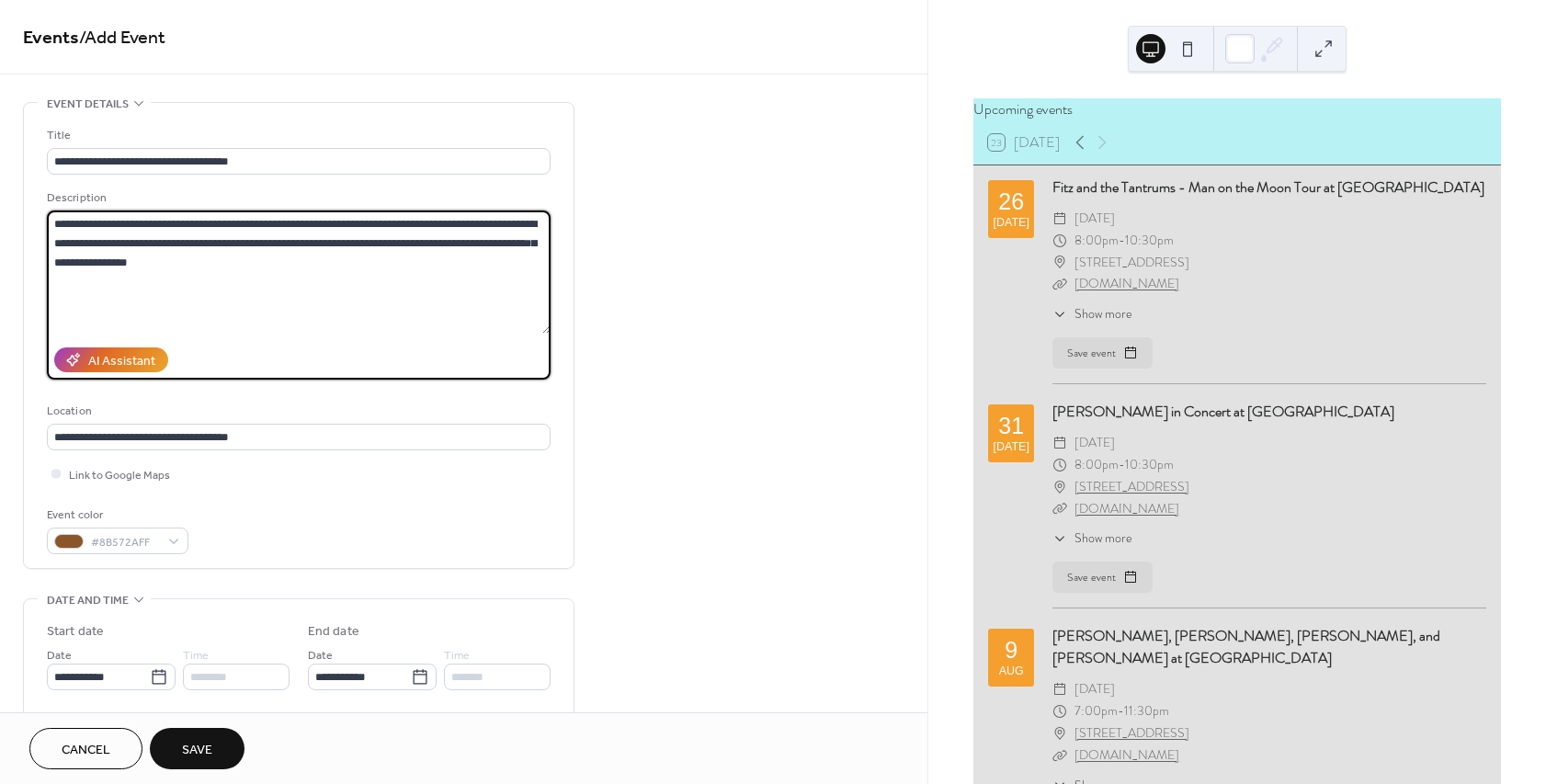 paste on "**********" 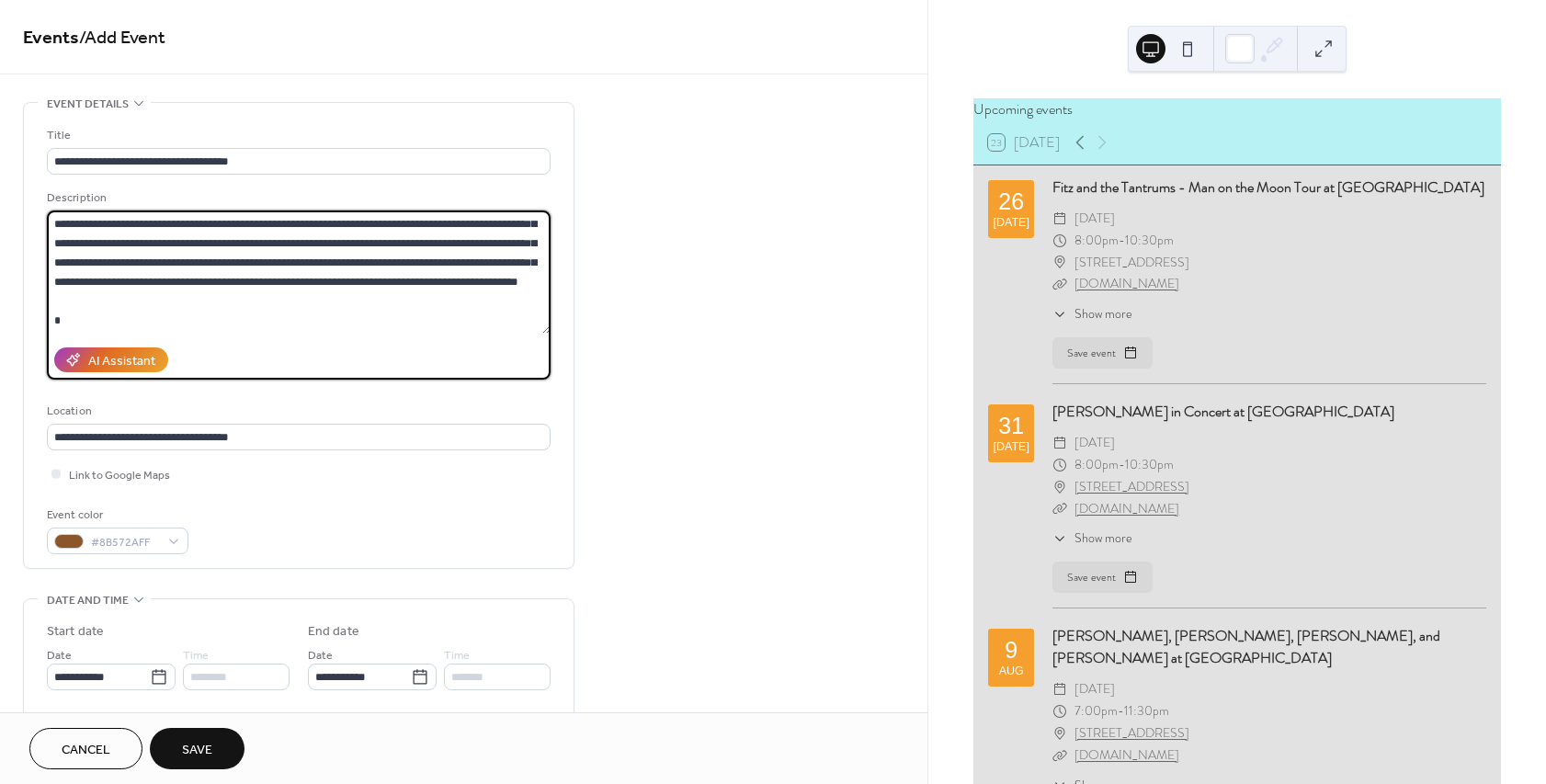 scroll, scrollTop: 113, scrollLeft: 0, axis: vertical 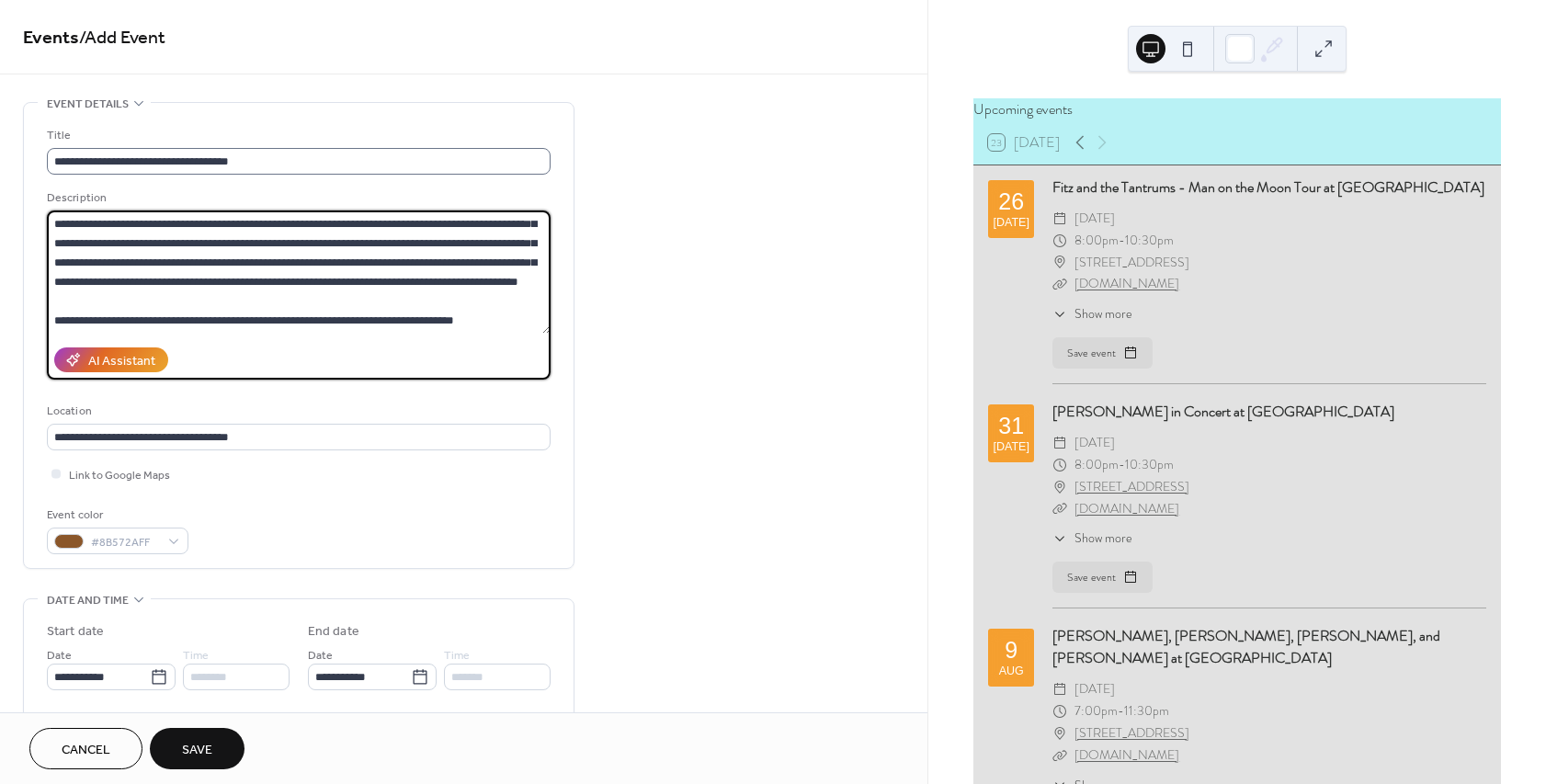 type on "**********" 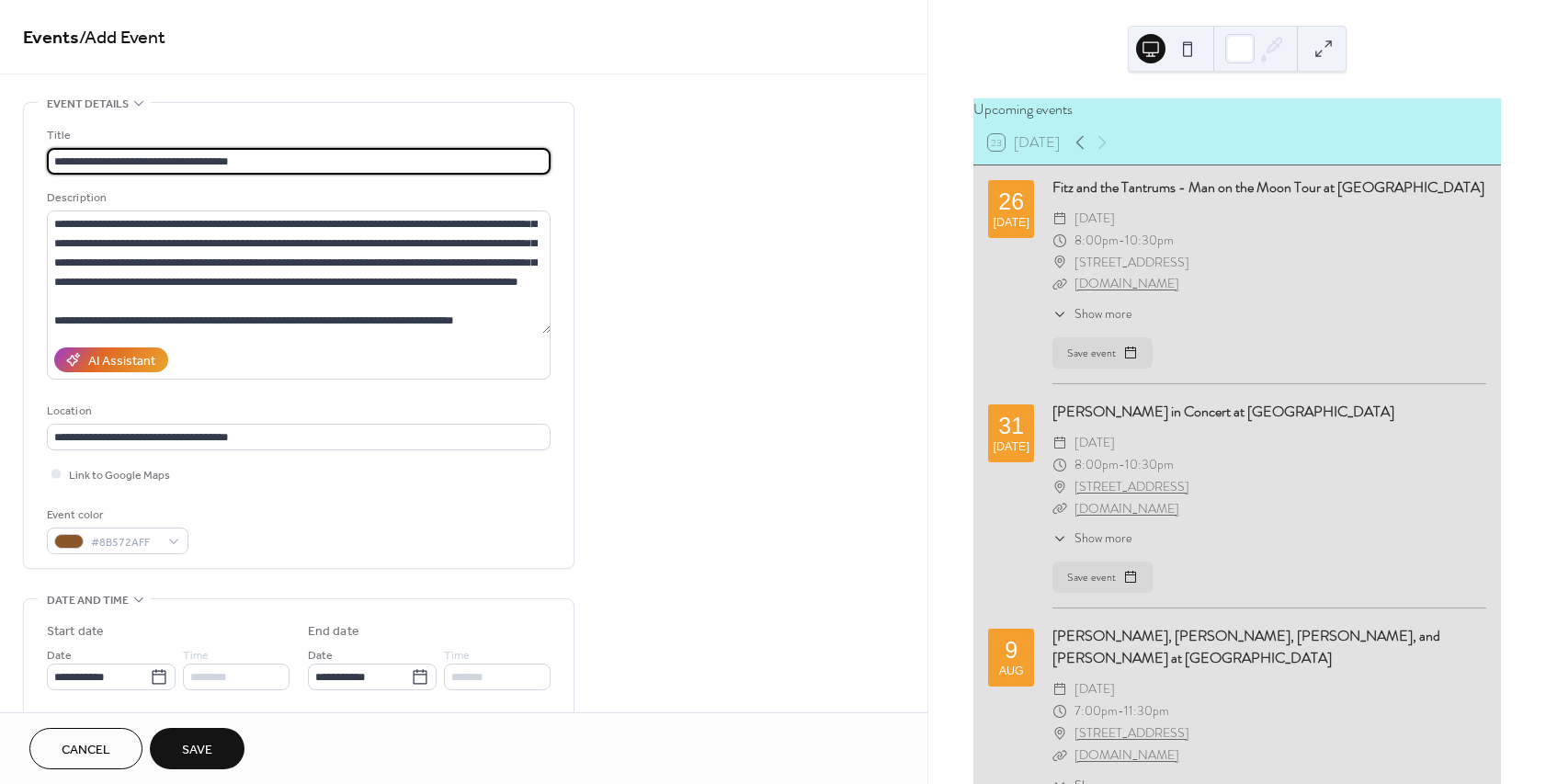 click on "**********" at bounding box center [299, 161] 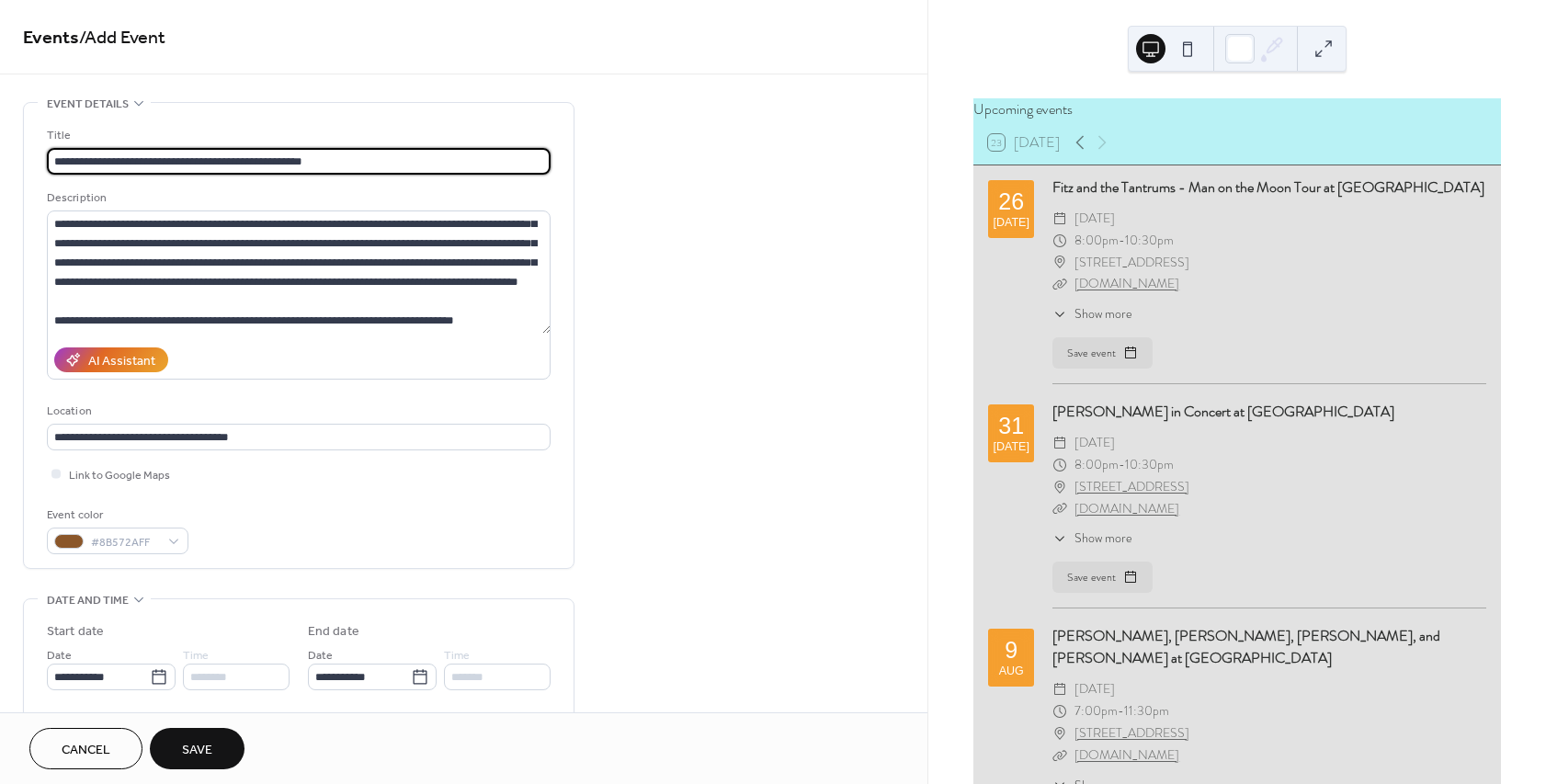 type on "**********" 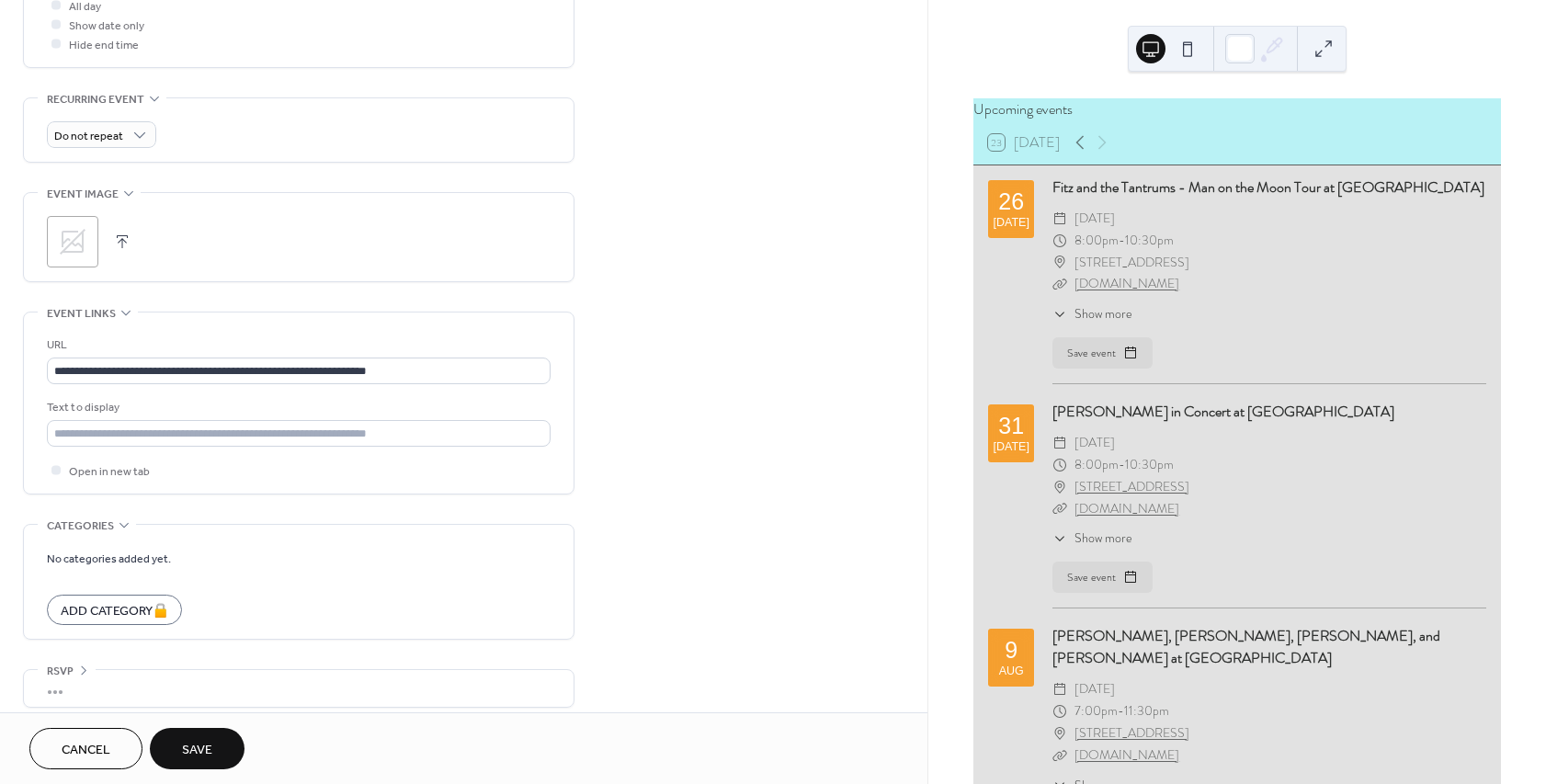 scroll, scrollTop: 742, scrollLeft: 0, axis: vertical 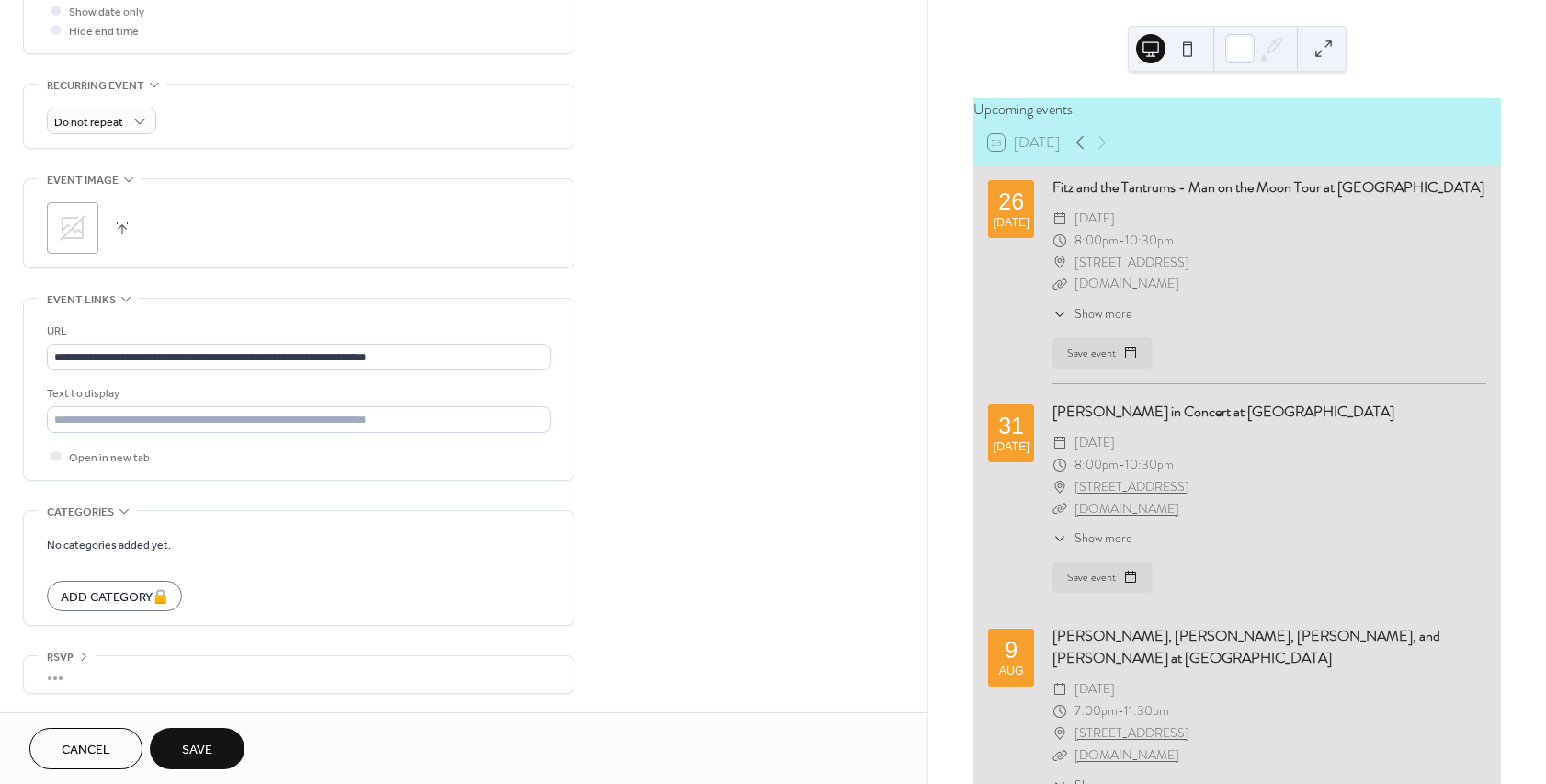 click on "Save" at bounding box center [197, 750] 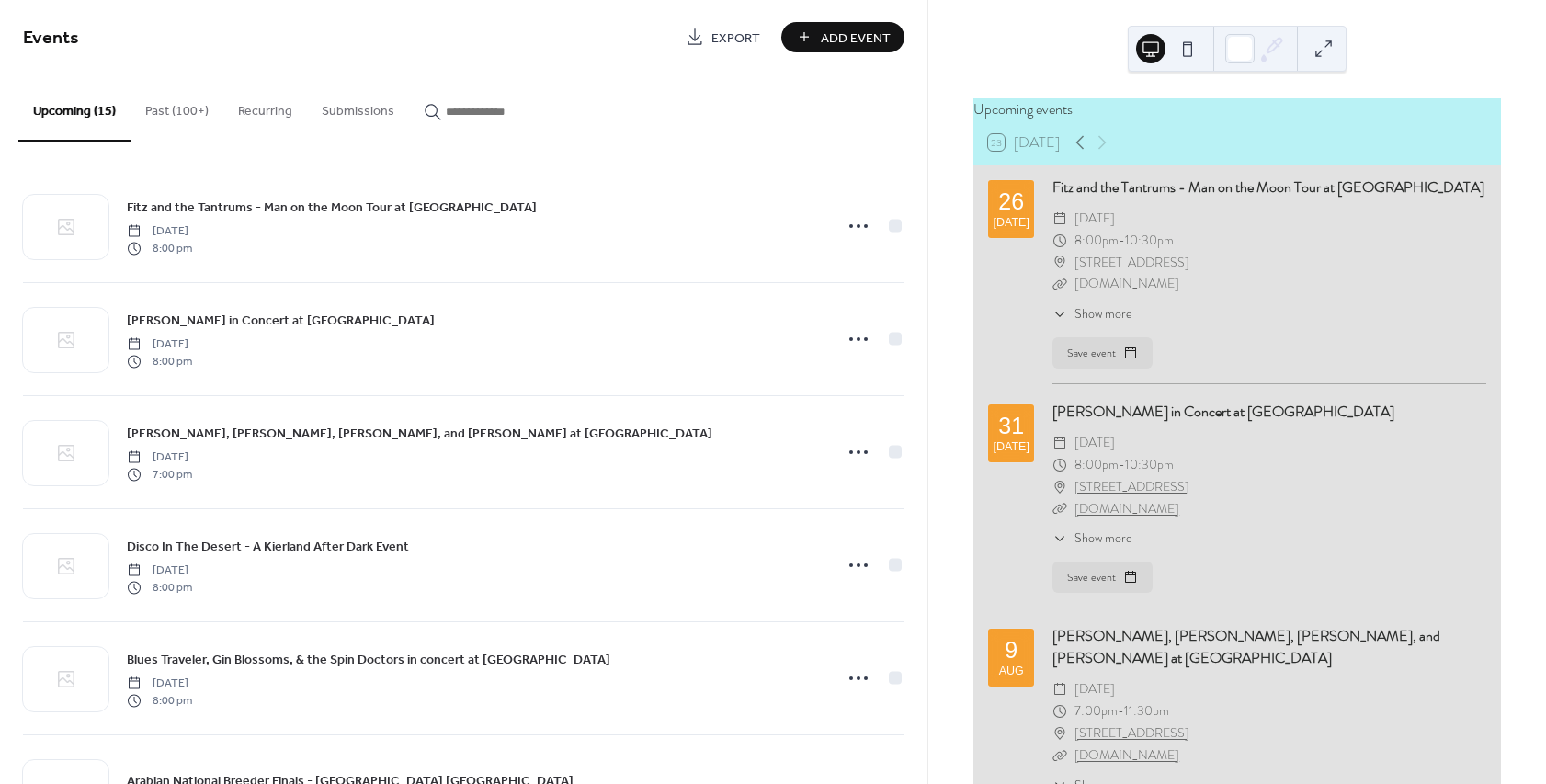 click on "Add Event" at bounding box center [856, 38] 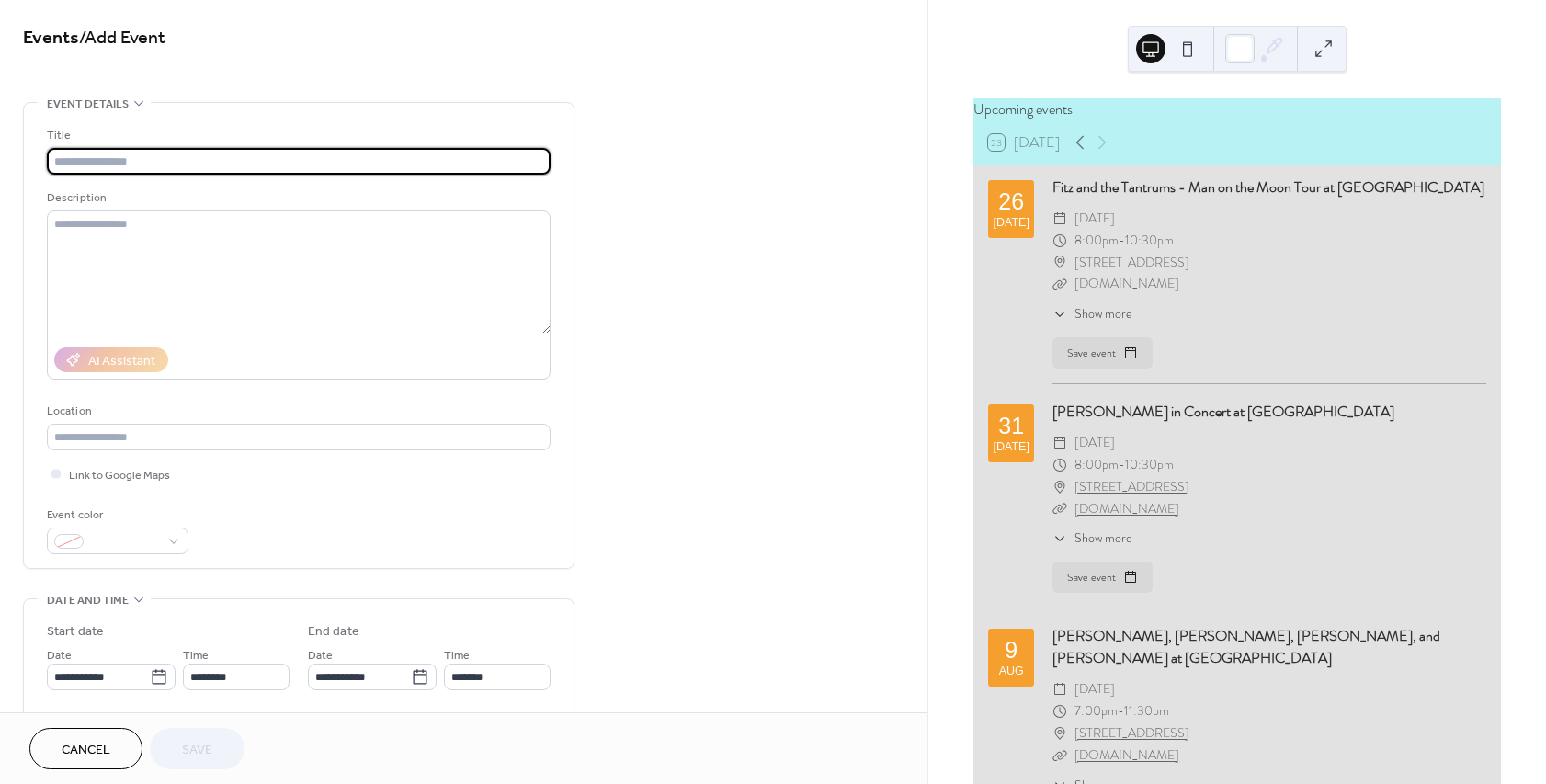 click at bounding box center (299, 161) 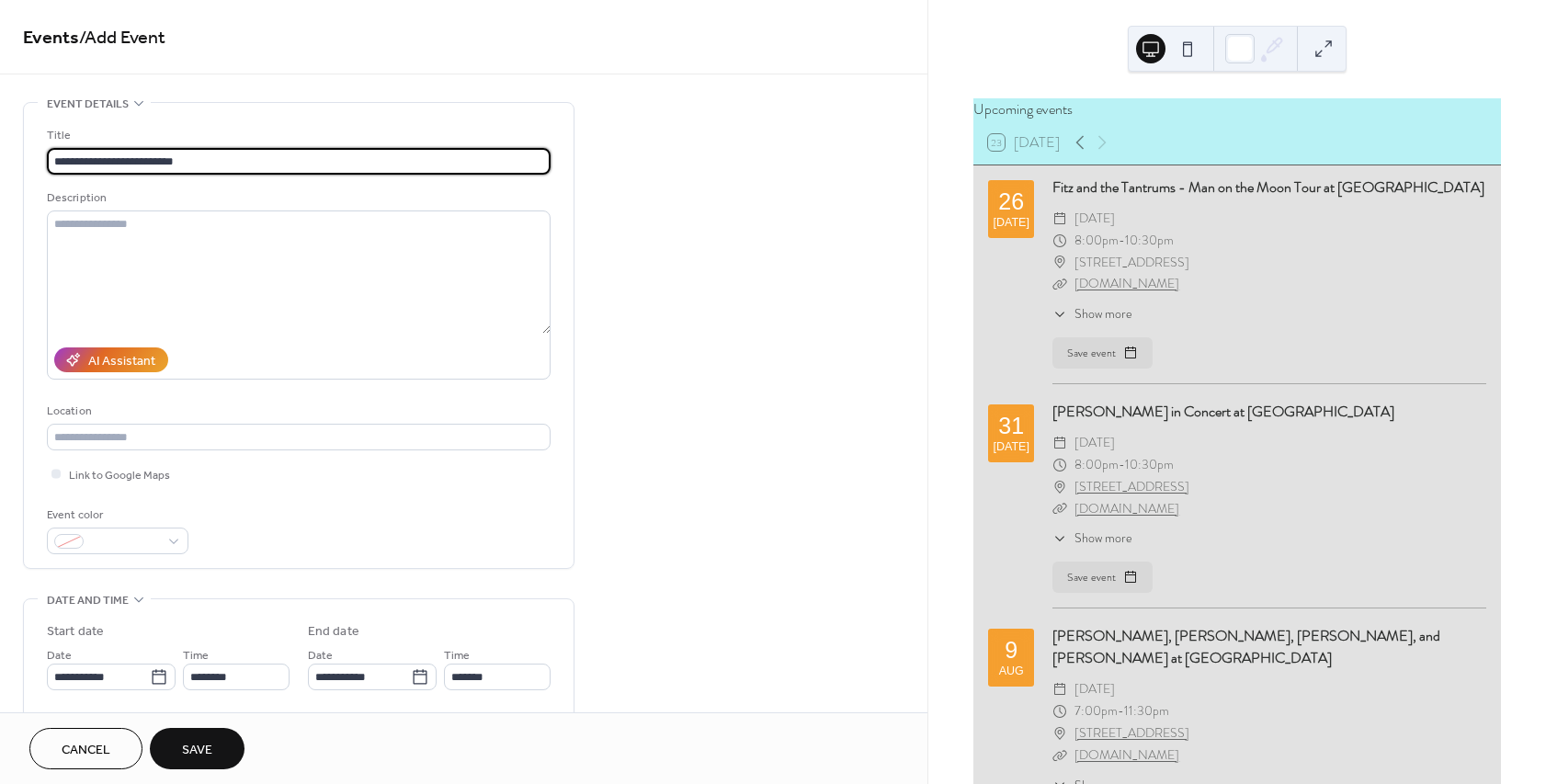 type on "**********" 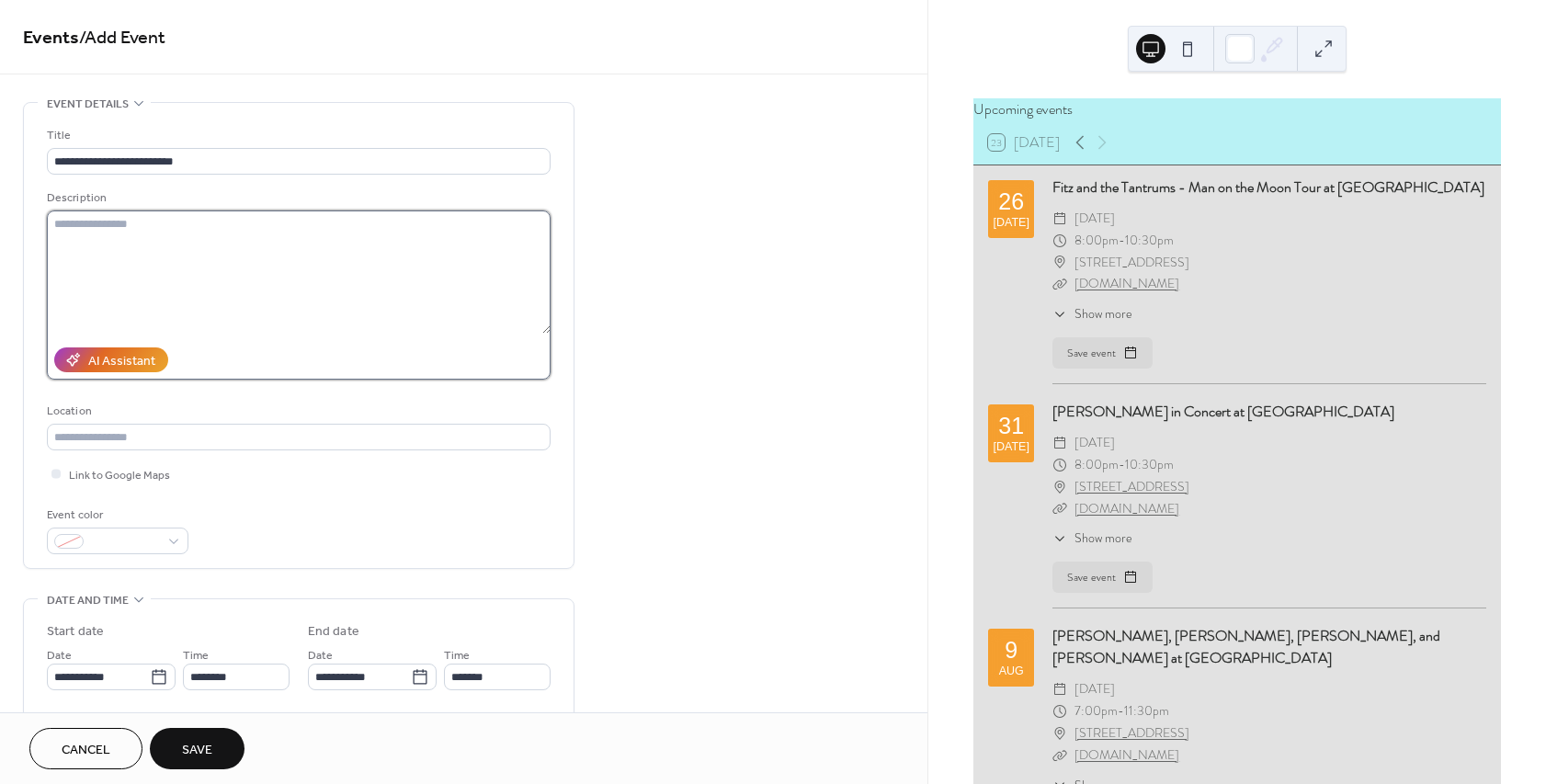 click at bounding box center (299, 272) 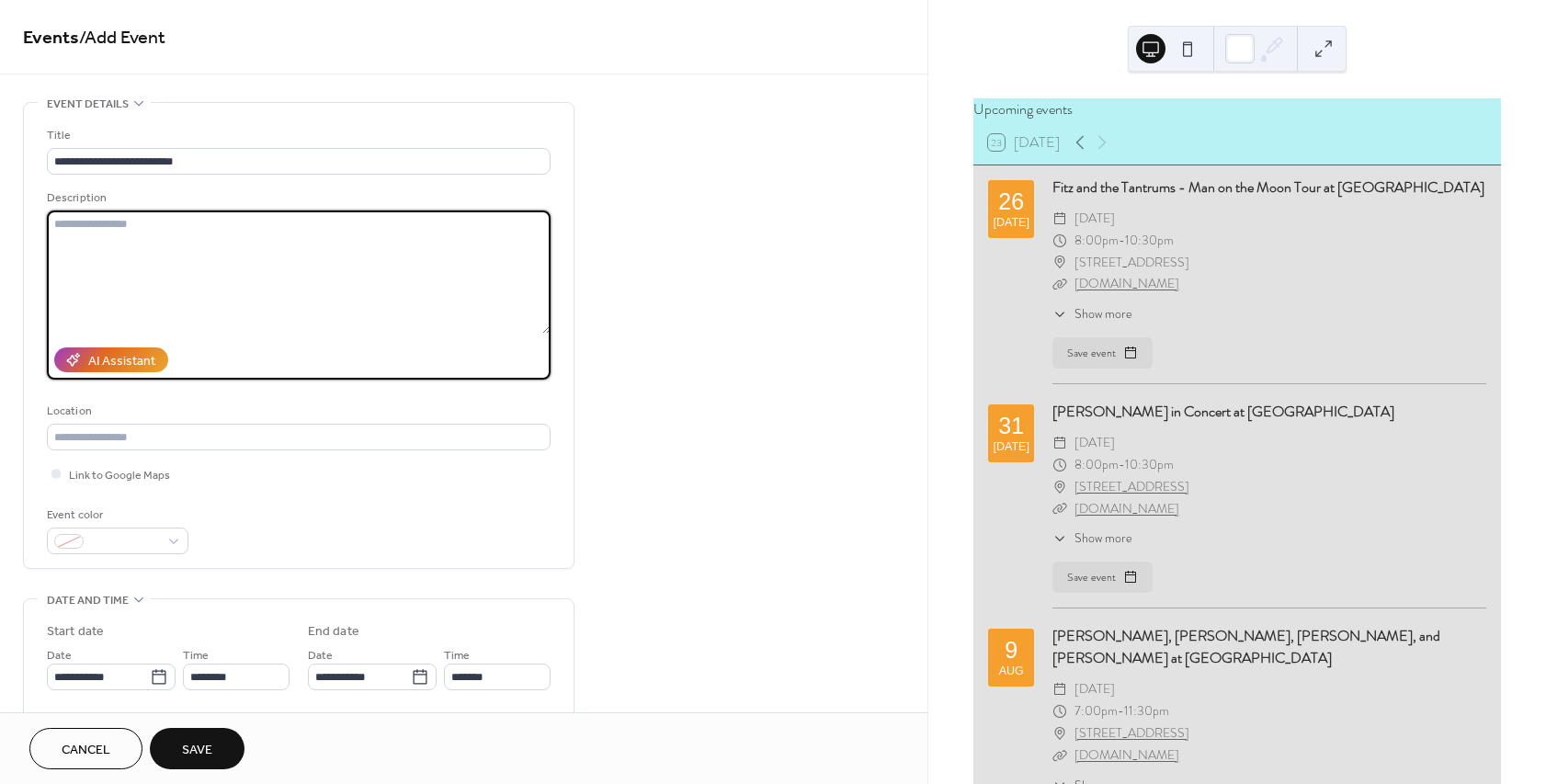 paste on "**********" 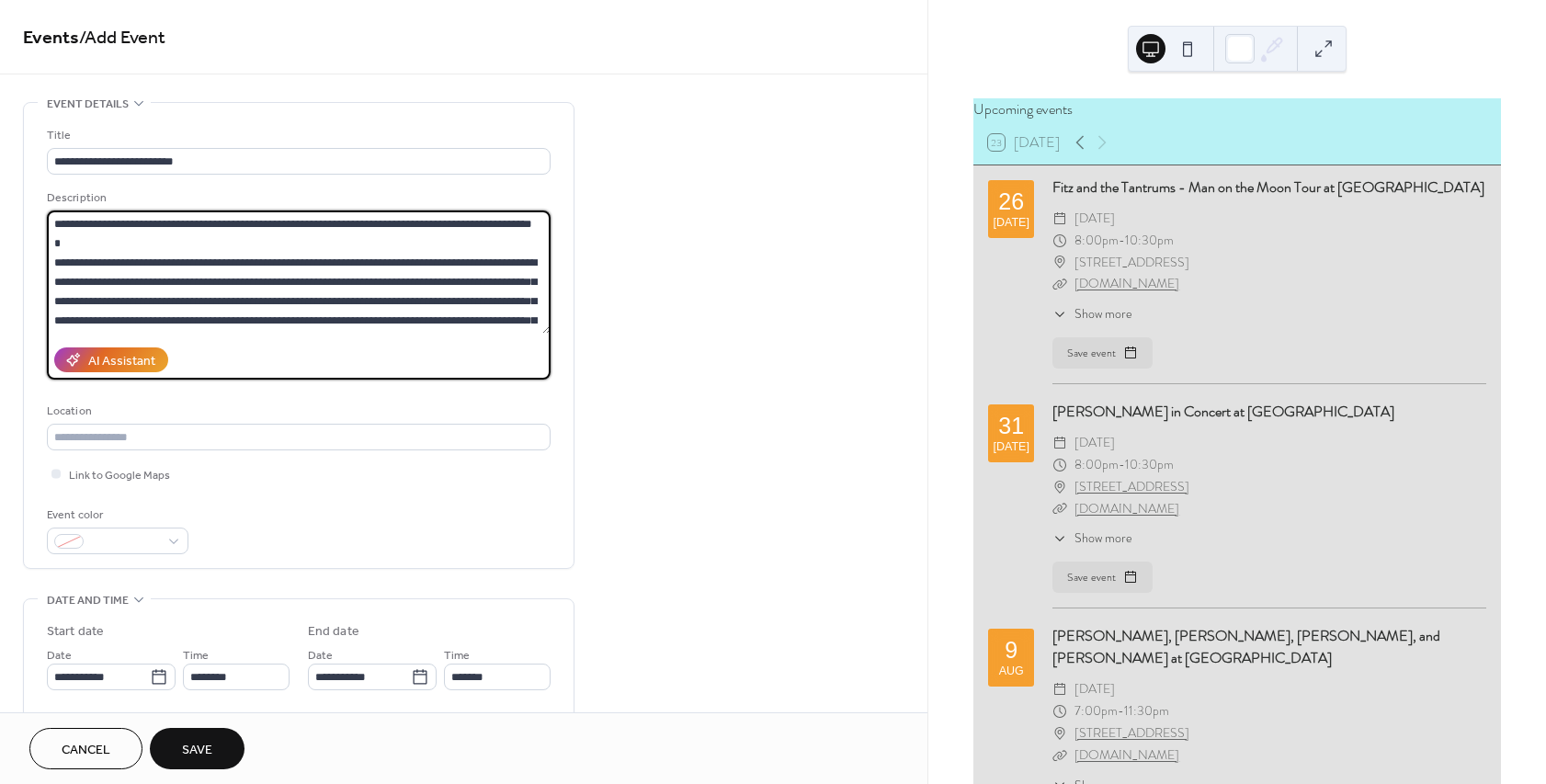 scroll, scrollTop: 94, scrollLeft: 0, axis: vertical 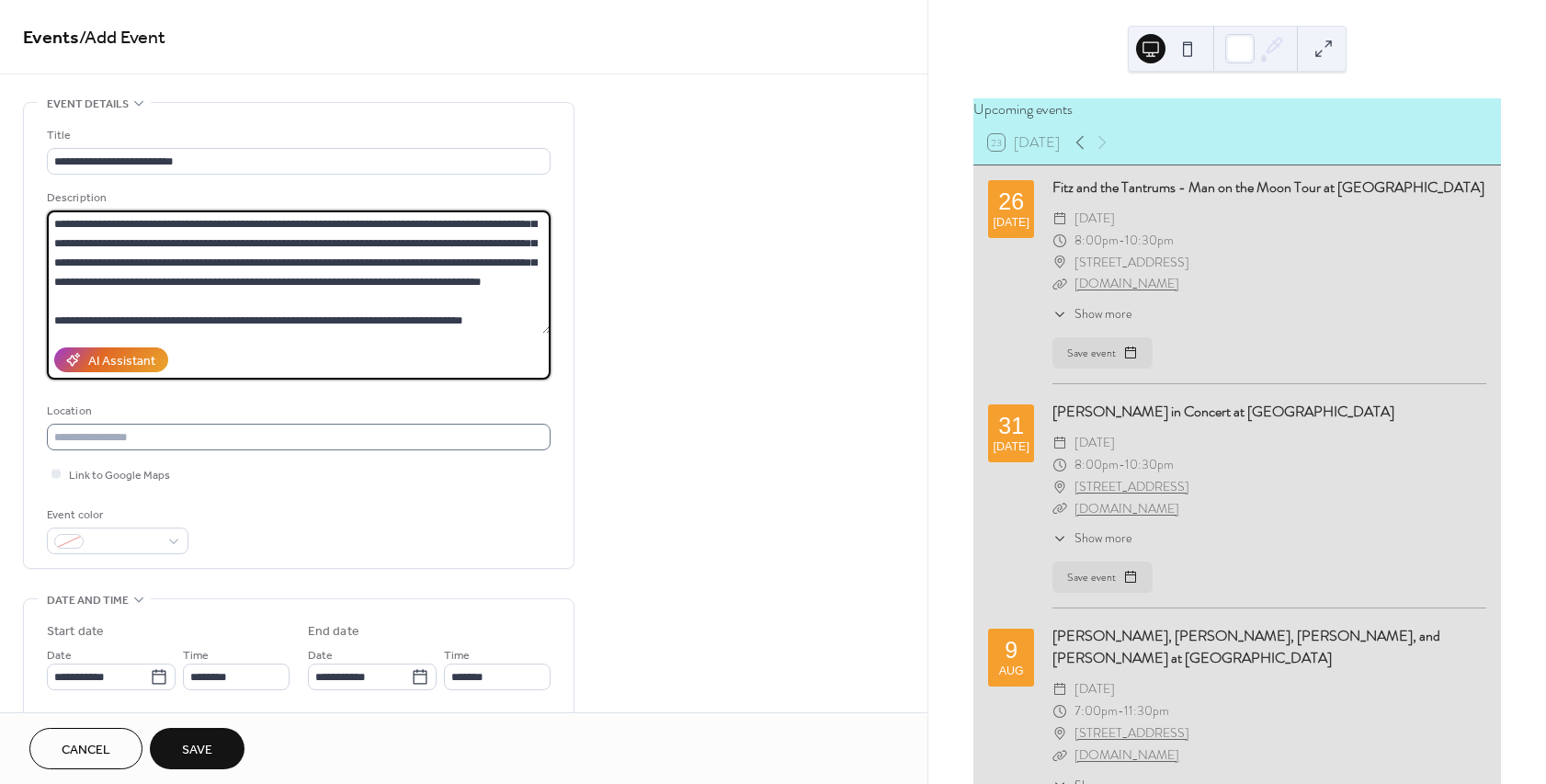 type on "**********" 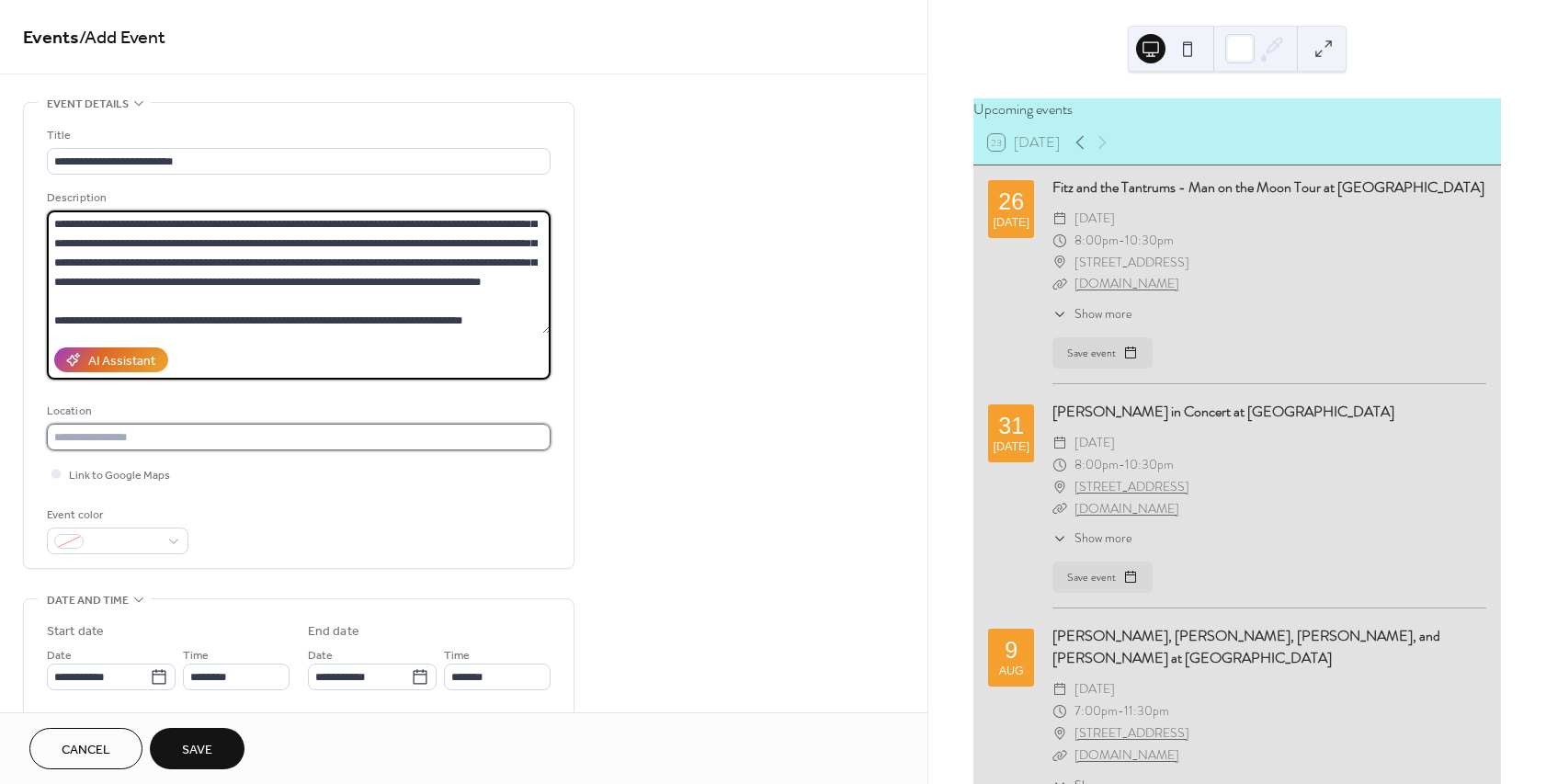 click at bounding box center [299, 437] 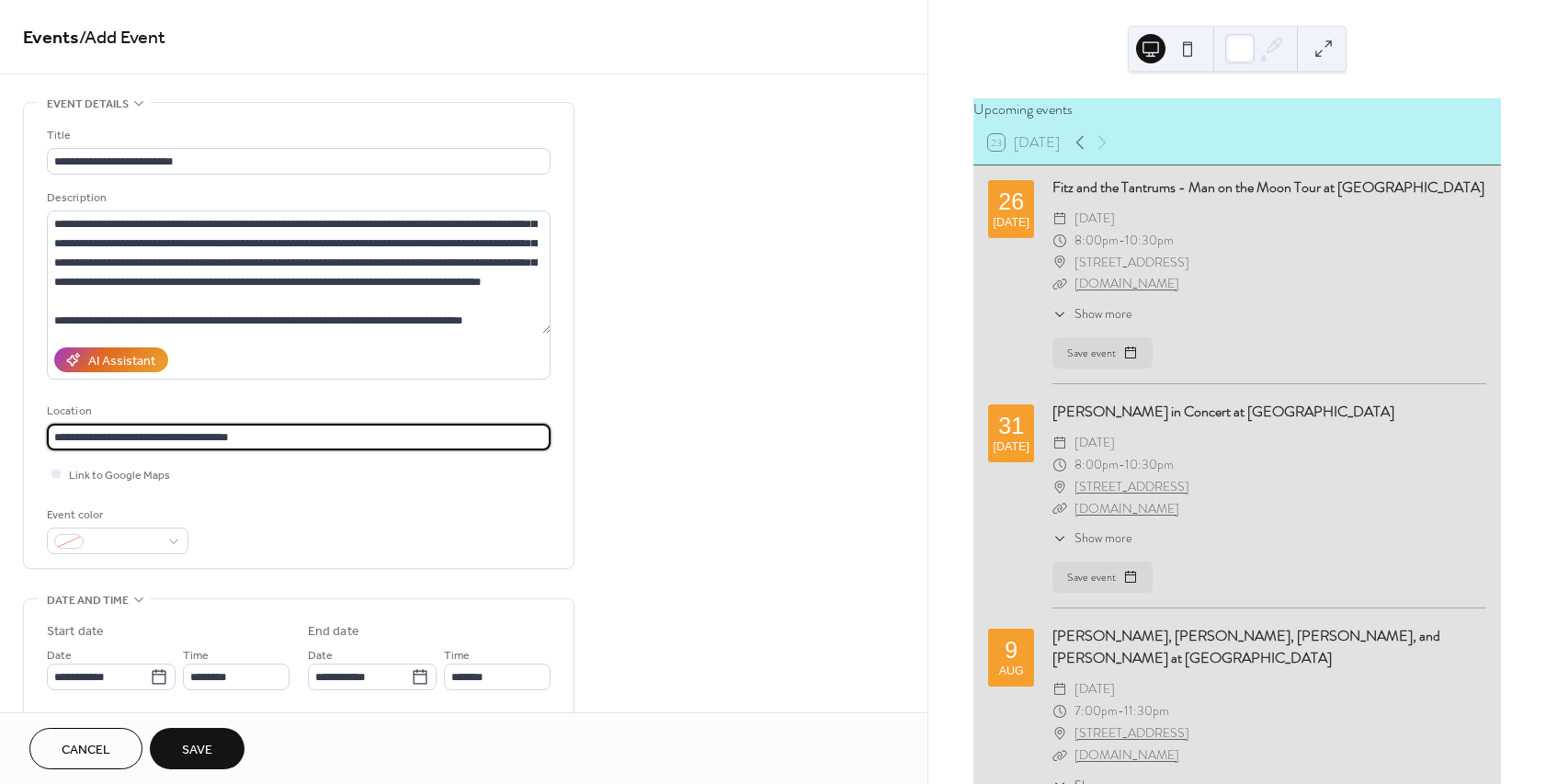 type on "**********" 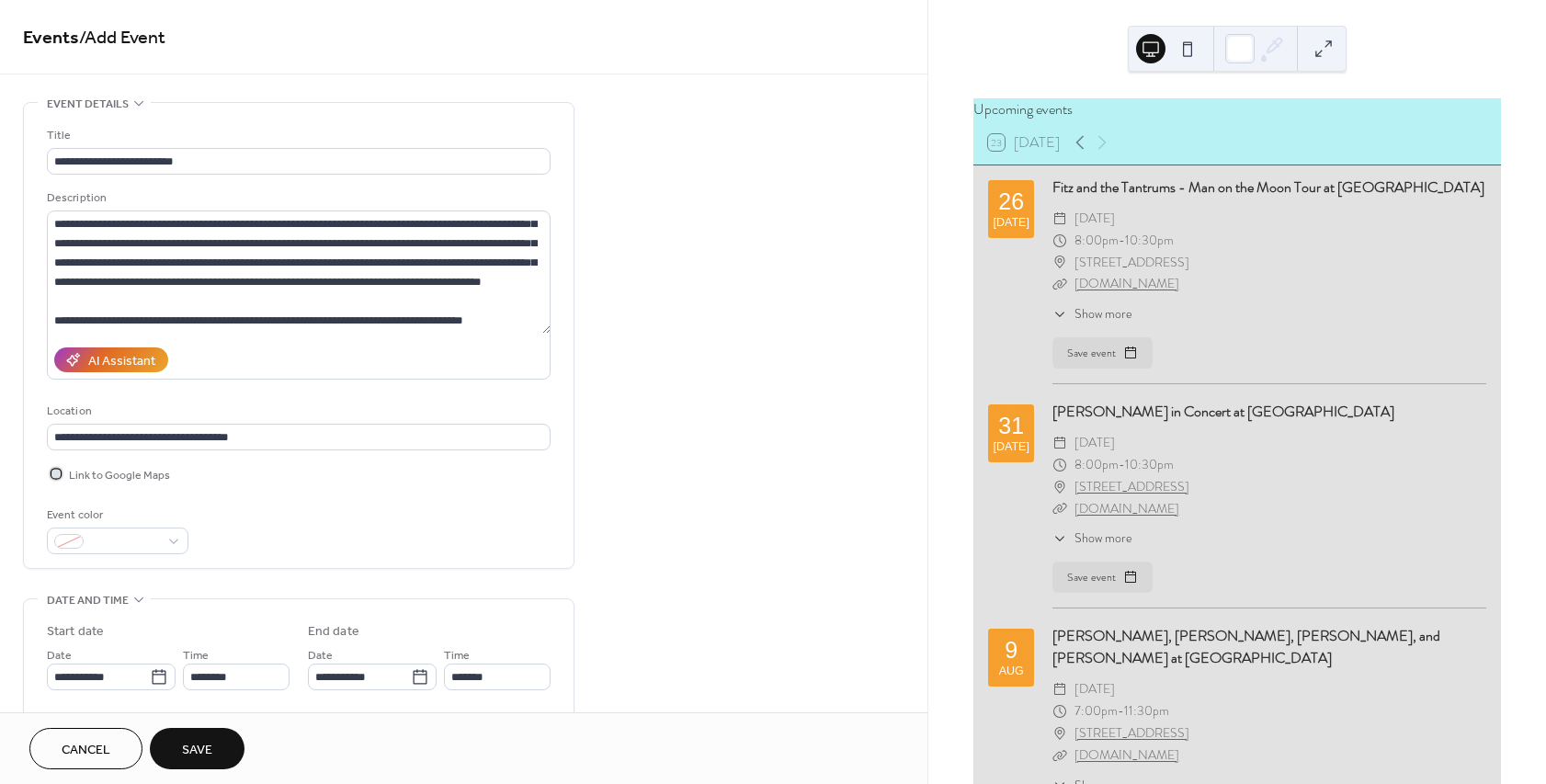 click at bounding box center (56, 473) 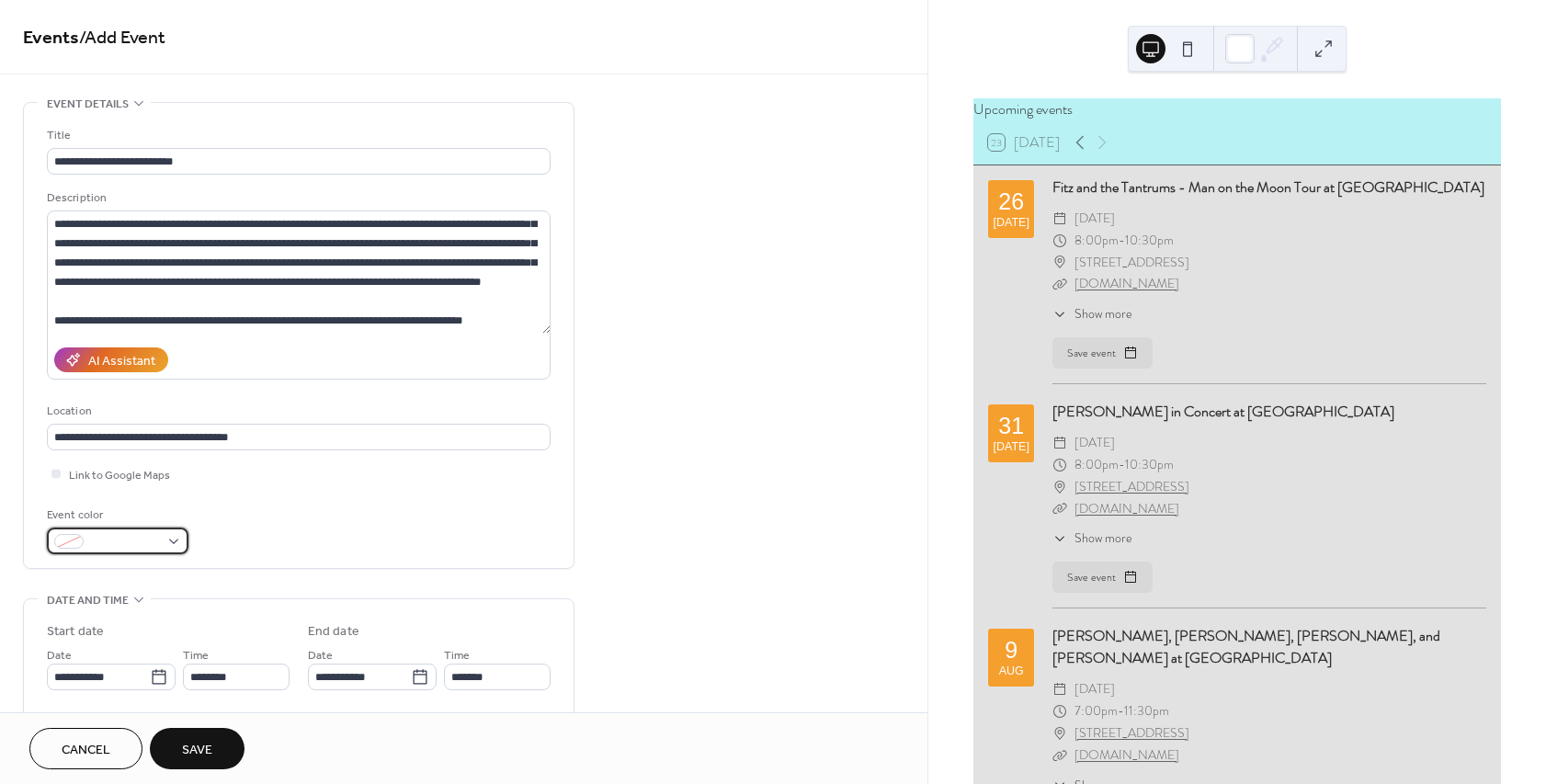 click at bounding box center (118, 540) 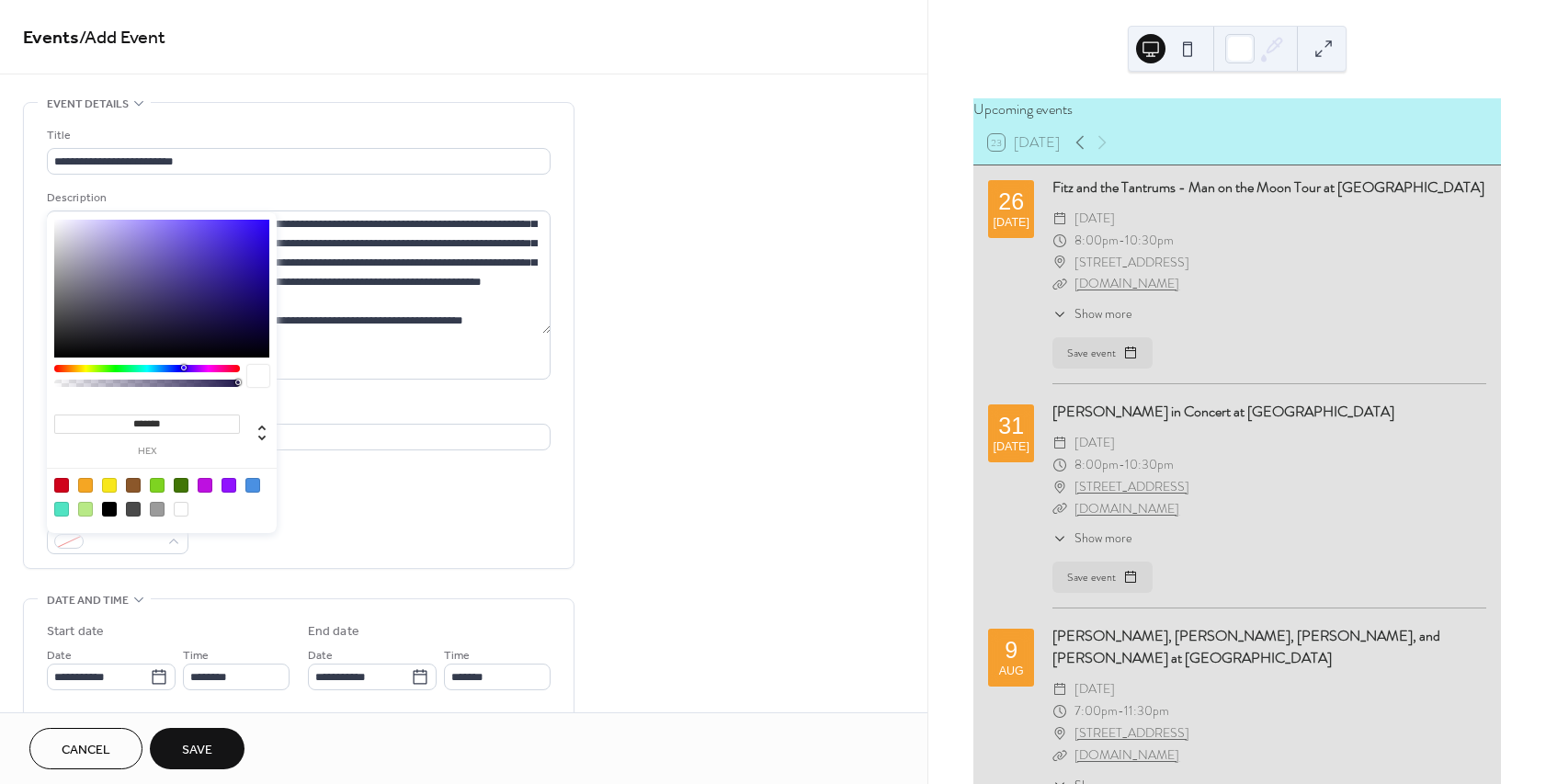 click at bounding box center (133, 485) 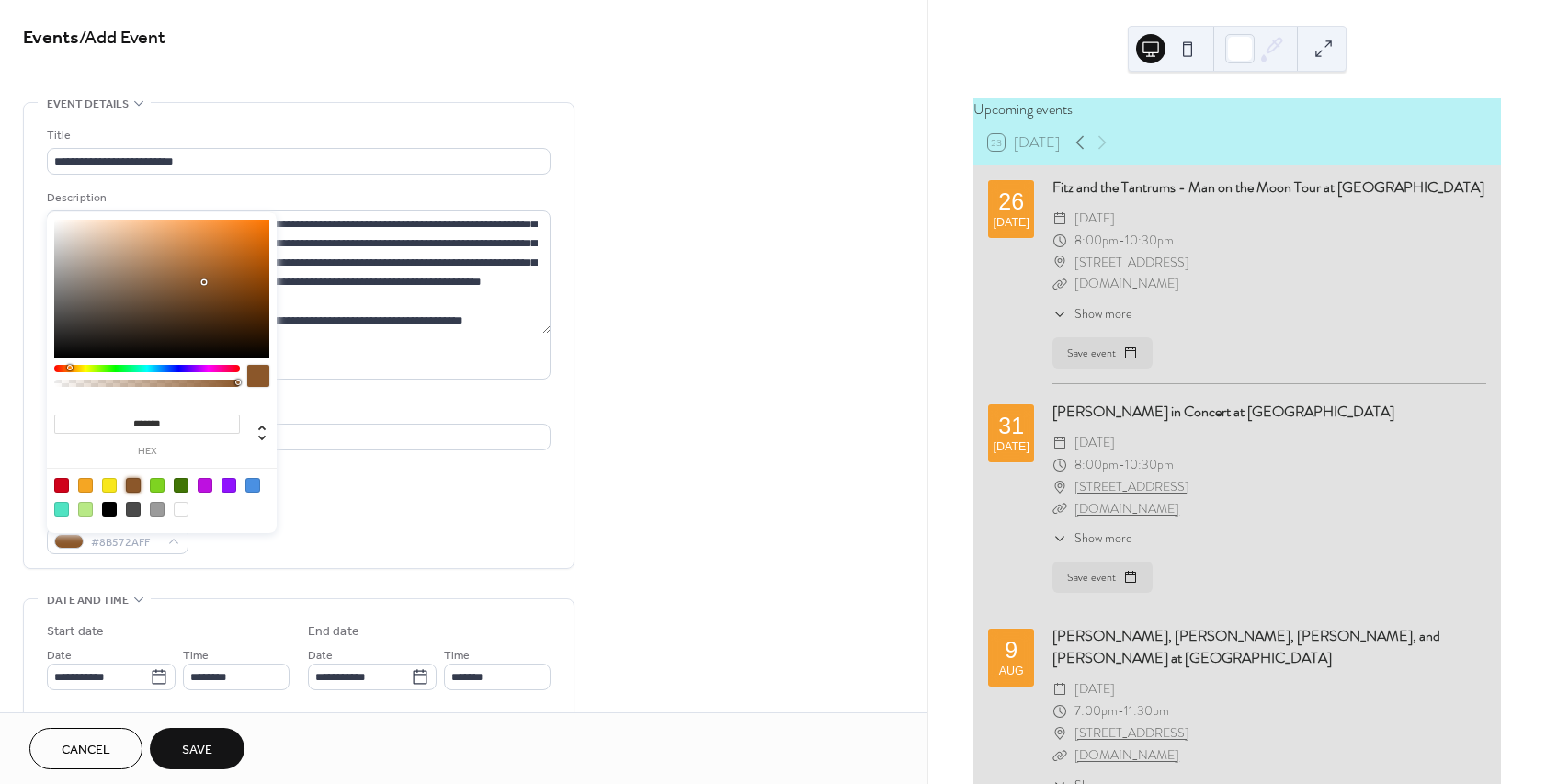 click on "**********" at bounding box center [299, 340] 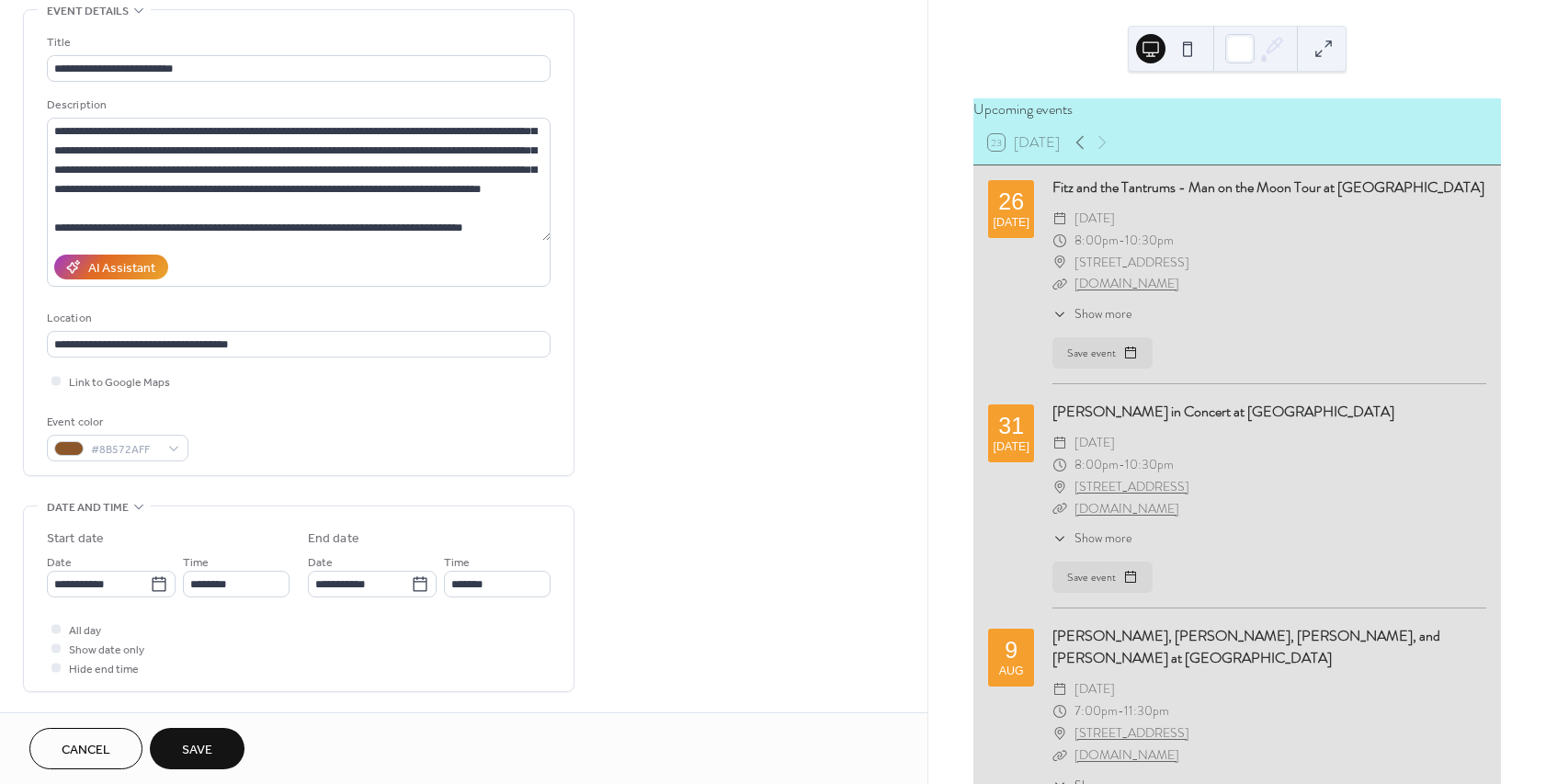 scroll, scrollTop: 110, scrollLeft: 0, axis: vertical 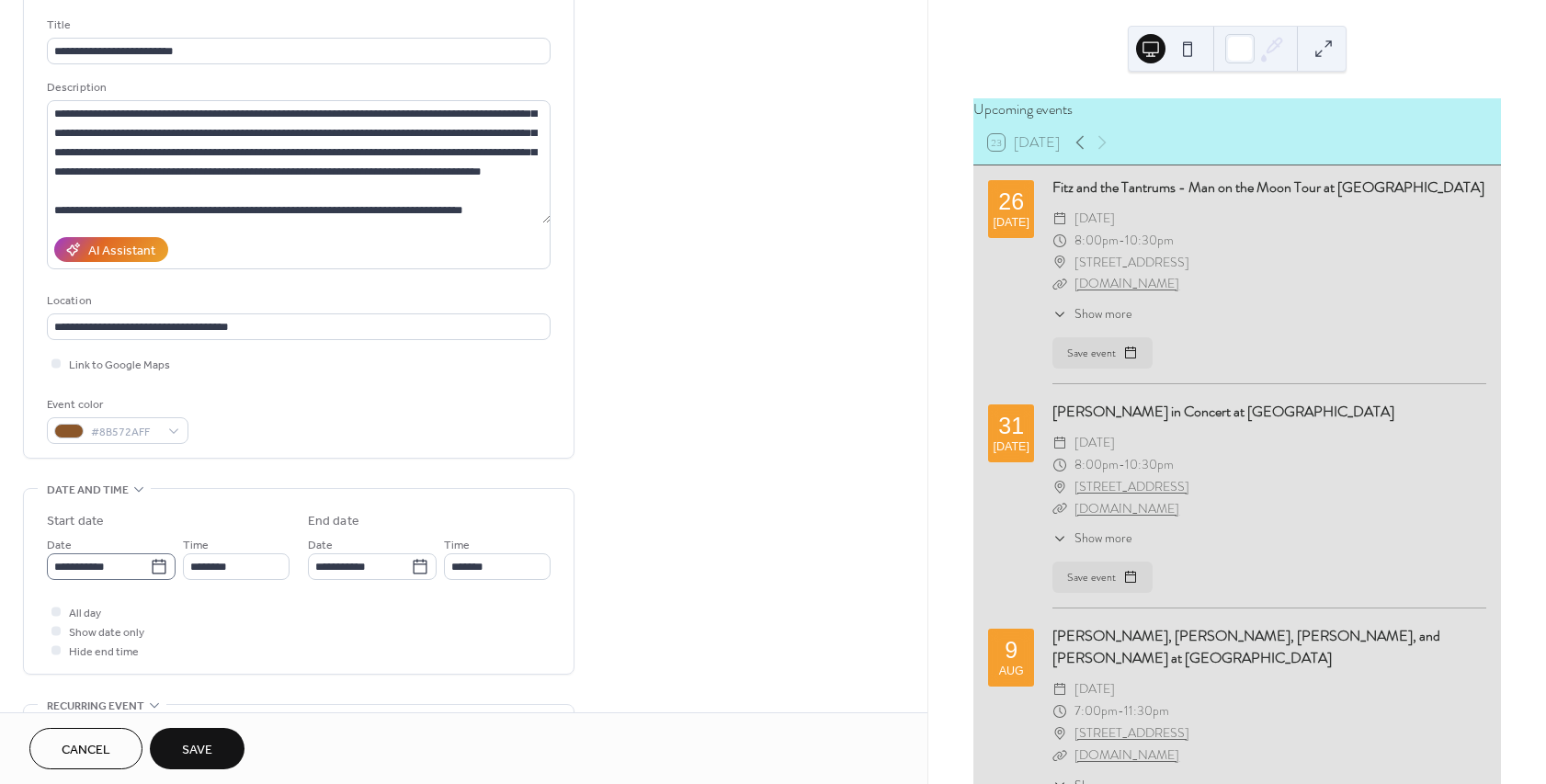 click 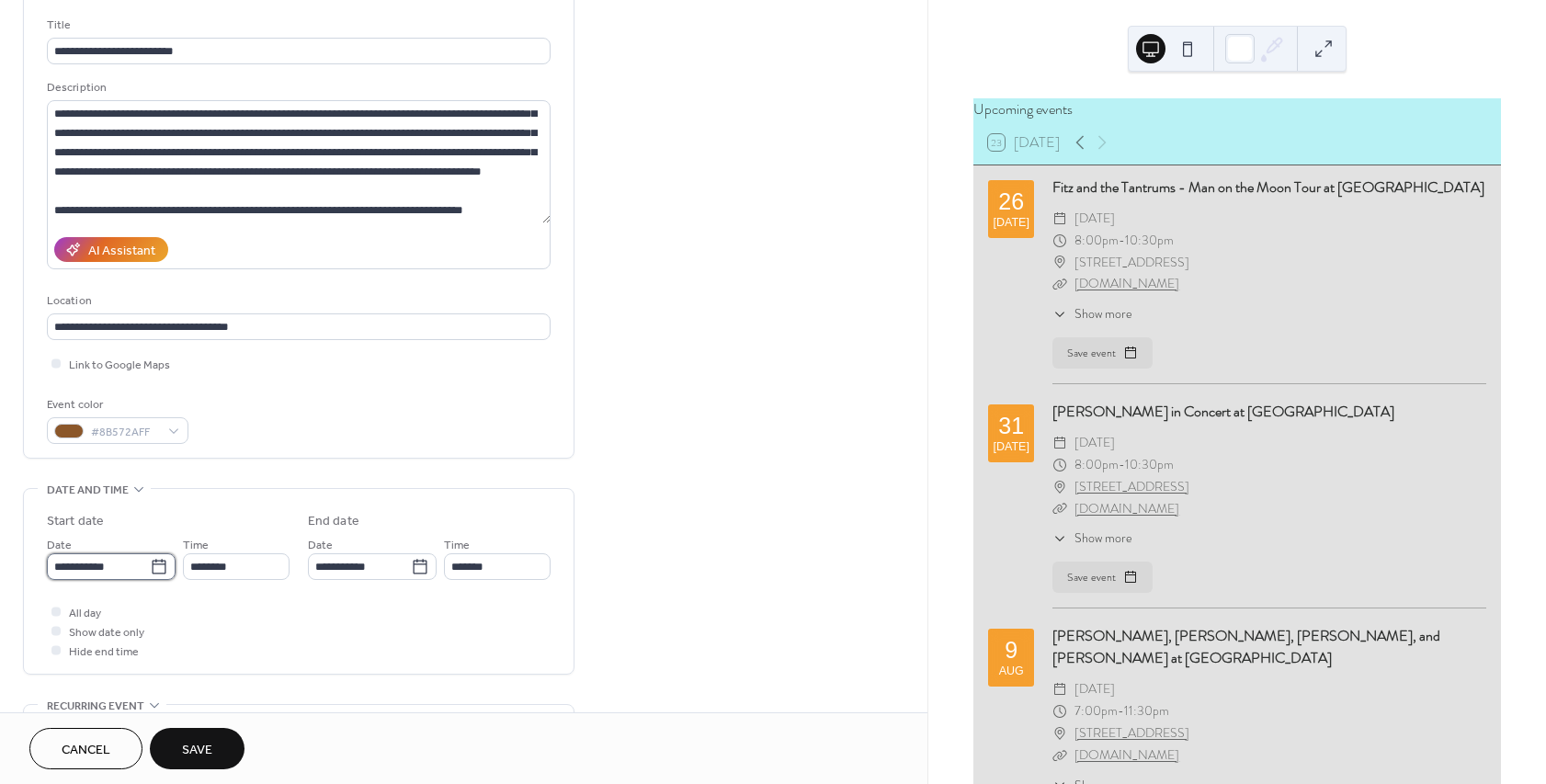 click on "**********" at bounding box center [98, 566] 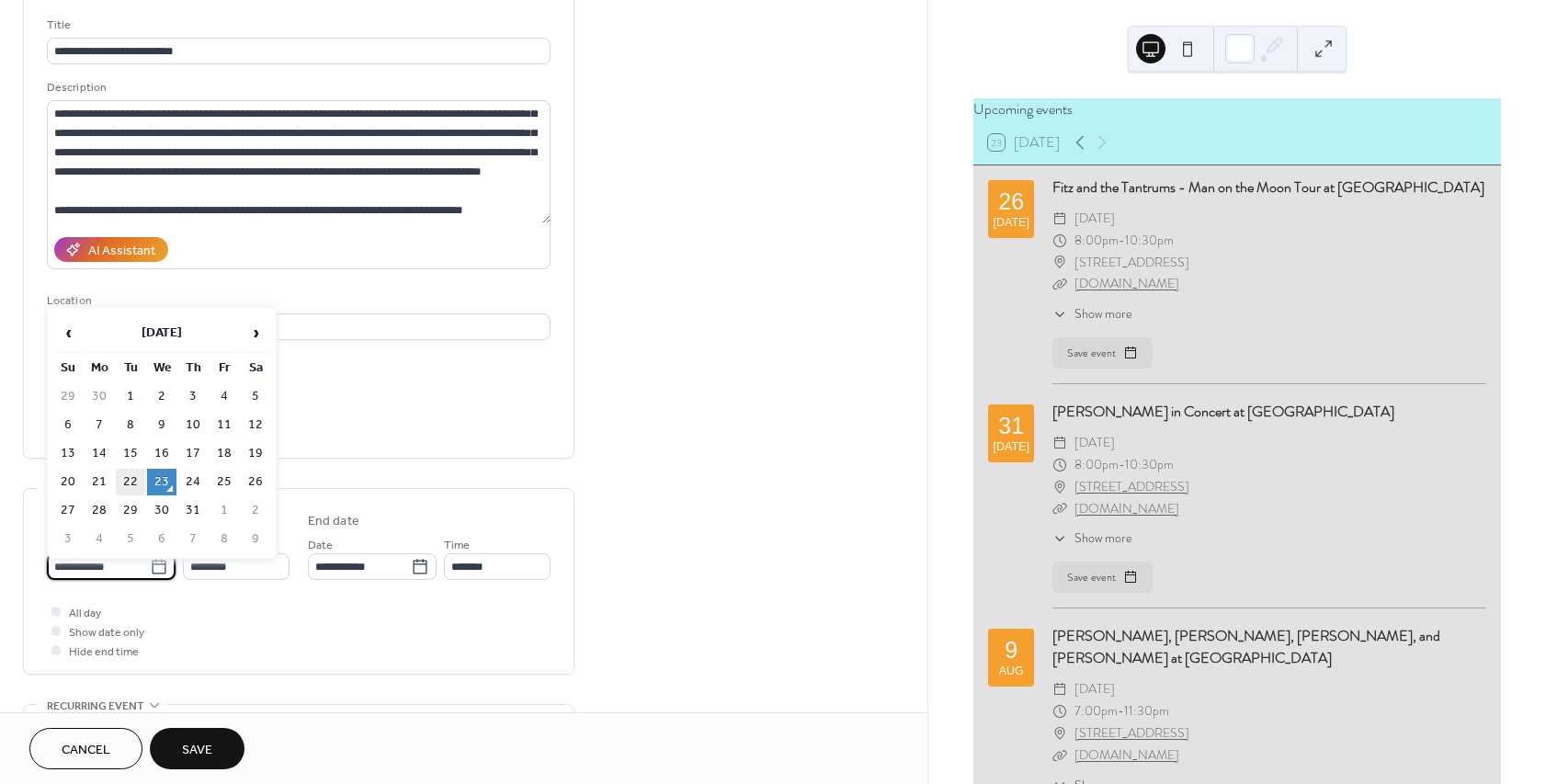 click on "22" at bounding box center (131, 482) 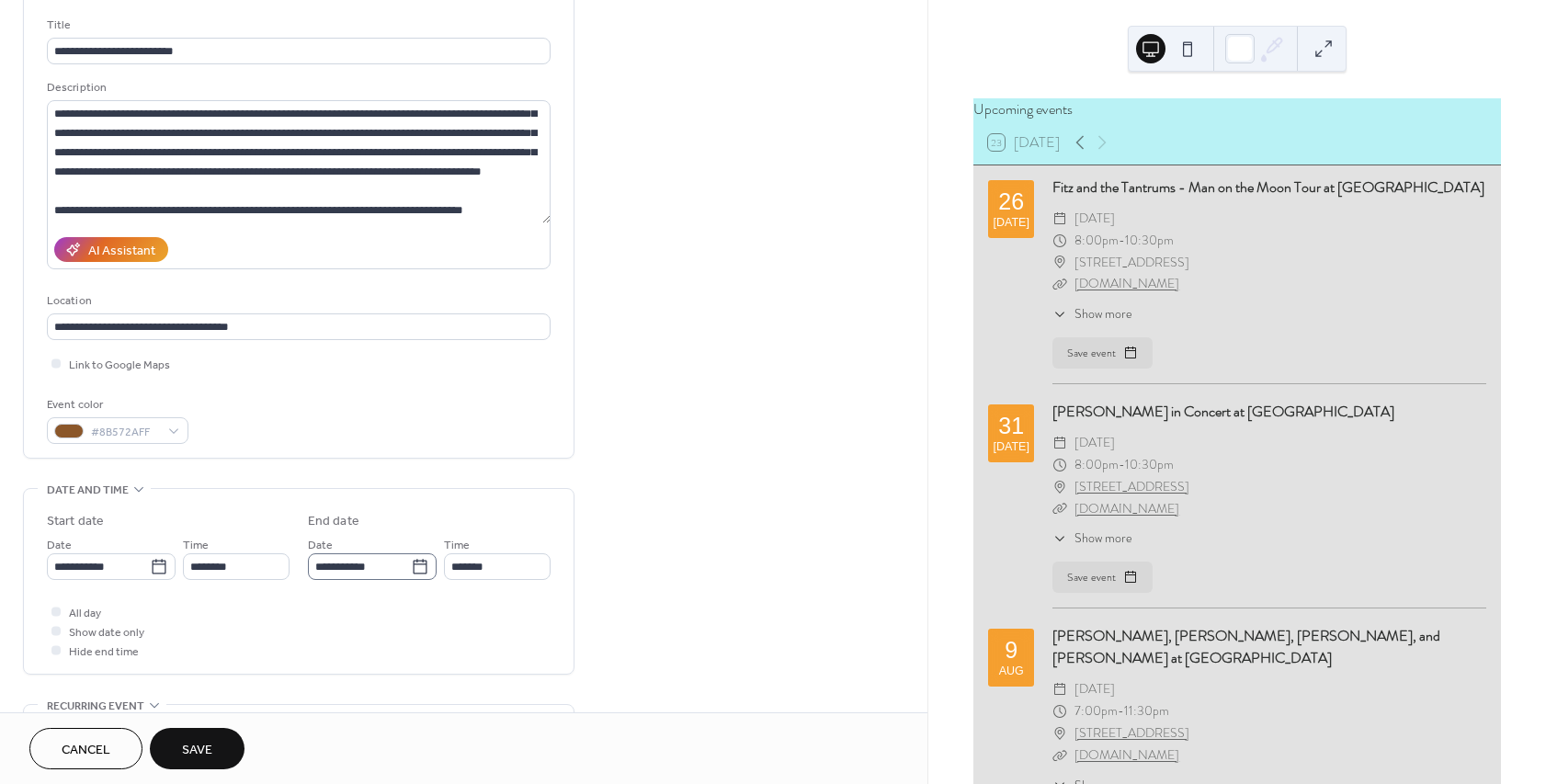 click 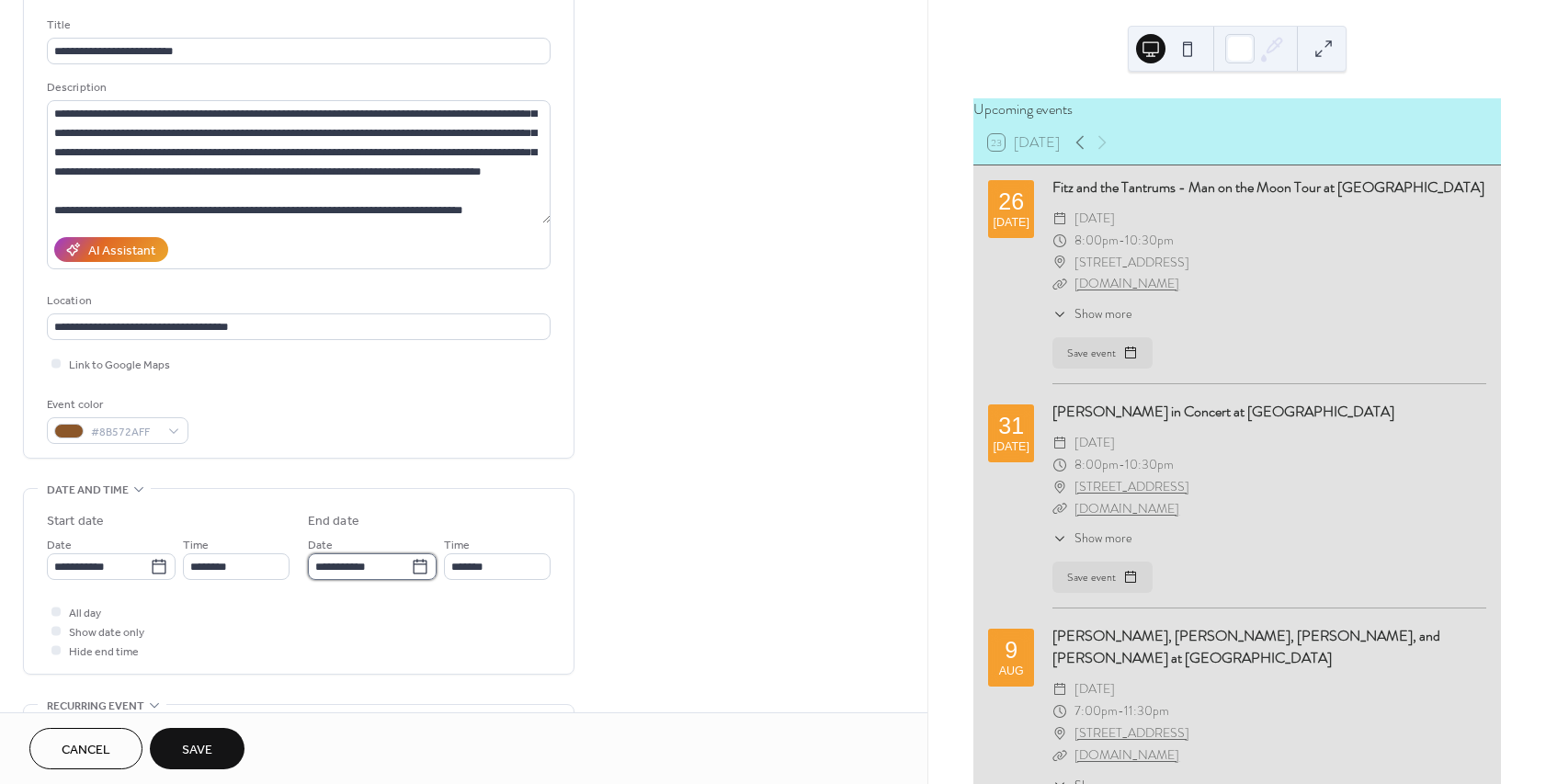 click on "**********" at bounding box center [359, 566] 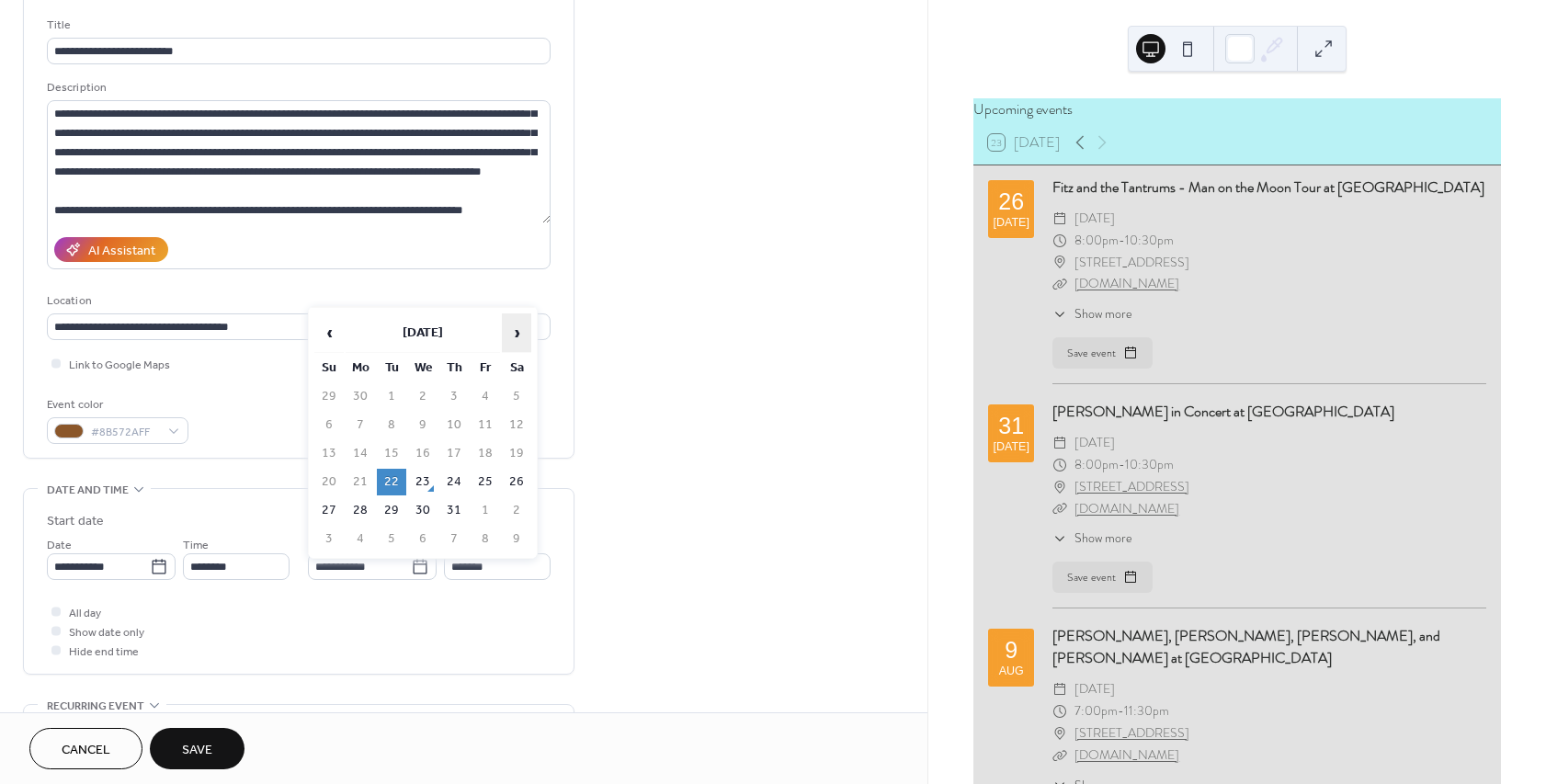 click on "›" at bounding box center (517, 333) 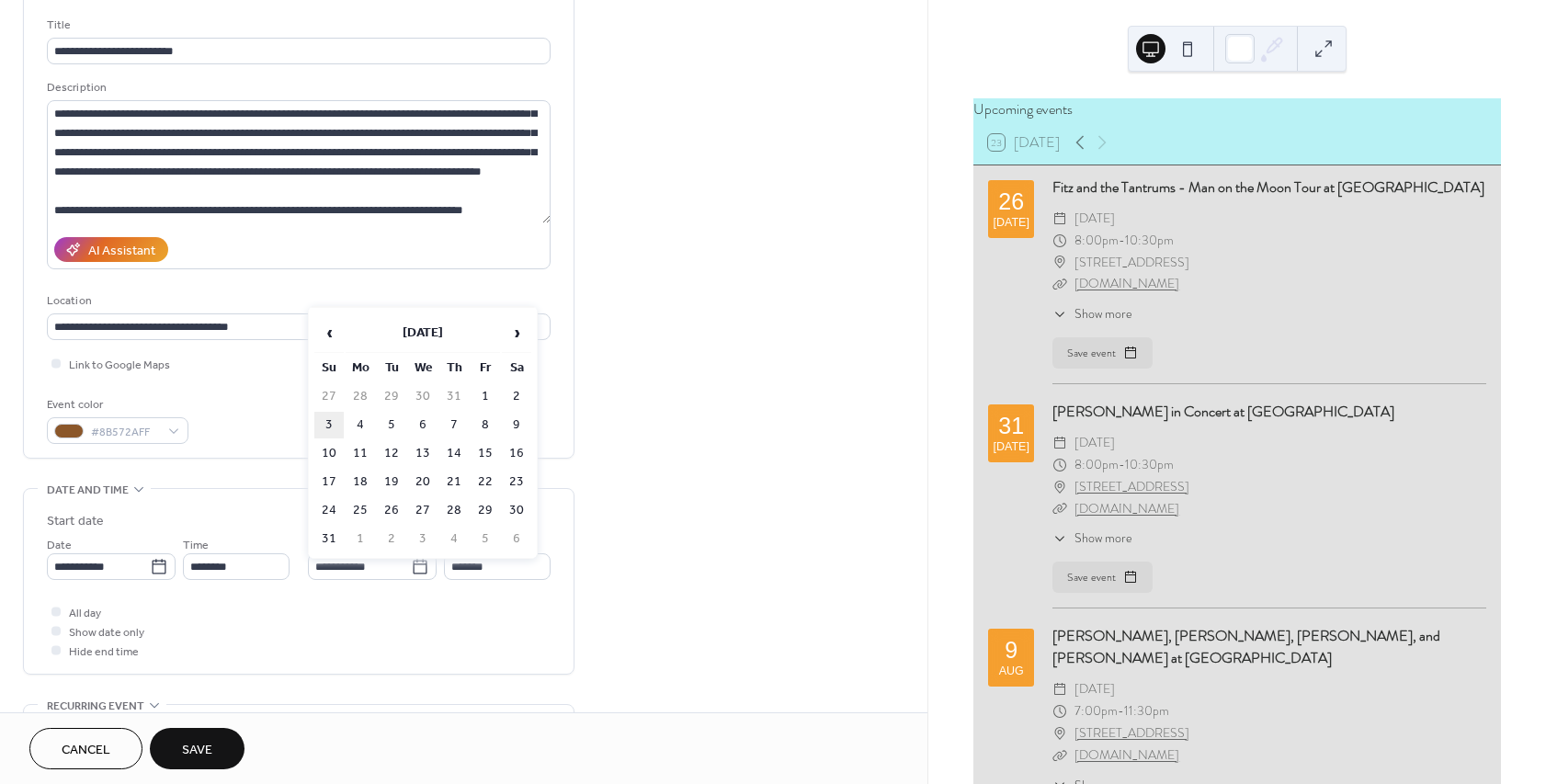 click on "3" at bounding box center (329, 425) 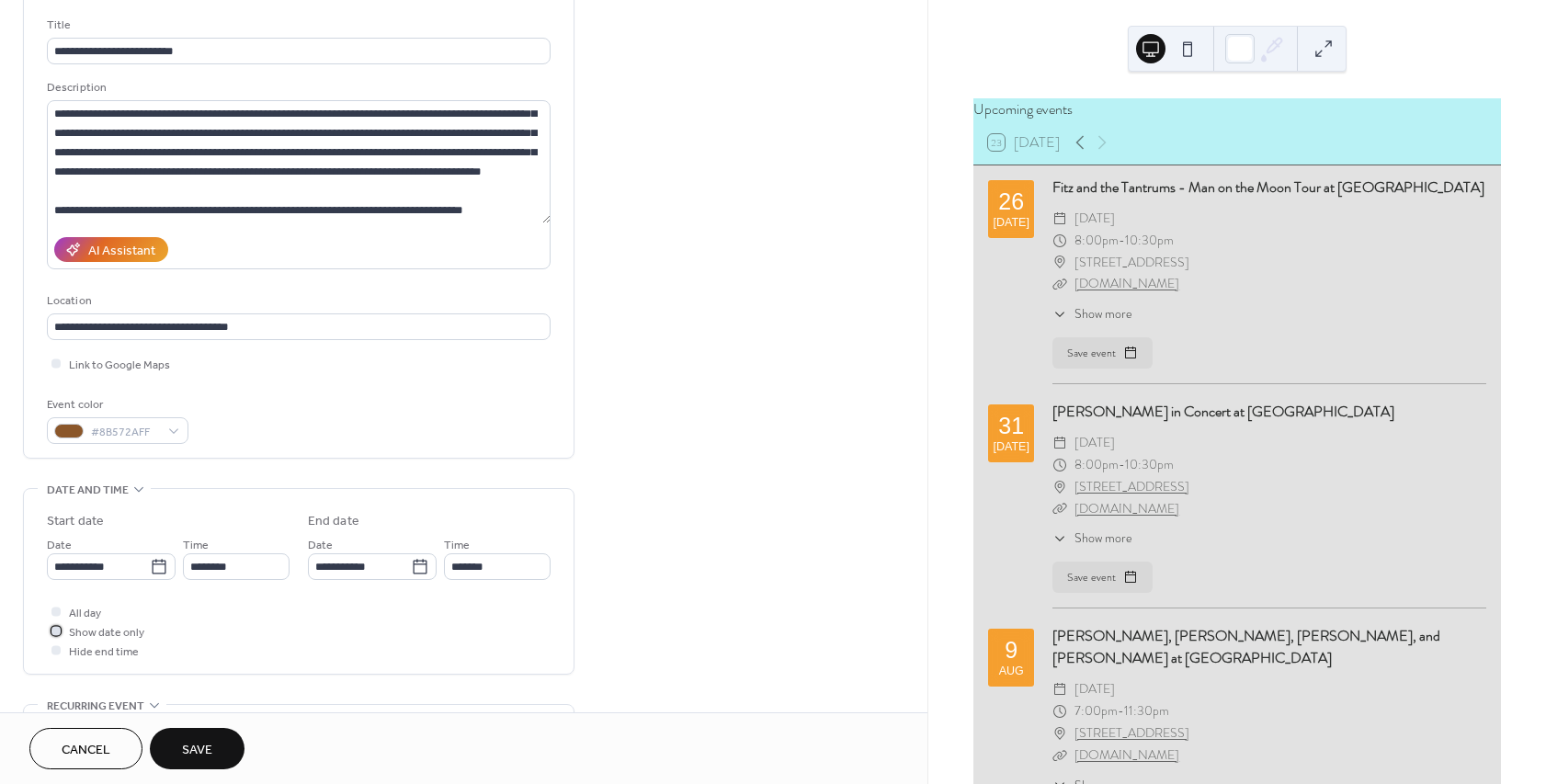 click at bounding box center (56, 631) 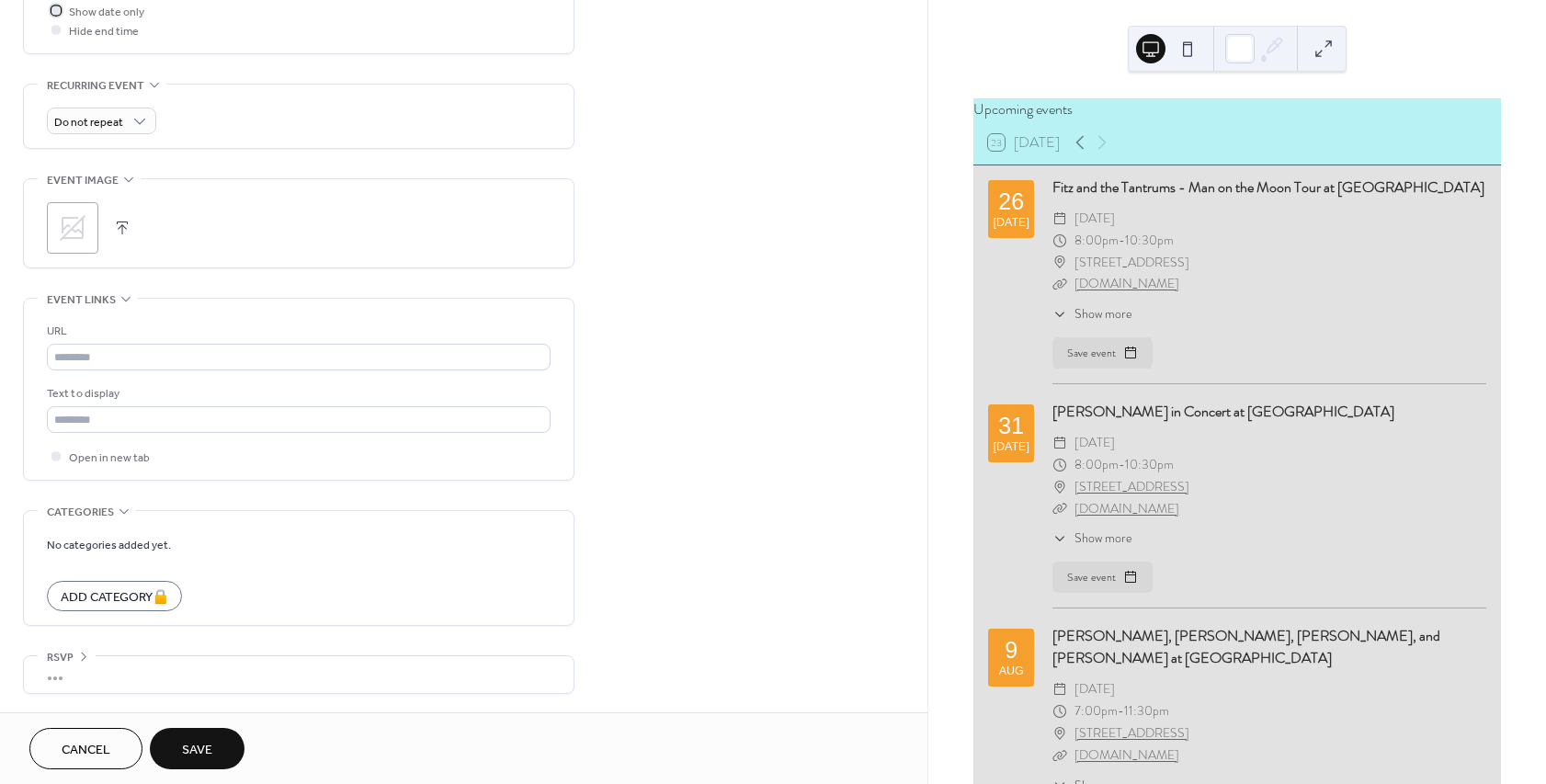 scroll, scrollTop: 742, scrollLeft: 0, axis: vertical 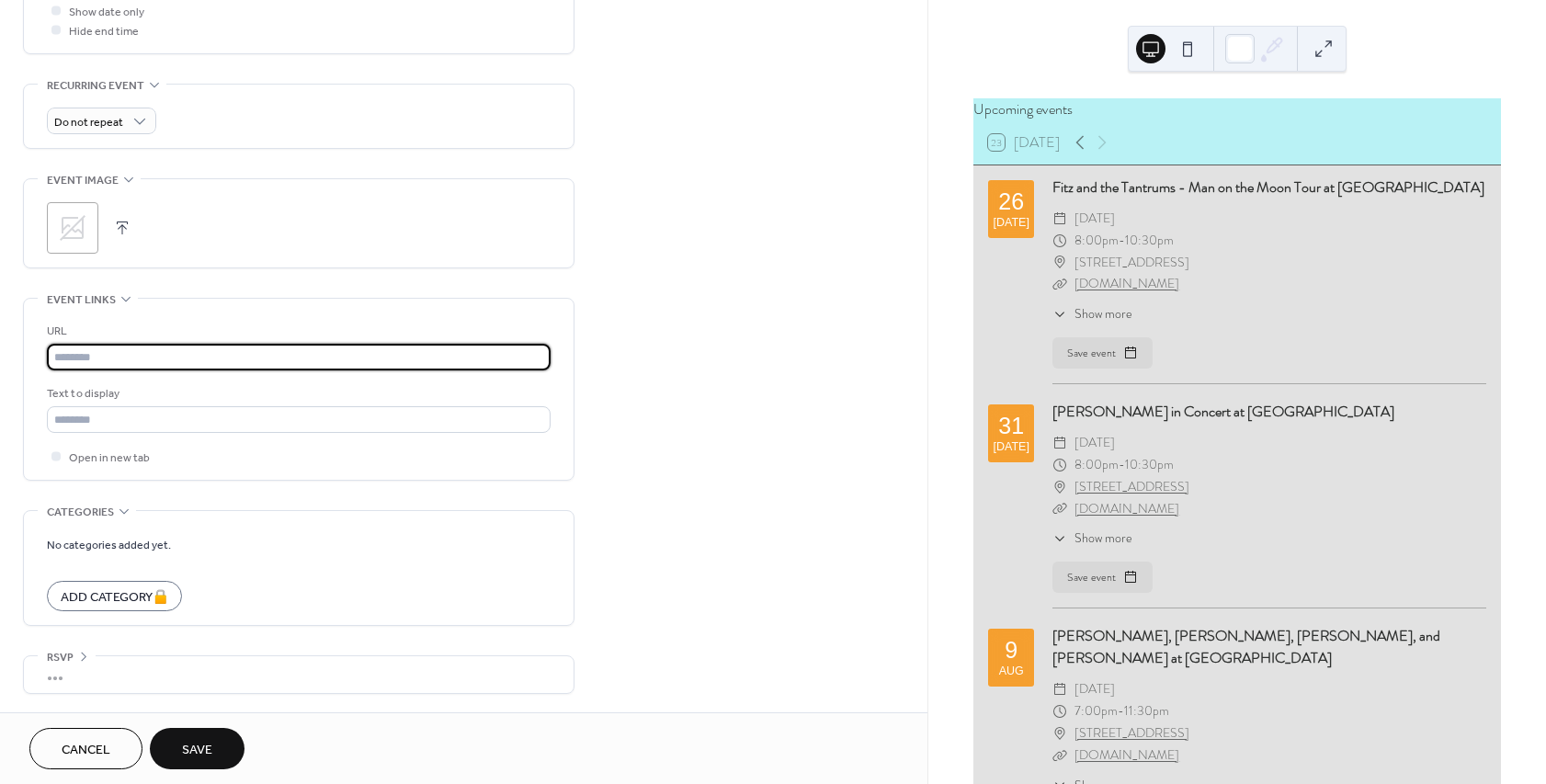 click at bounding box center [299, 357] 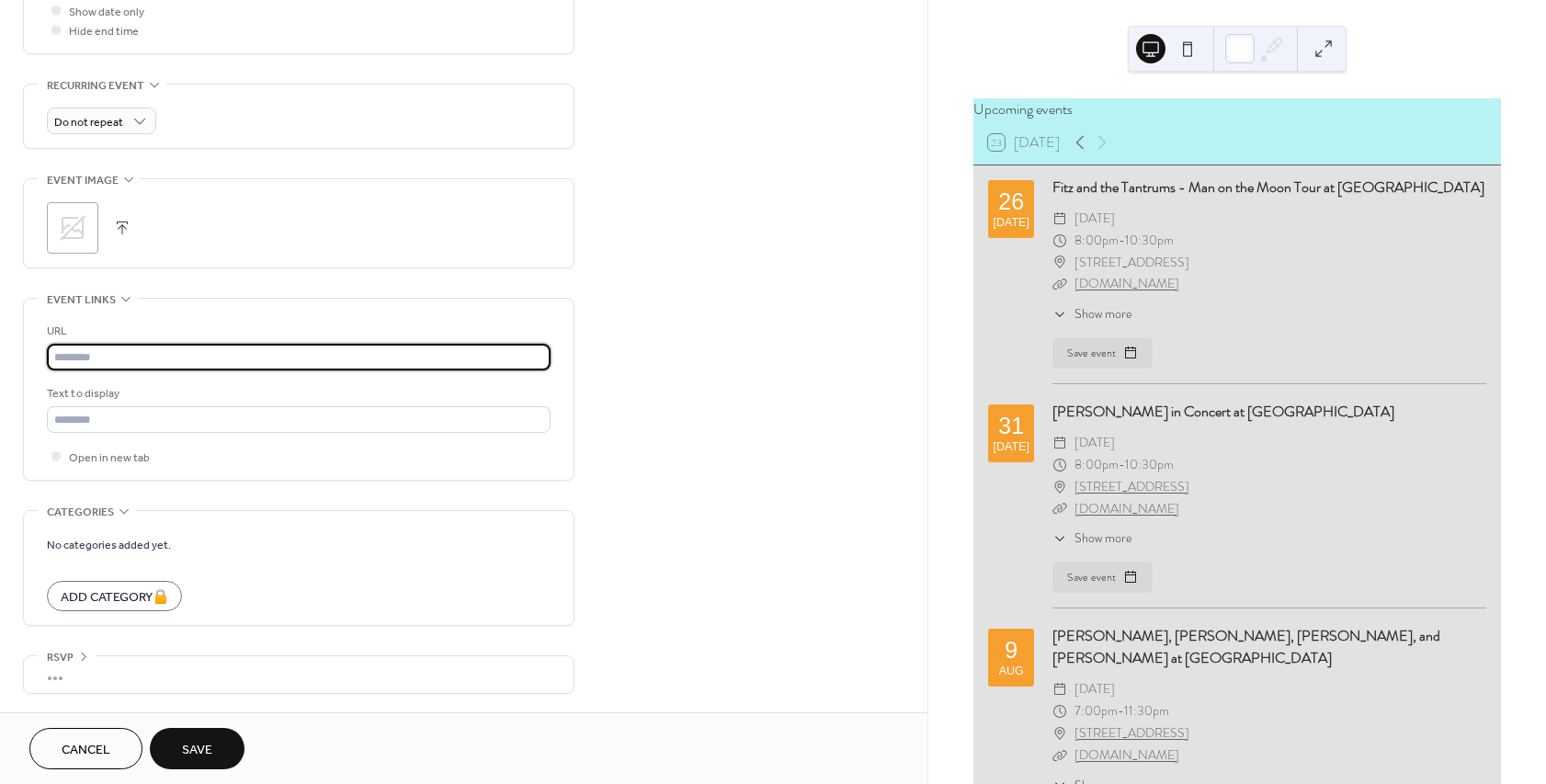 paste on "**********" 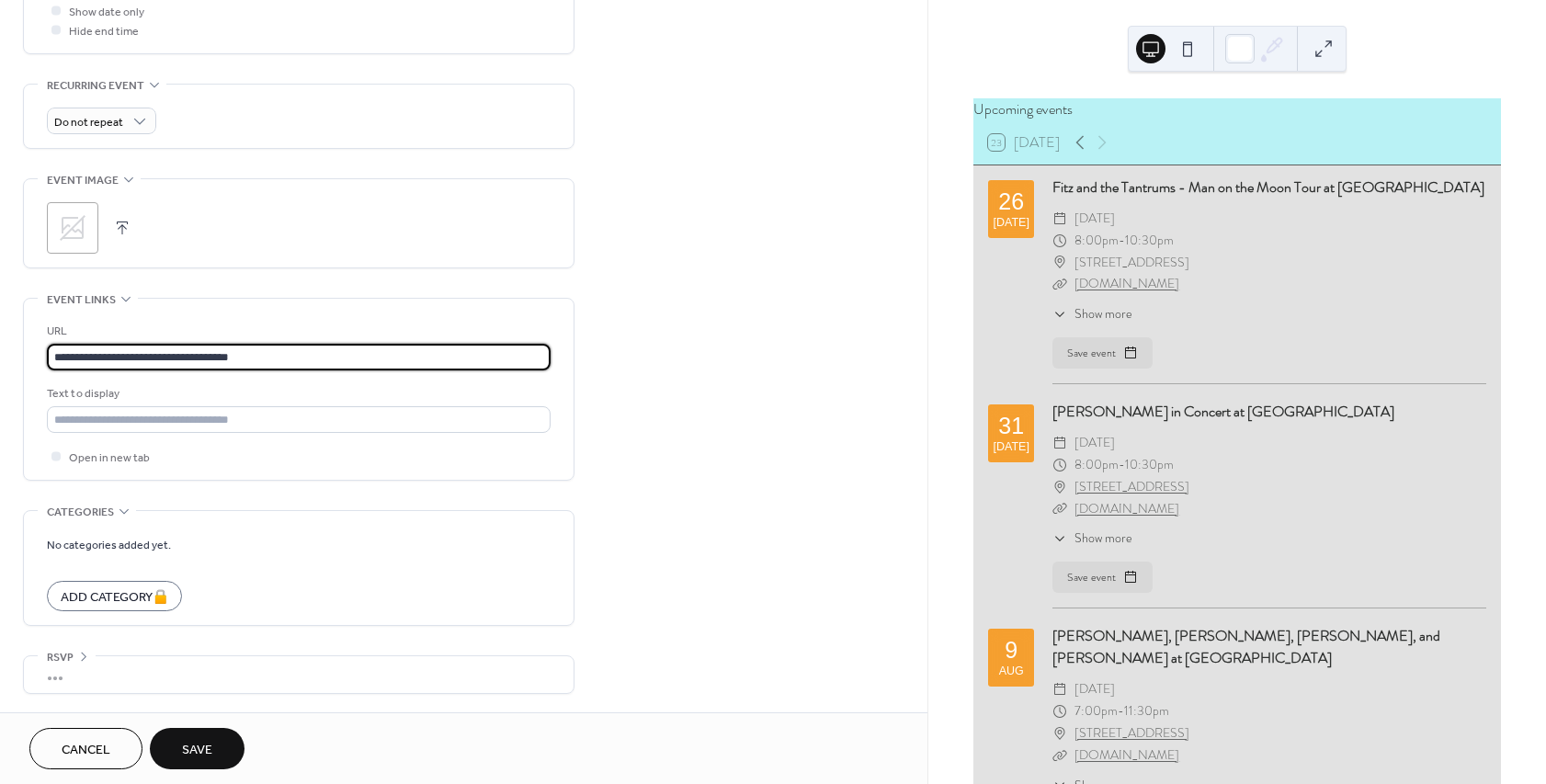 type on "**********" 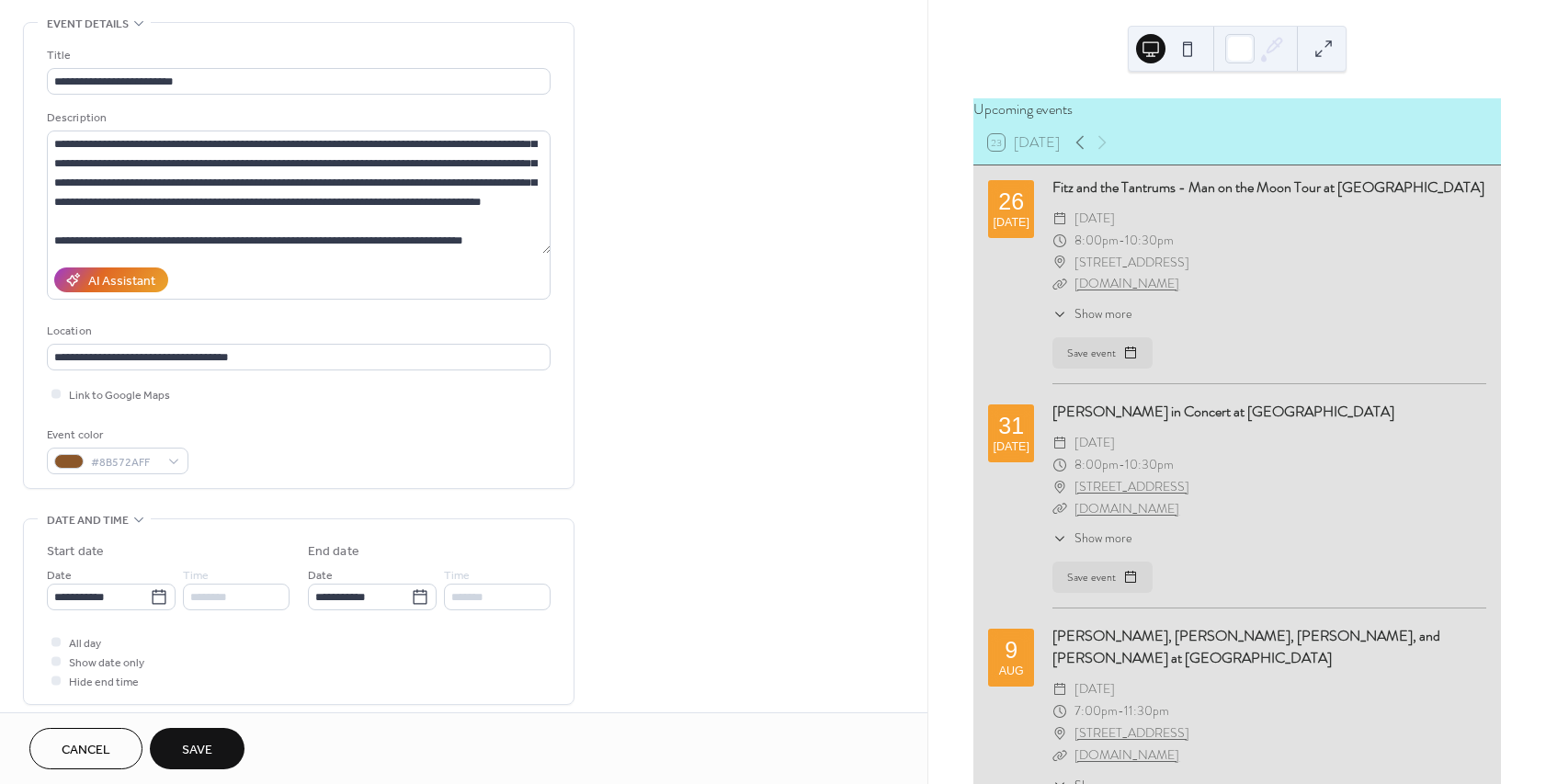 scroll, scrollTop: 0, scrollLeft: 0, axis: both 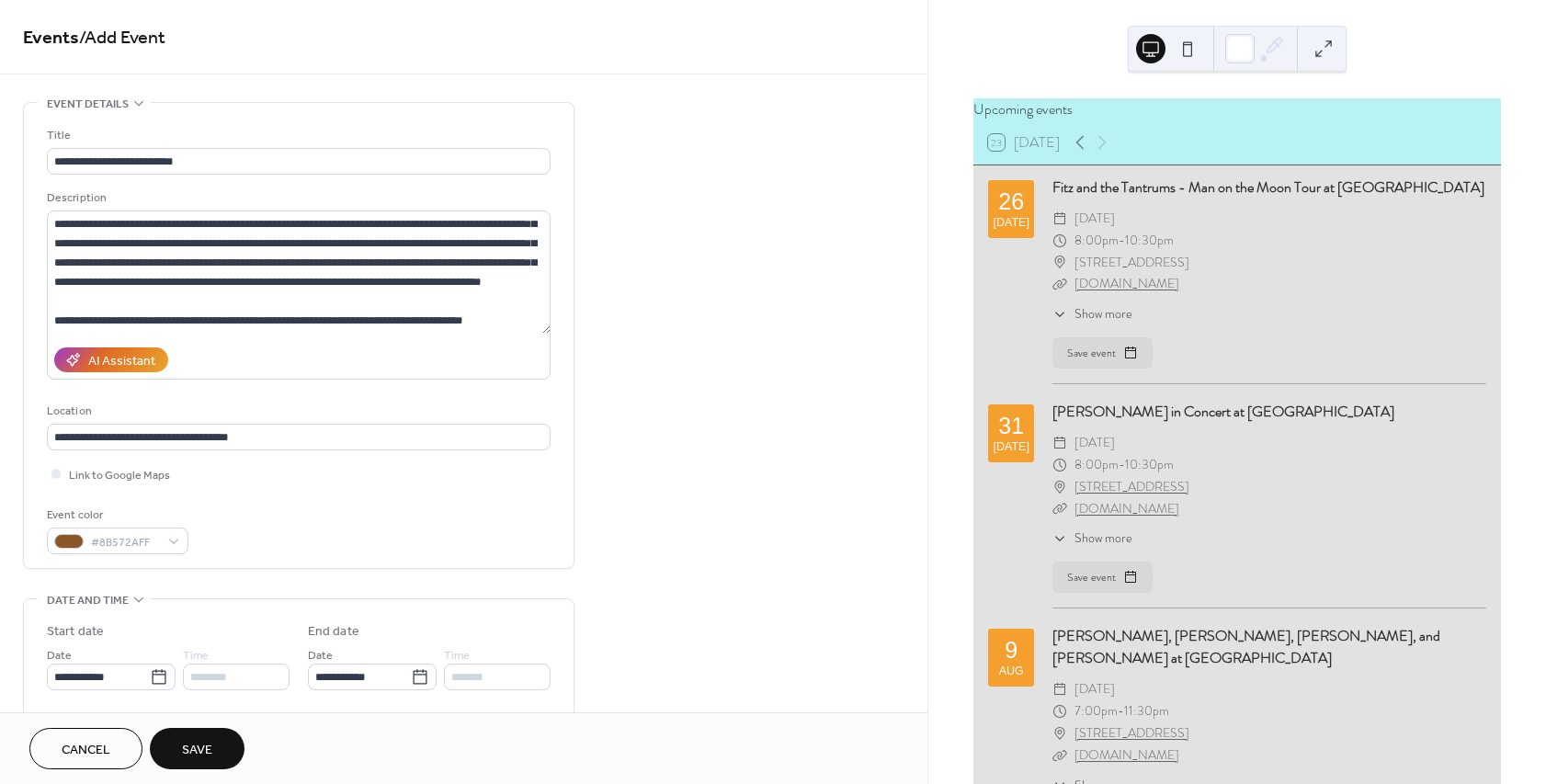 click on "Save" at bounding box center [197, 750] 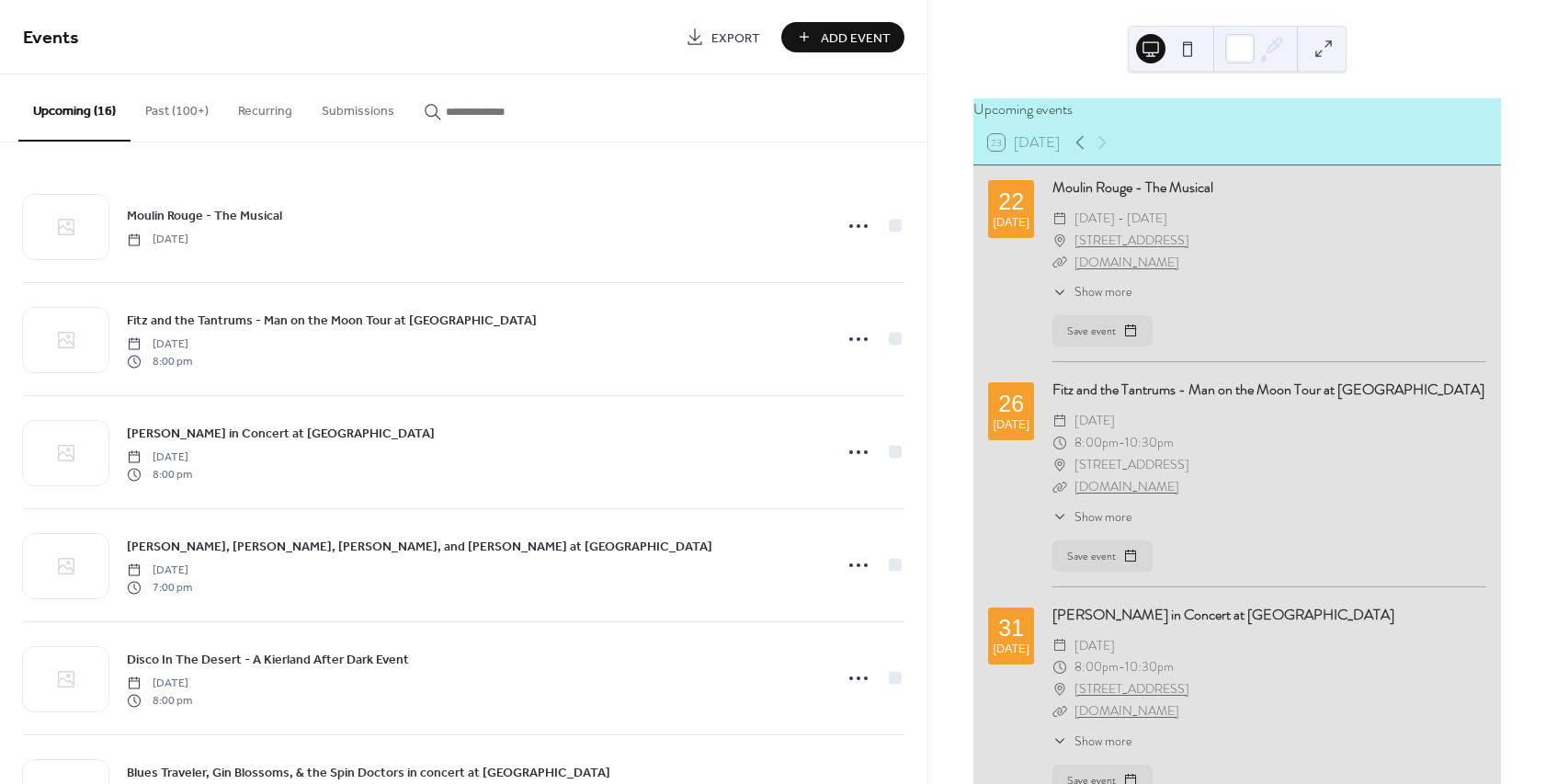 click on "Add Event" at bounding box center [856, 38] 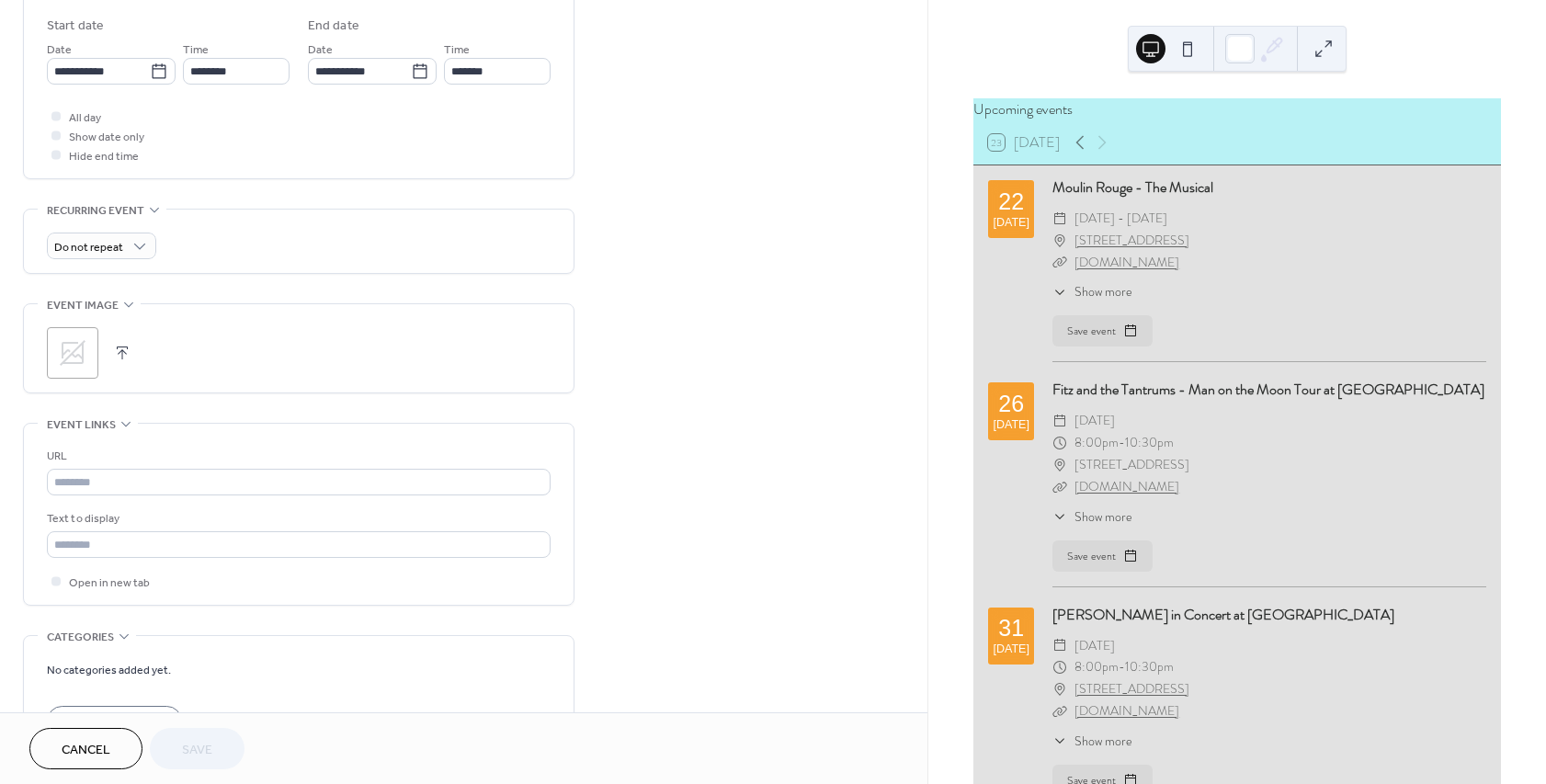 scroll, scrollTop: 607, scrollLeft: 0, axis: vertical 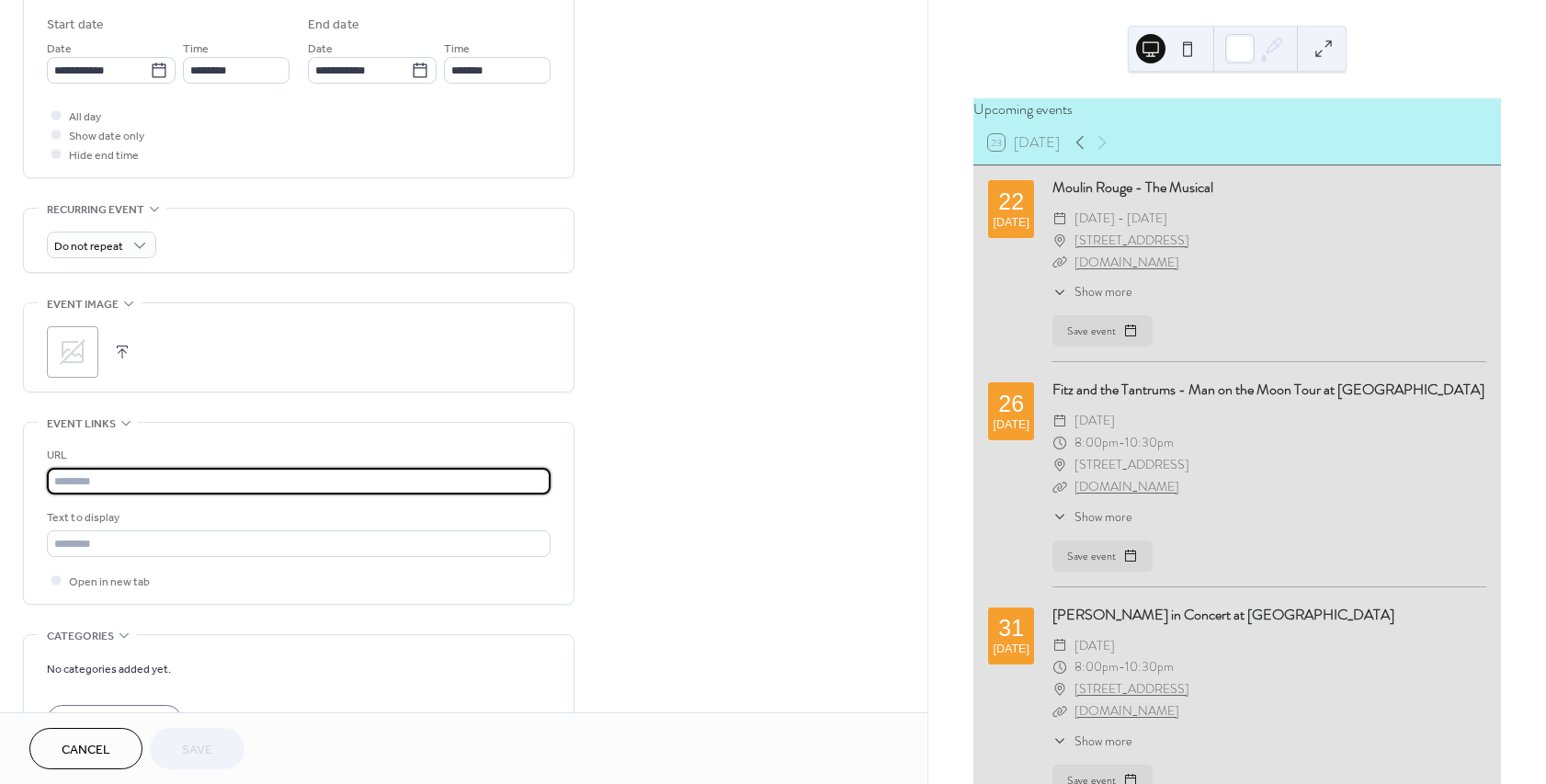 click at bounding box center [299, 481] 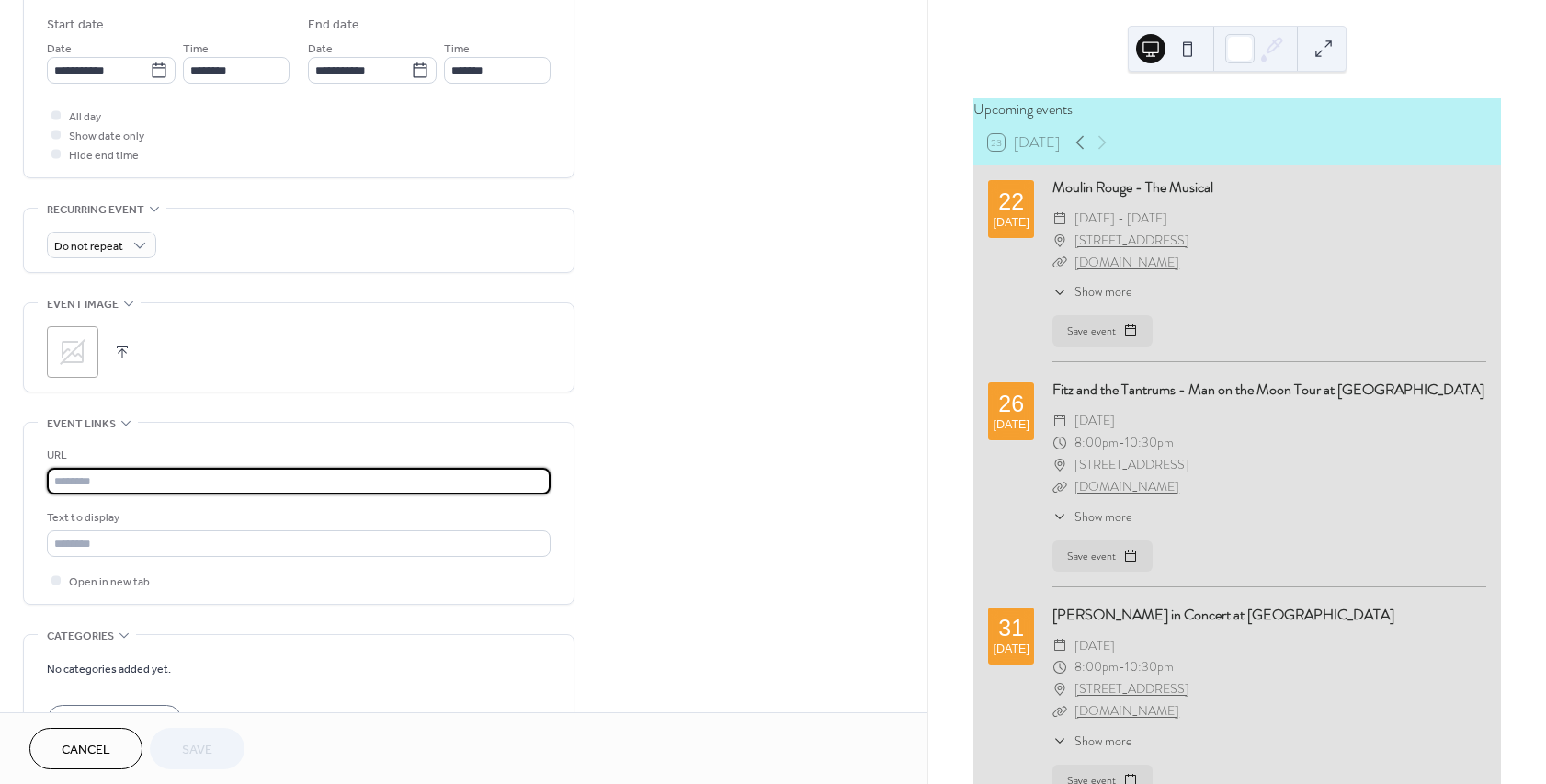 paste on "**********" 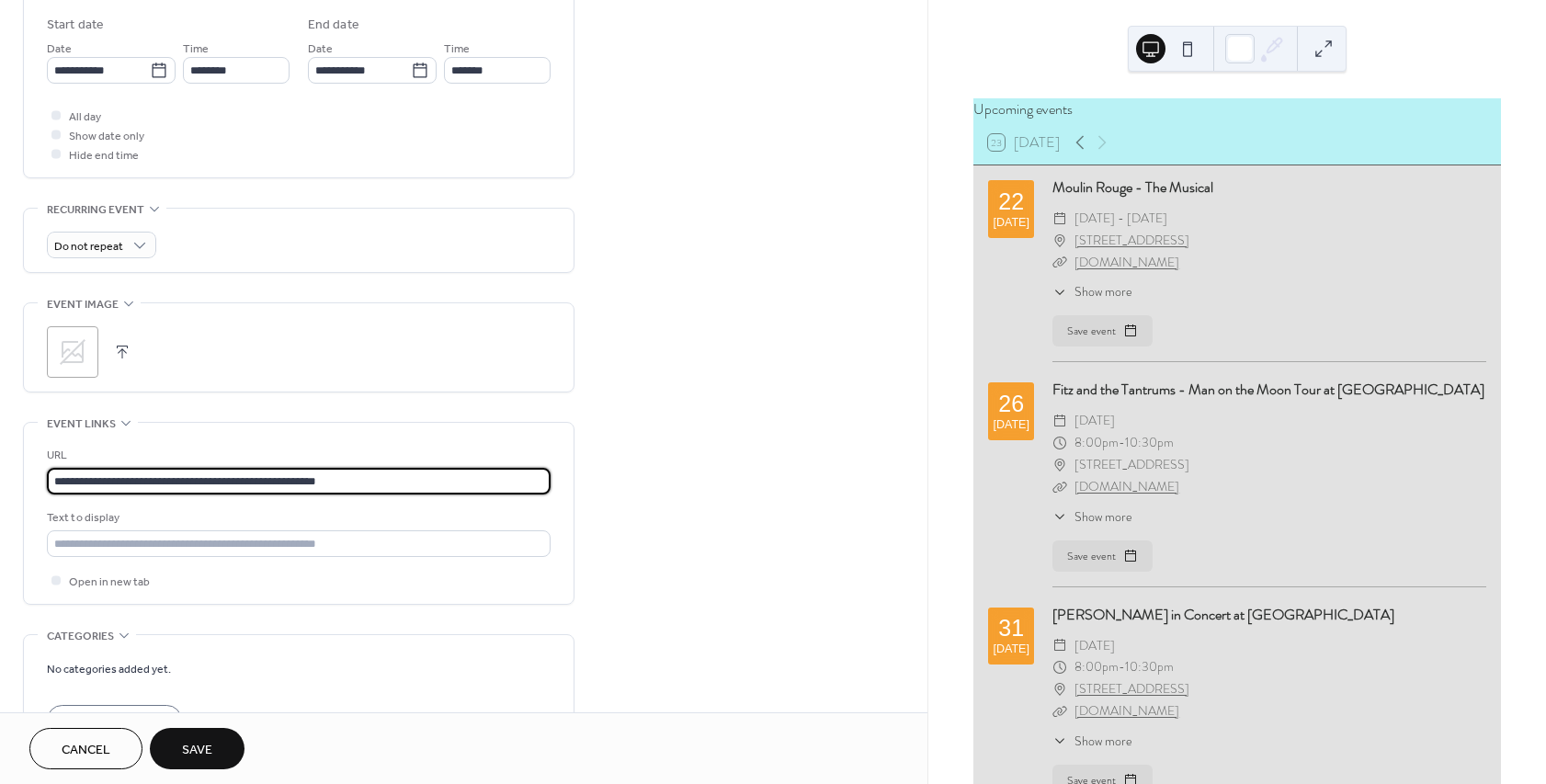 type on "**********" 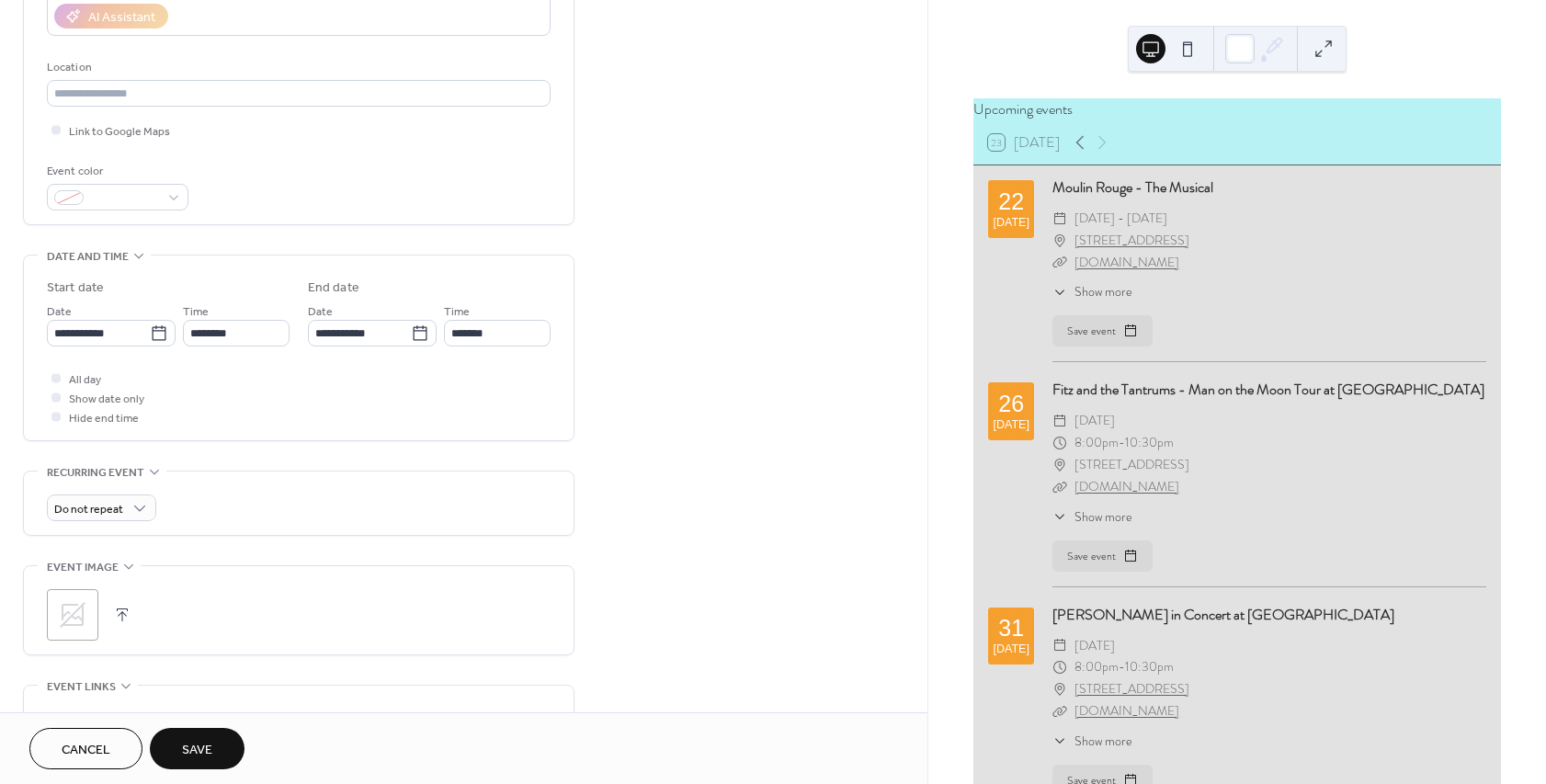 scroll, scrollTop: 331, scrollLeft: 0, axis: vertical 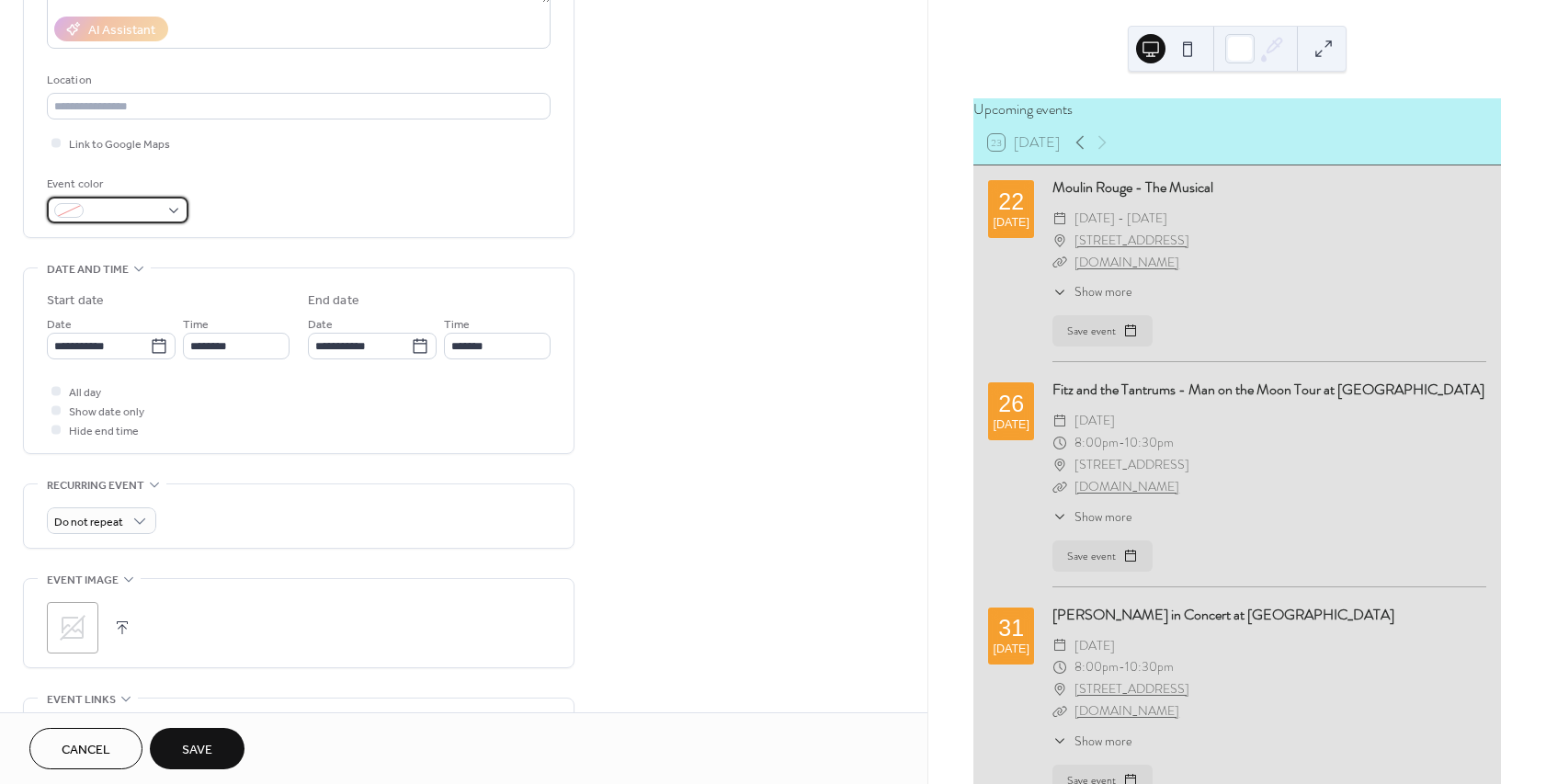 click at bounding box center (118, 210) 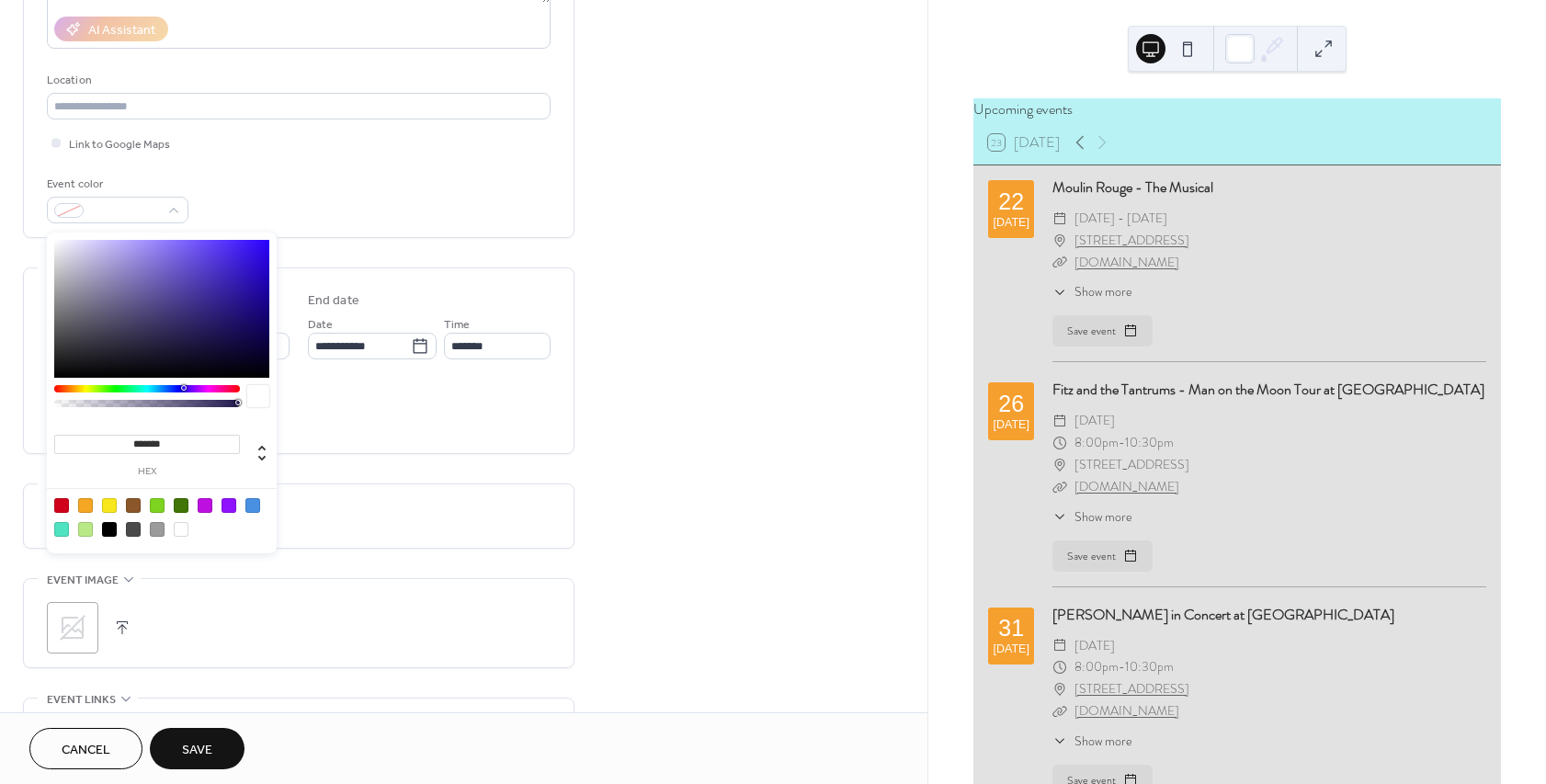 click at bounding box center [181, 506] 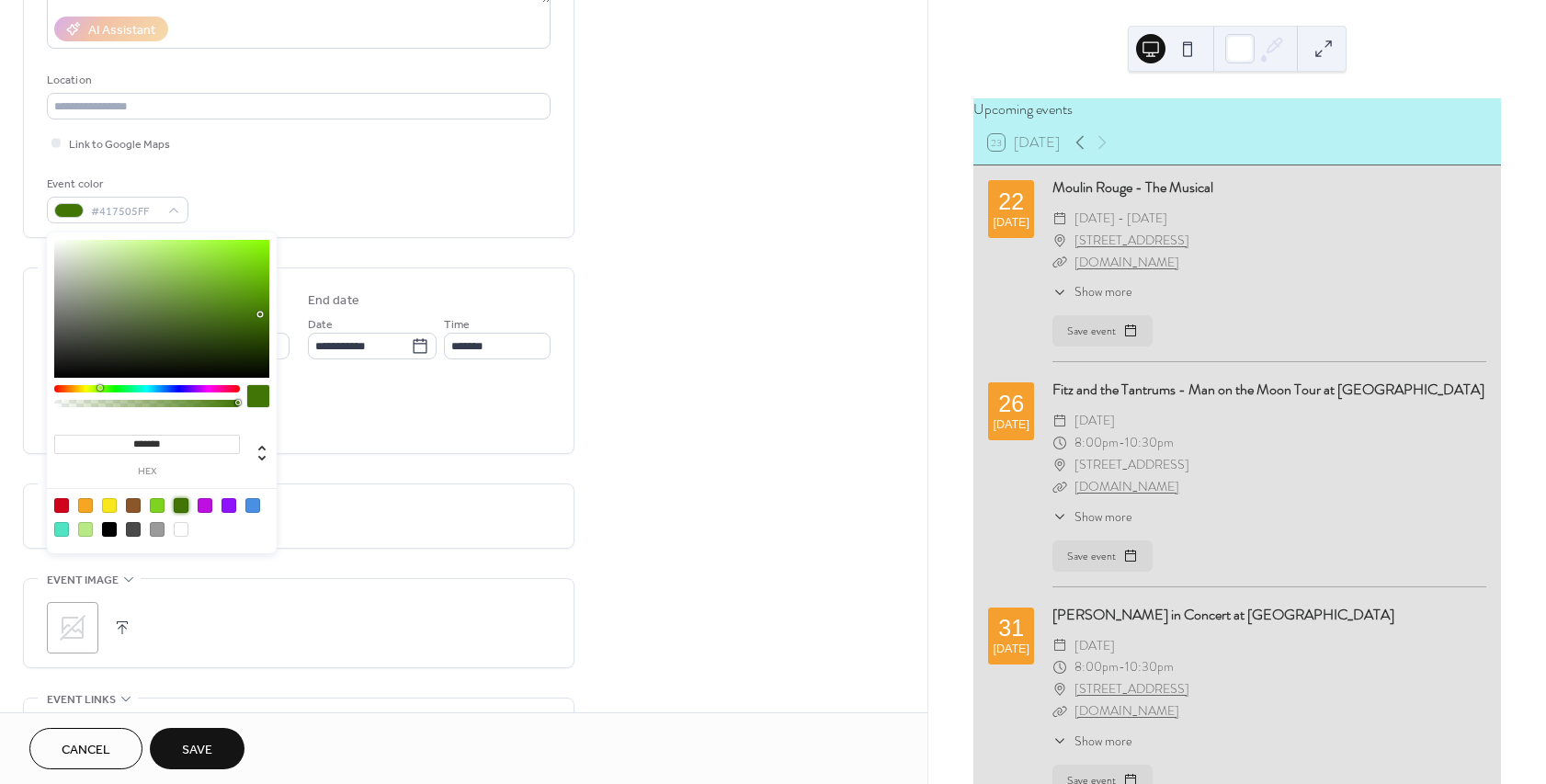 click on "Event color #417505FF" at bounding box center [299, 199] 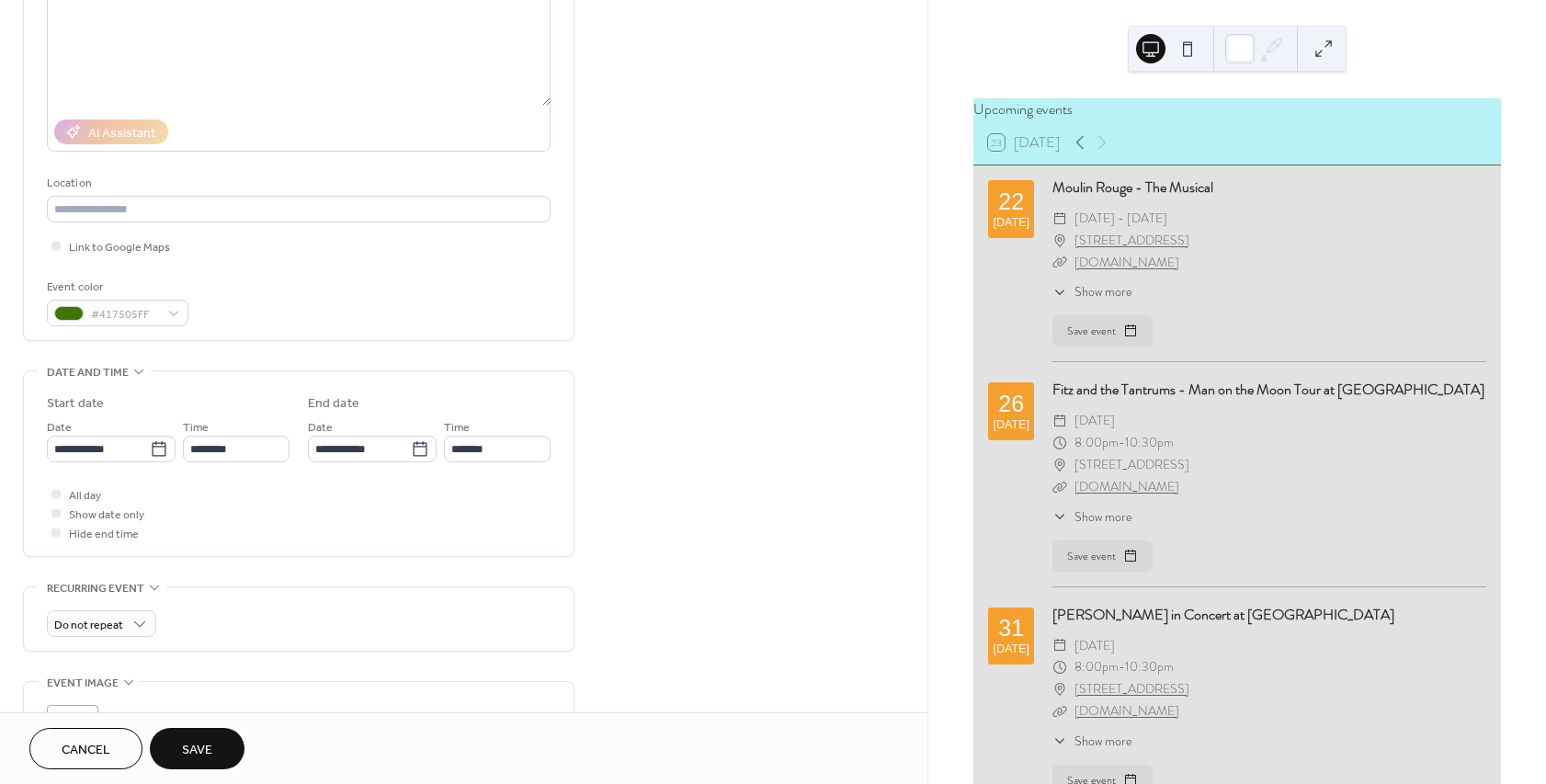 scroll, scrollTop: 165, scrollLeft: 0, axis: vertical 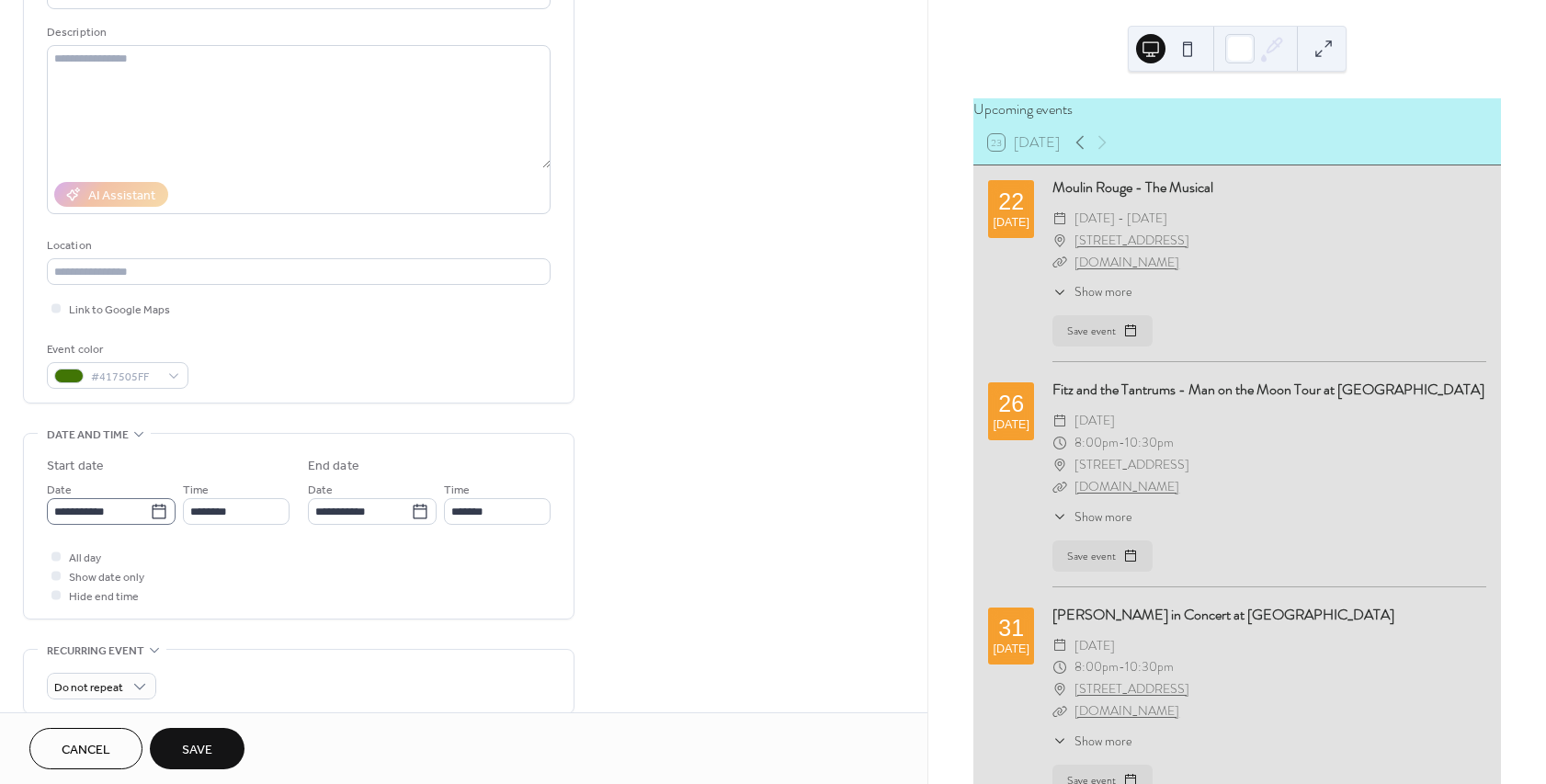 click 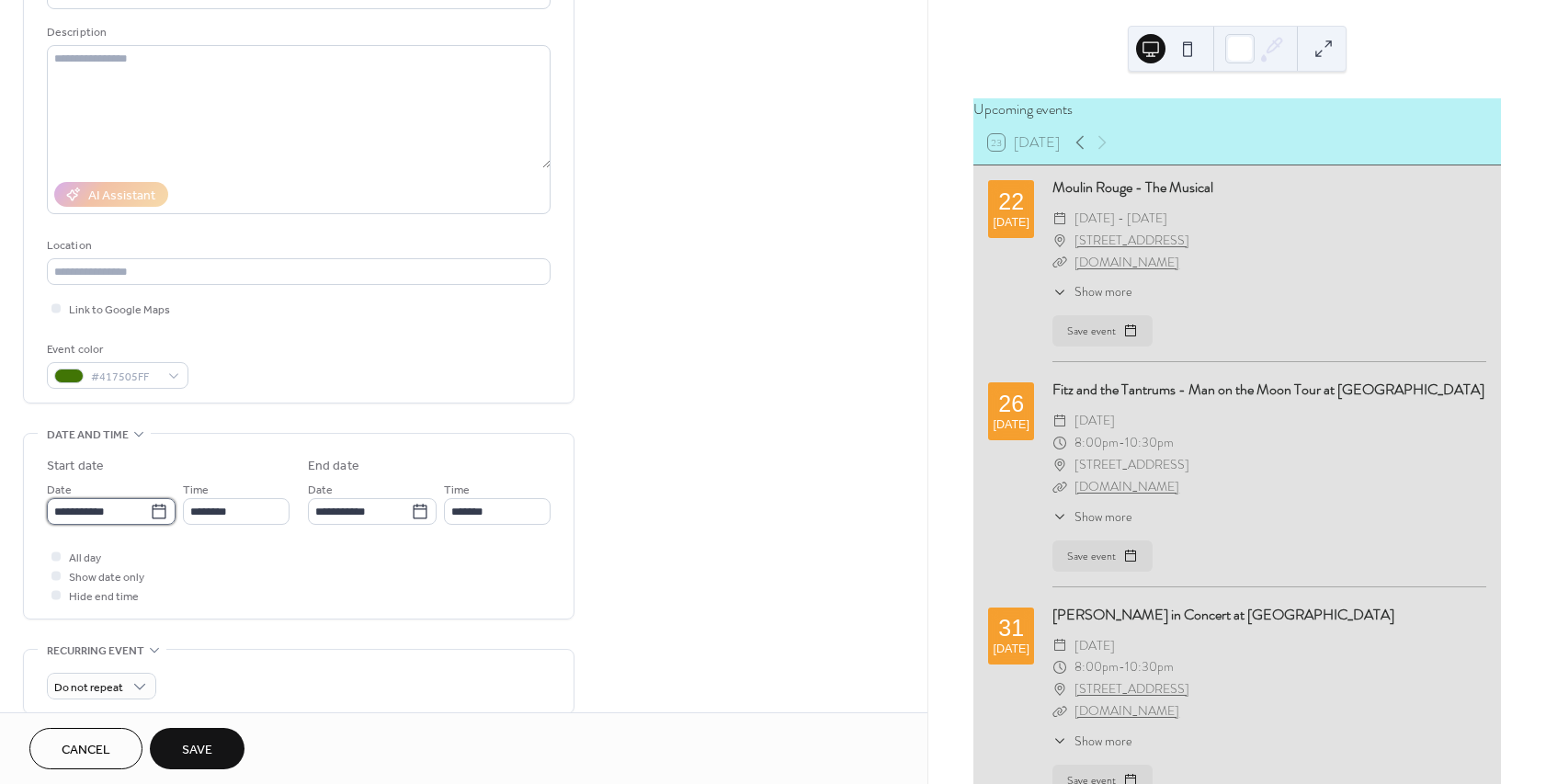 click on "**********" at bounding box center (98, 511) 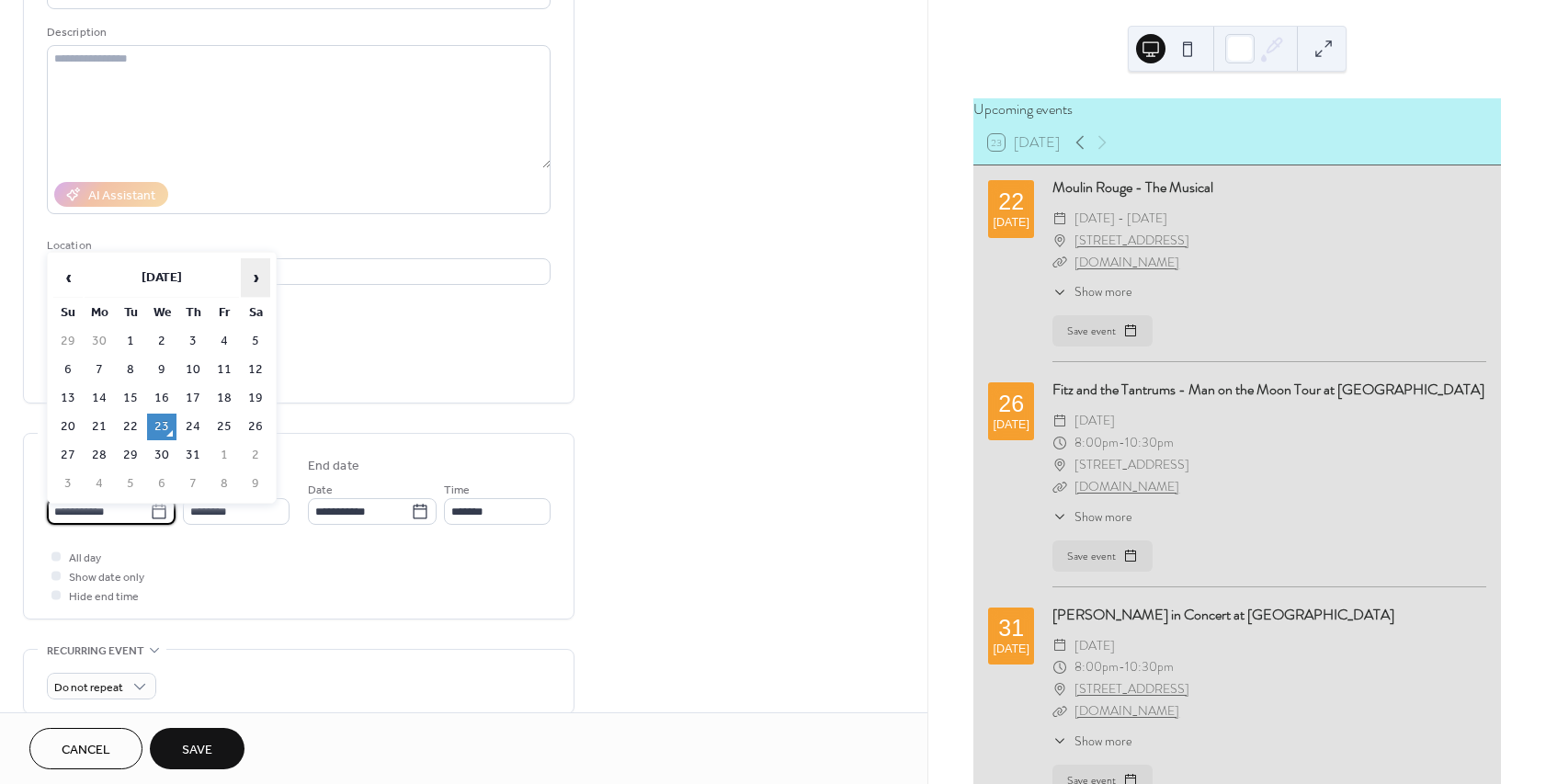 click on "›" at bounding box center [256, 278] 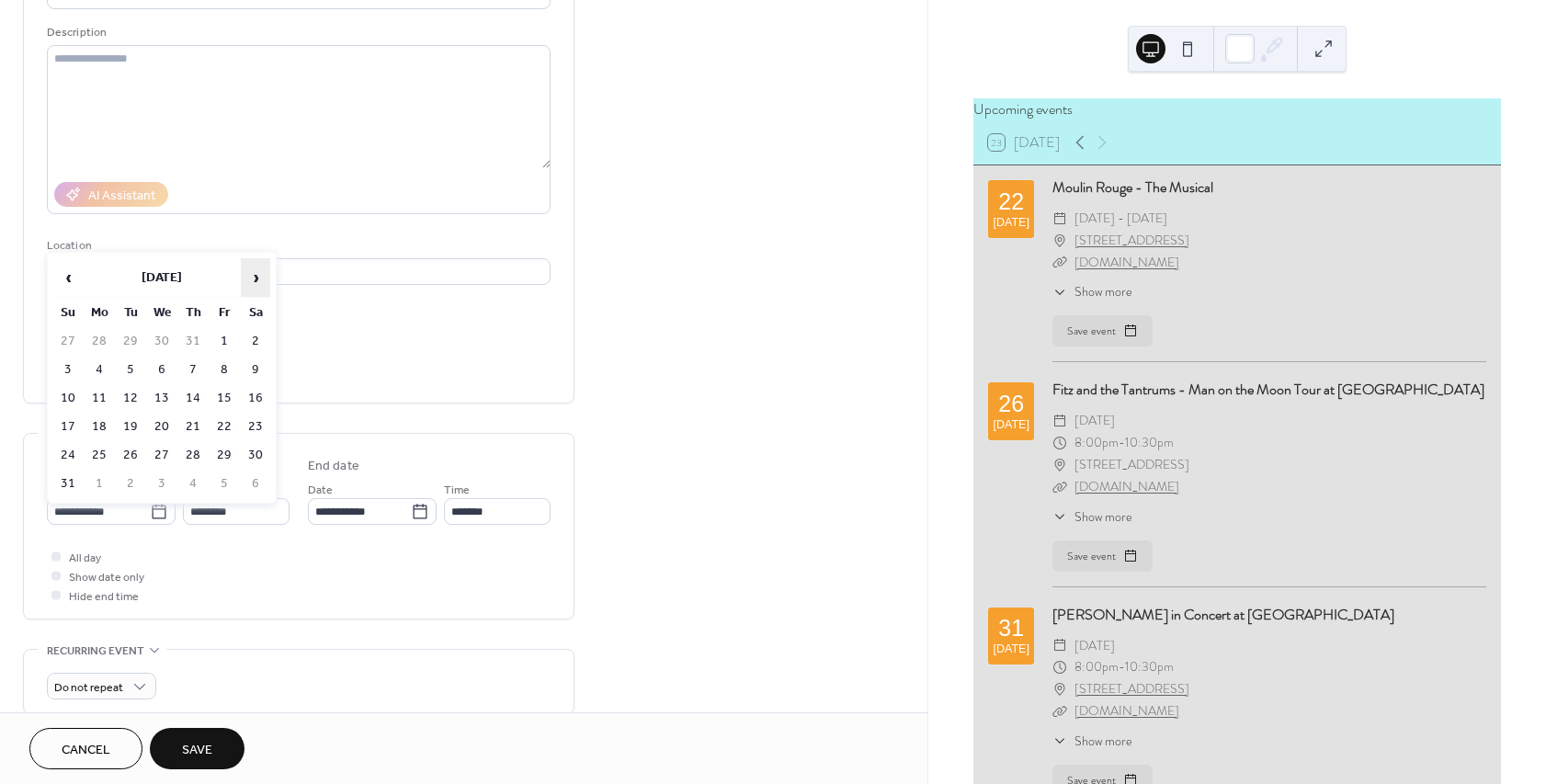click on "›" at bounding box center (256, 278) 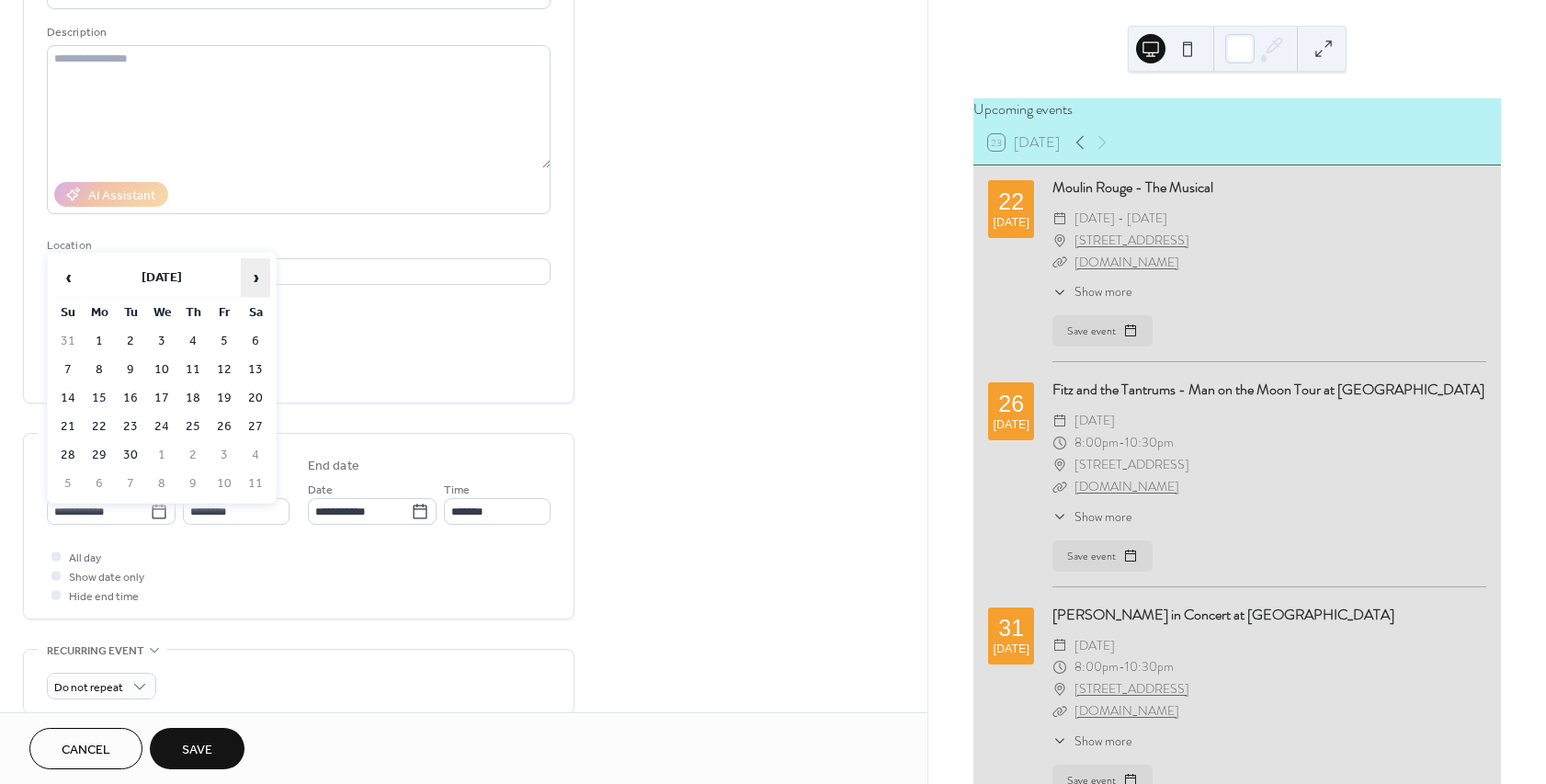 click on "›" at bounding box center (256, 278) 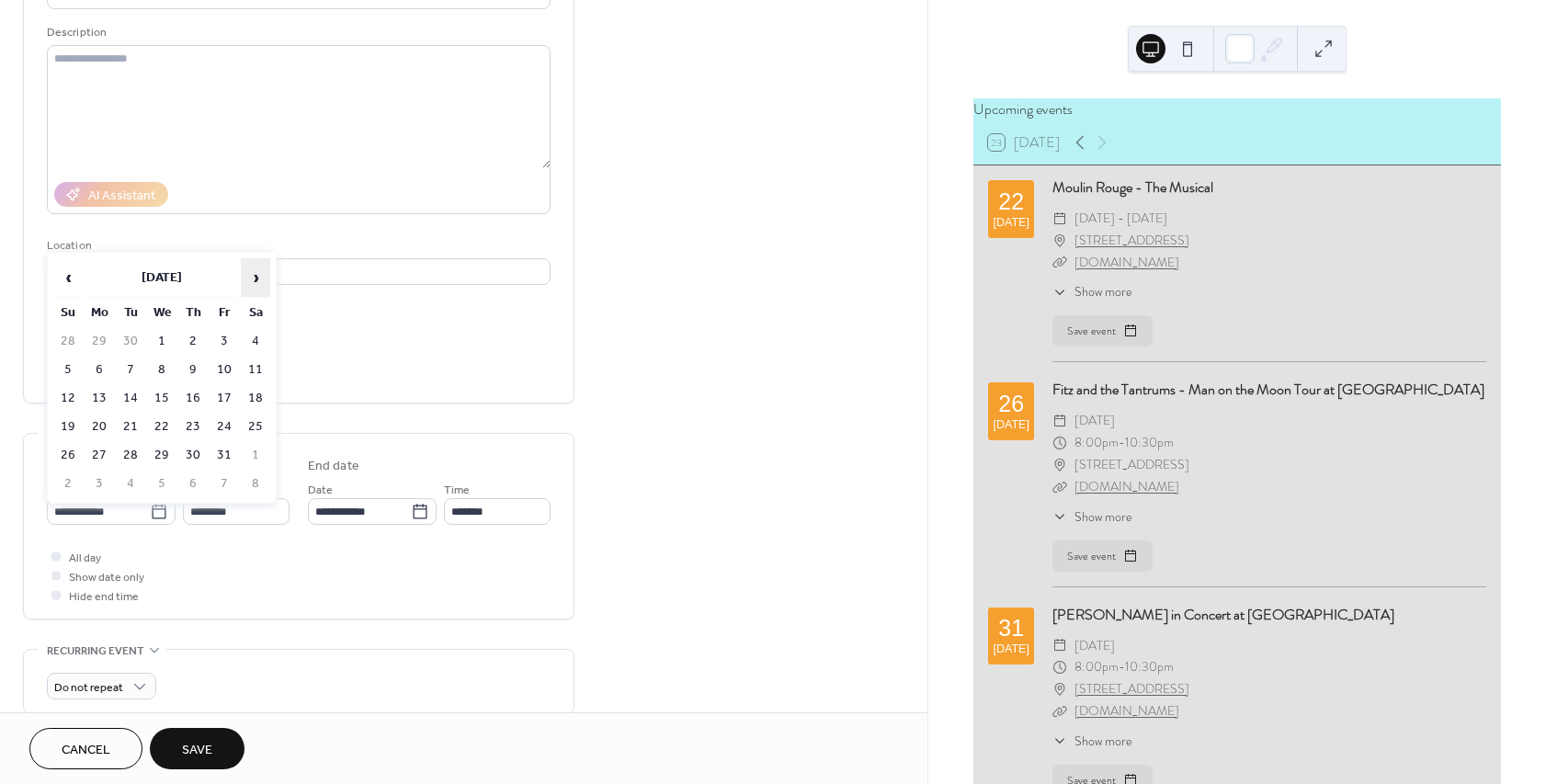 click on "›" at bounding box center [256, 278] 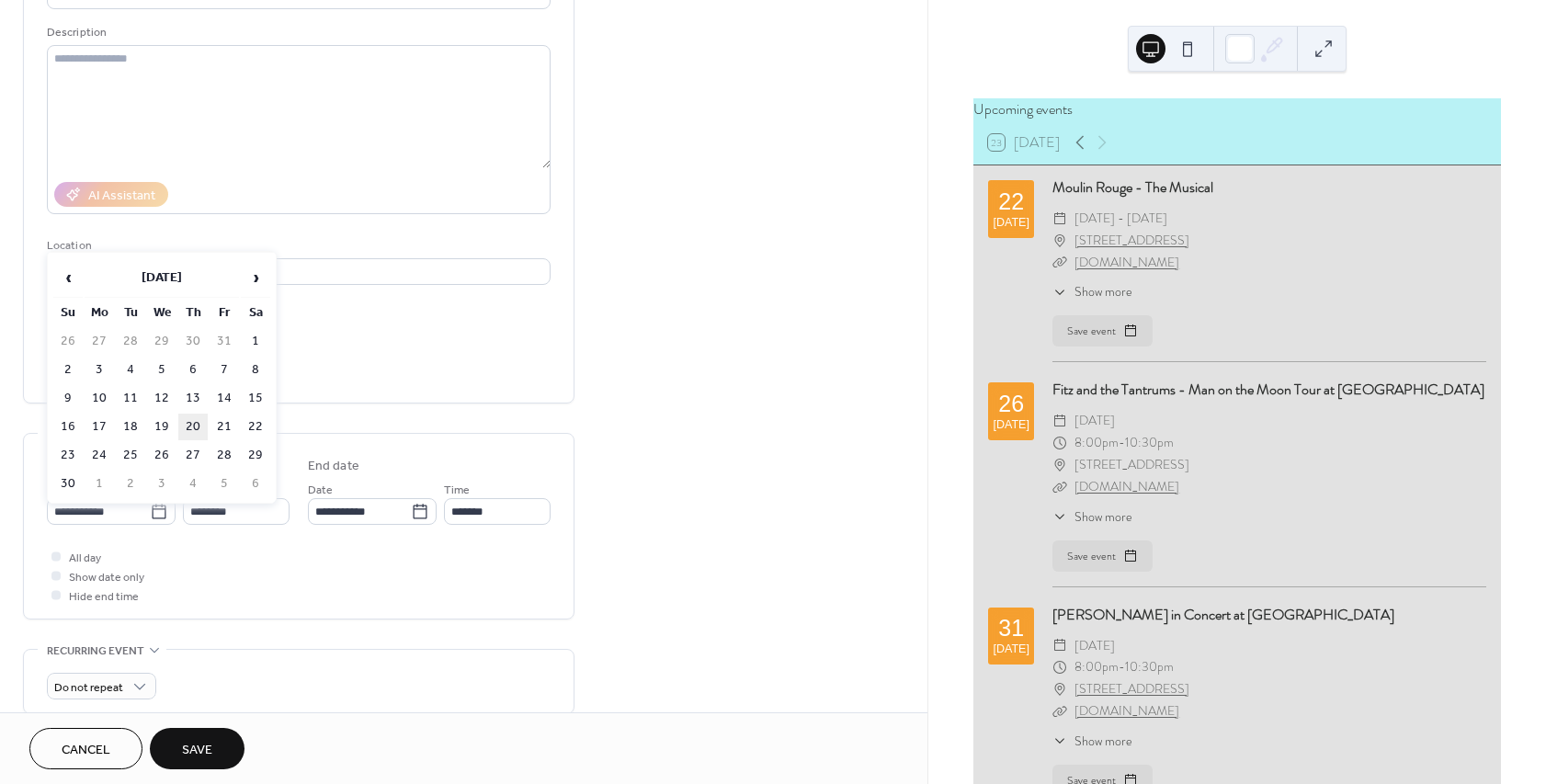click on "20" at bounding box center [193, 426] 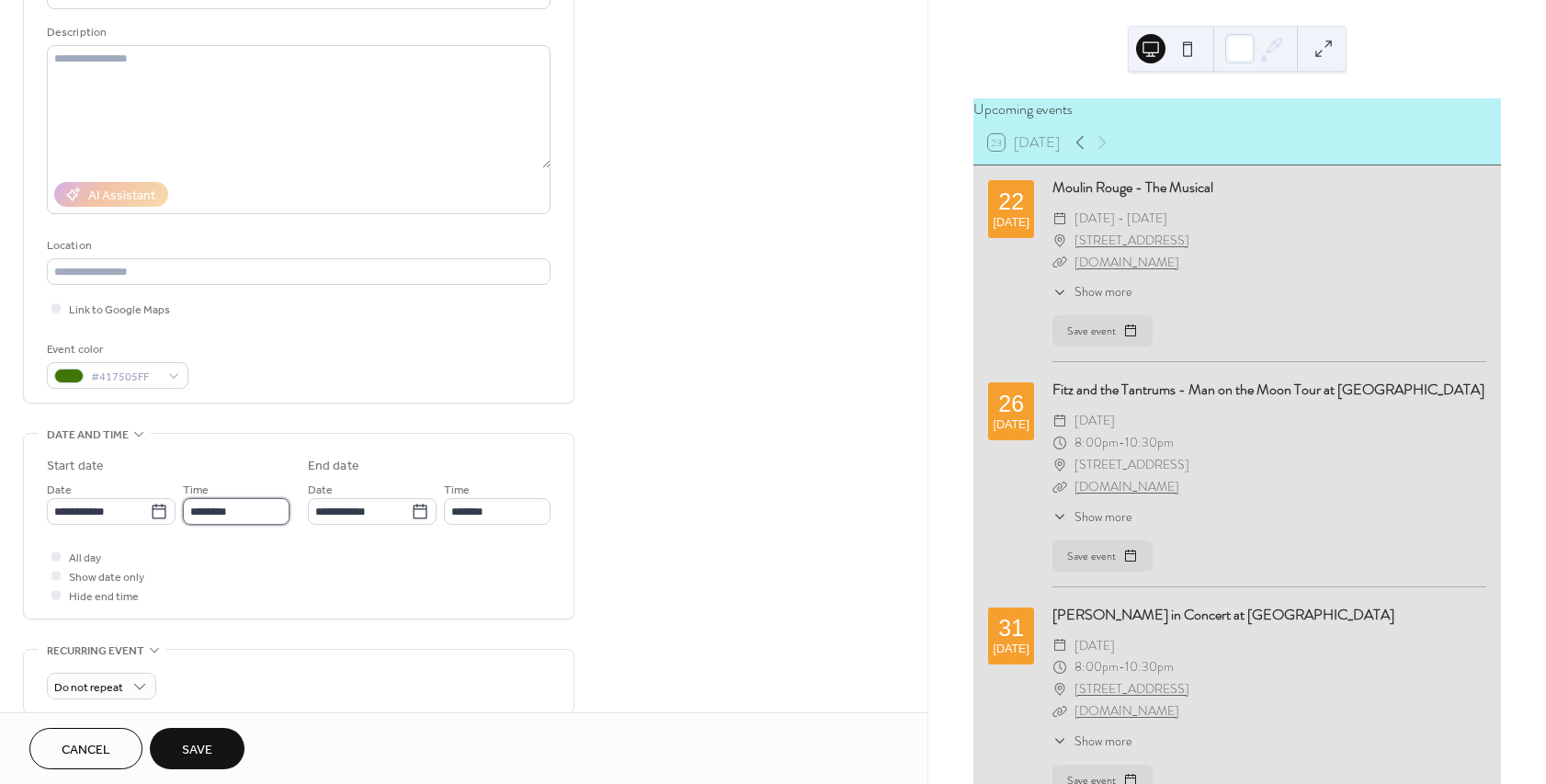 click on "********" at bounding box center [236, 511] 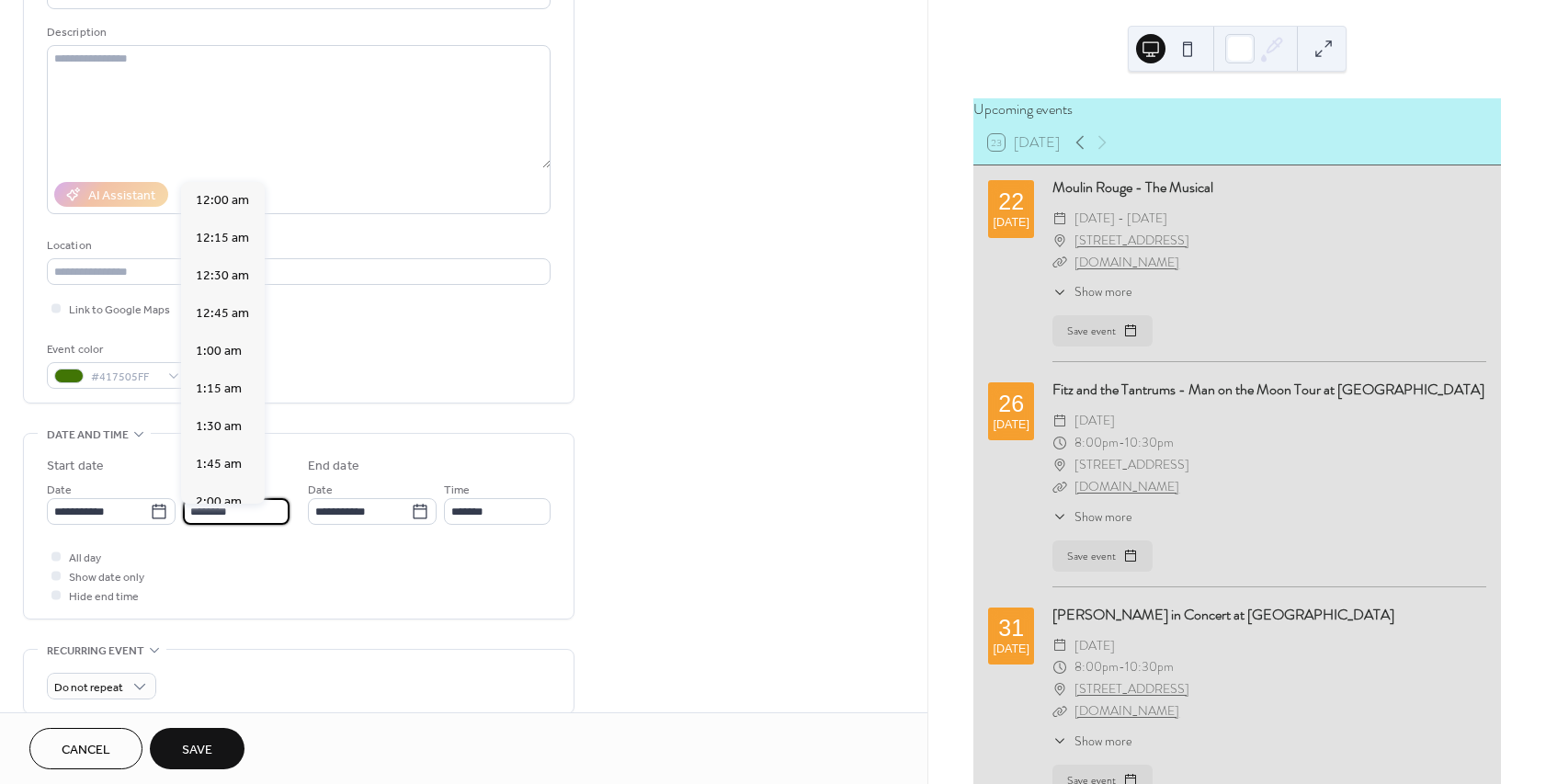 scroll, scrollTop: 1787, scrollLeft: 0, axis: vertical 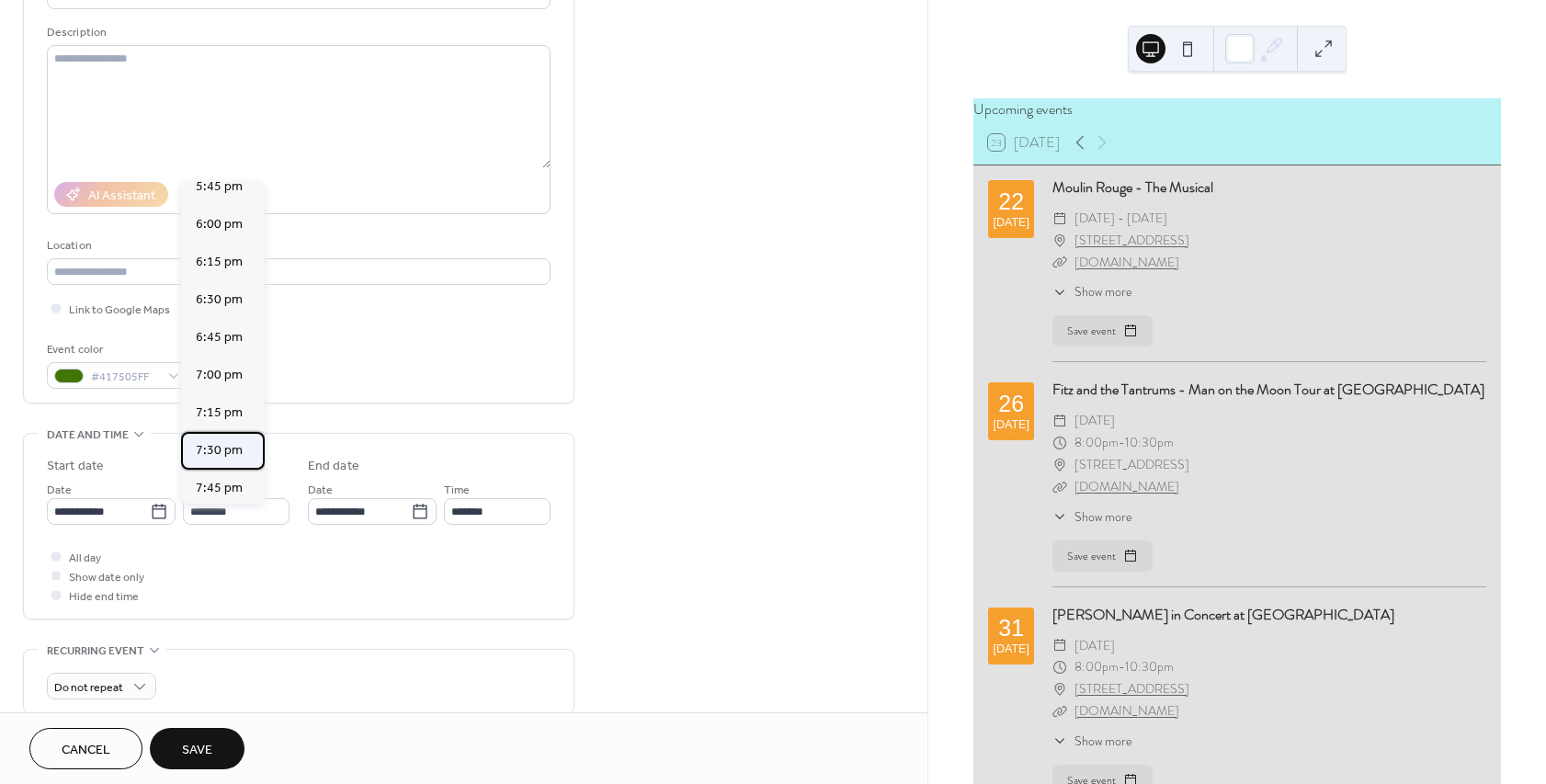 click on "7:30 pm" at bounding box center (219, 450) 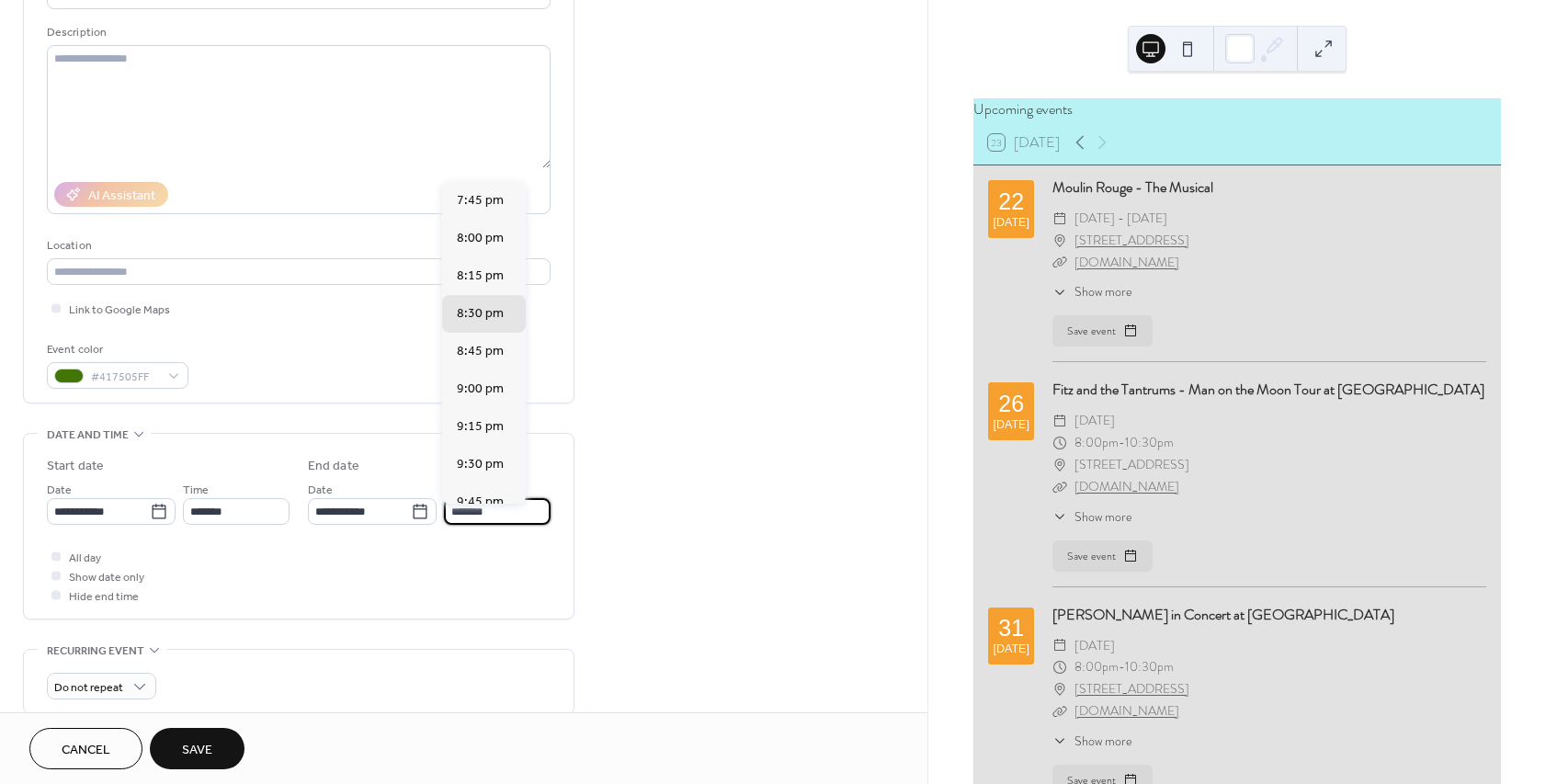 click on "*******" at bounding box center [497, 511] 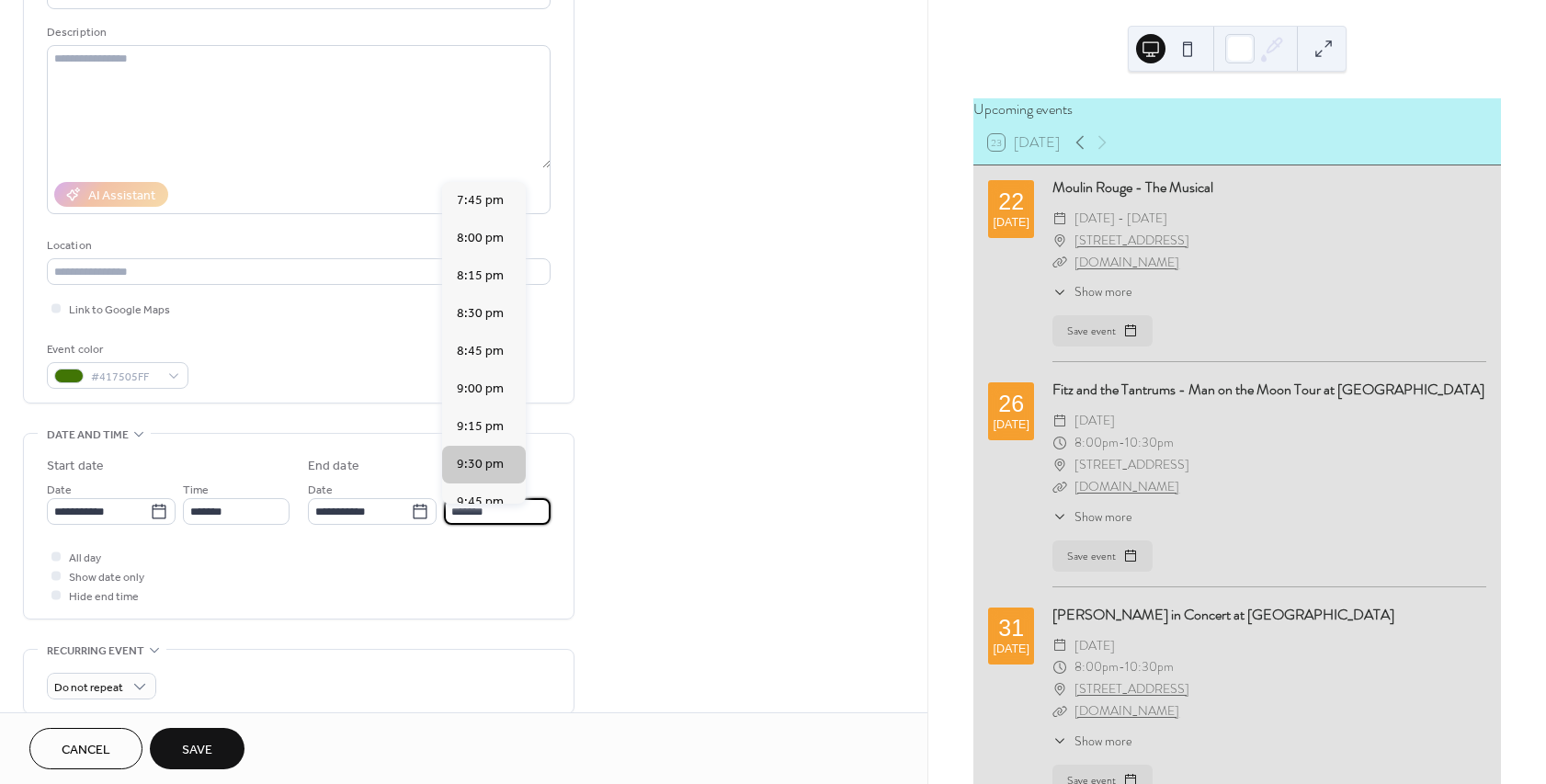 type on "*******" 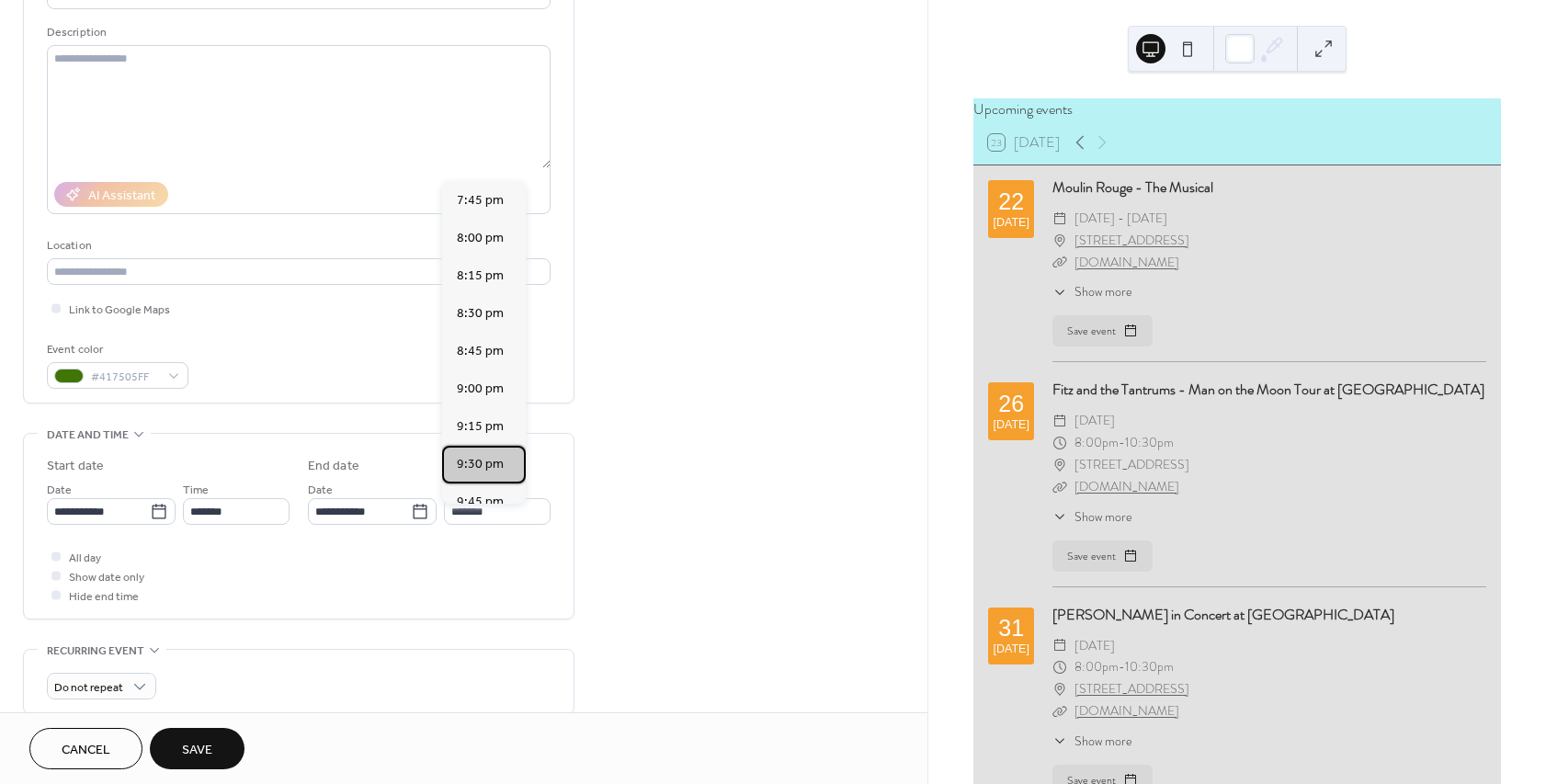 click on "9:30 pm" at bounding box center (480, 464) 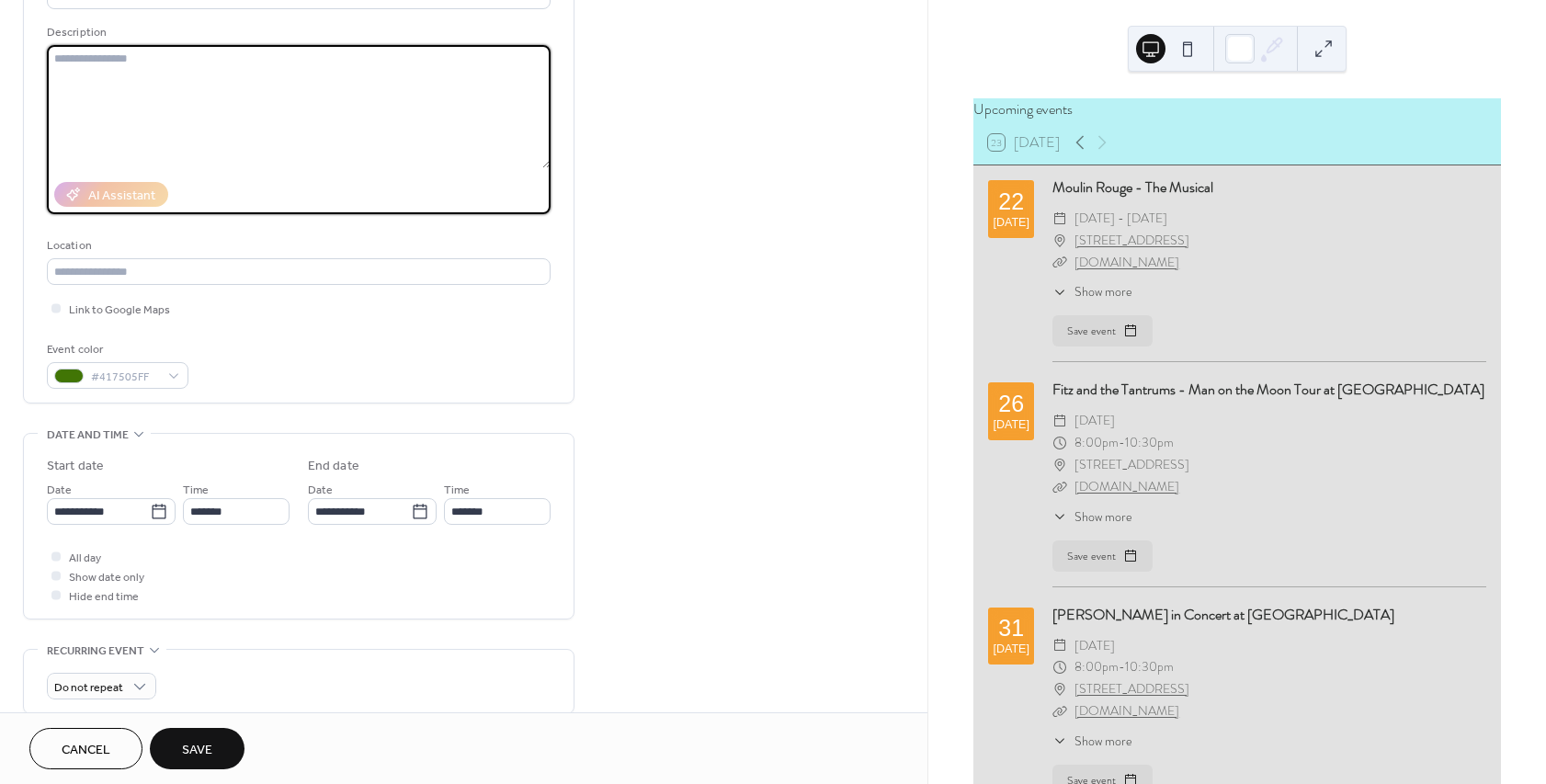 click at bounding box center (299, 107) 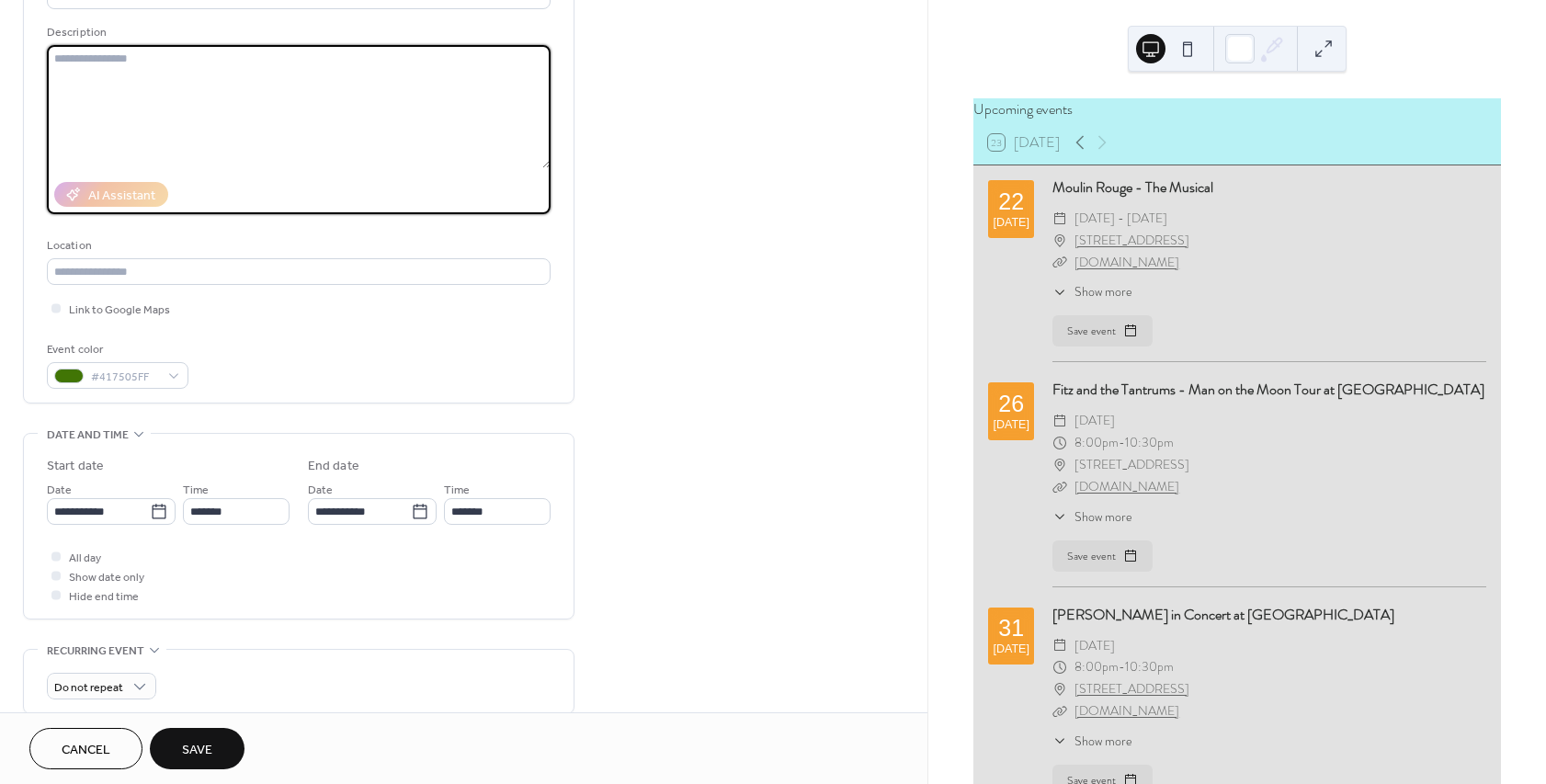 paste on "**********" 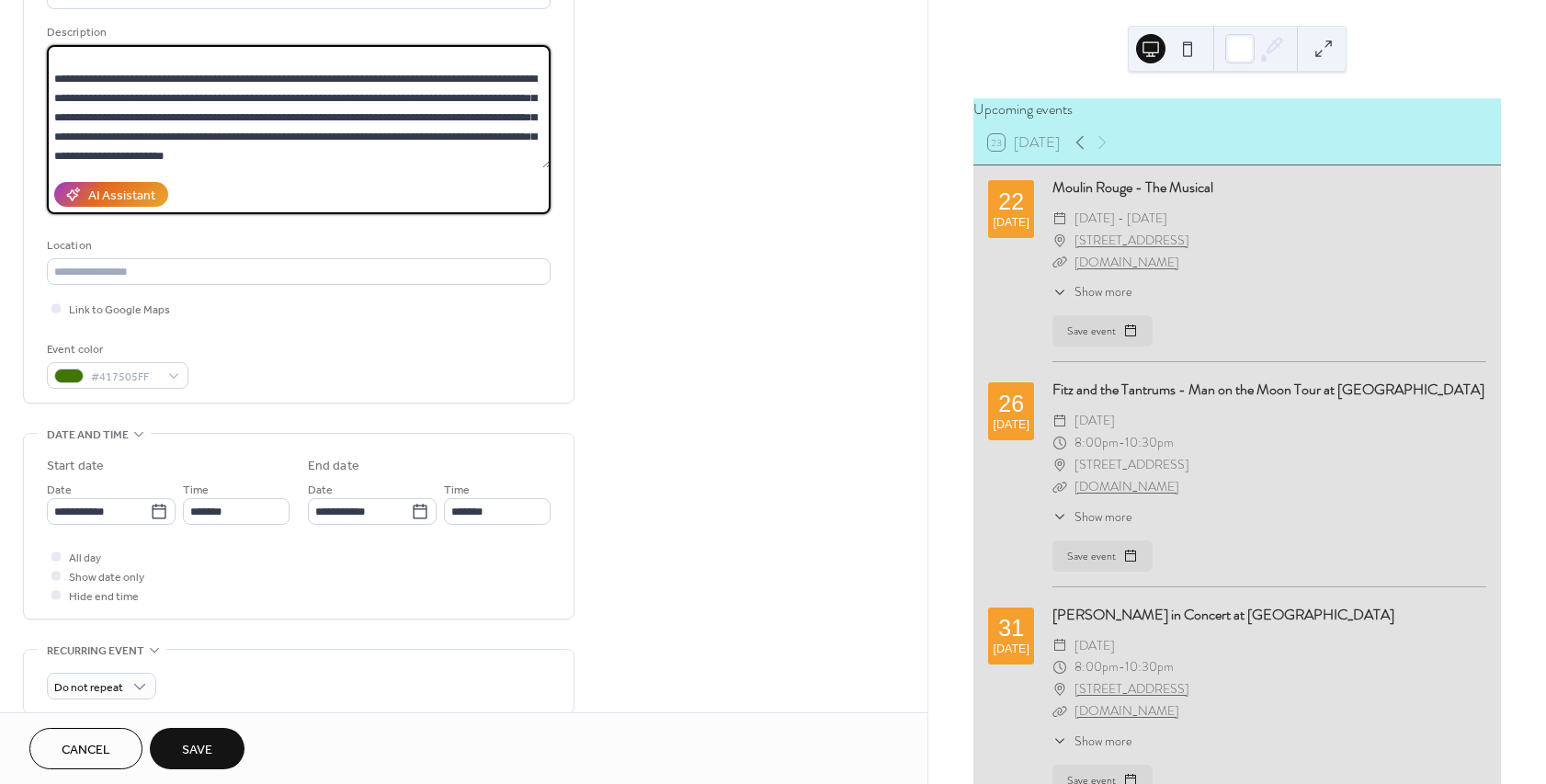 scroll, scrollTop: 0, scrollLeft: 0, axis: both 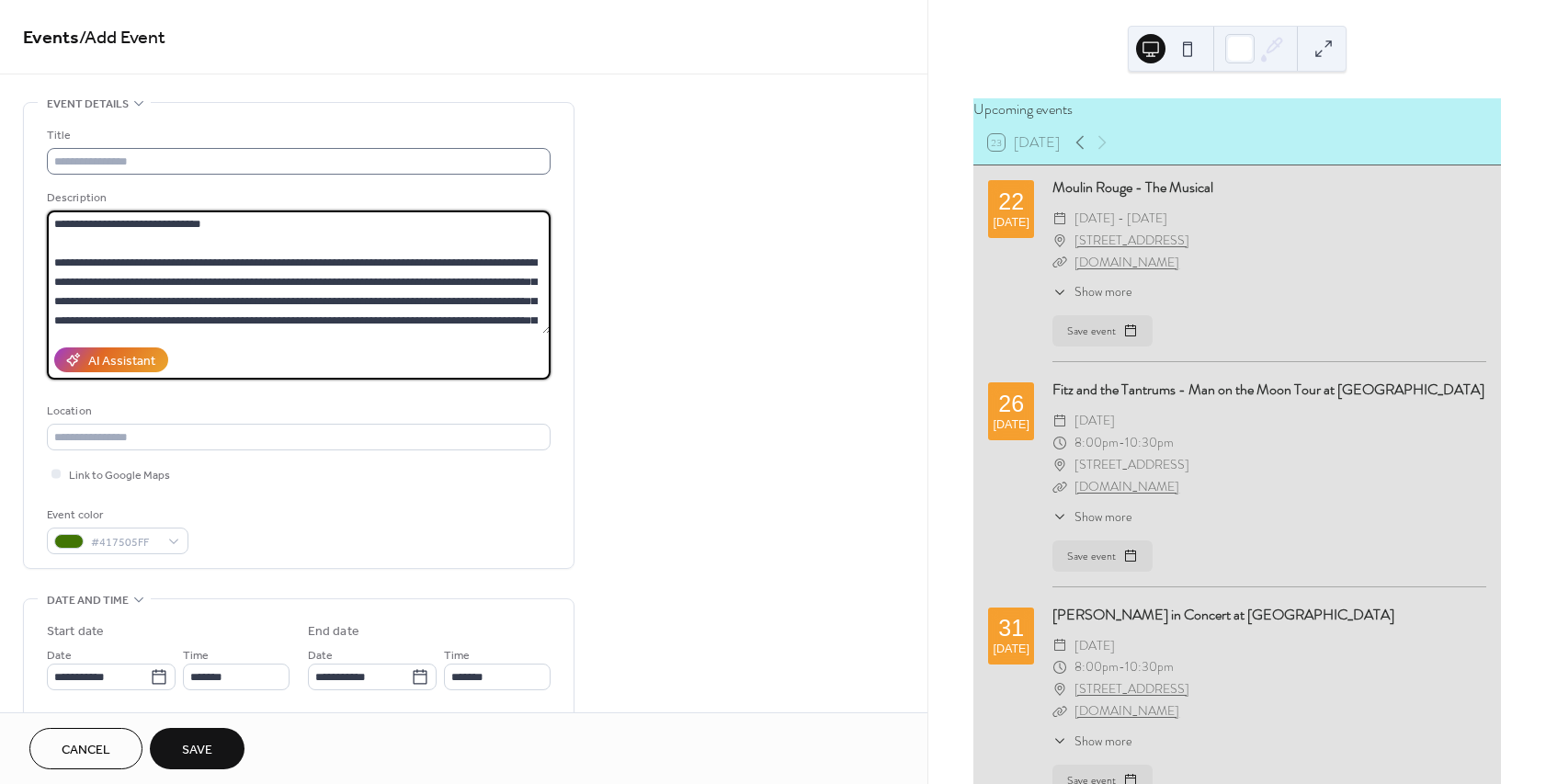 type on "**********" 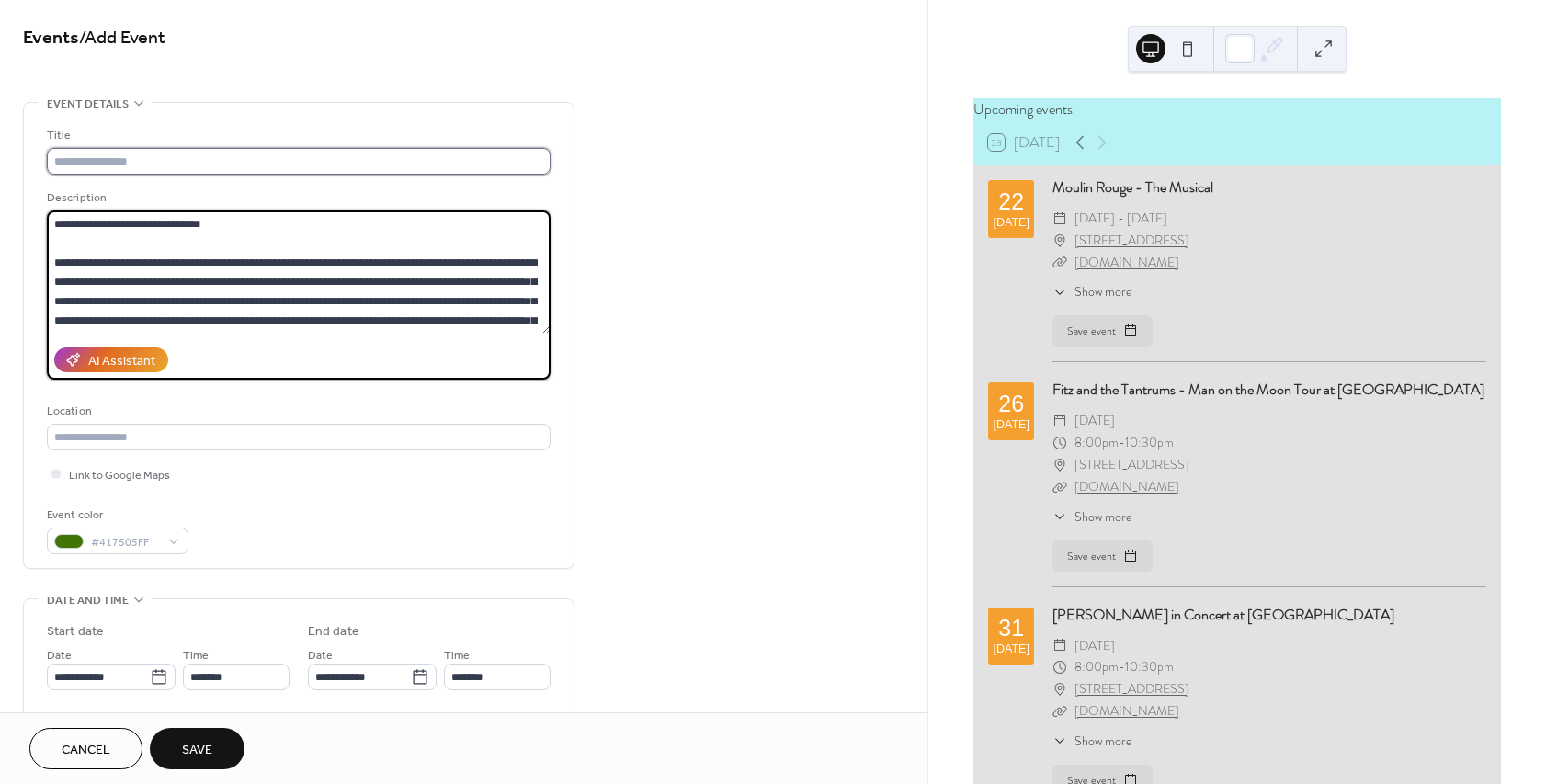 click at bounding box center (299, 161) 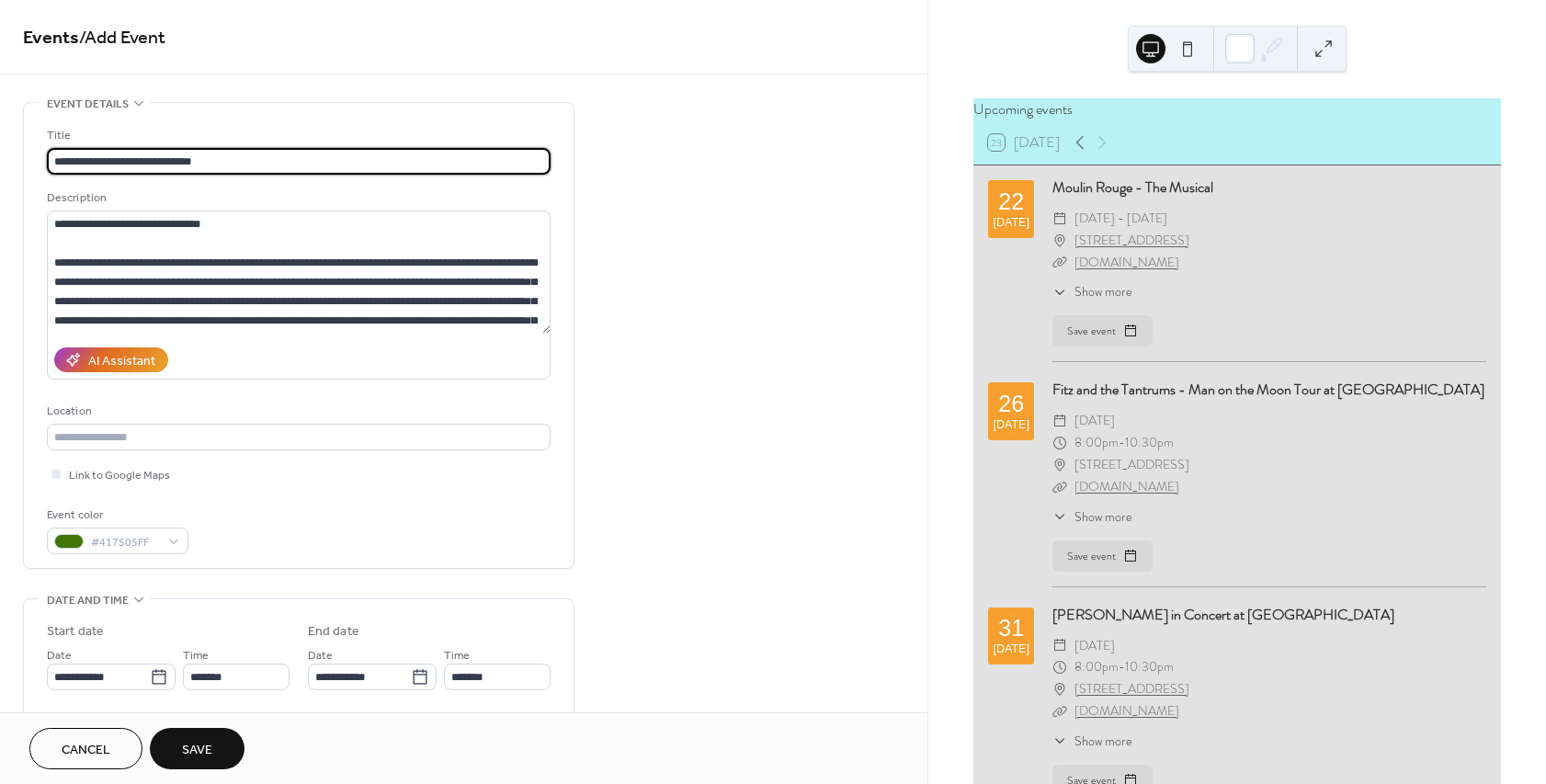 type on "**********" 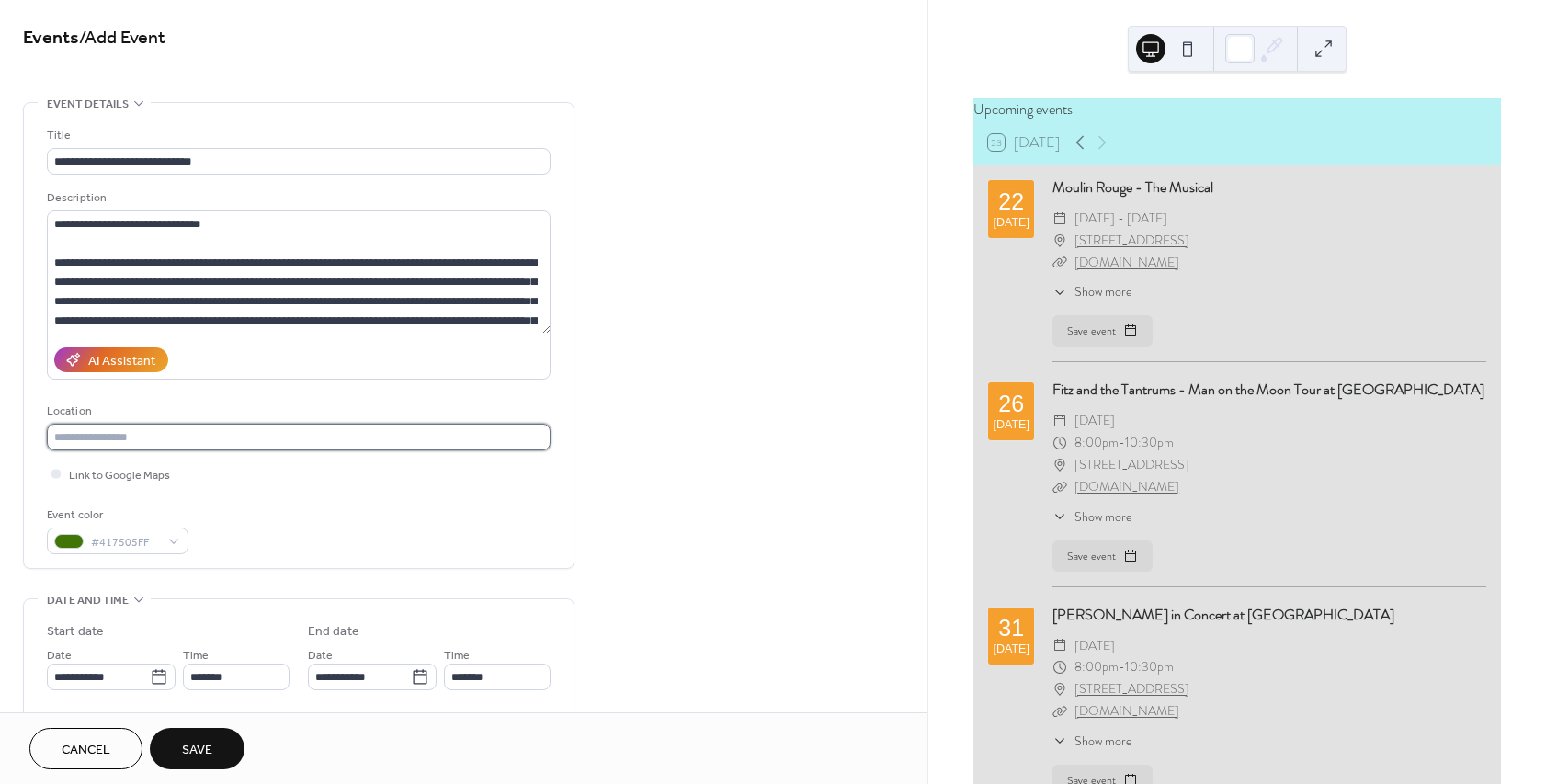 click at bounding box center [299, 437] 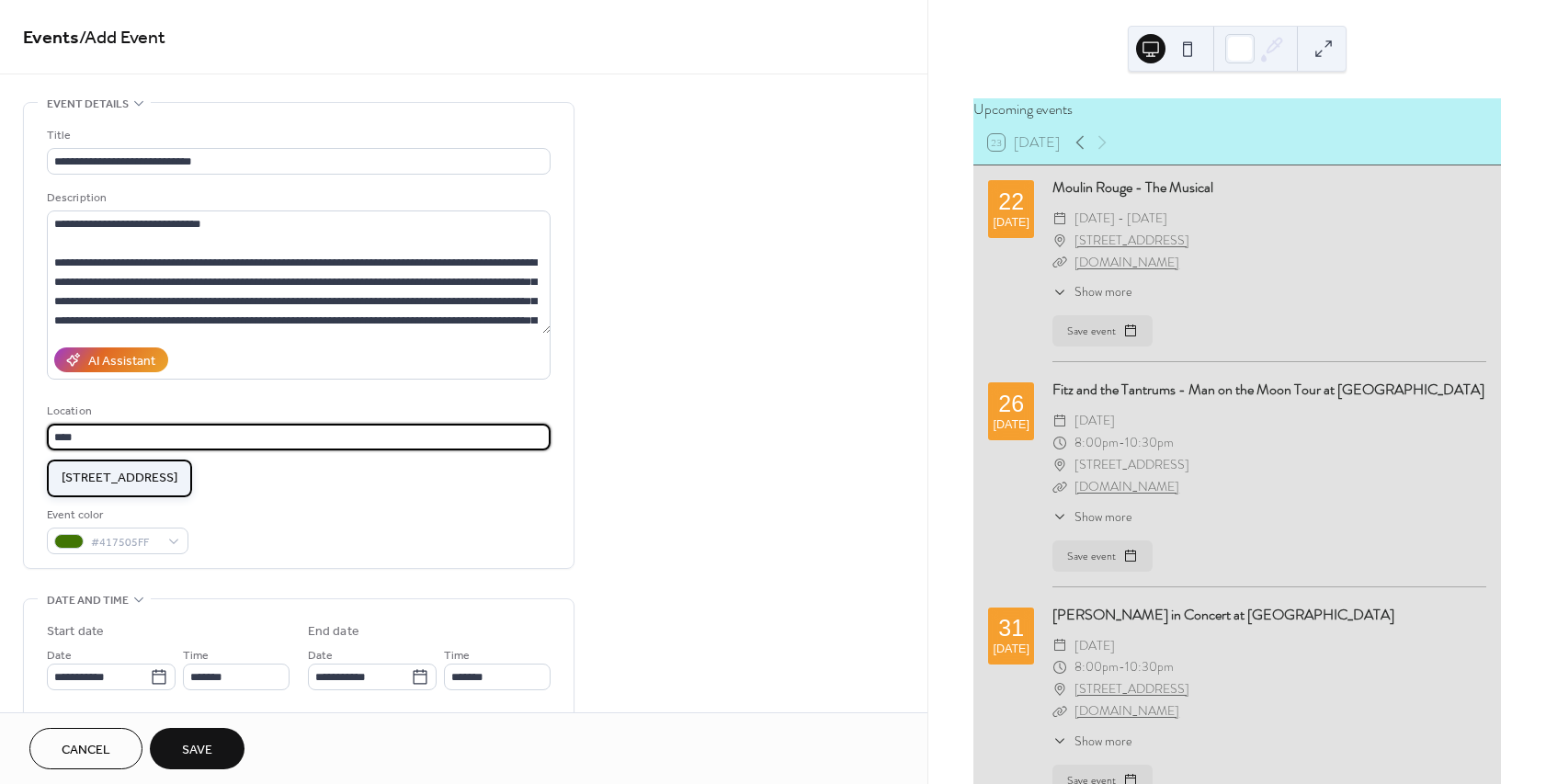 click on "[STREET_ADDRESS]" at bounding box center [119, 478] 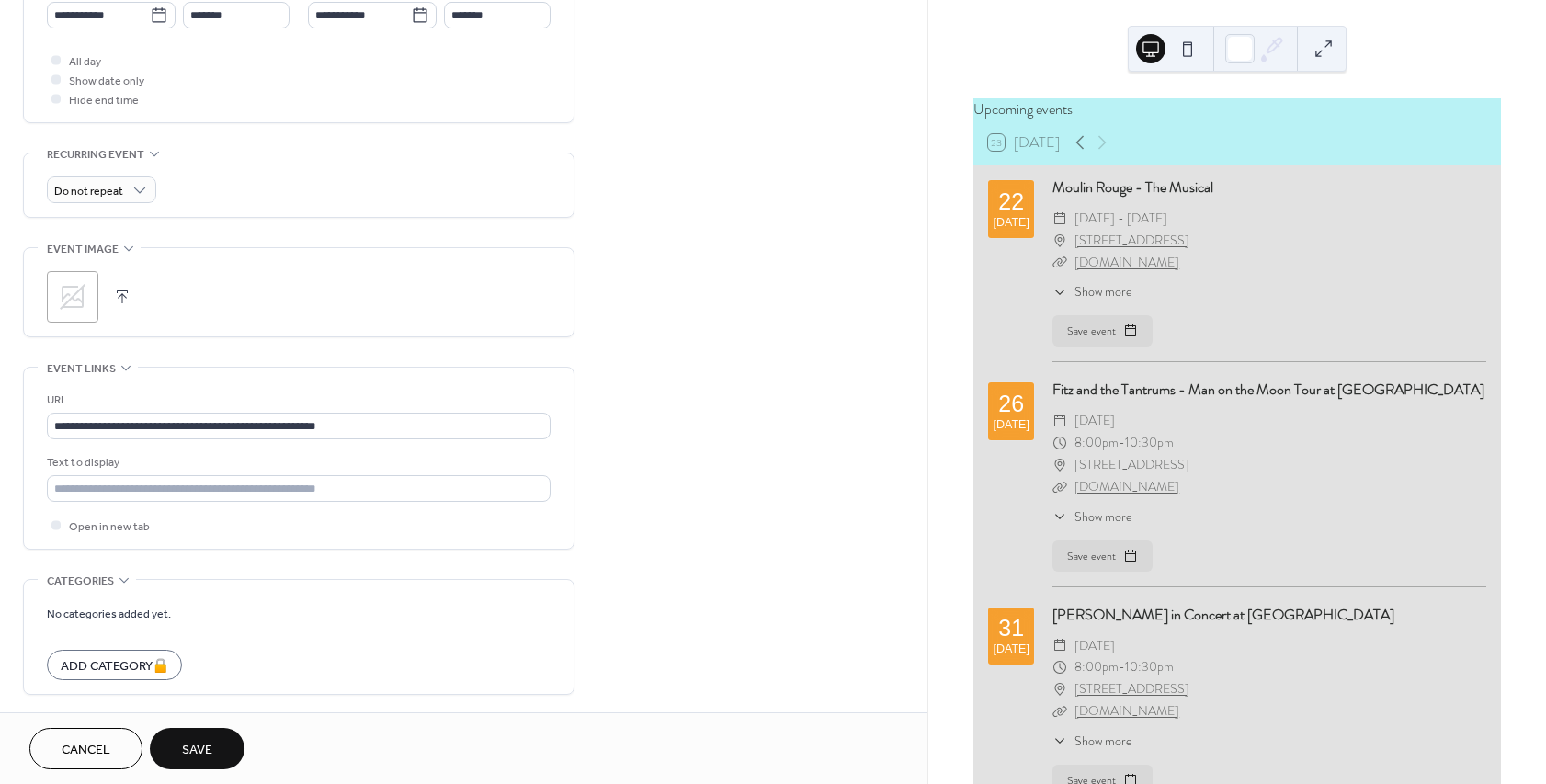 scroll, scrollTop: 742, scrollLeft: 0, axis: vertical 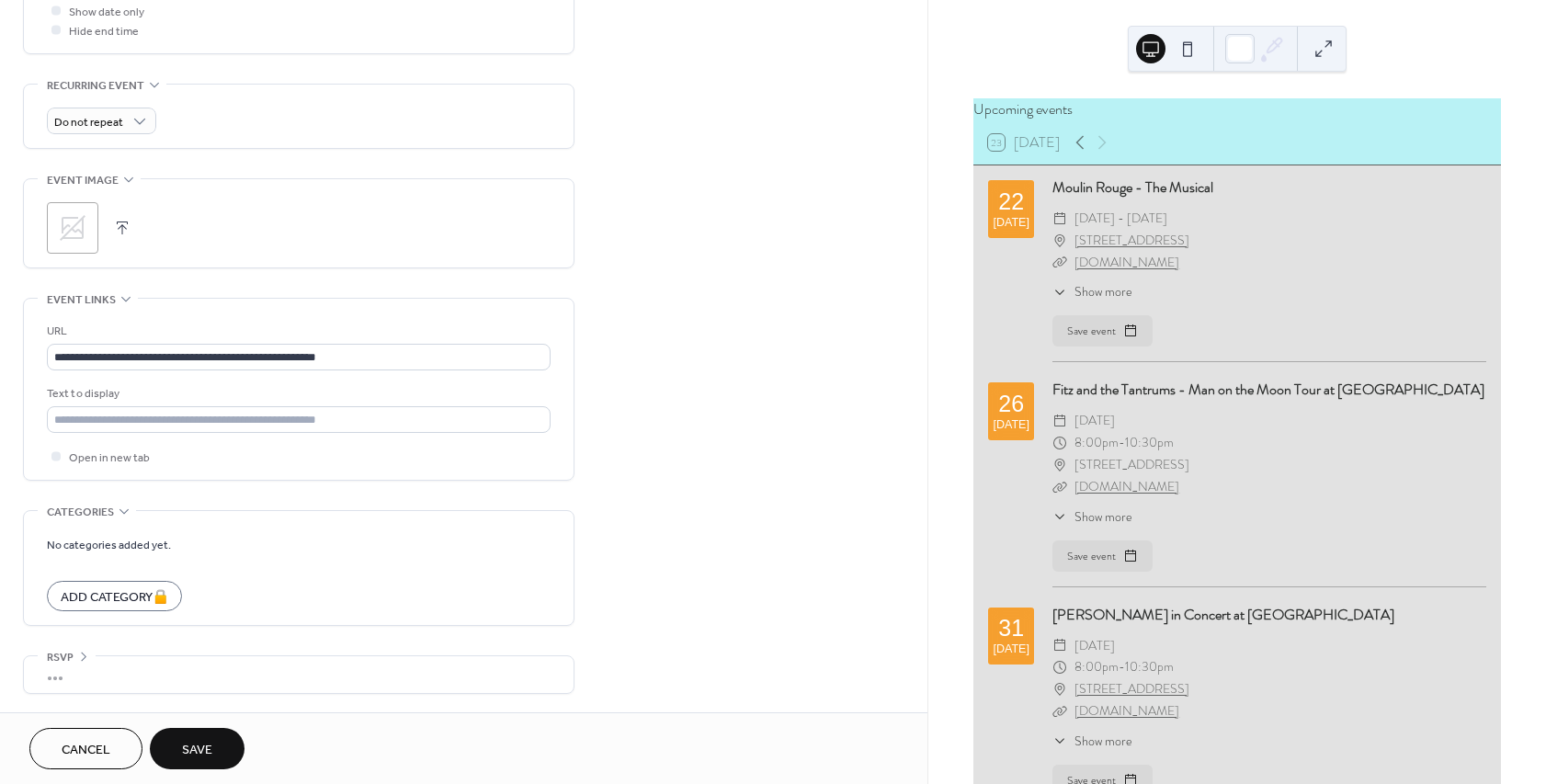 click on "Save" at bounding box center (197, 750) 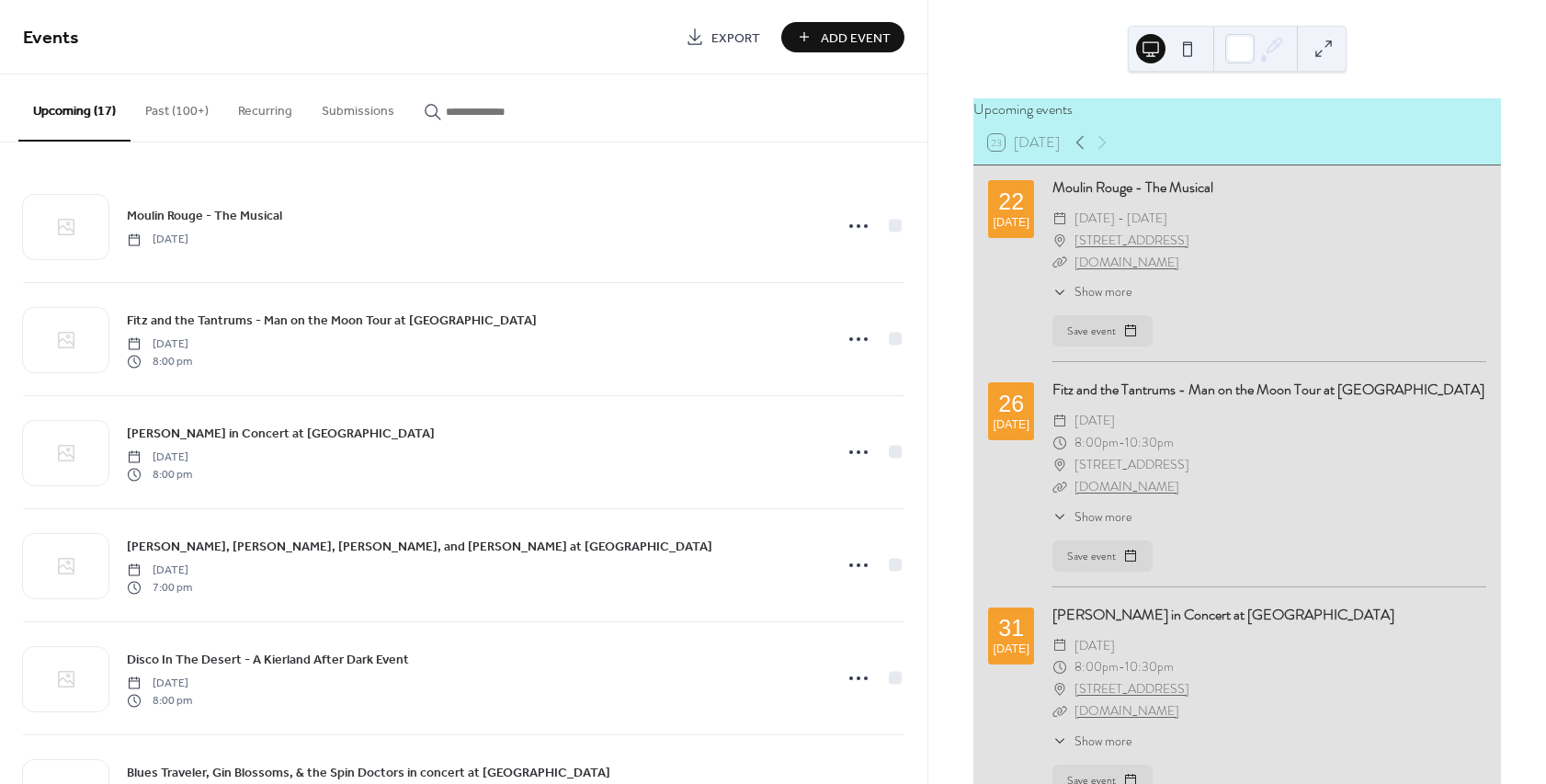 click on "Add Event" at bounding box center (856, 38) 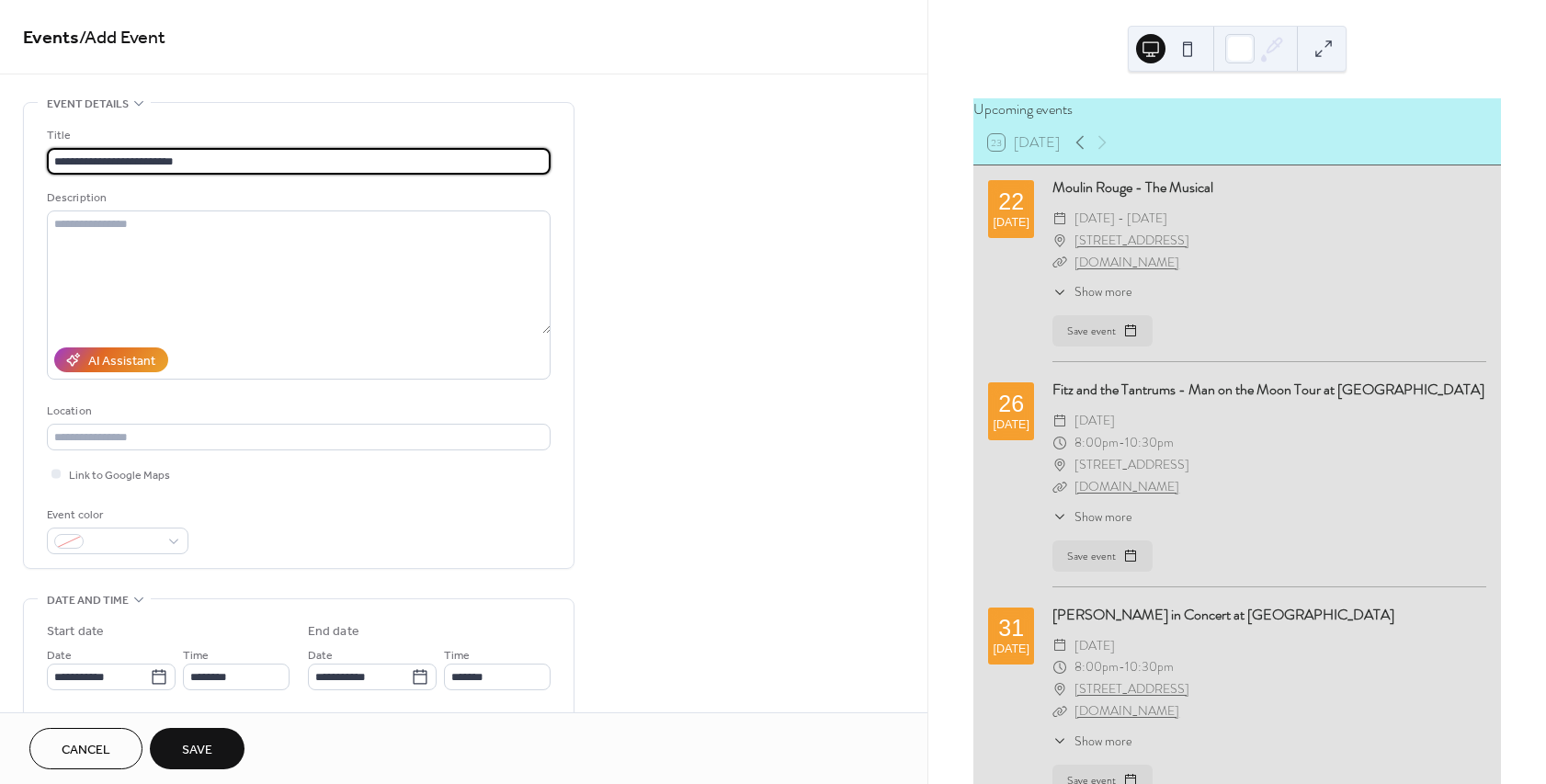 type on "**********" 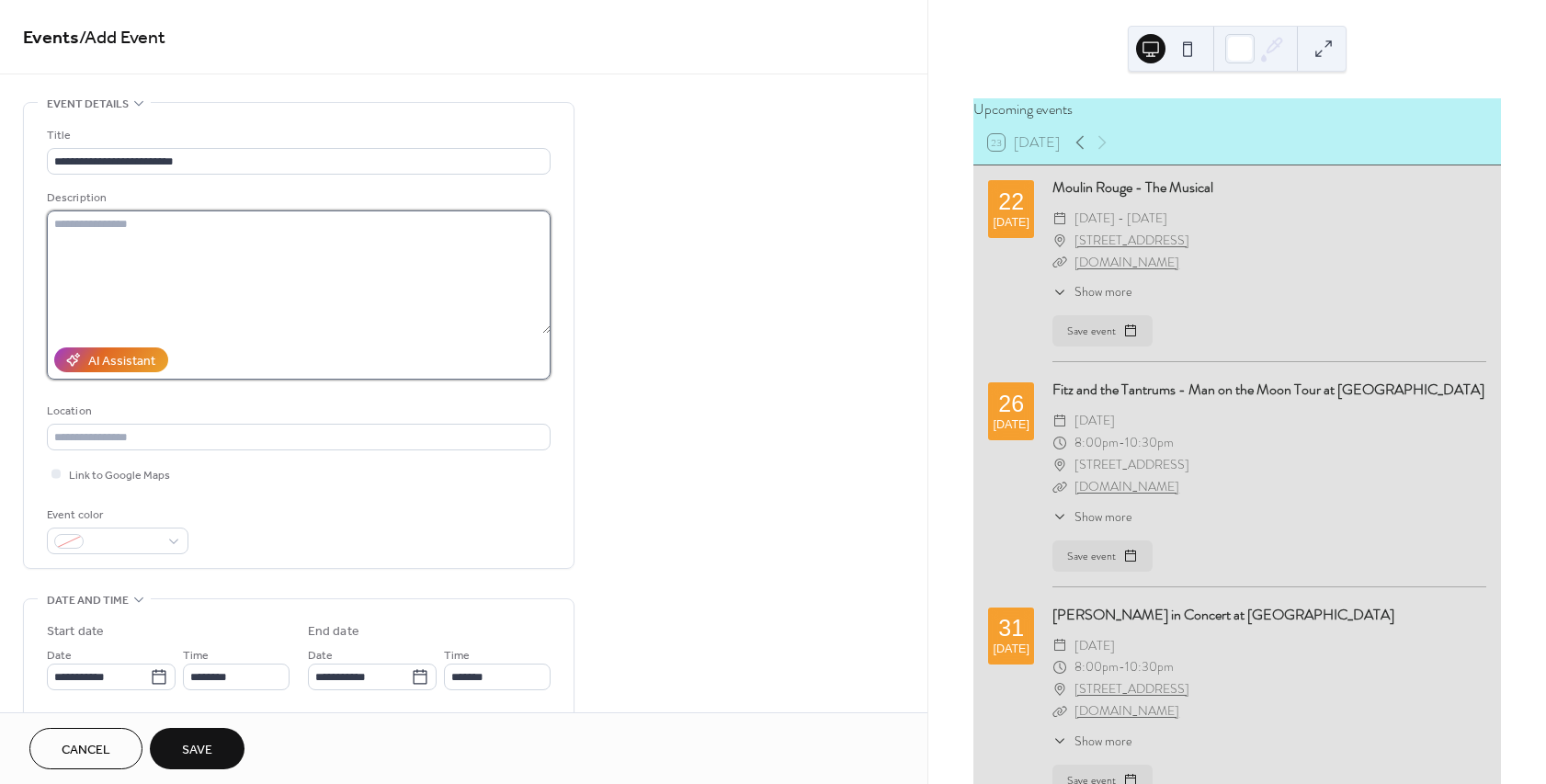 click at bounding box center [299, 272] 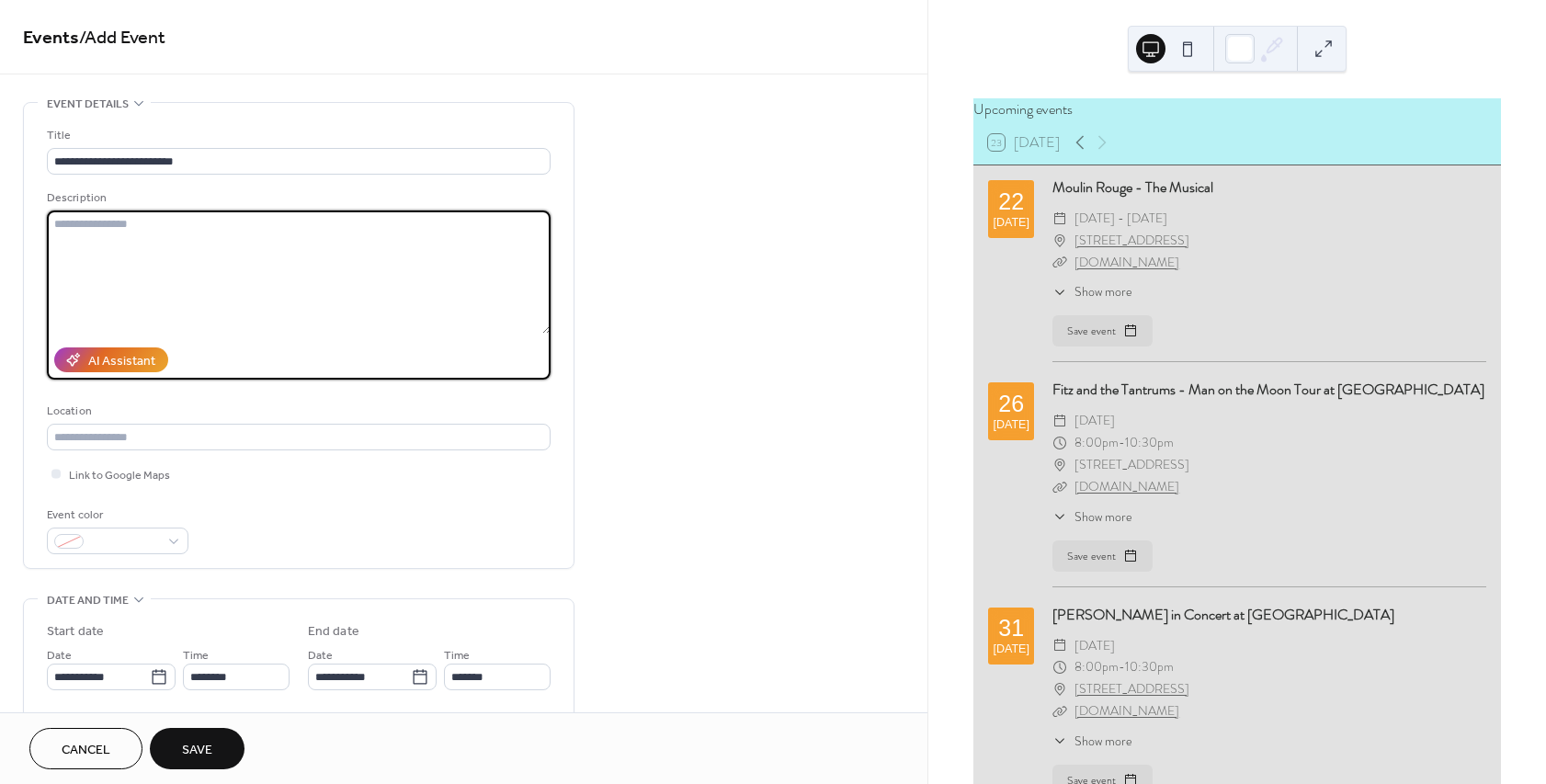 paste on "**********" 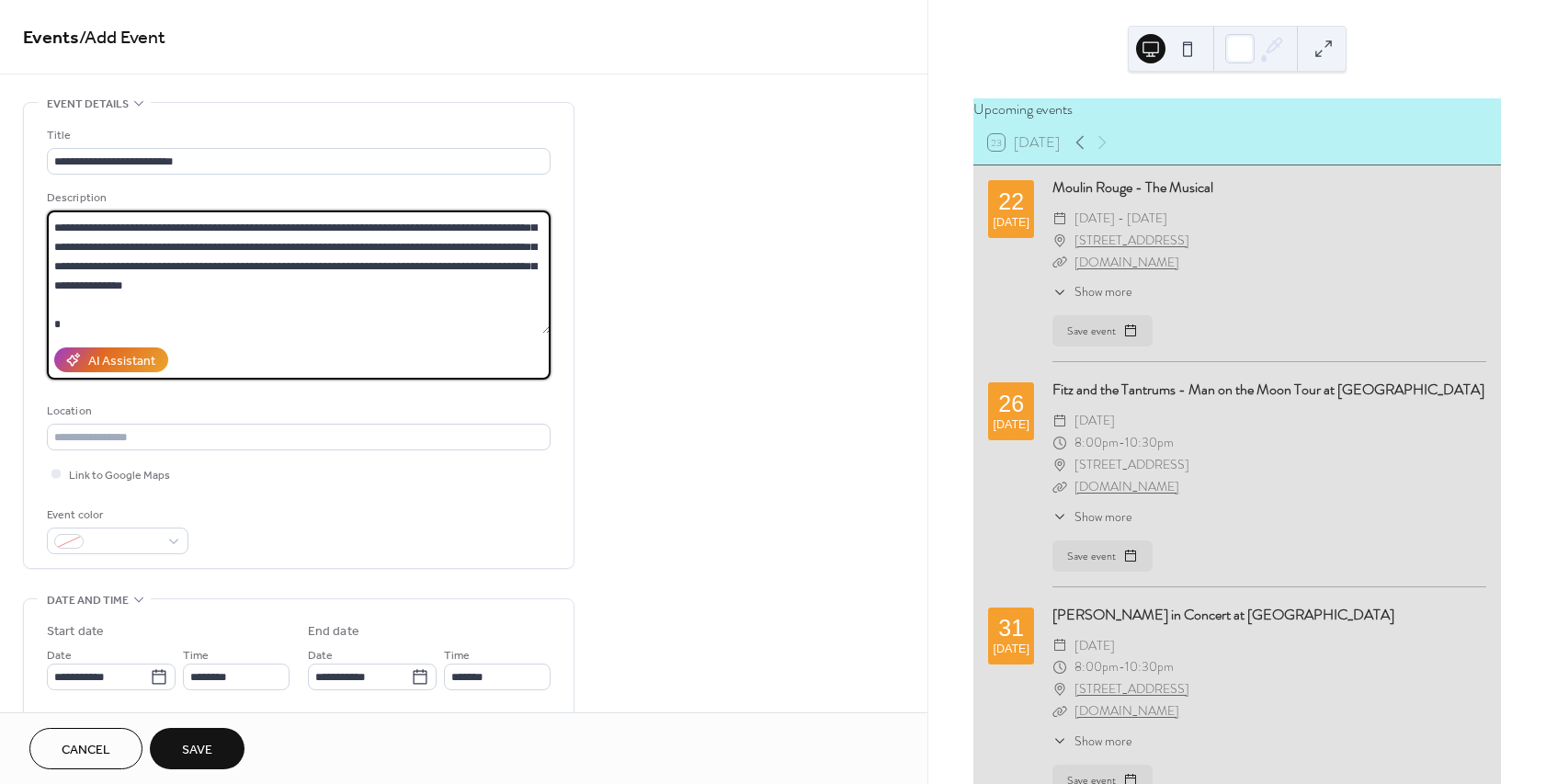 scroll, scrollTop: 36, scrollLeft: 0, axis: vertical 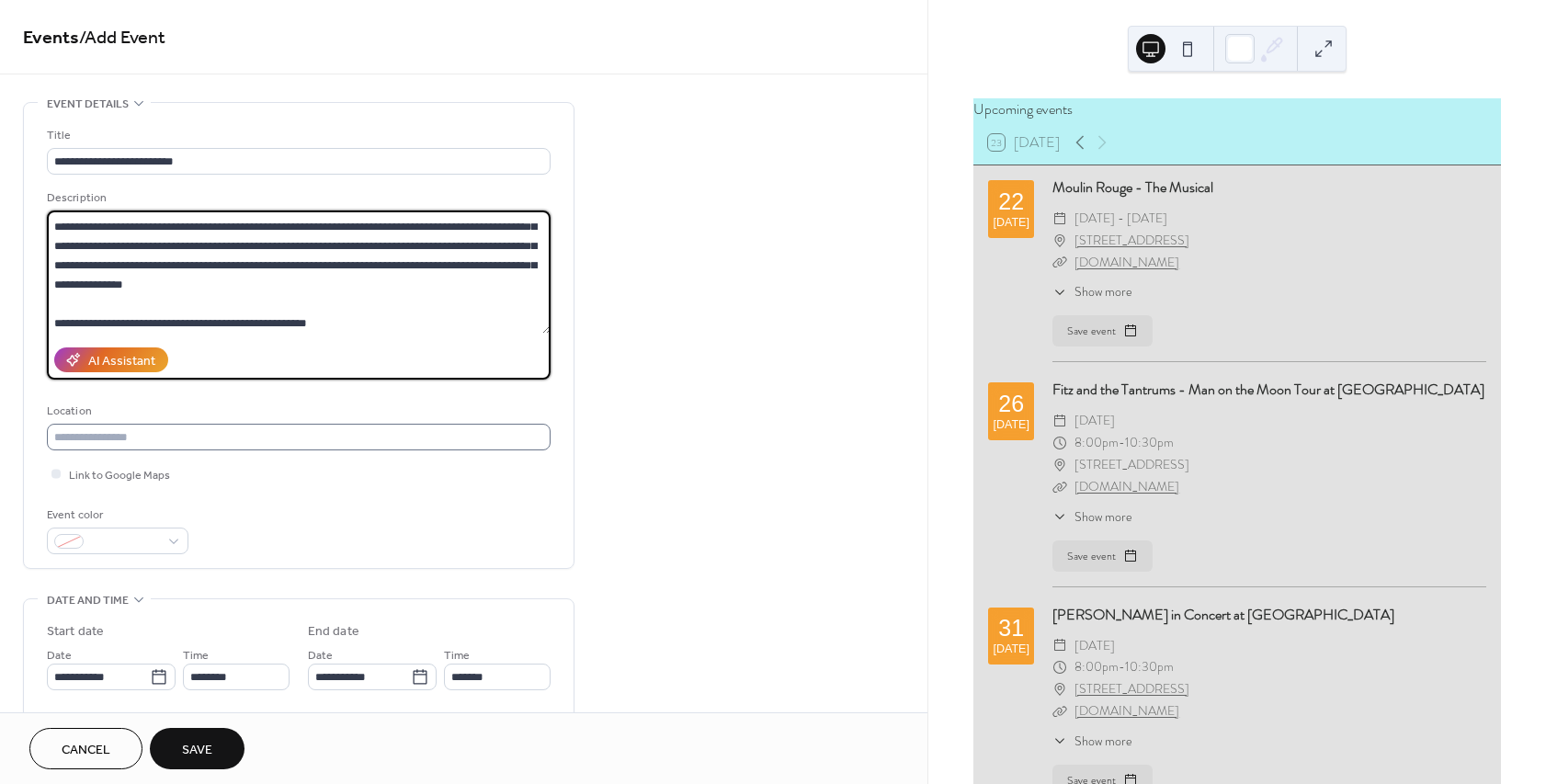 type on "**********" 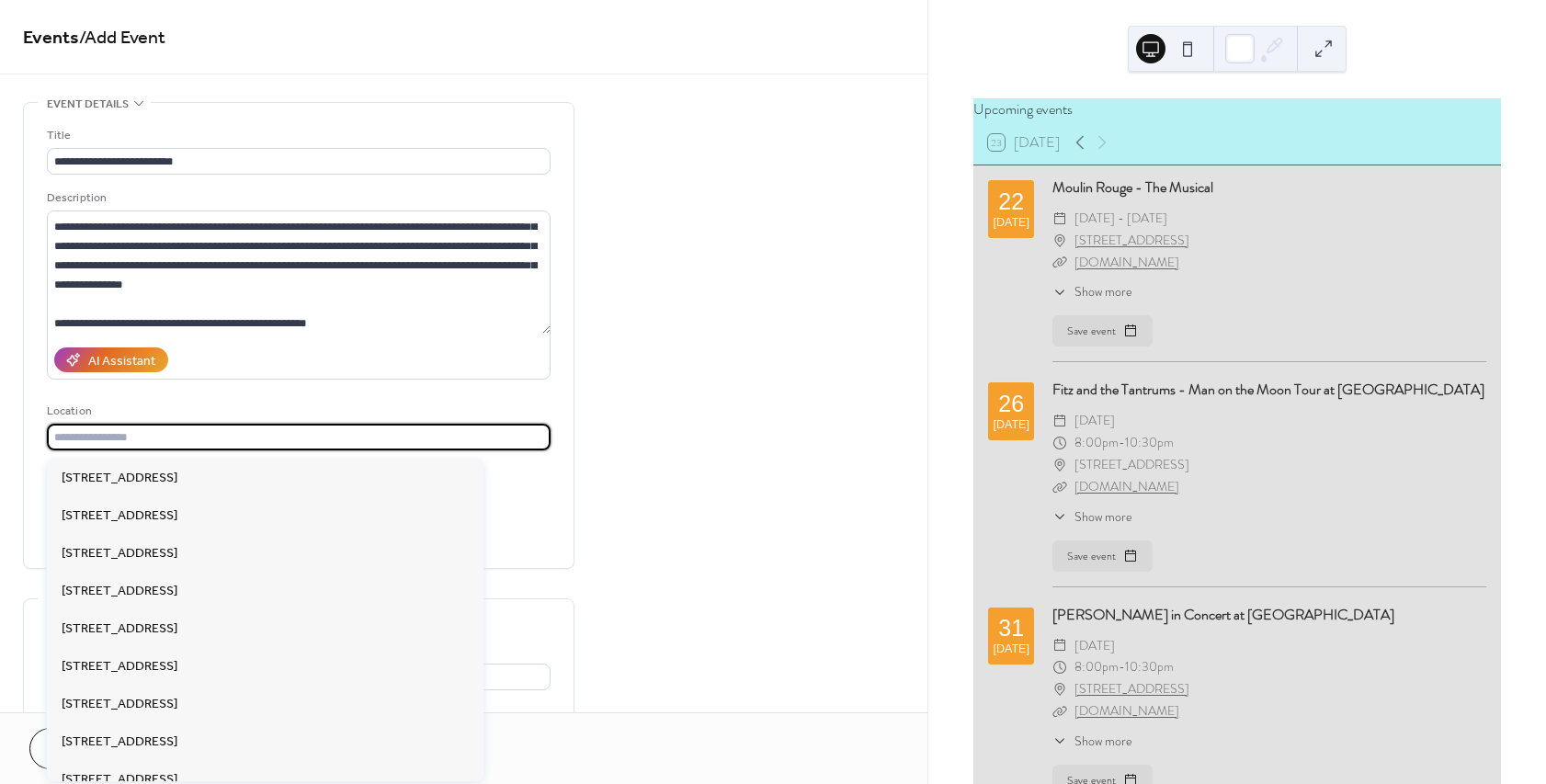 click at bounding box center [299, 437] 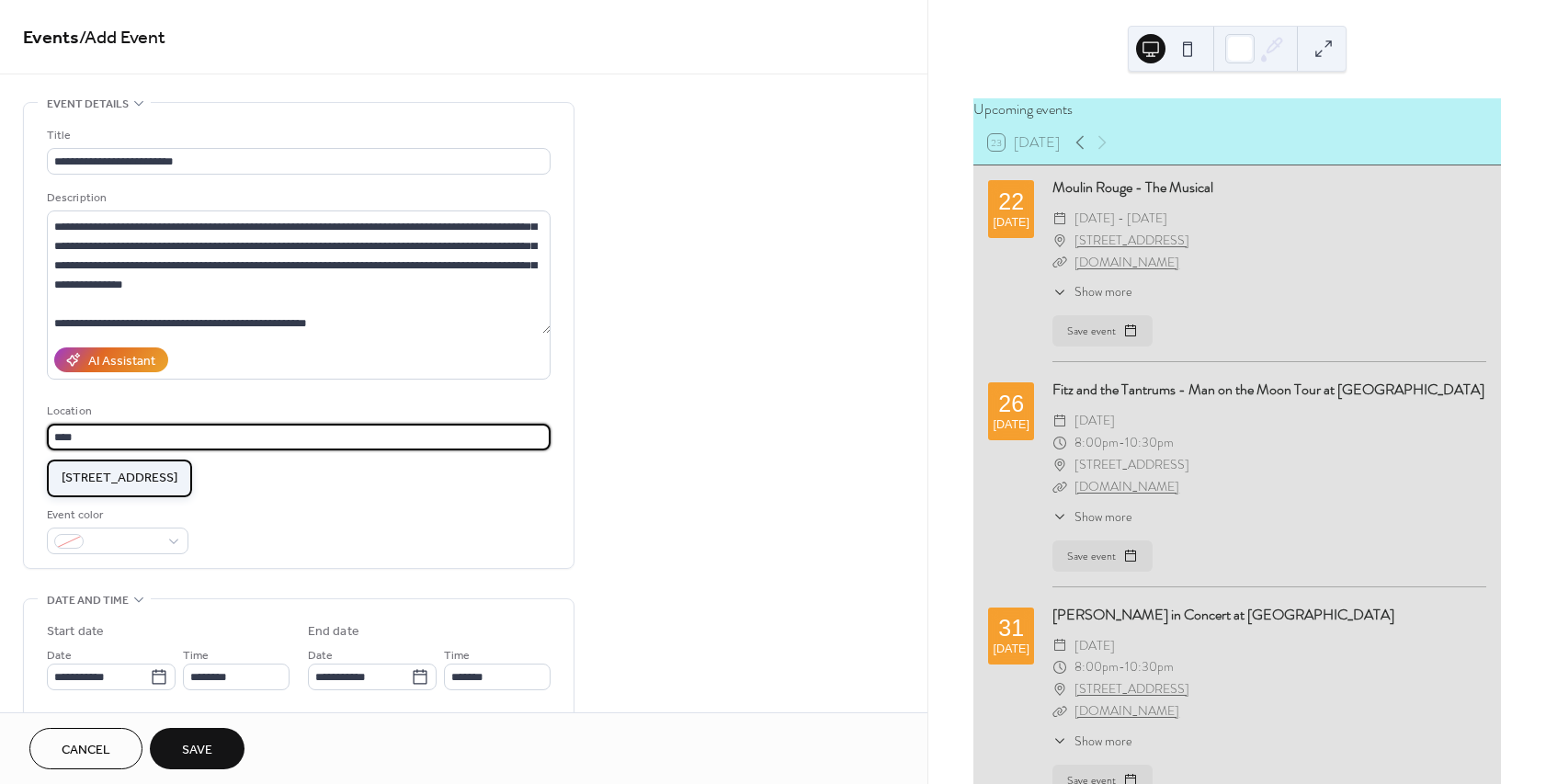 click on "[STREET_ADDRESS]" at bounding box center (119, 478) 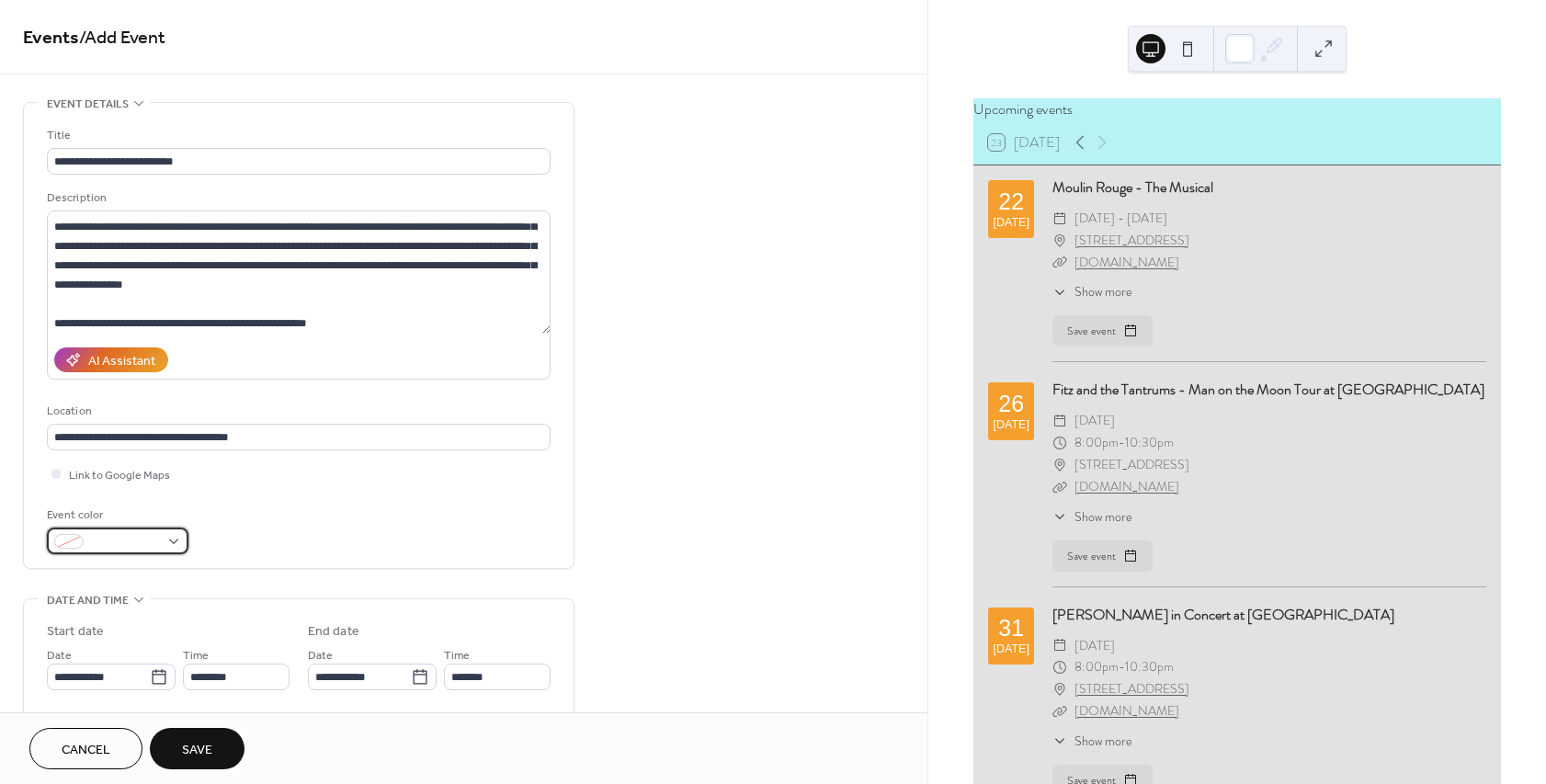click at bounding box center [118, 540] 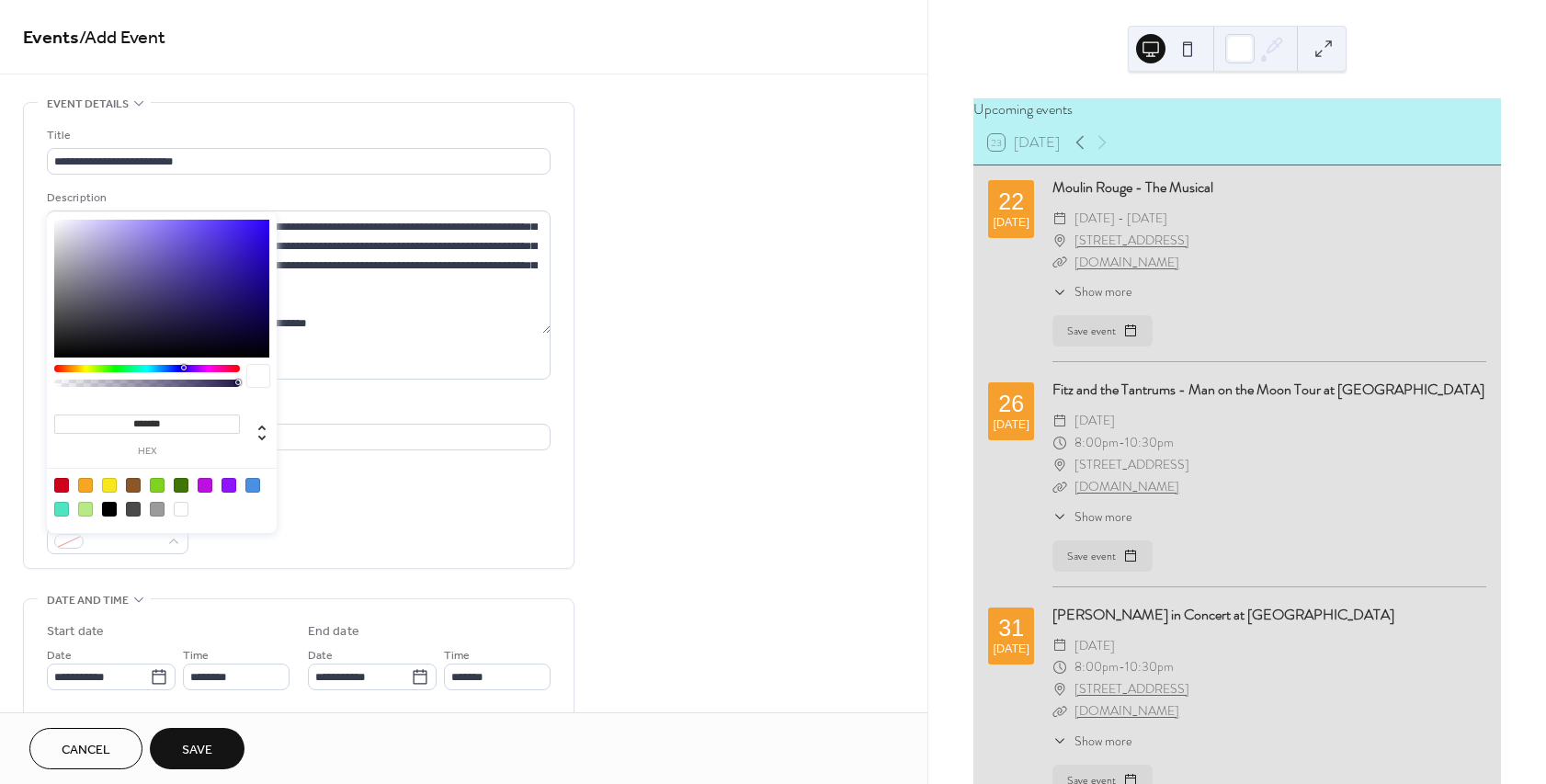 click at bounding box center [181, 485] 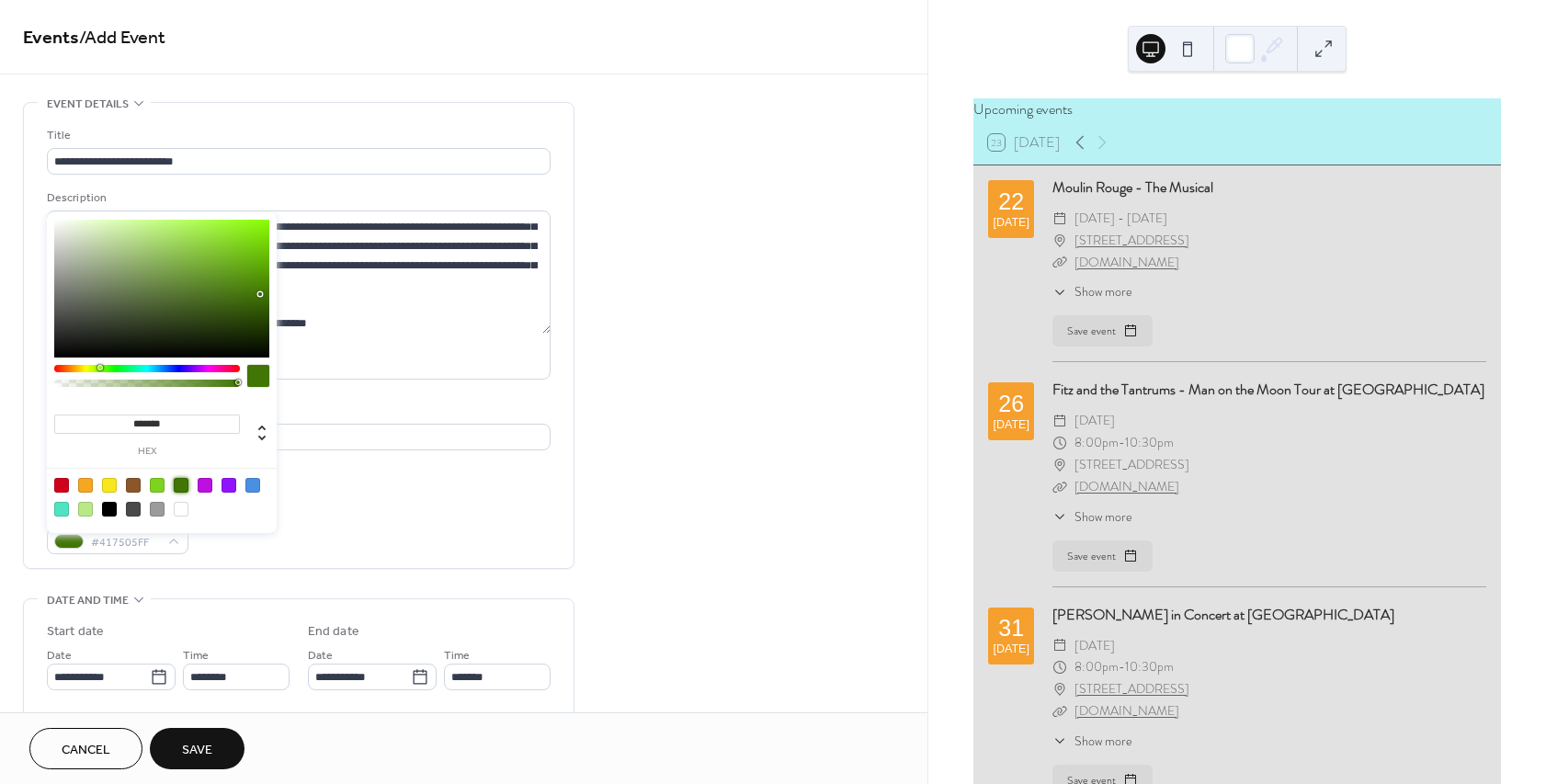 click on "Event color #417505FF" at bounding box center (299, 529) 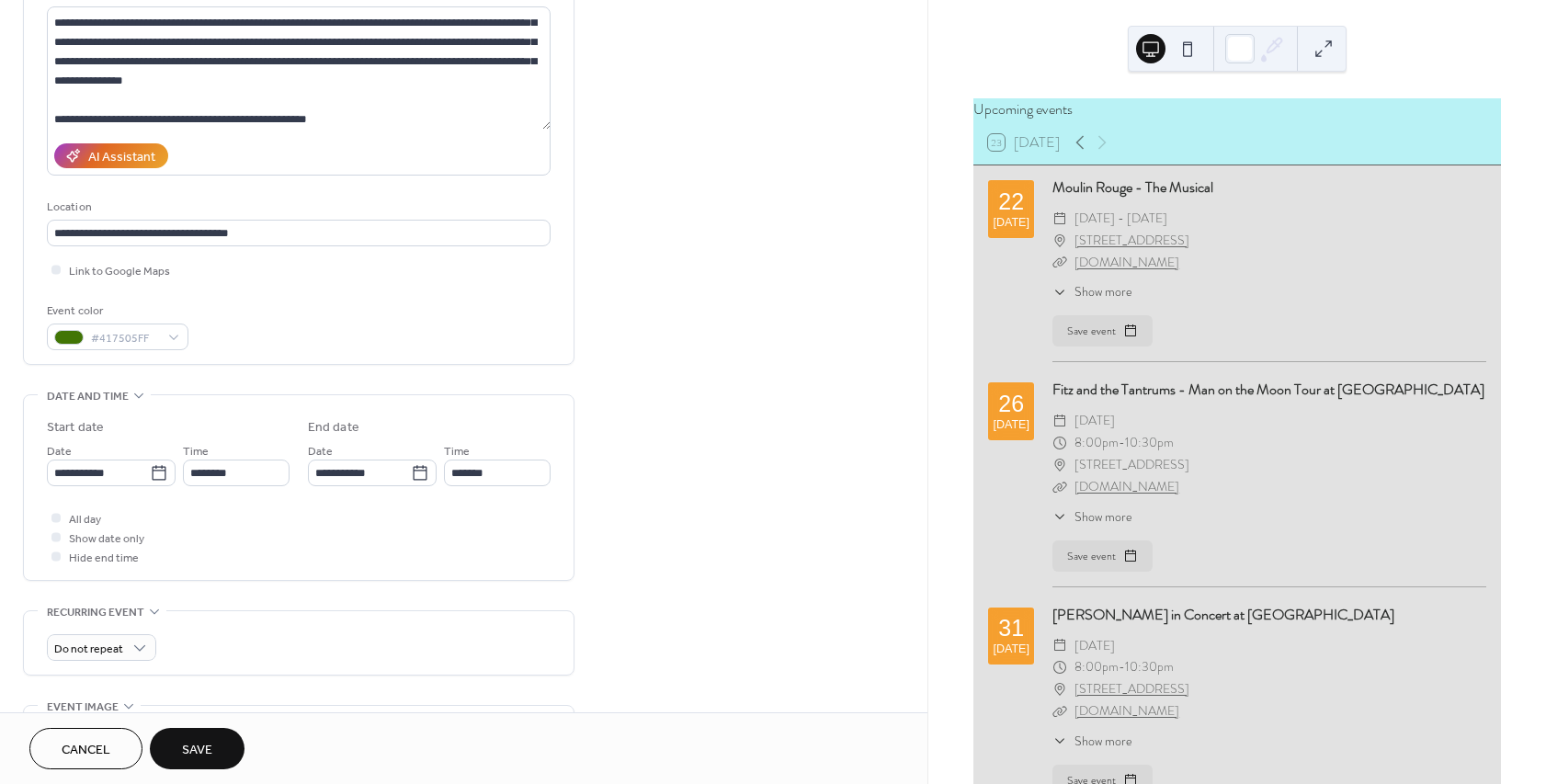 scroll, scrollTop: 221, scrollLeft: 0, axis: vertical 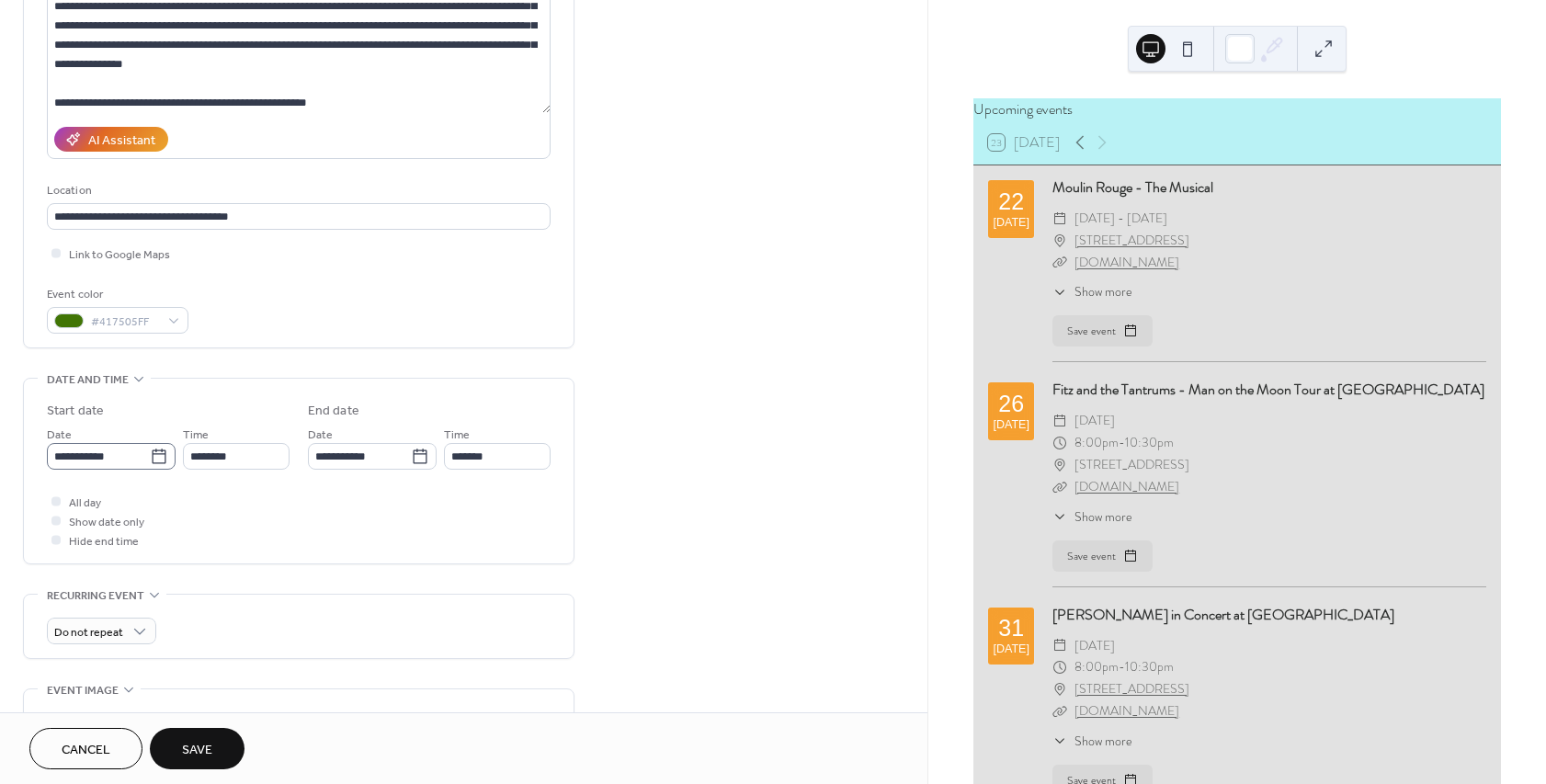 click 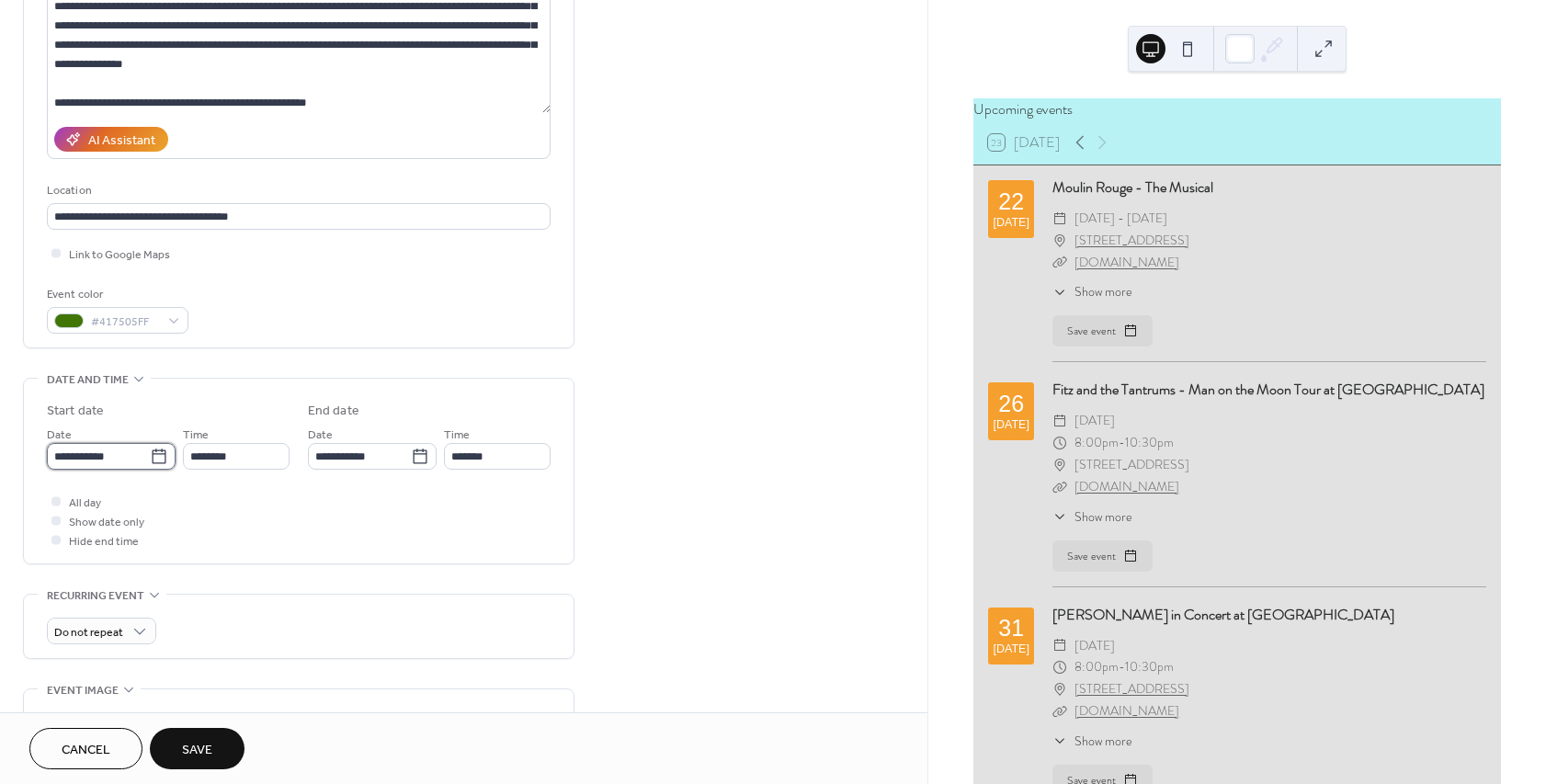 click on "**********" at bounding box center (98, 456) 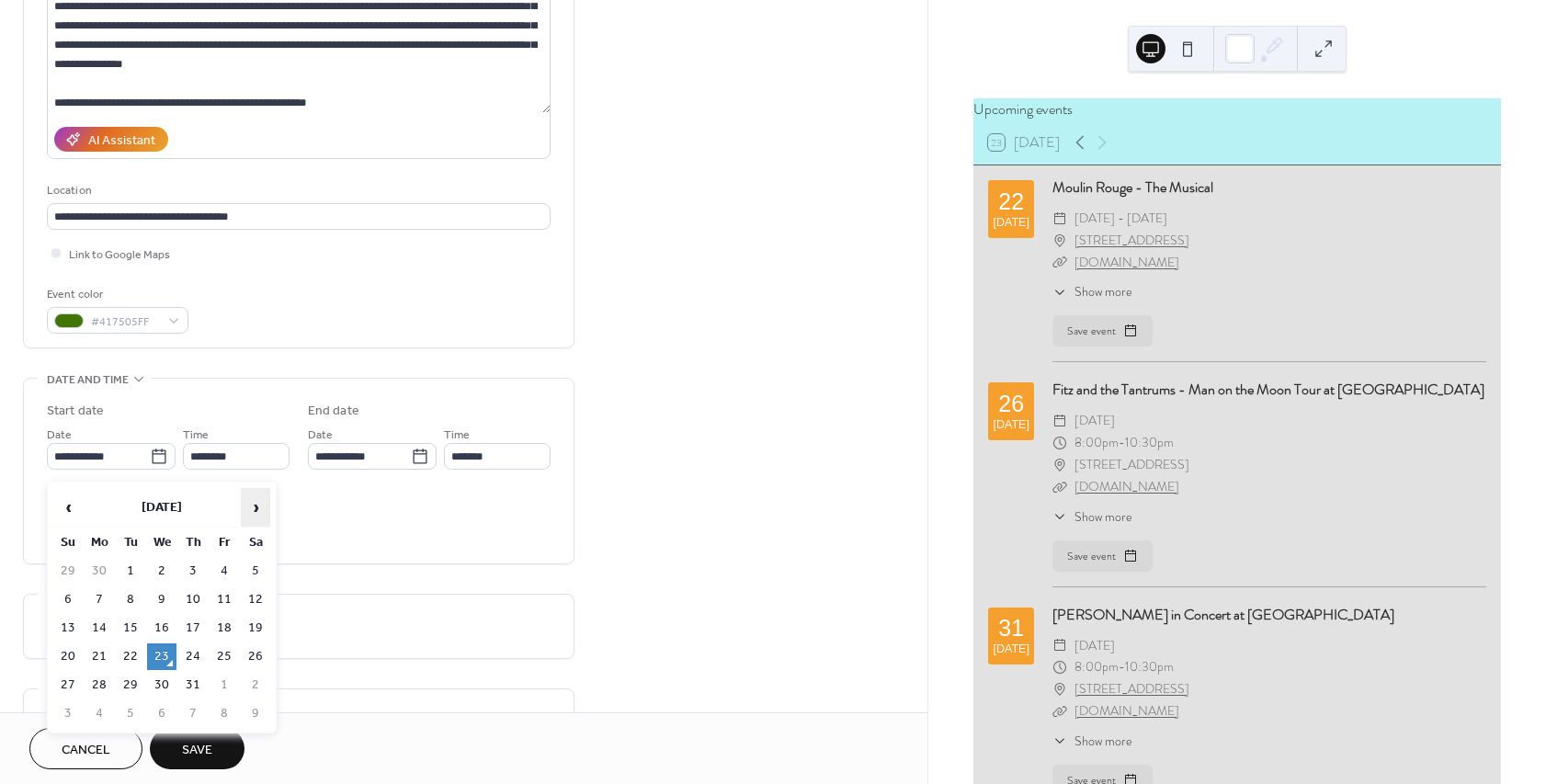 click on "›" at bounding box center (256, 507) 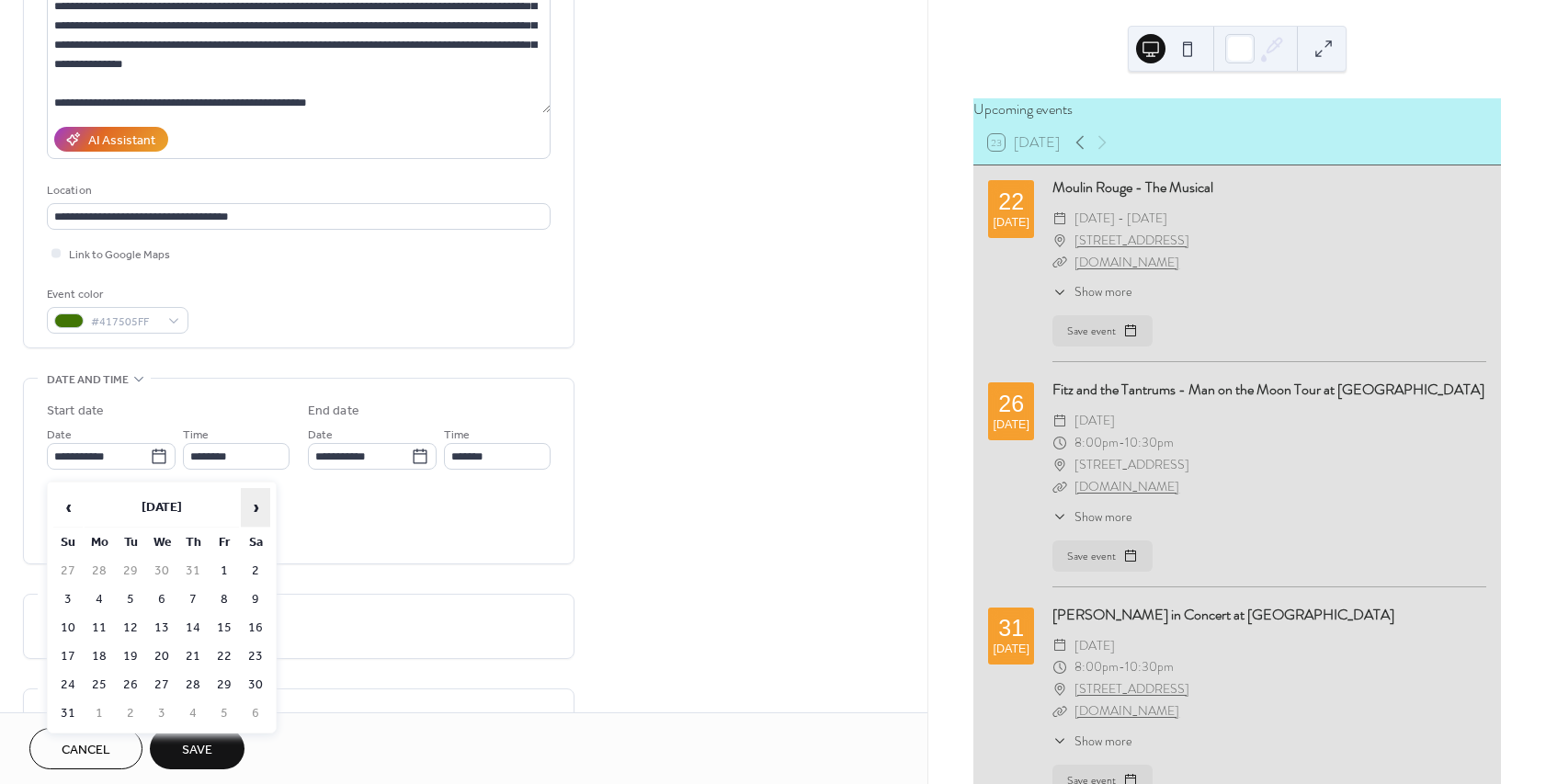 click on "›" at bounding box center (256, 507) 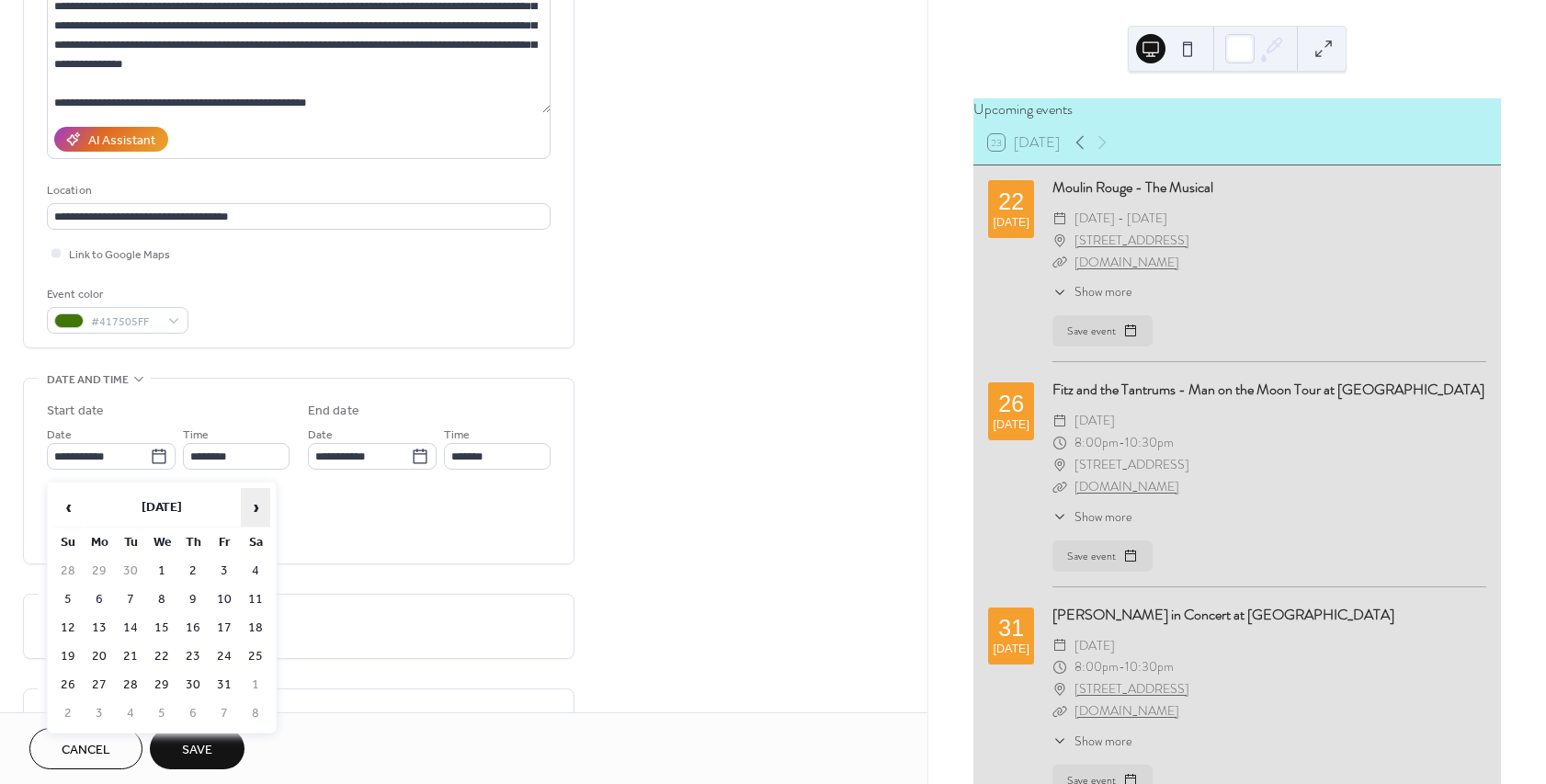 click on "›" at bounding box center [256, 507] 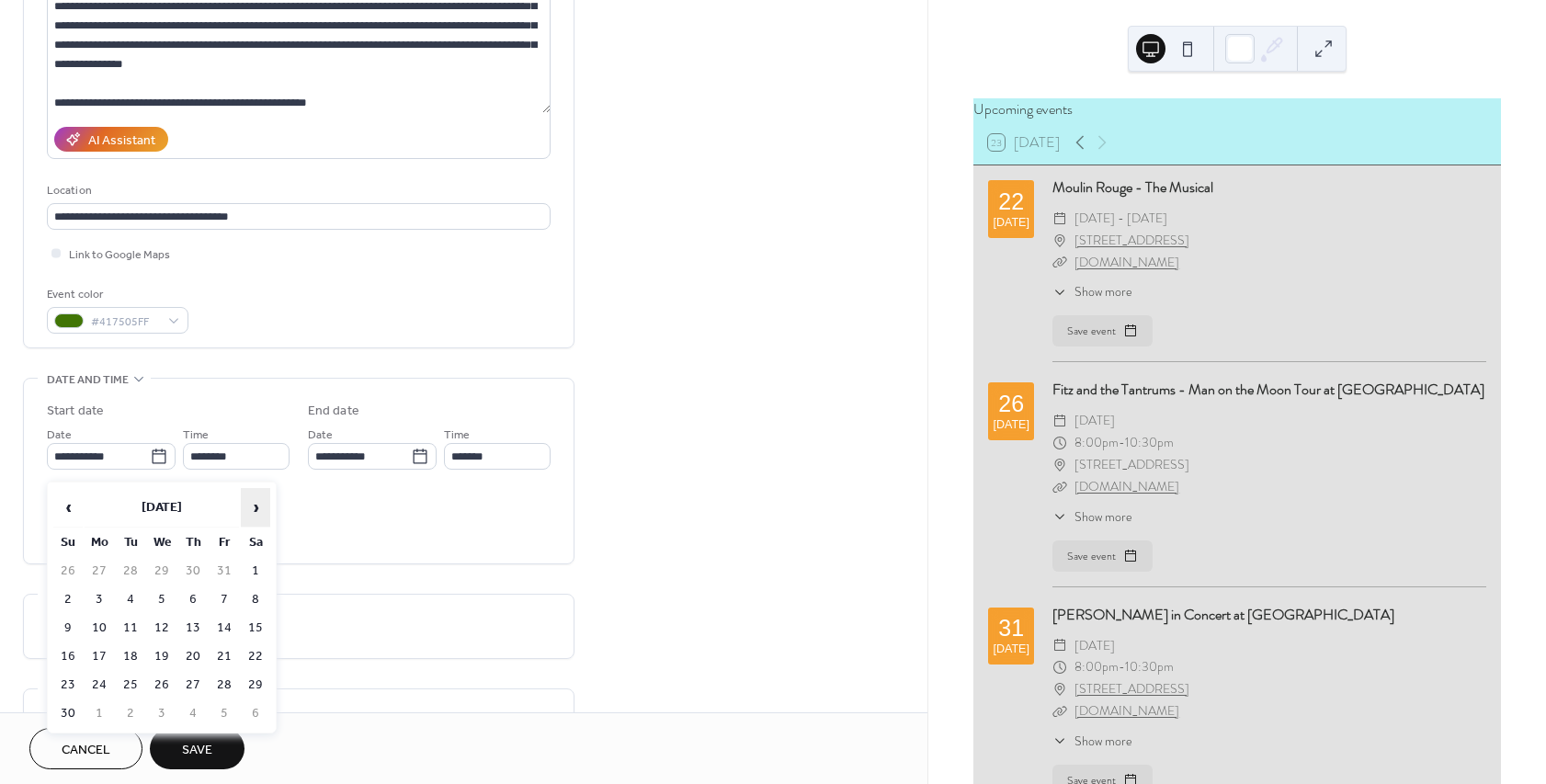 click on "›" at bounding box center (256, 507) 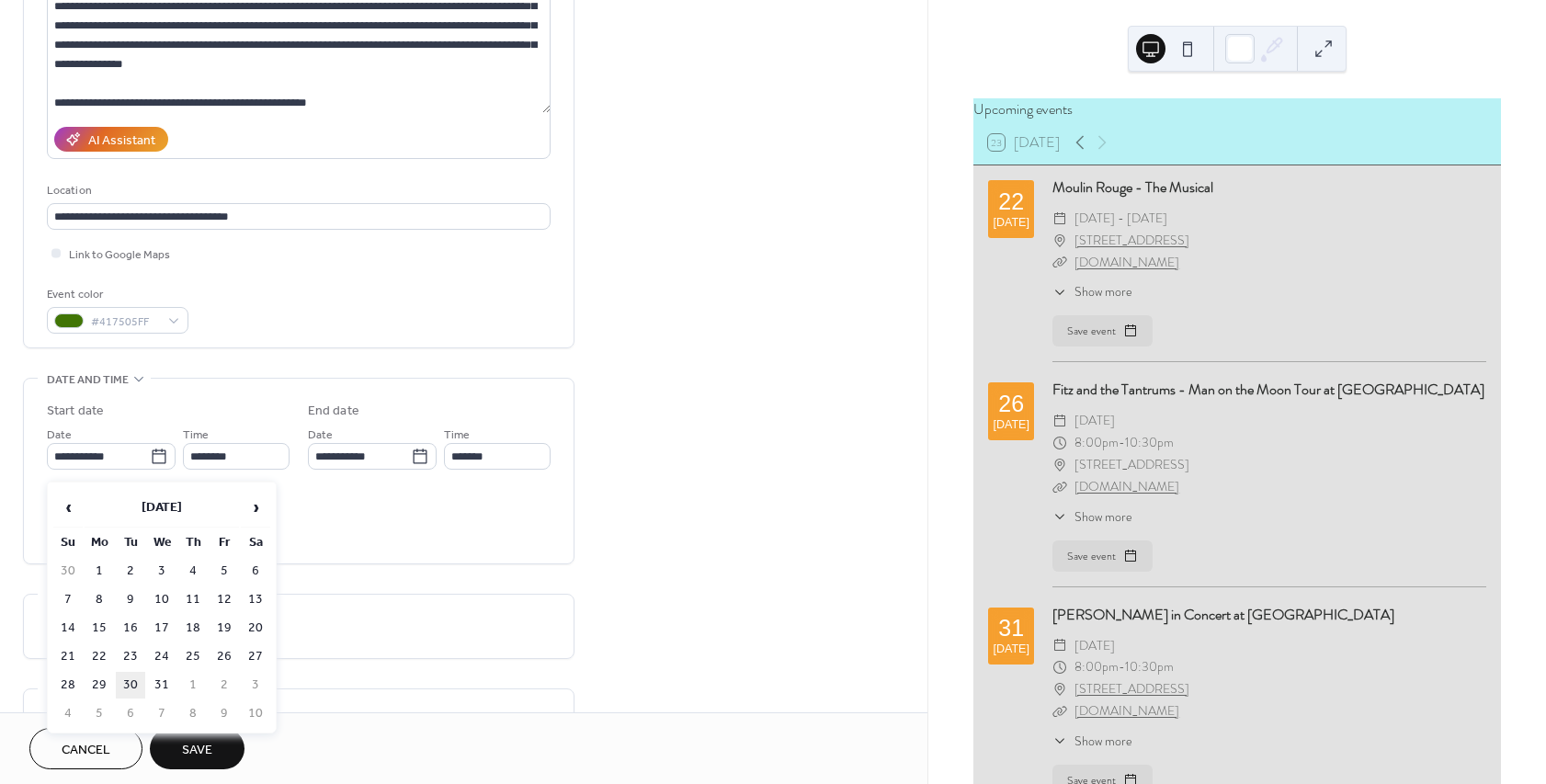 click on "30" at bounding box center [131, 685] 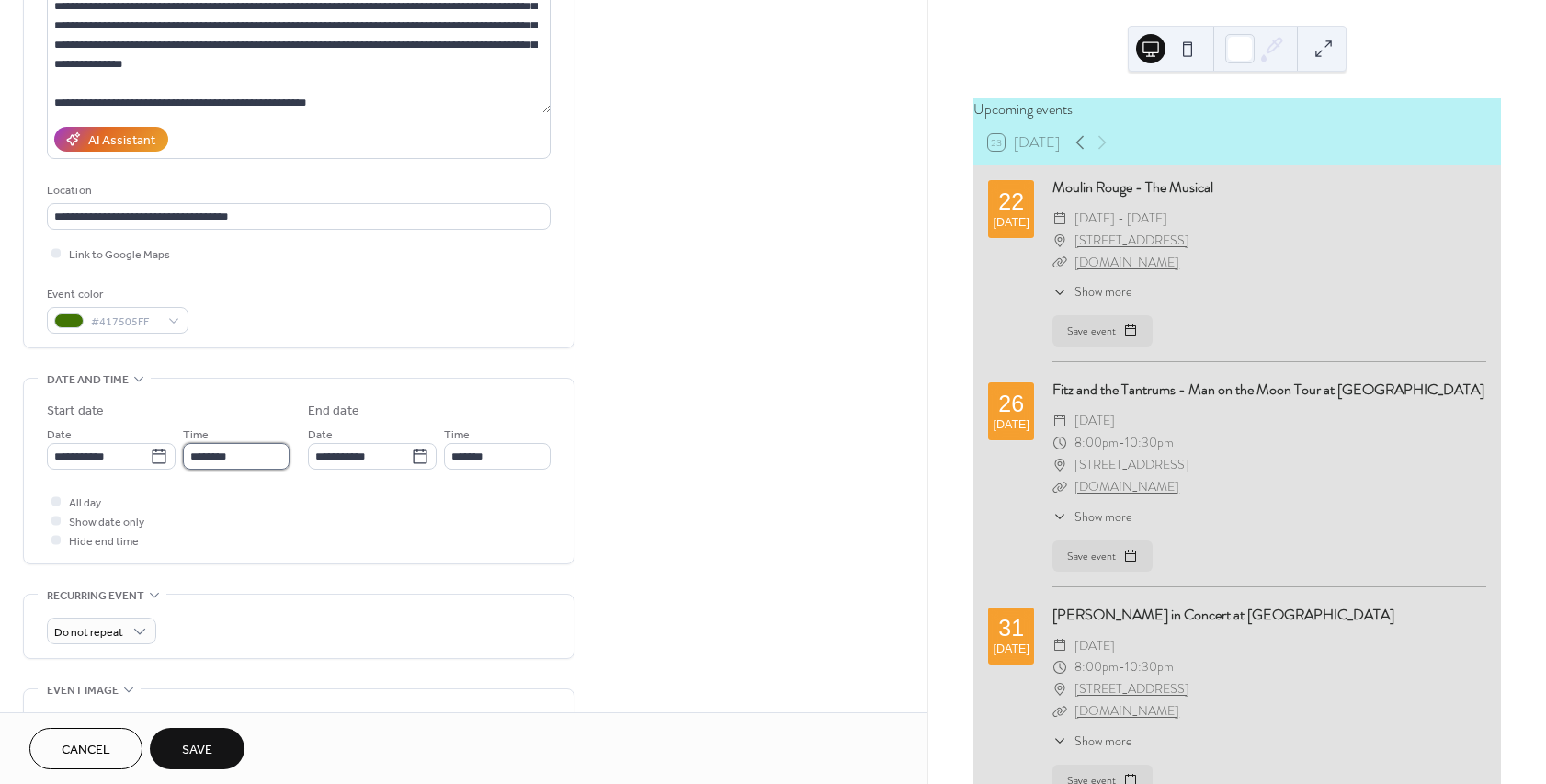 click on "********" at bounding box center [236, 456] 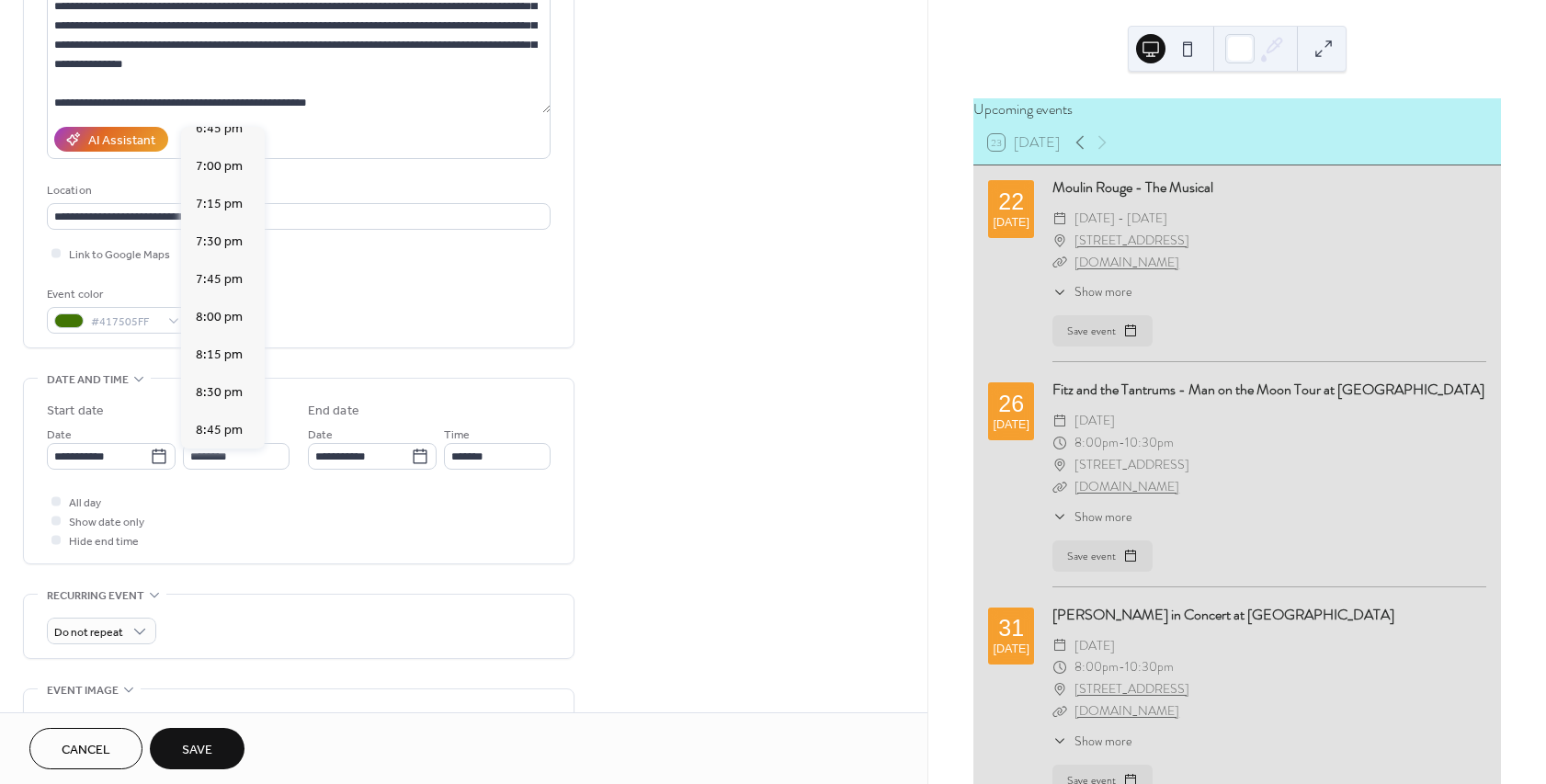 scroll, scrollTop: 2819, scrollLeft: 0, axis: vertical 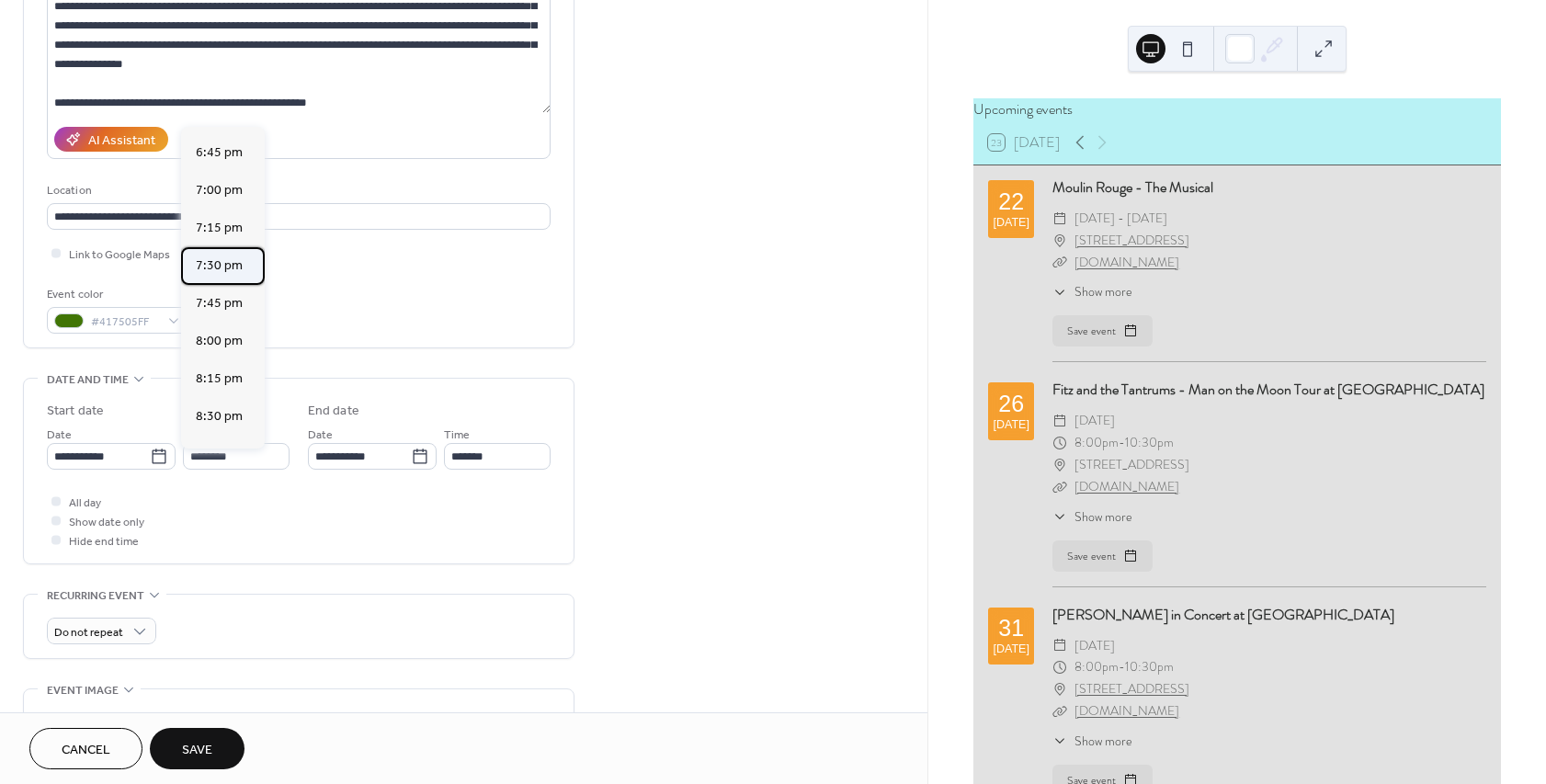 click on "7:30 pm" at bounding box center (219, 266) 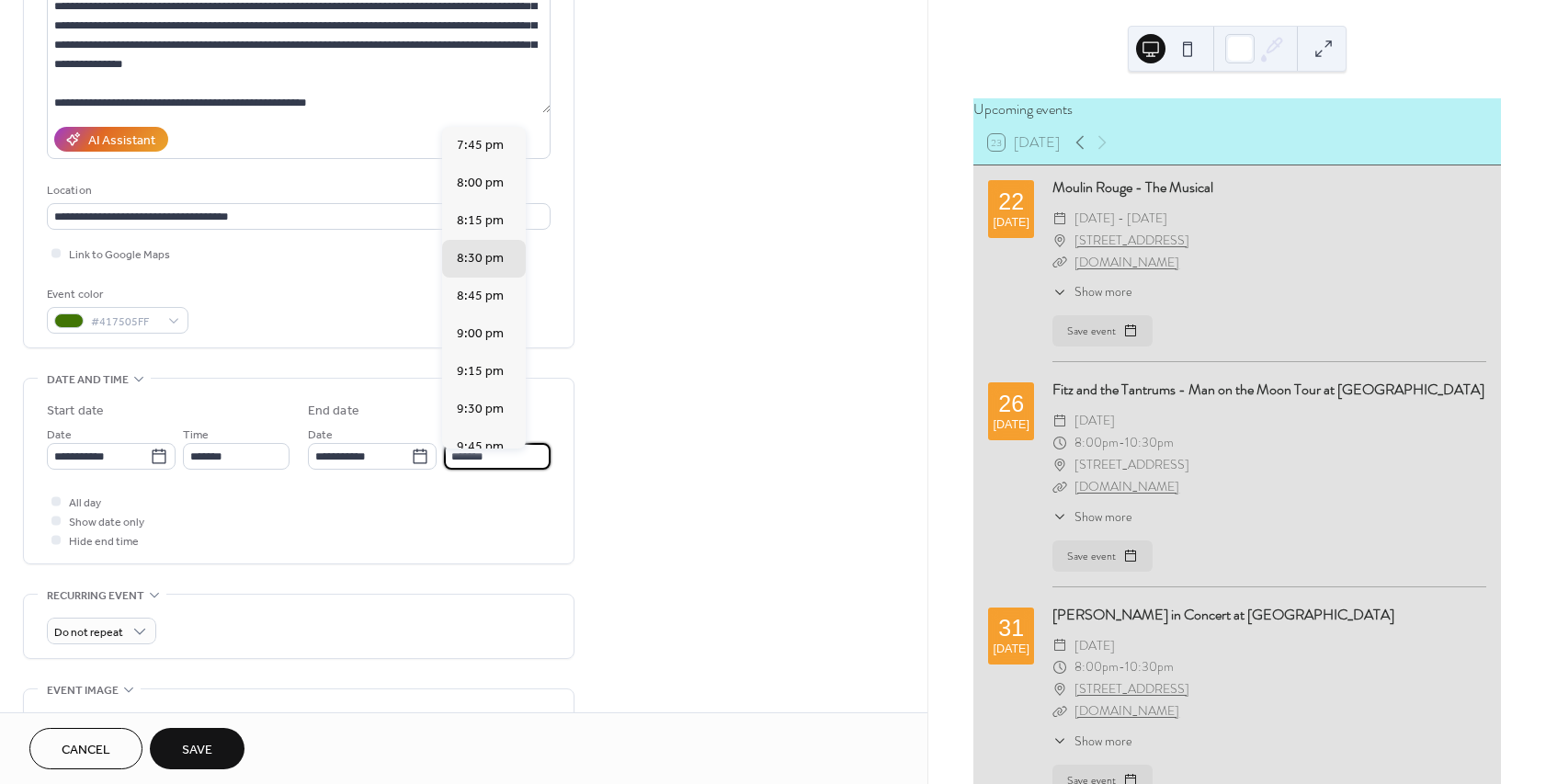 click on "*******" at bounding box center [497, 456] 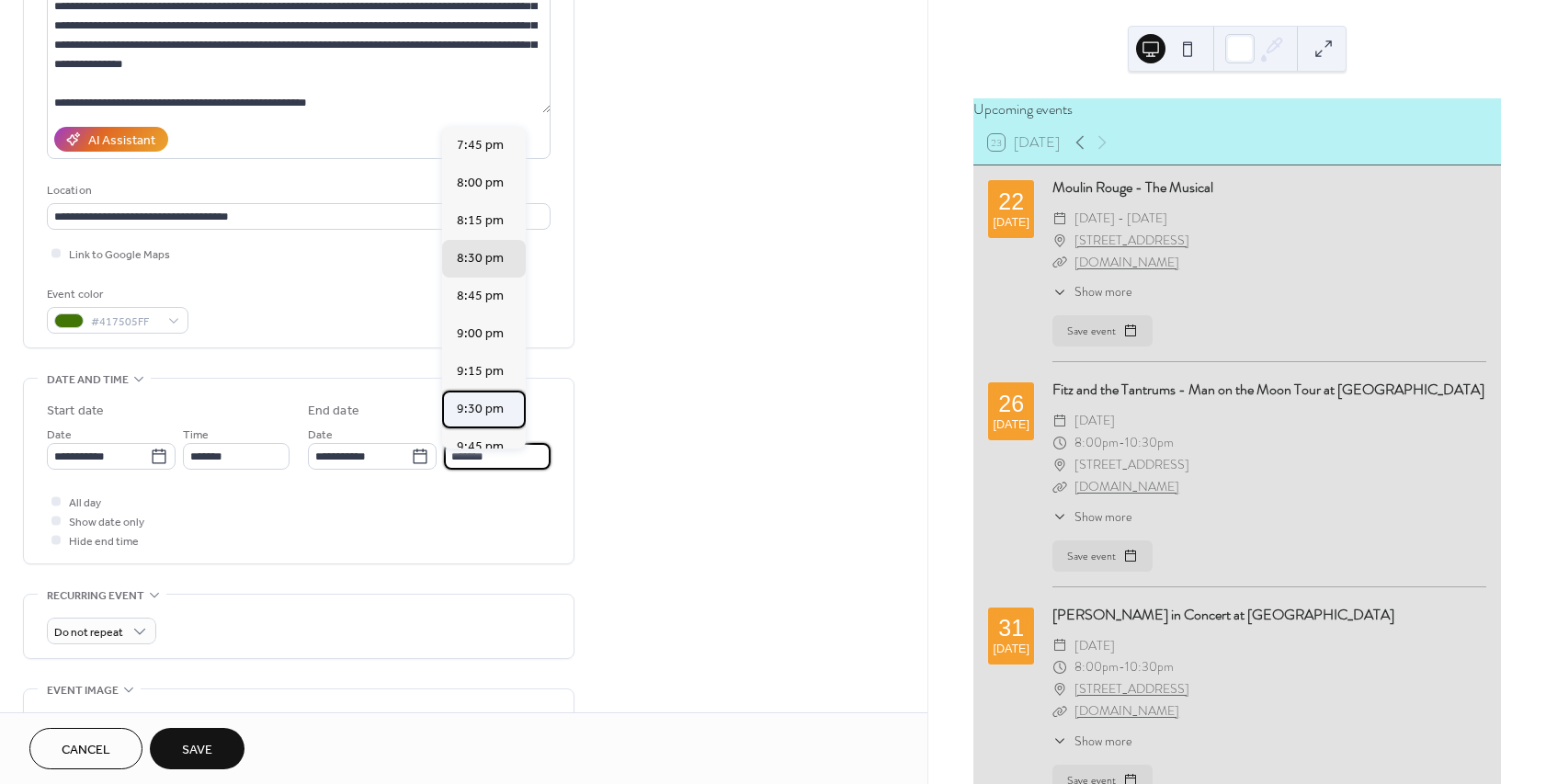click on "9:30 pm" at bounding box center (480, 409) 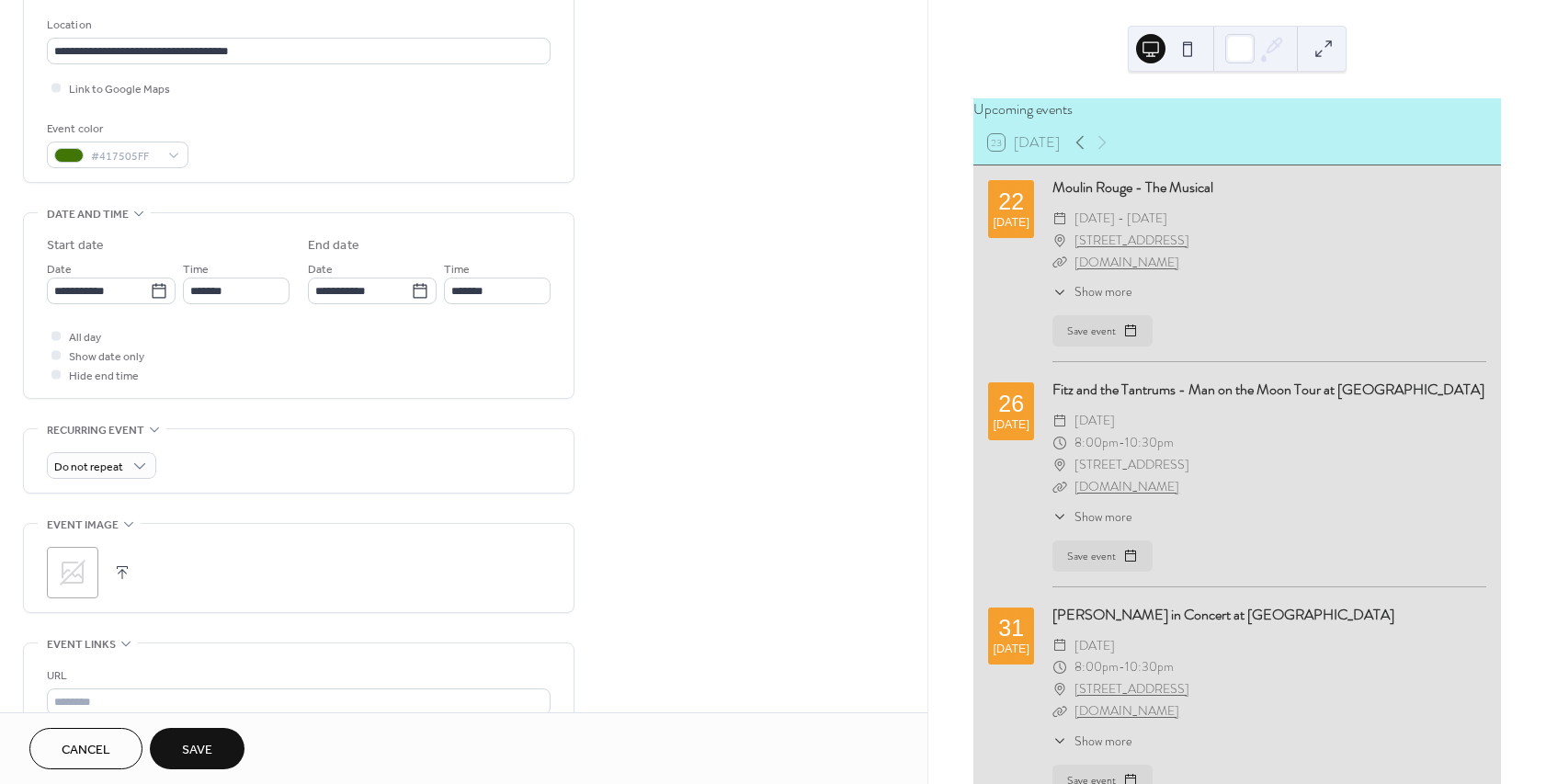 scroll, scrollTop: 551, scrollLeft: 0, axis: vertical 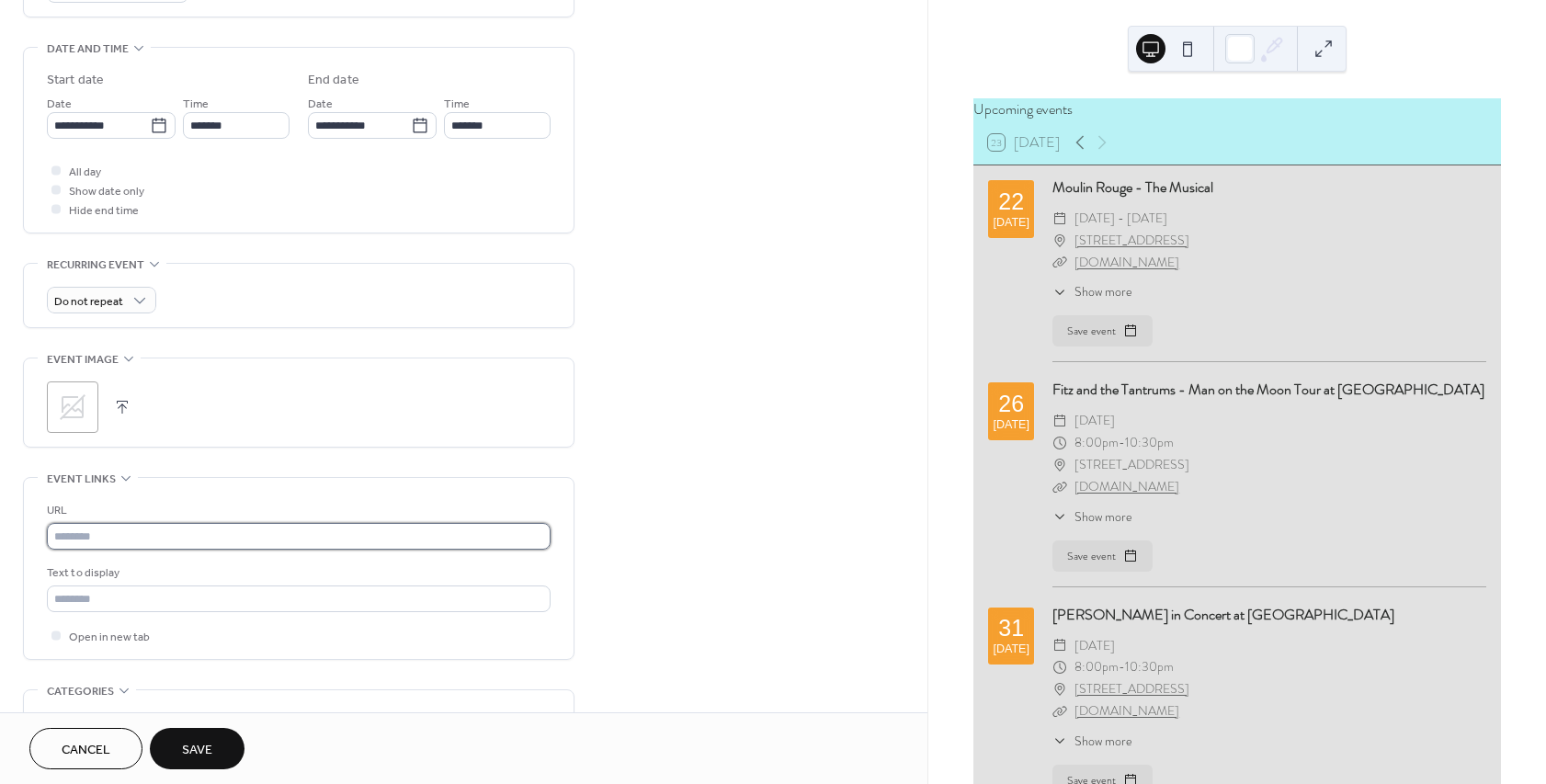 click at bounding box center (299, 536) 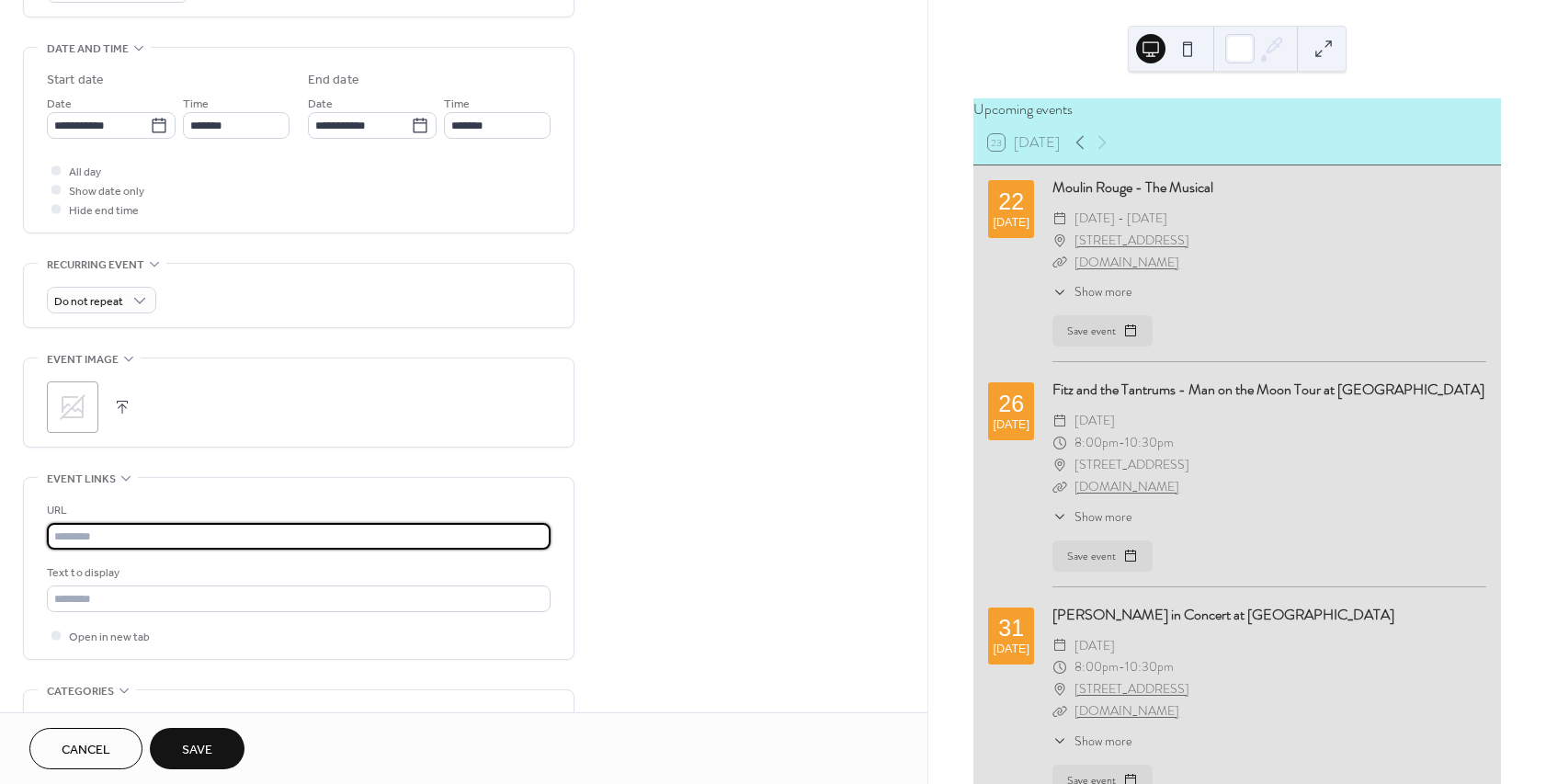 paste on "**********" 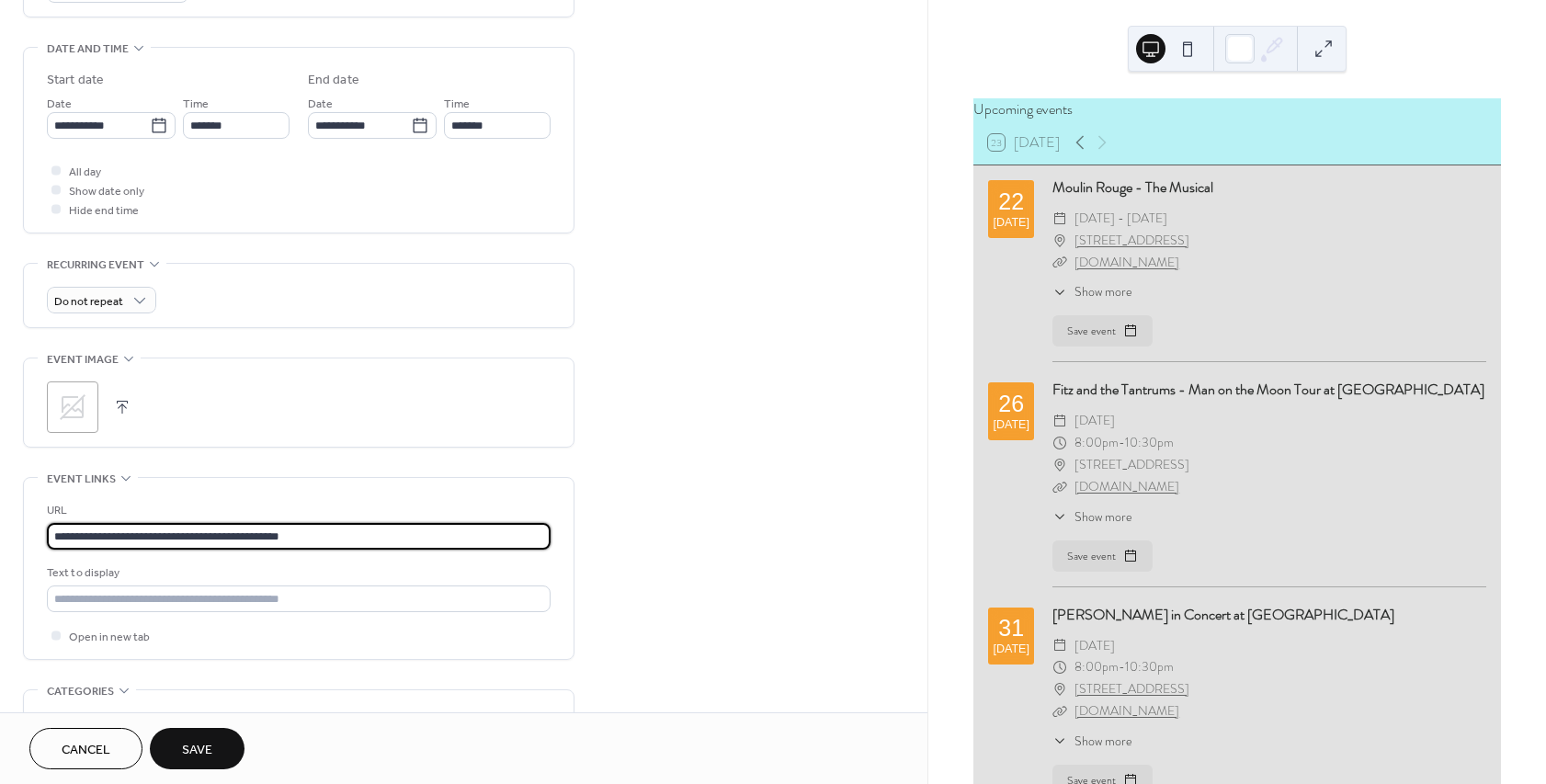 type on "**********" 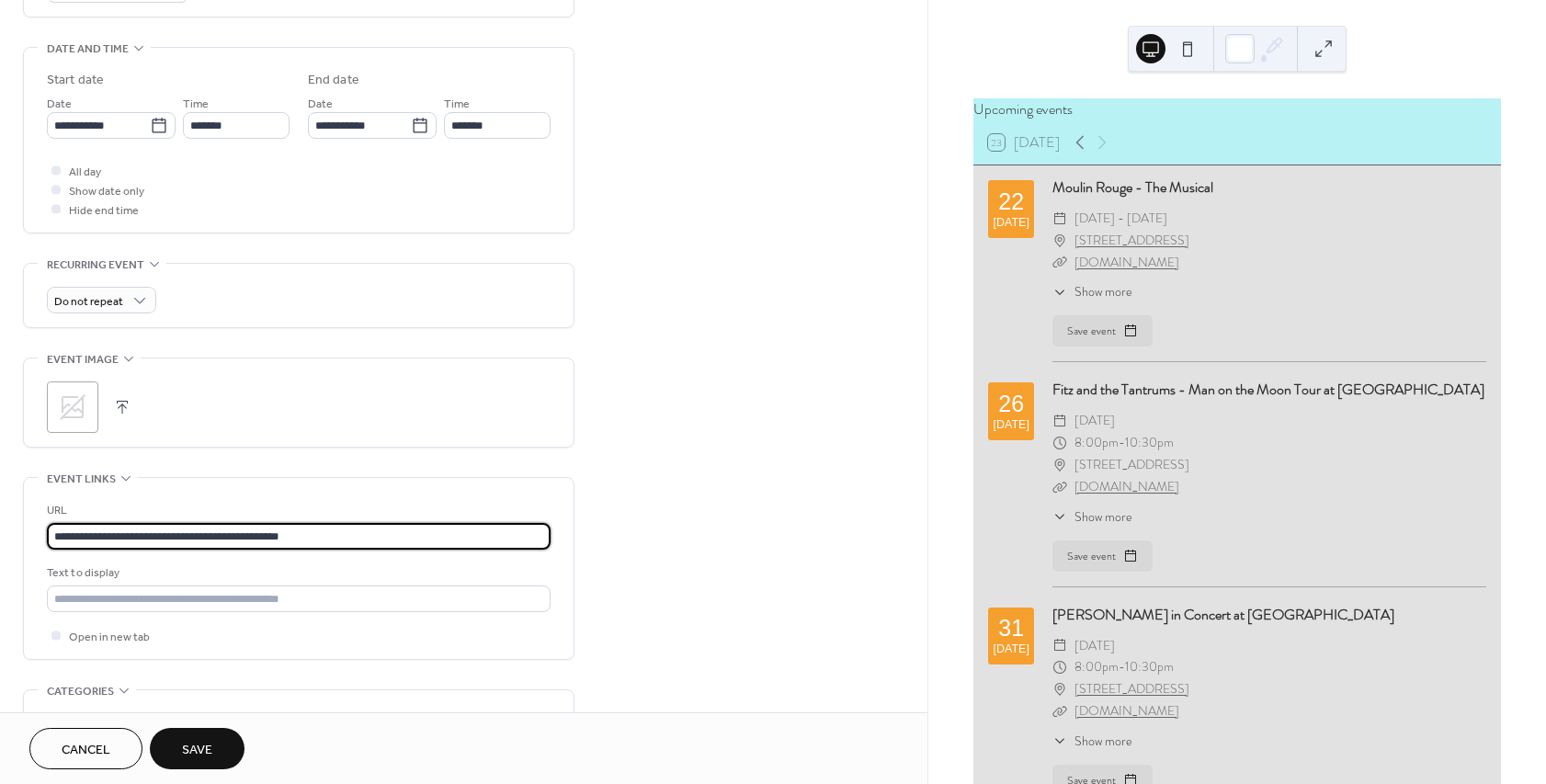 click on "**********" at bounding box center [299, 211] 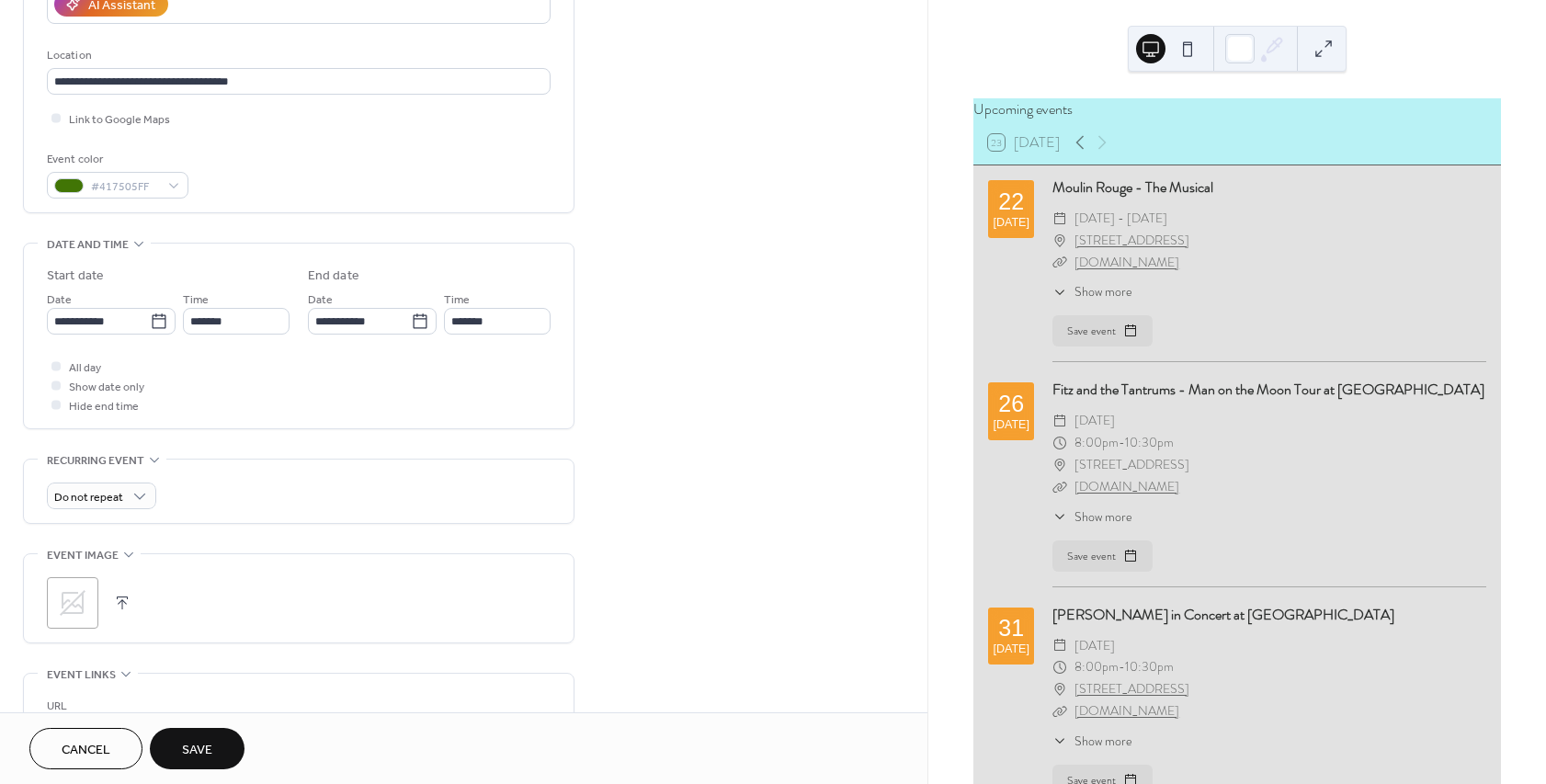 scroll, scrollTop: 301, scrollLeft: 0, axis: vertical 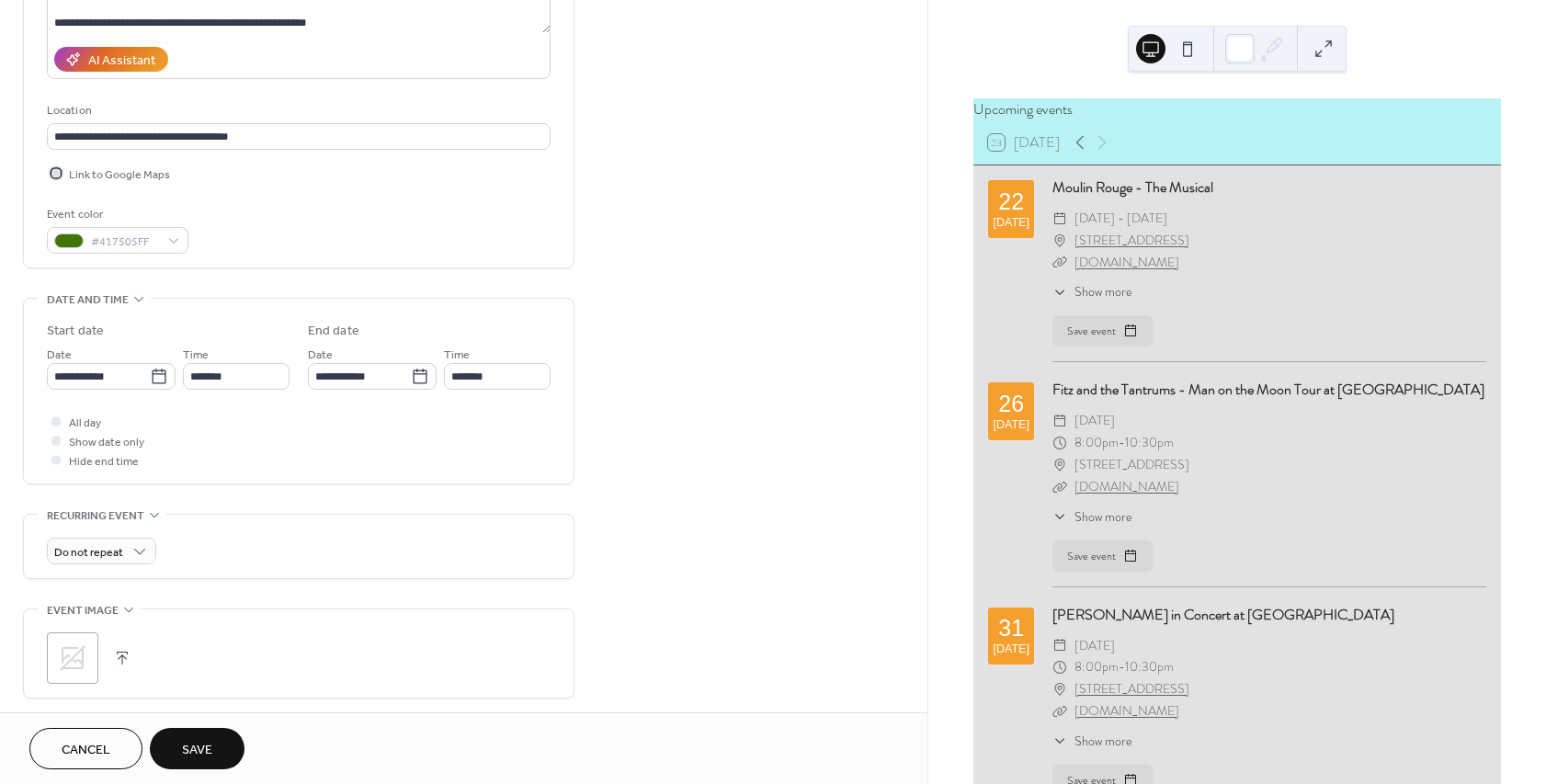 click at bounding box center (56, 173) 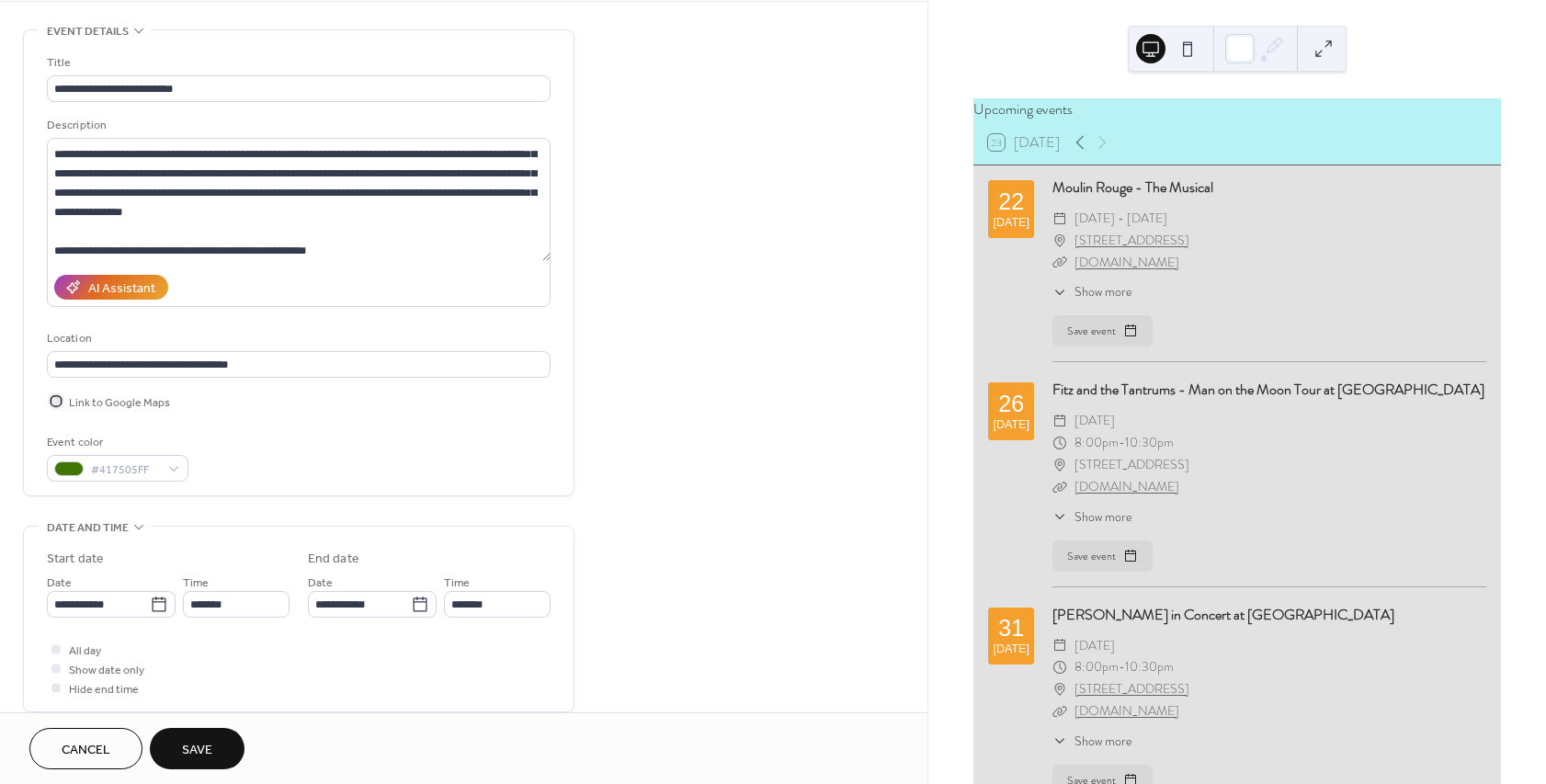 scroll, scrollTop: 0, scrollLeft: 0, axis: both 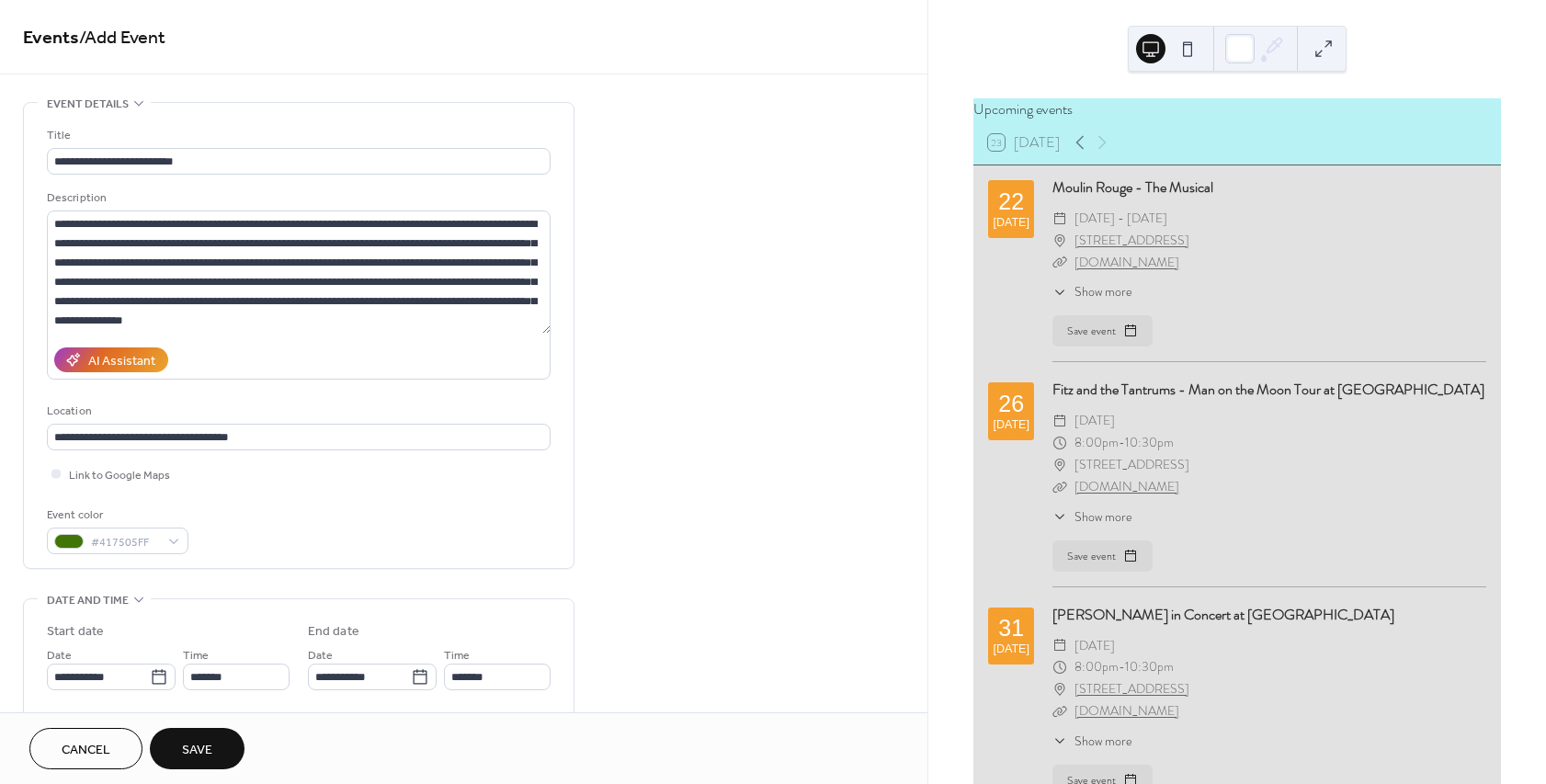 click on "Save" at bounding box center [197, 750] 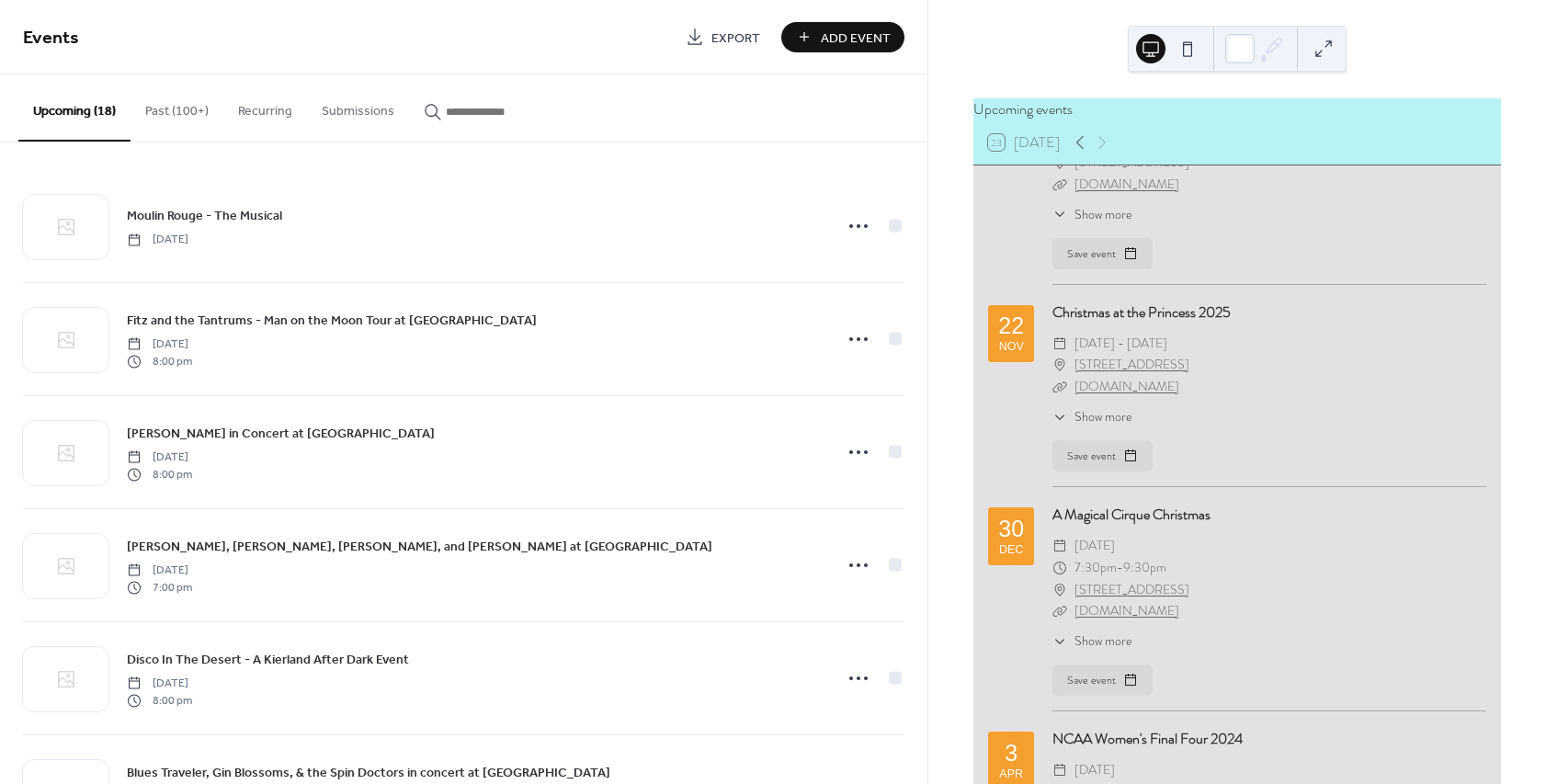 scroll, scrollTop: 3300, scrollLeft: 0, axis: vertical 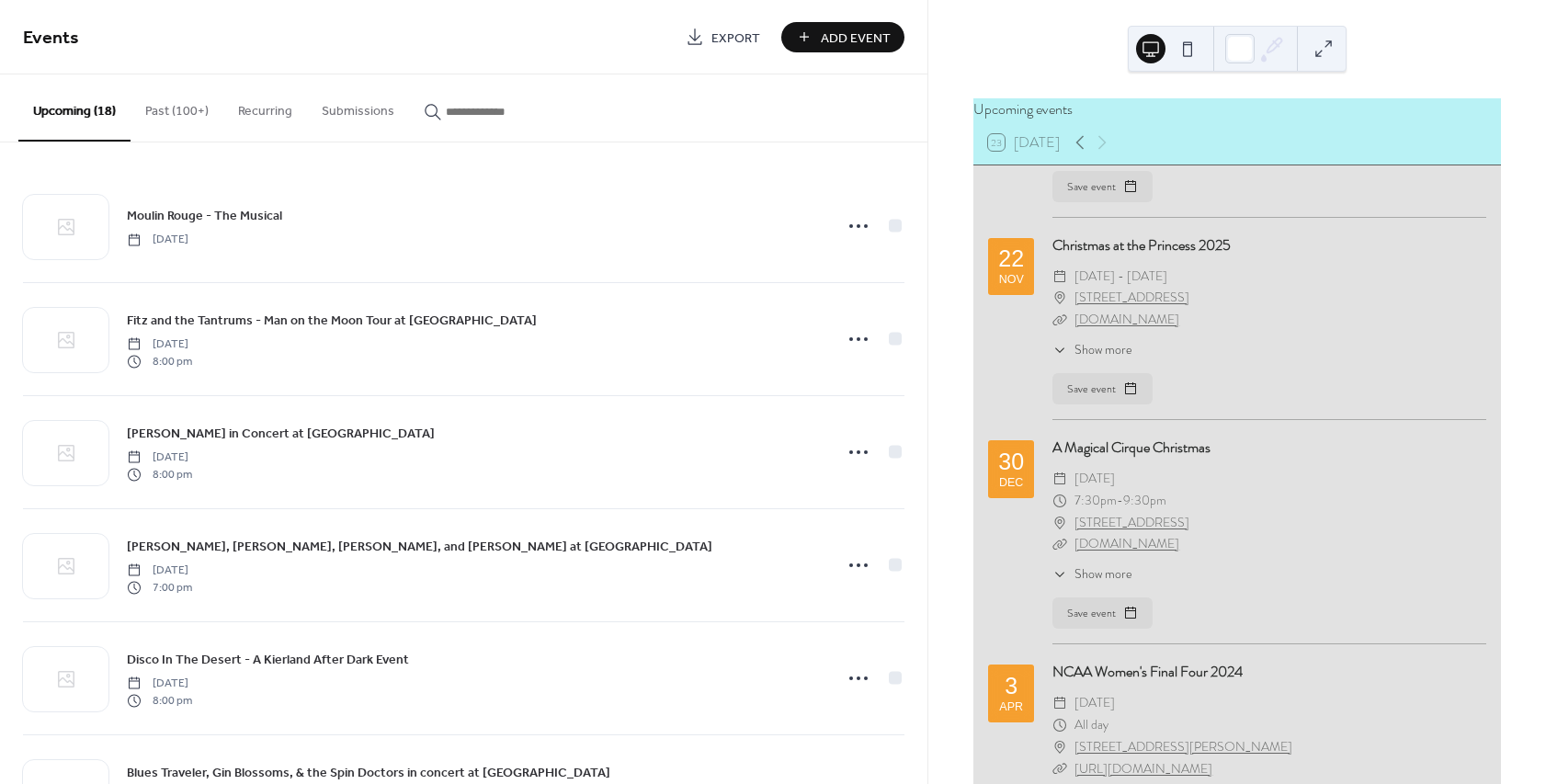 click on "Add Event" at bounding box center [856, 38] 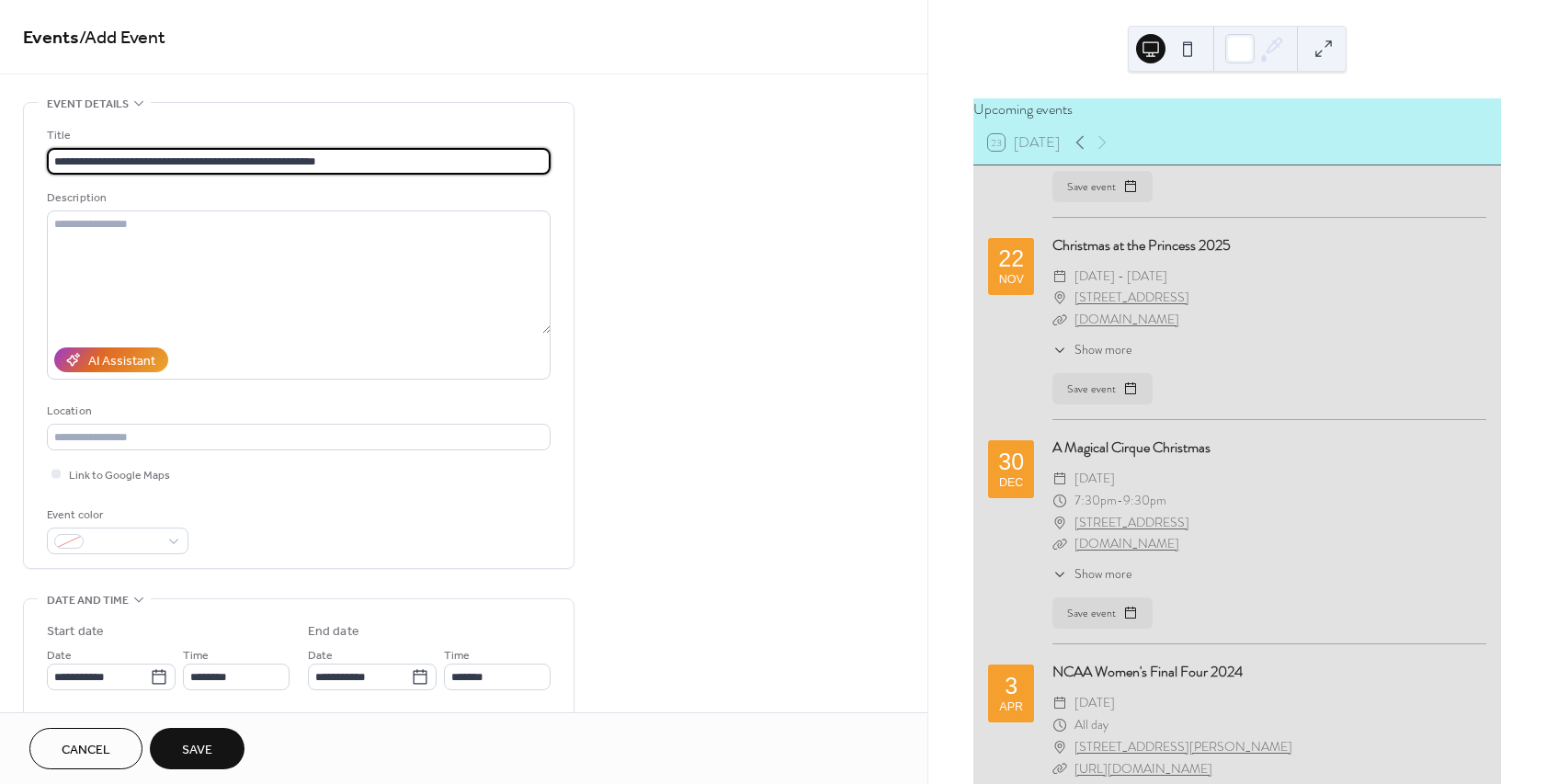 click on "**********" at bounding box center [299, 161] 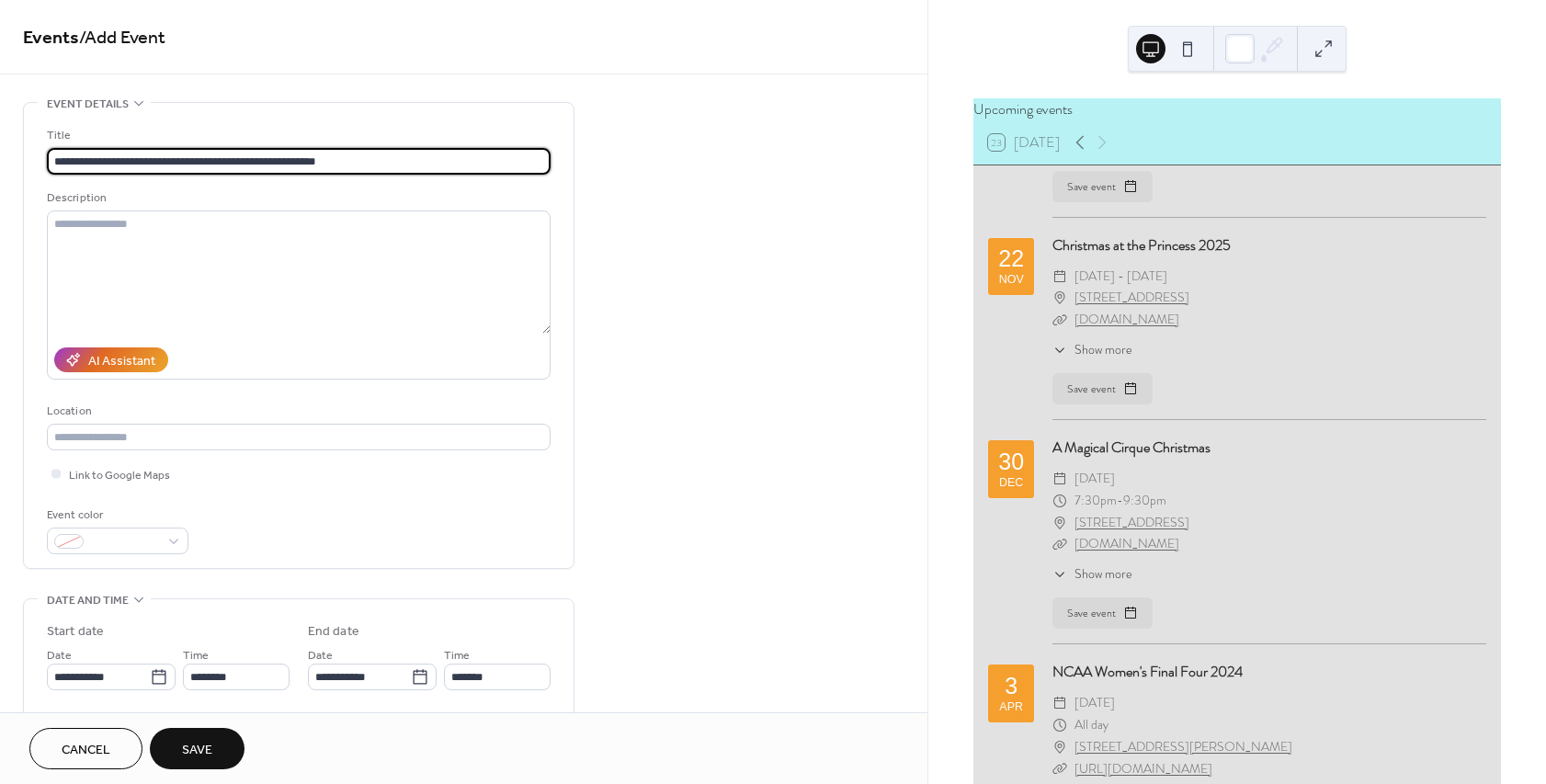 type on "**********" 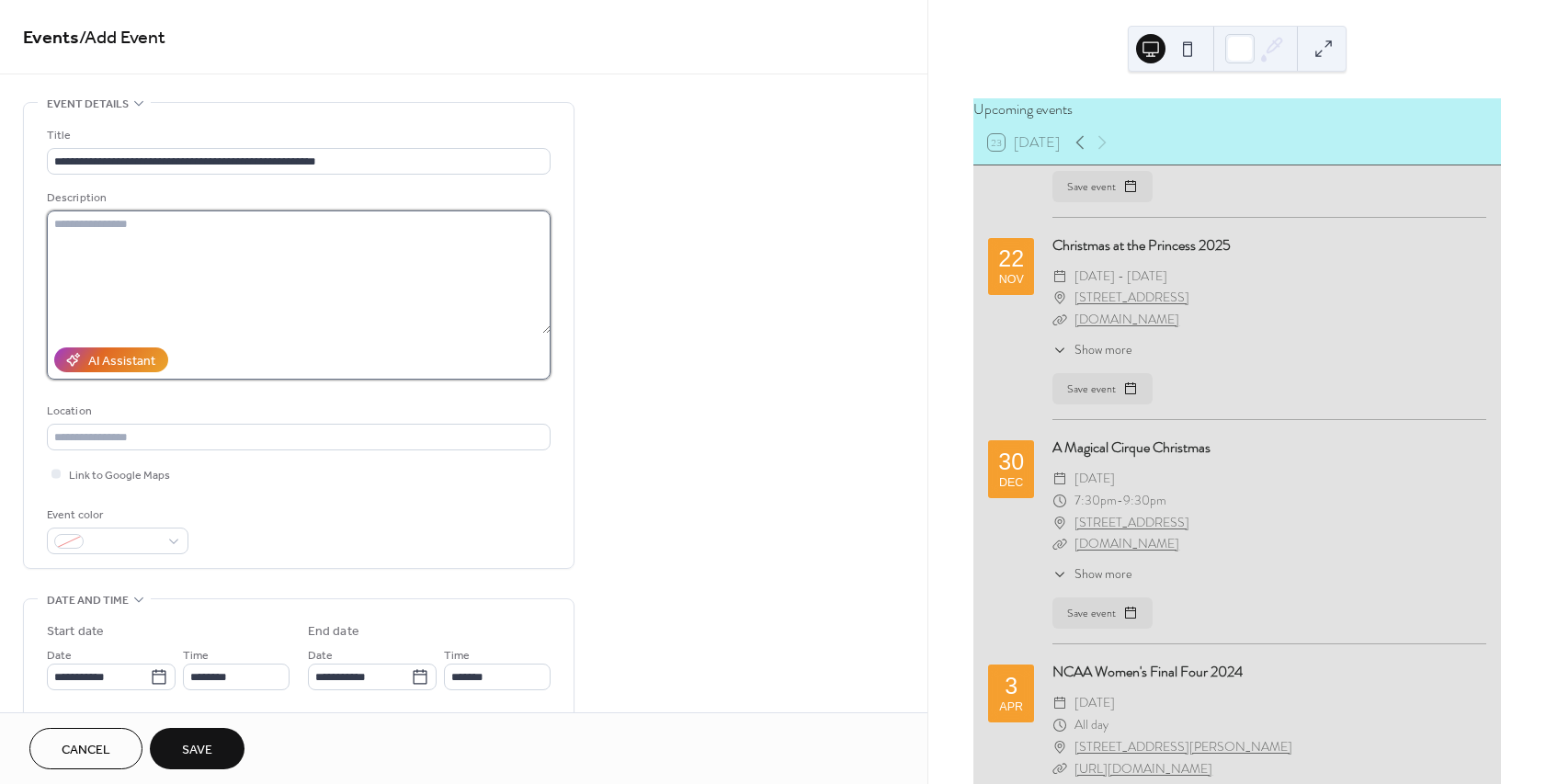 click at bounding box center (299, 272) 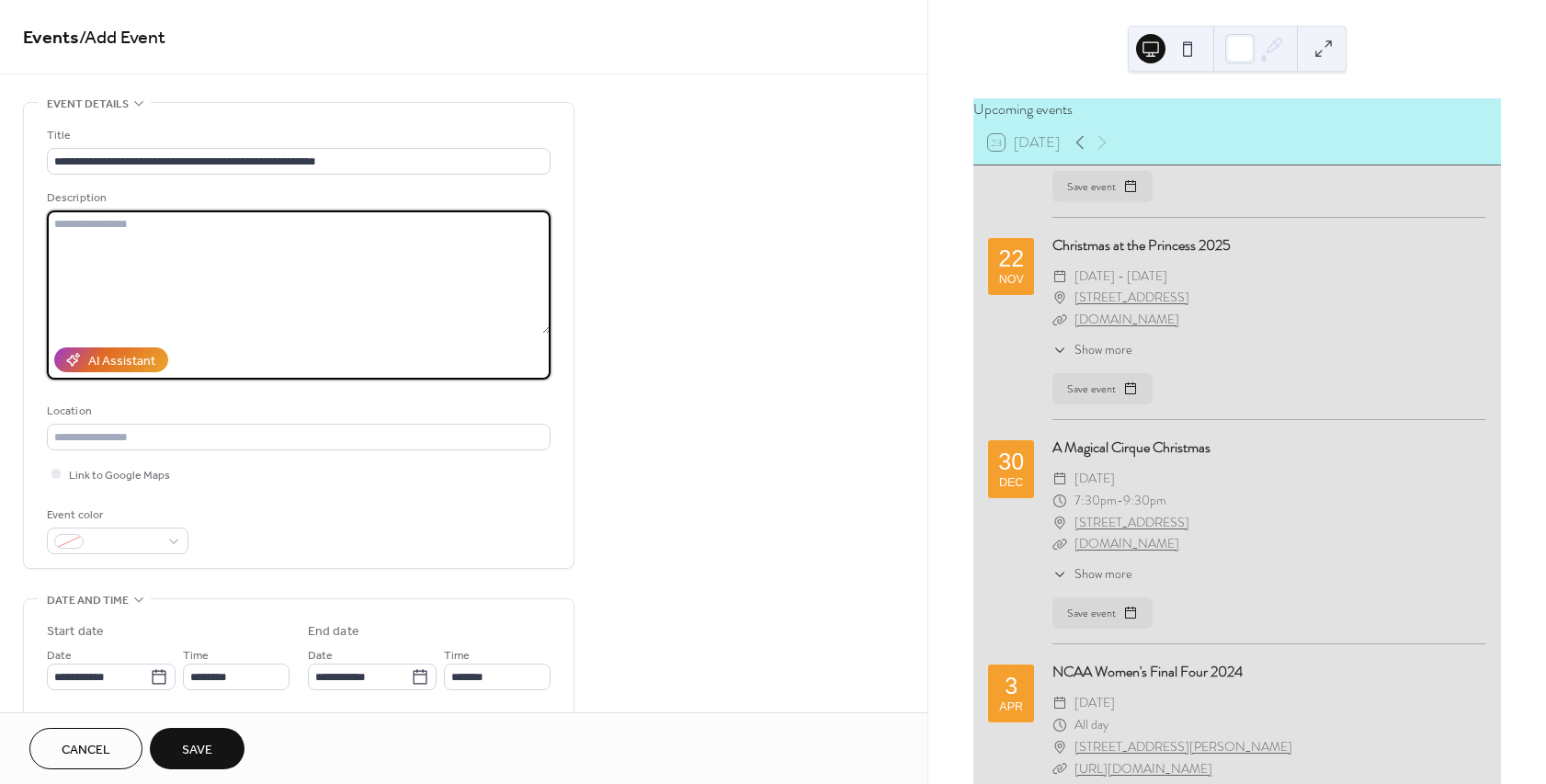 paste on "**********" 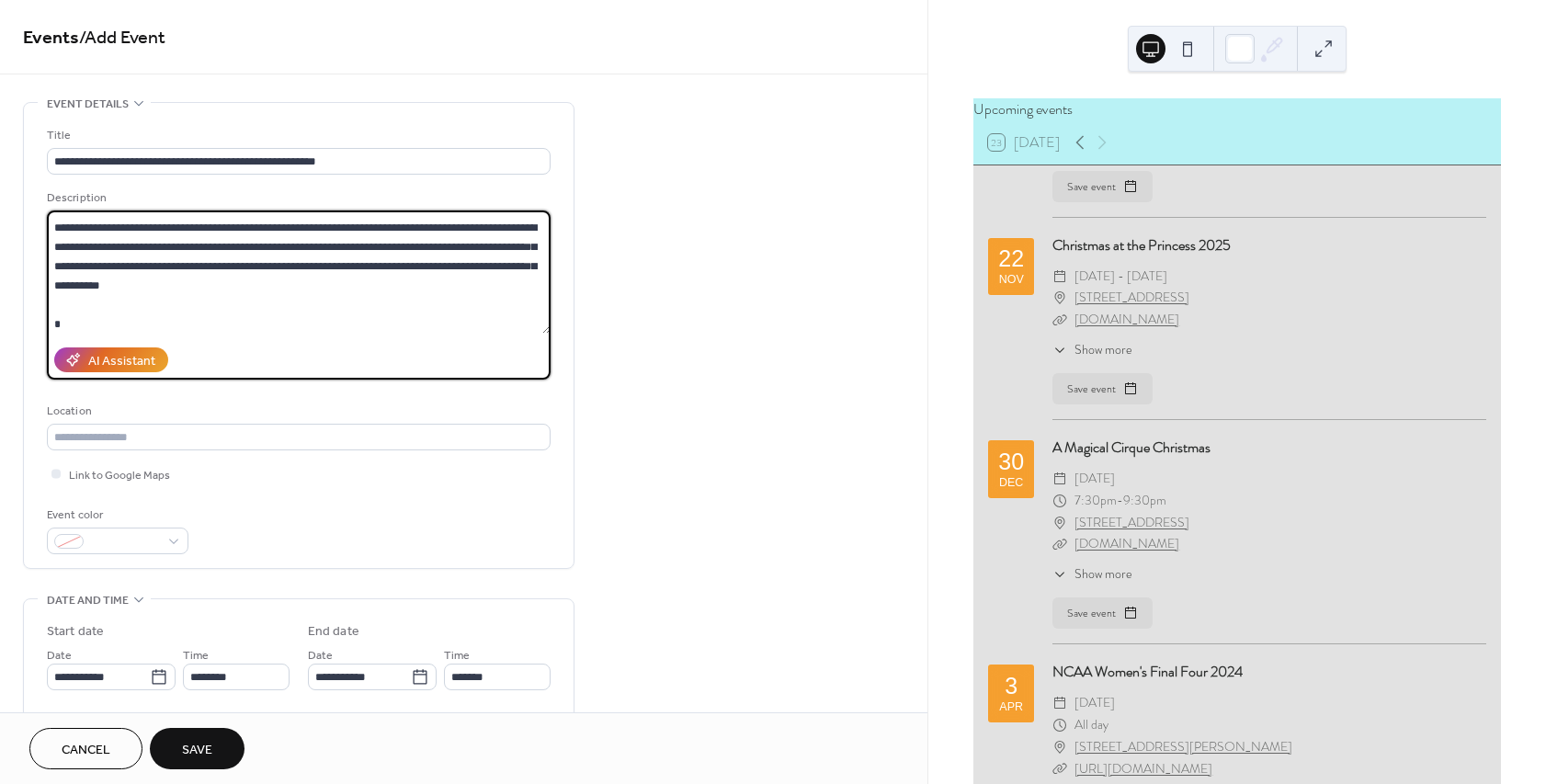 scroll, scrollTop: 210, scrollLeft: 0, axis: vertical 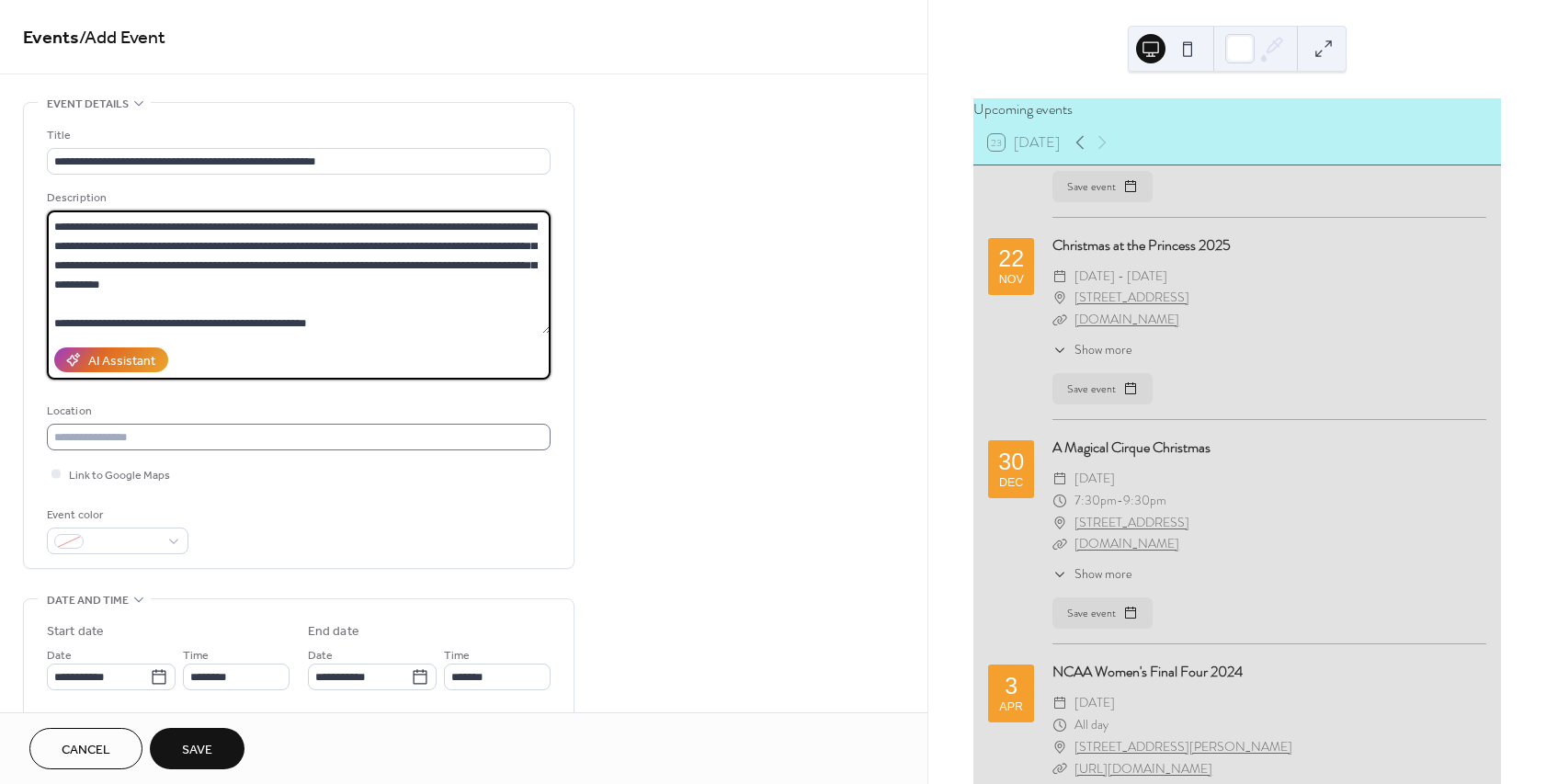 type on "**********" 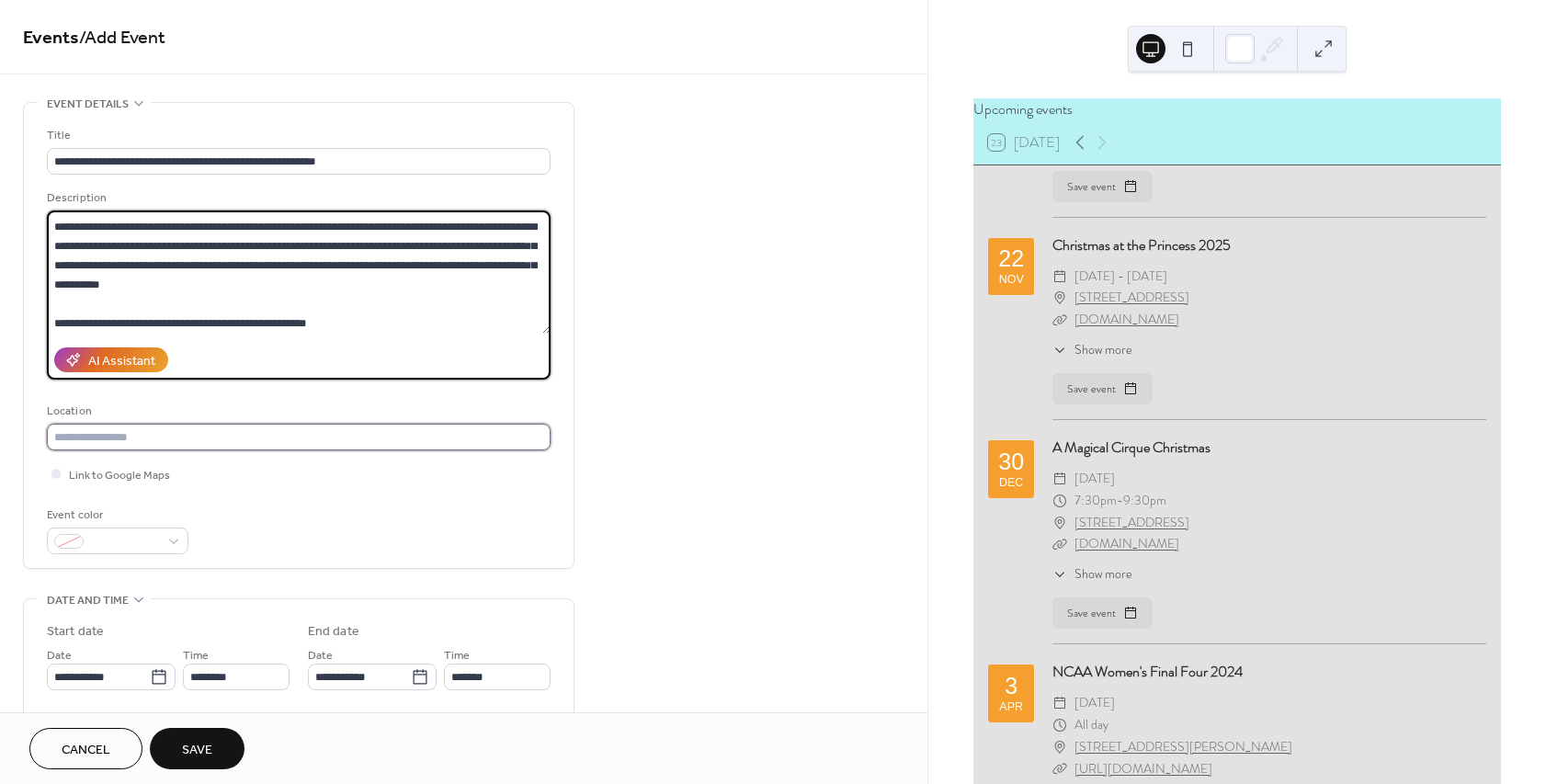 click at bounding box center (299, 437) 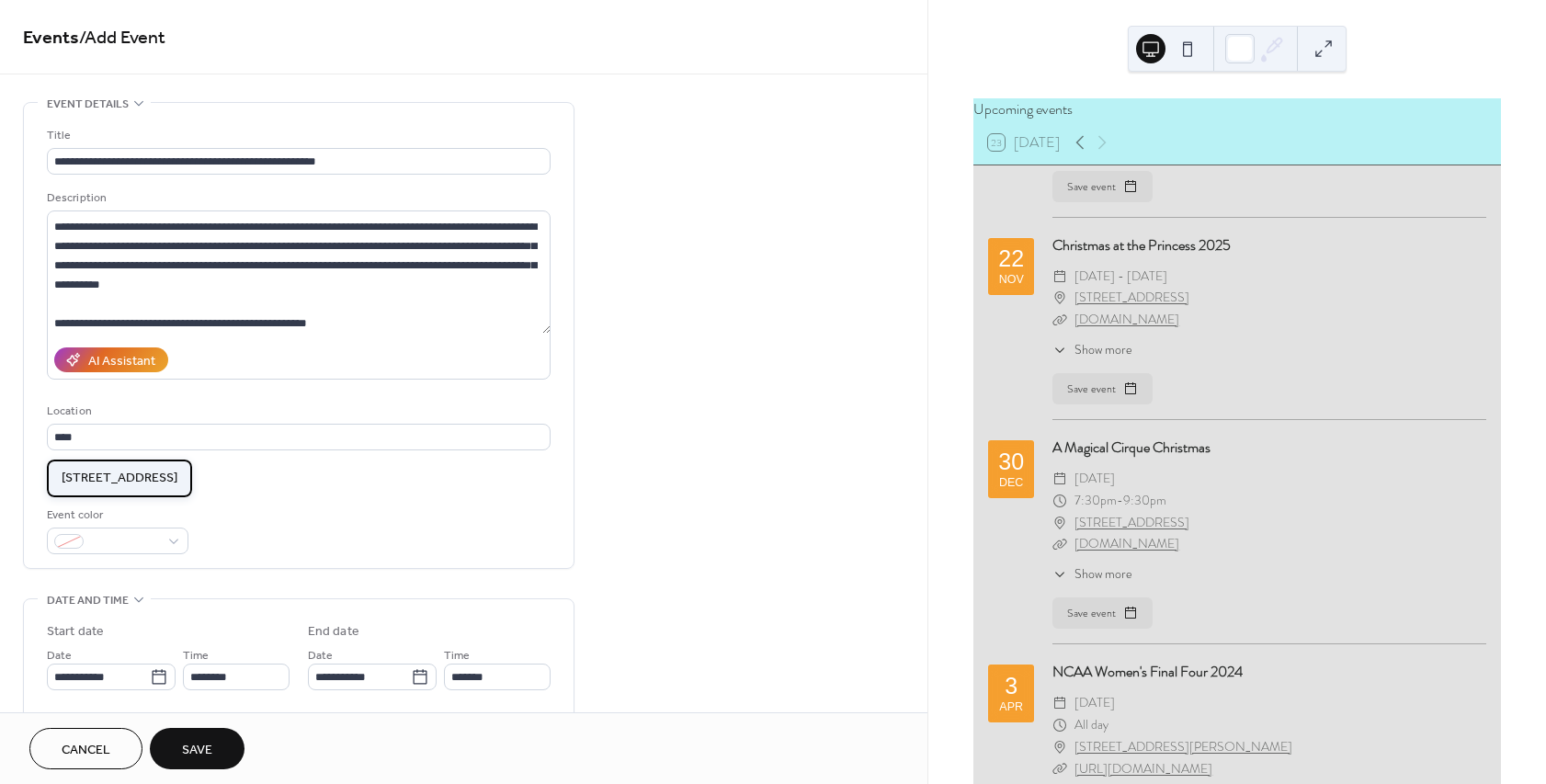 click on "[STREET_ADDRESS]" at bounding box center (119, 478) 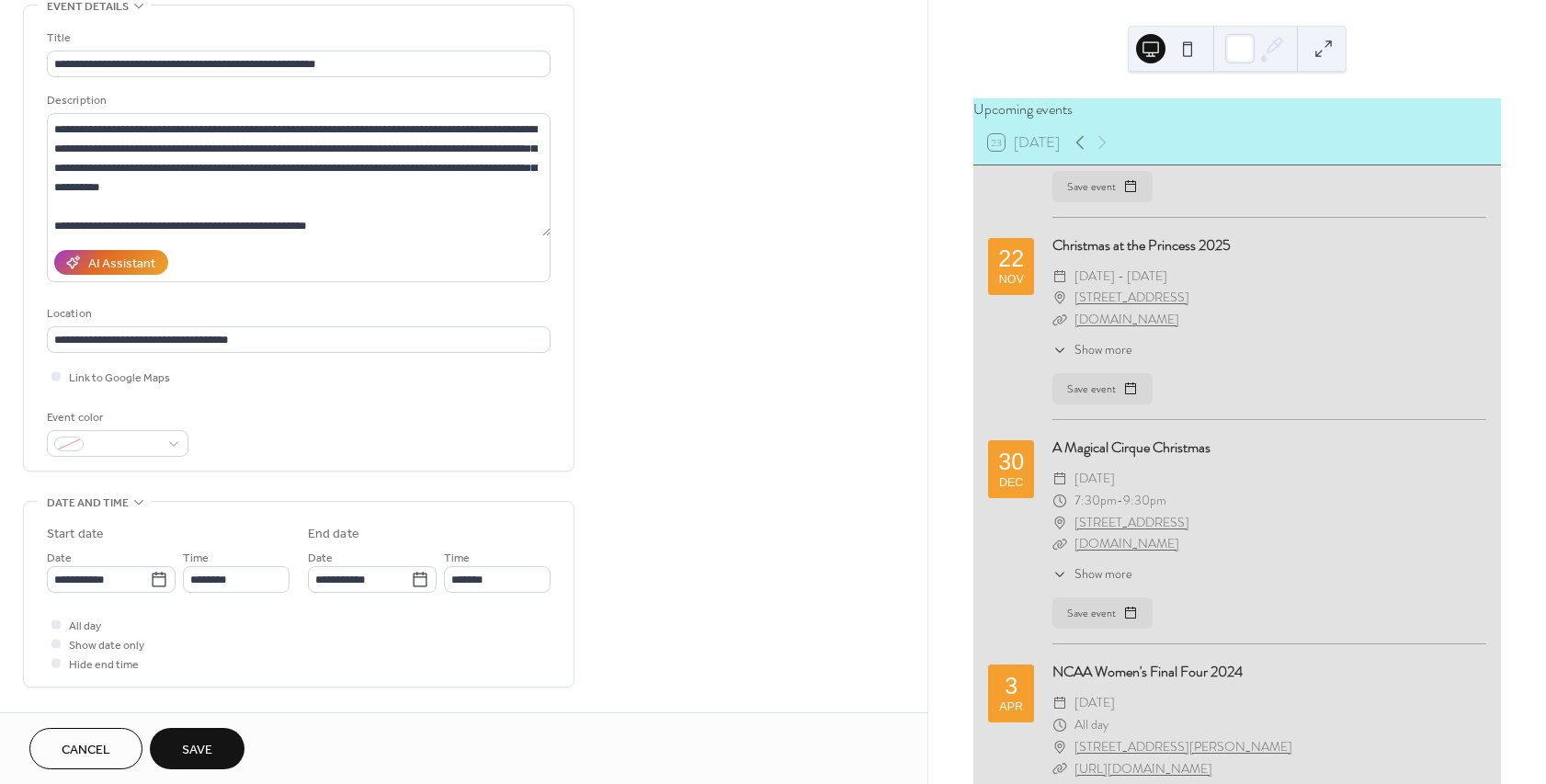 scroll, scrollTop: 110, scrollLeft: 0, axis: vertical 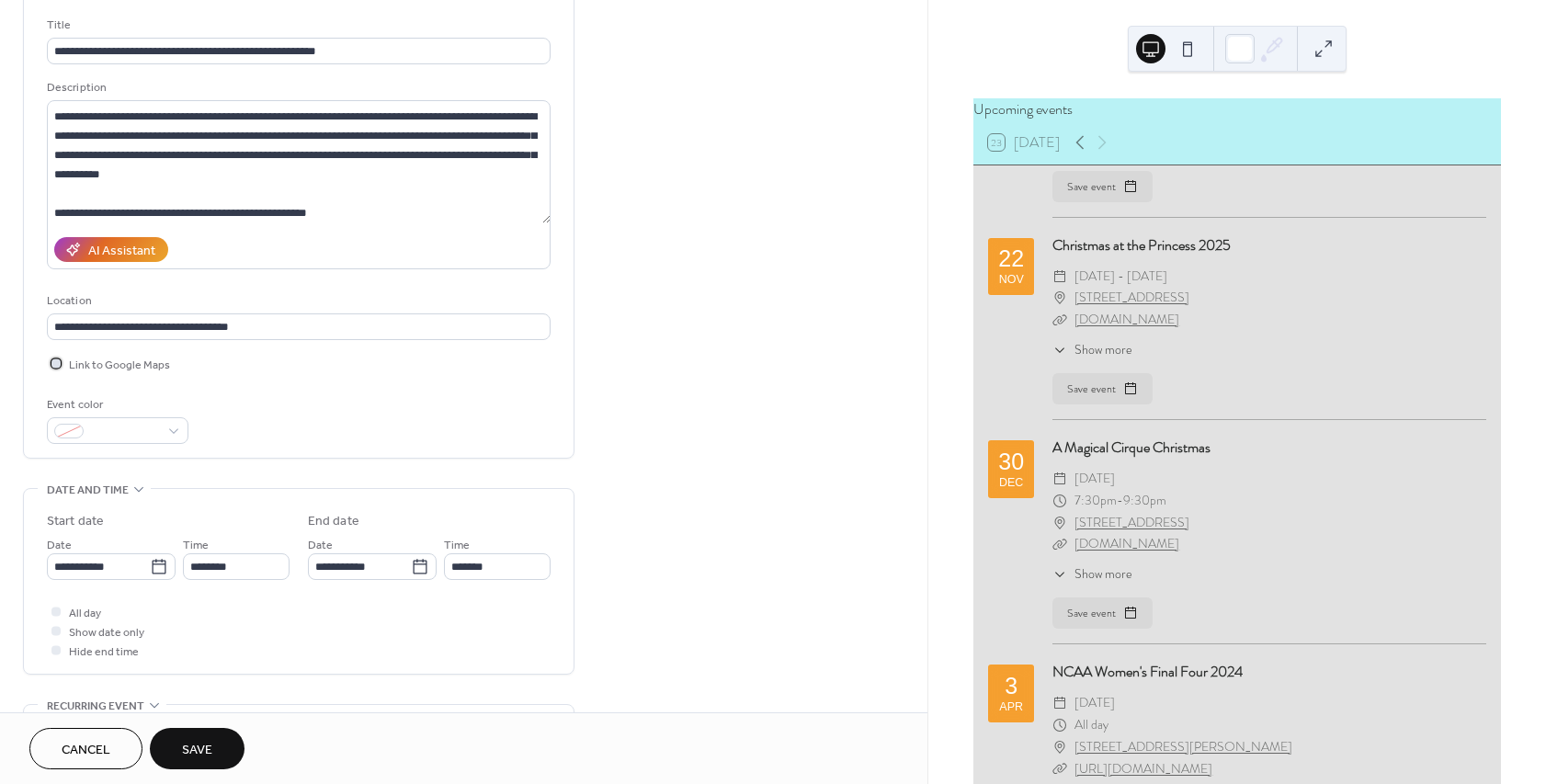 click at bounding box center (56, 363) 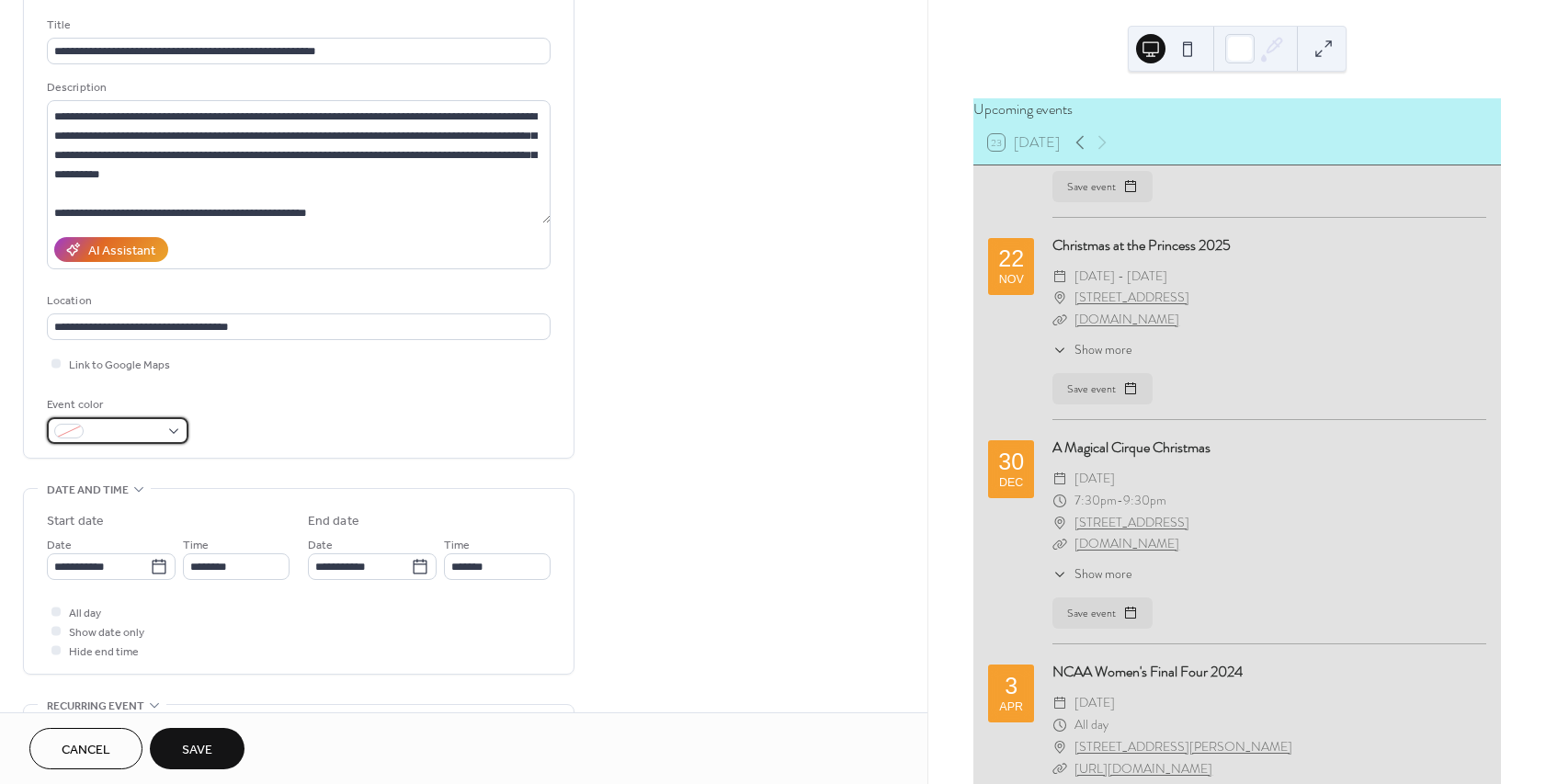 click at bounding box center (118, 430) 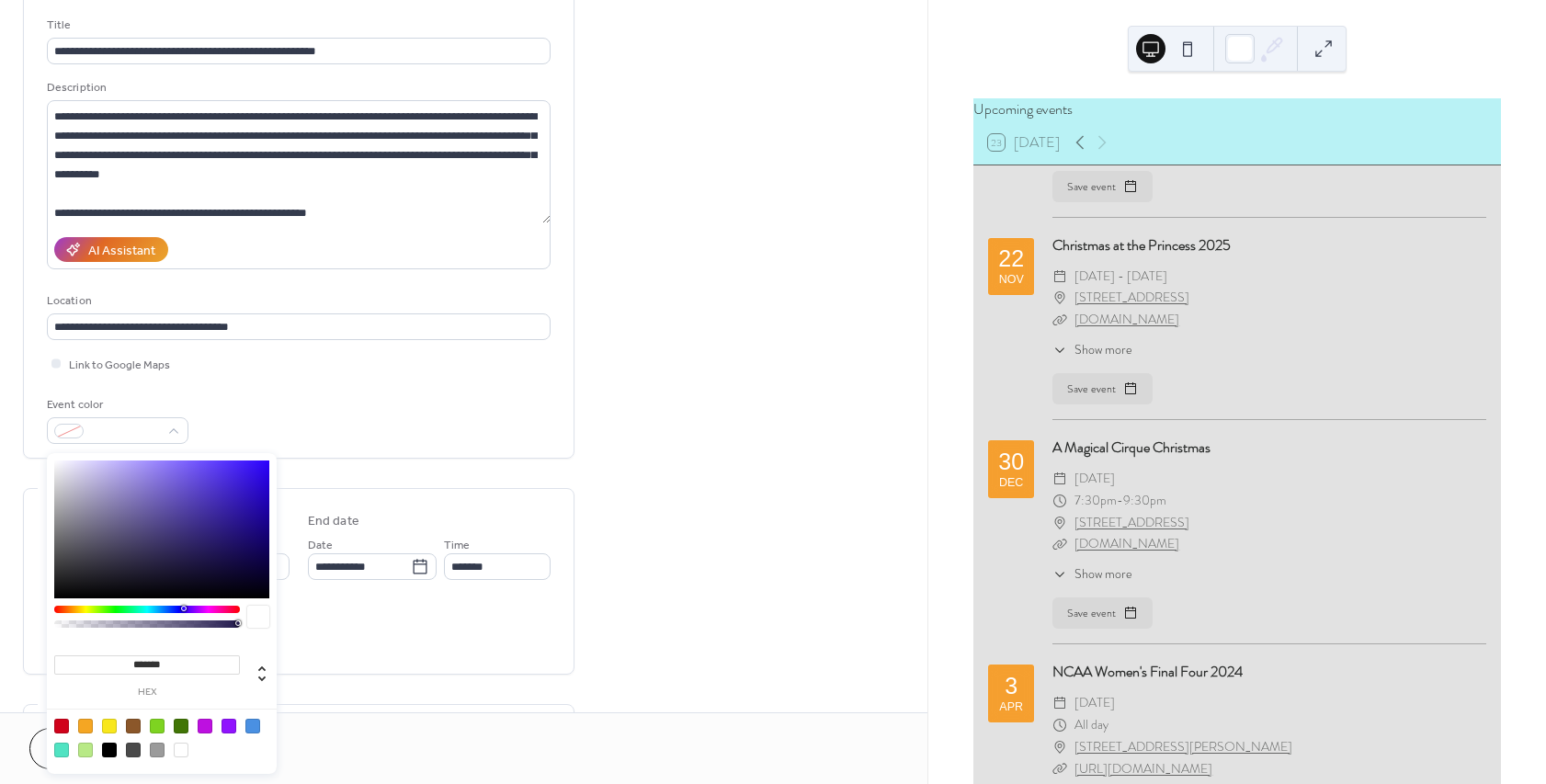 click at bounding box center (253, 726) 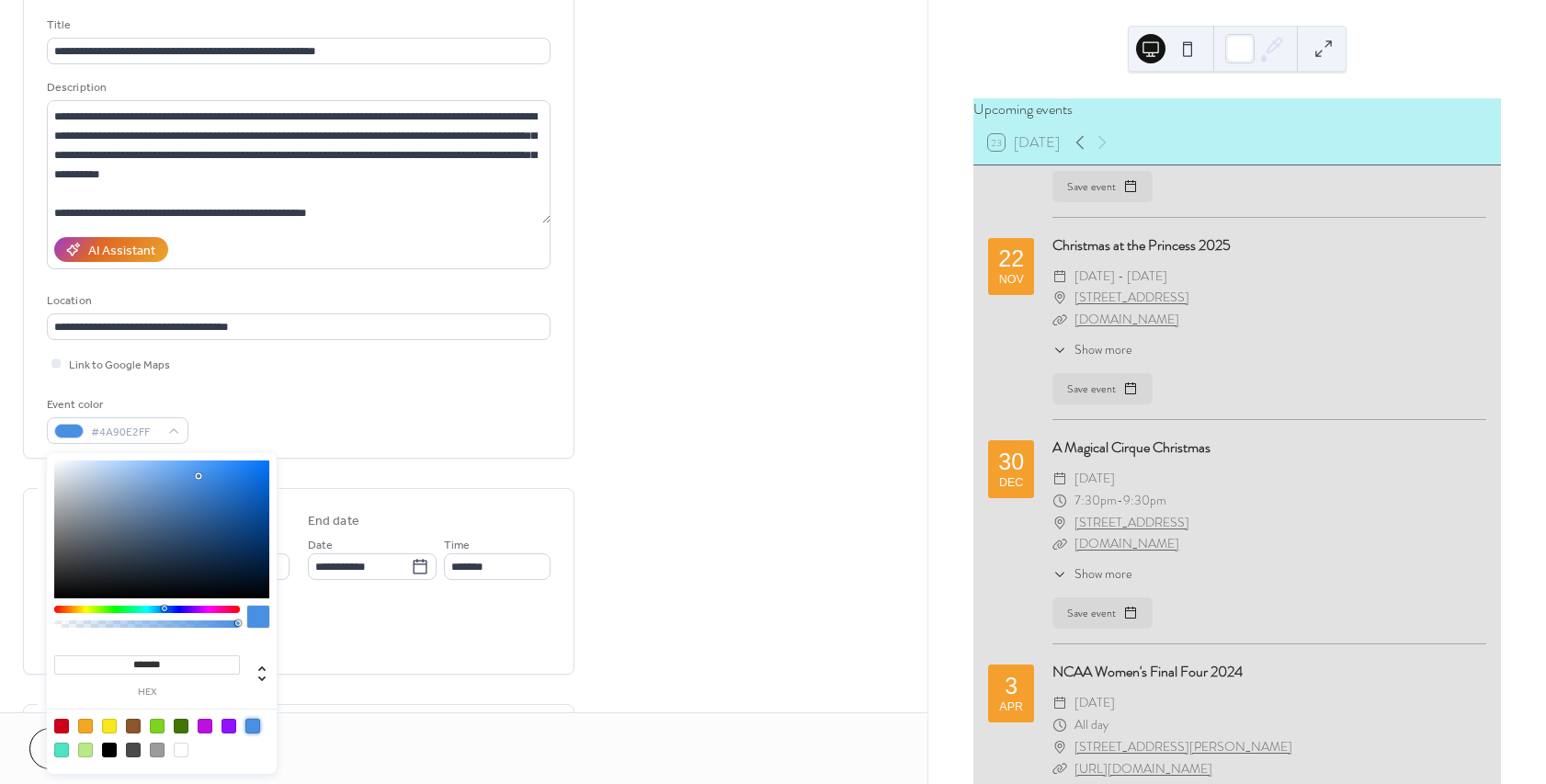 click on "Event color #4A90E2FF" at bounding box center [299, 419] 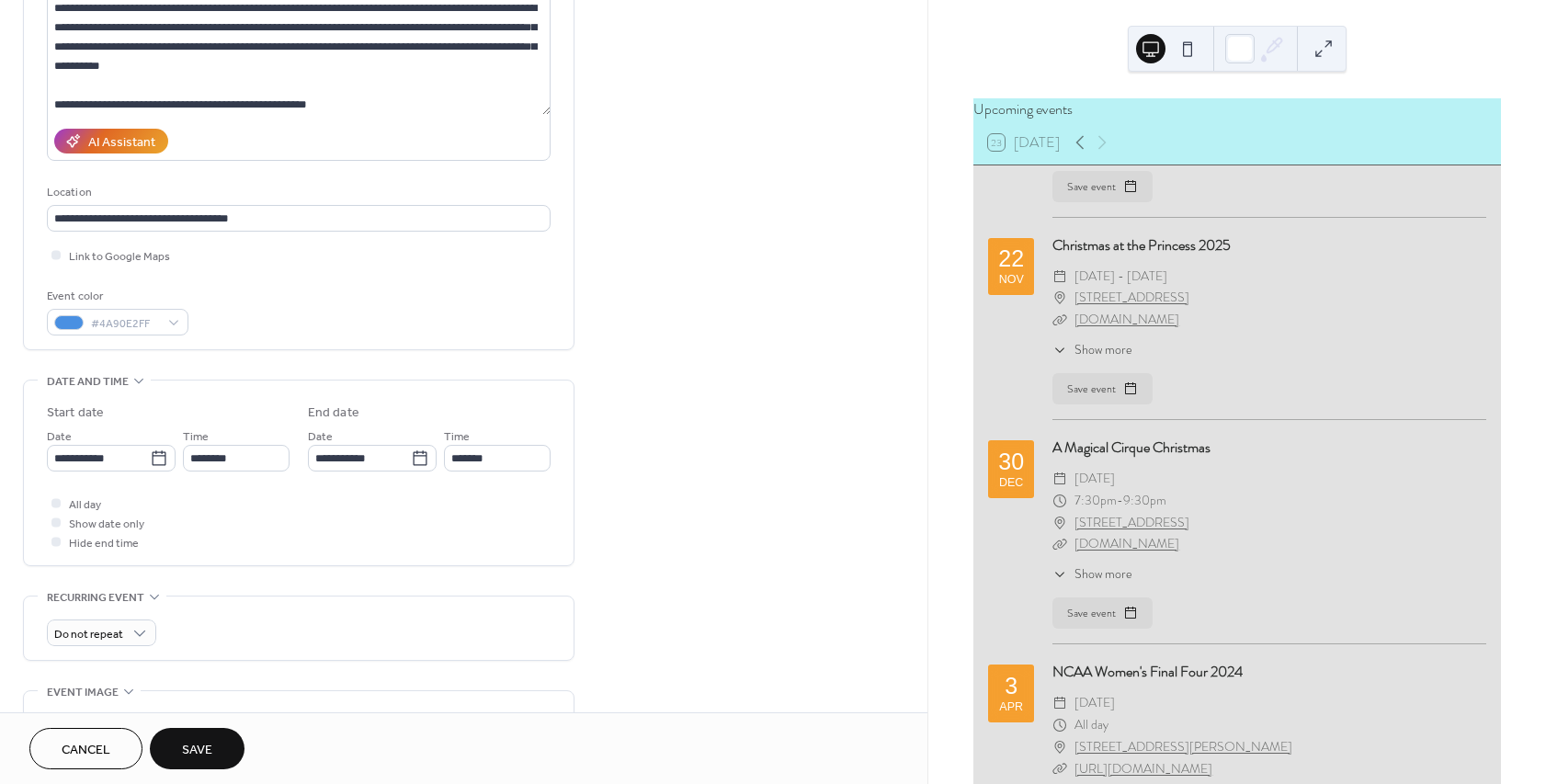 scroll, scrollTop: 221, scrollLeft: 0, axis: vertical 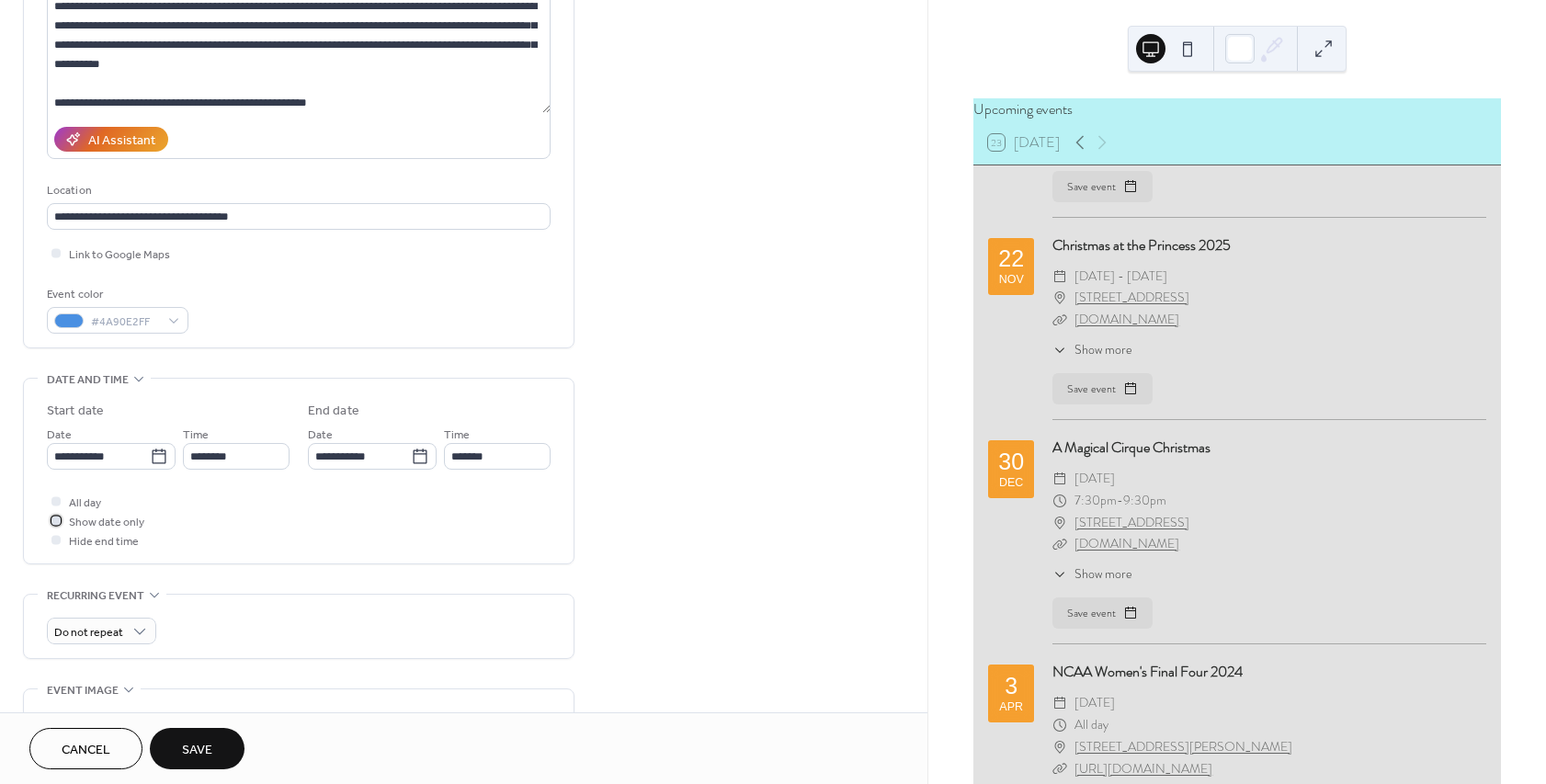 click at bounding box center [56, 520] 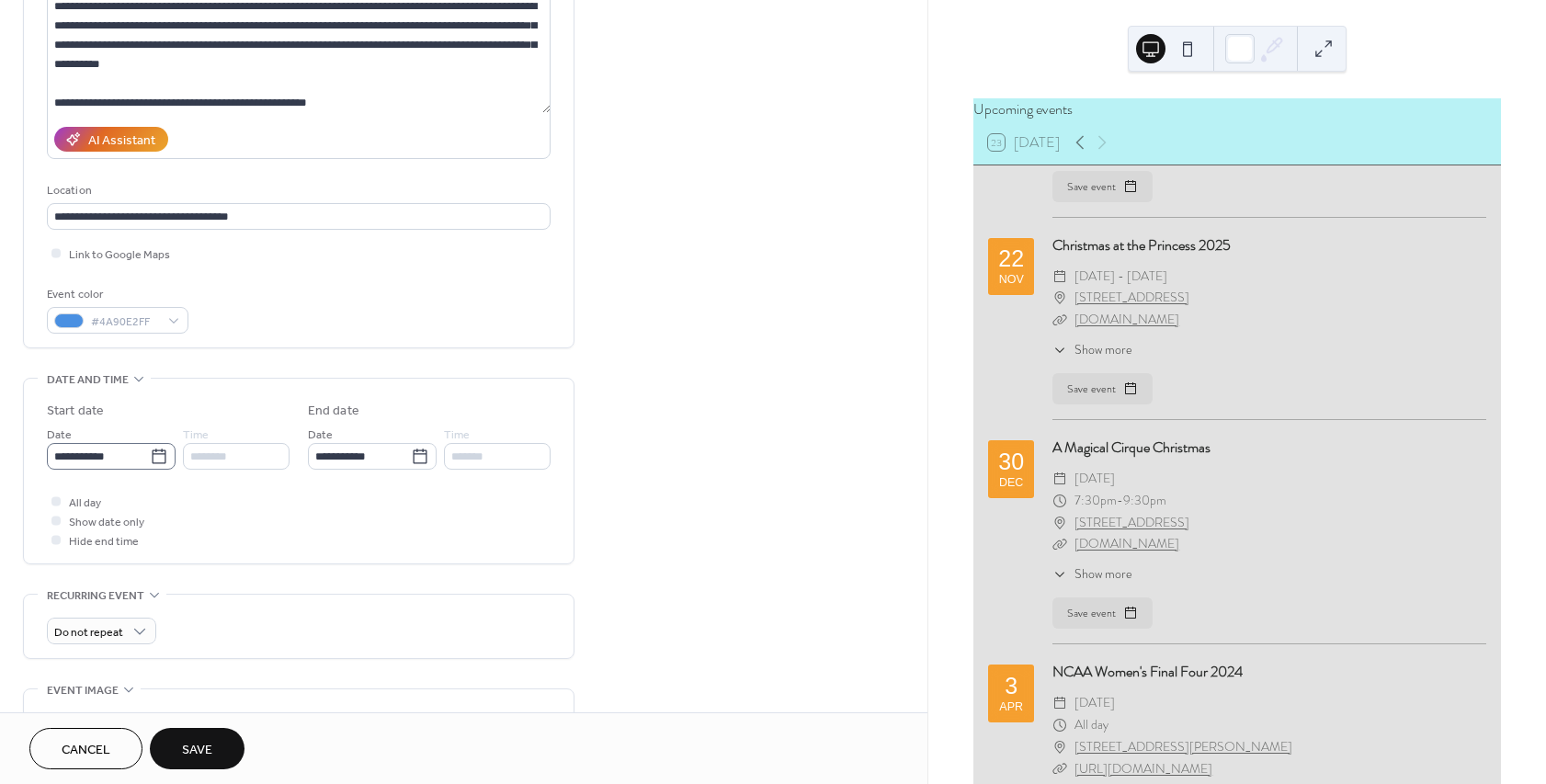 click 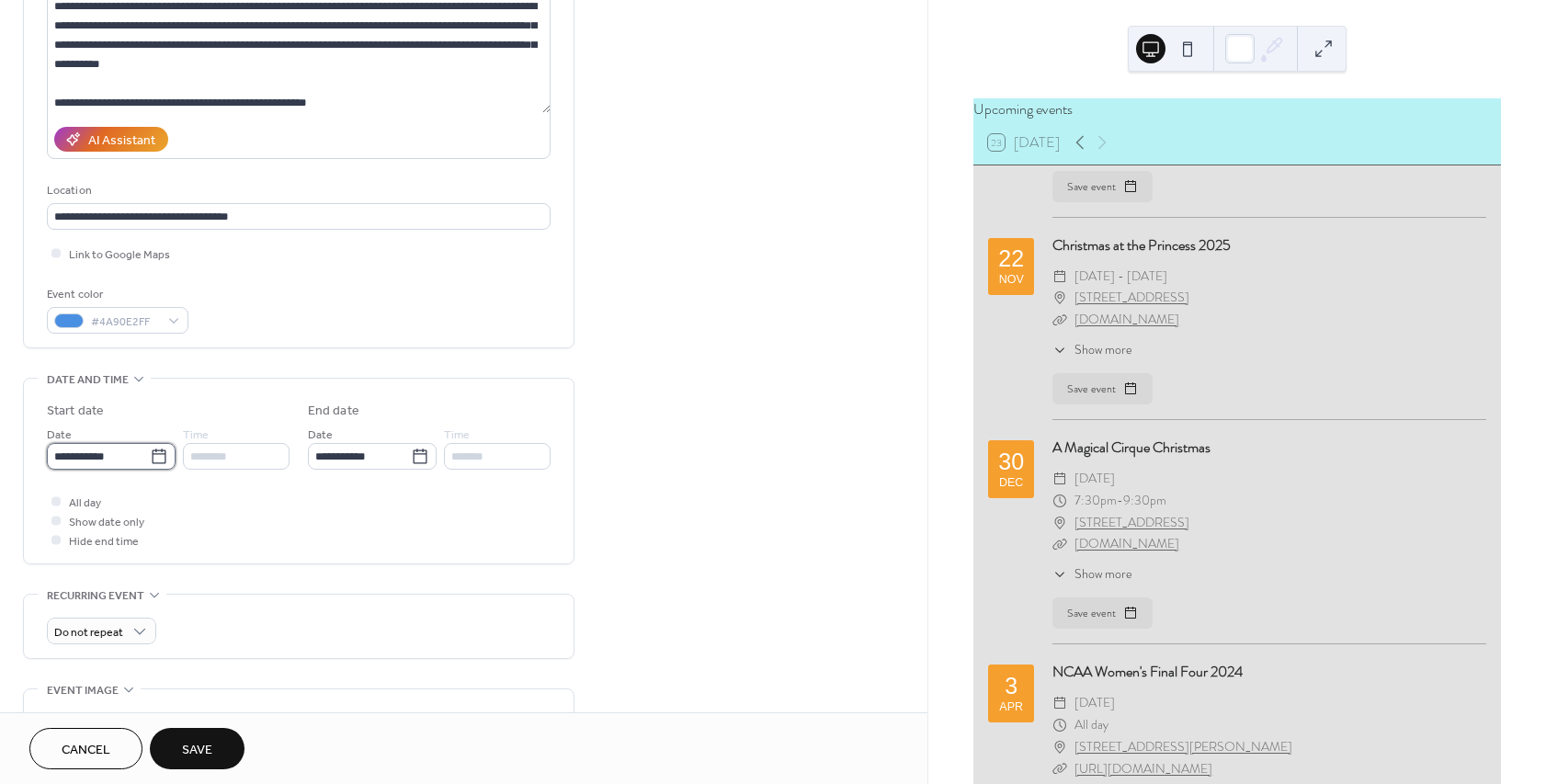 click on "**********" at bounding box center (98, 456) 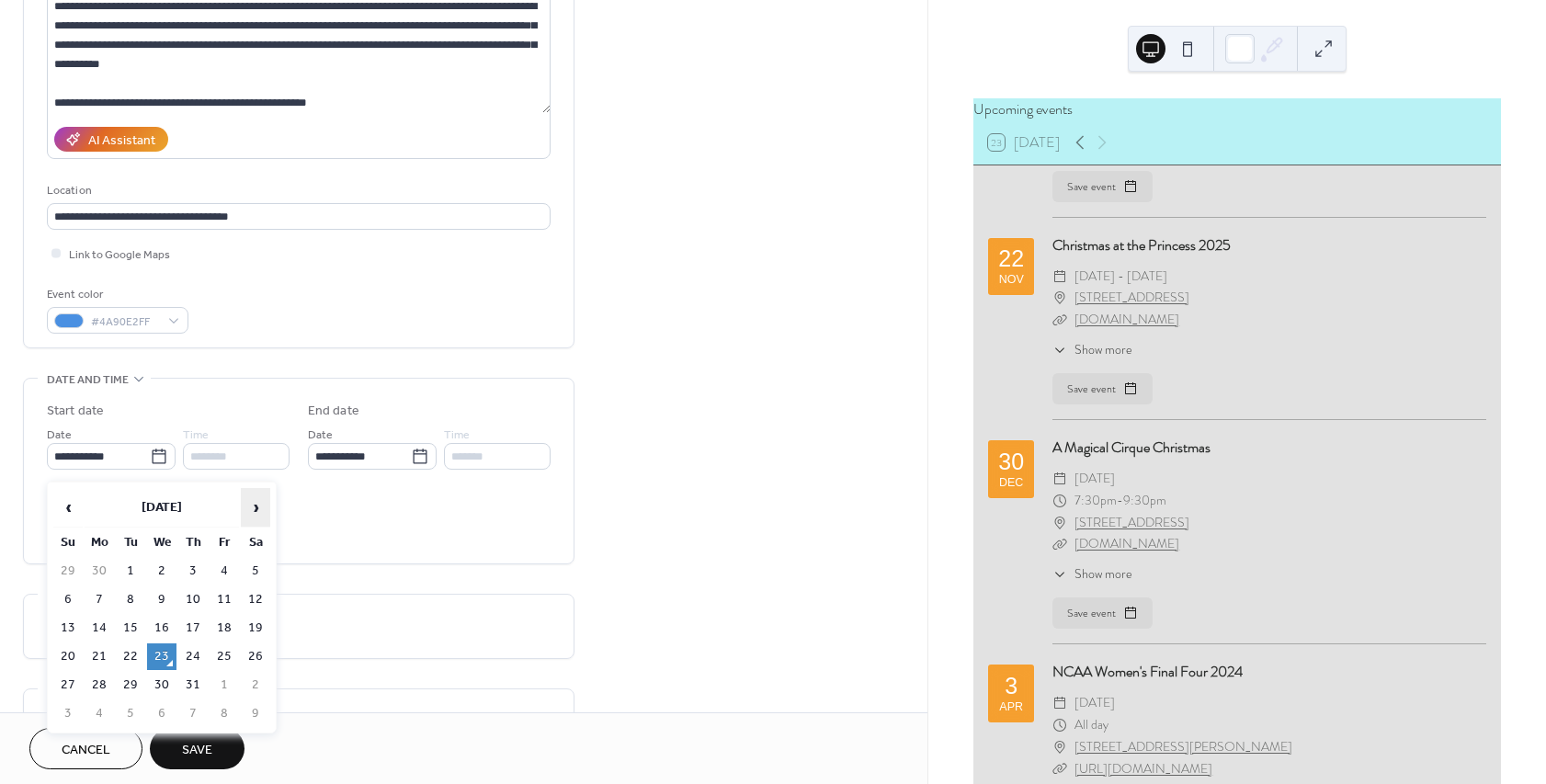 click on "›" at bounding box center (256, 507) 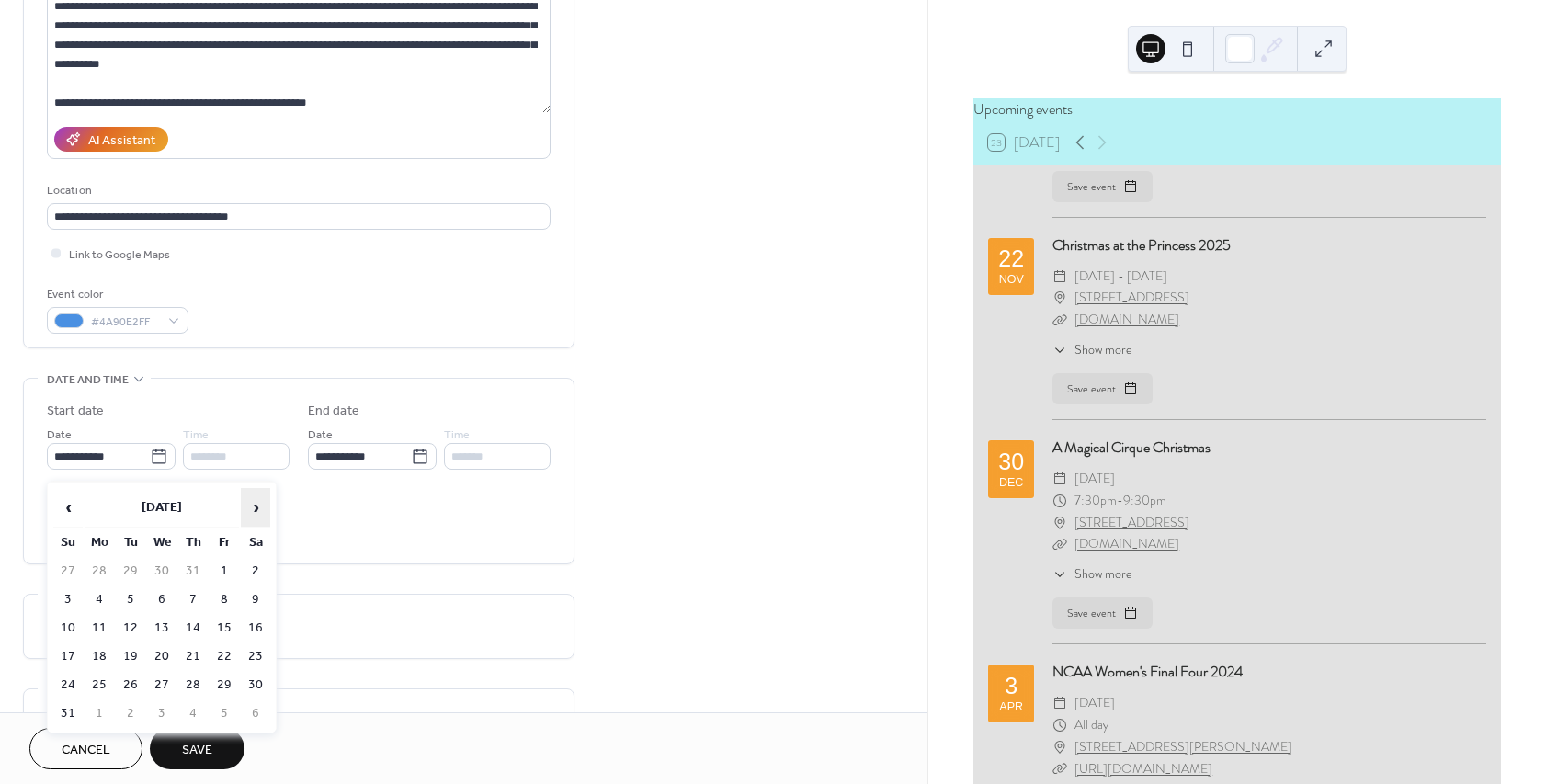 click on "›" at bounding box center (256, 507) 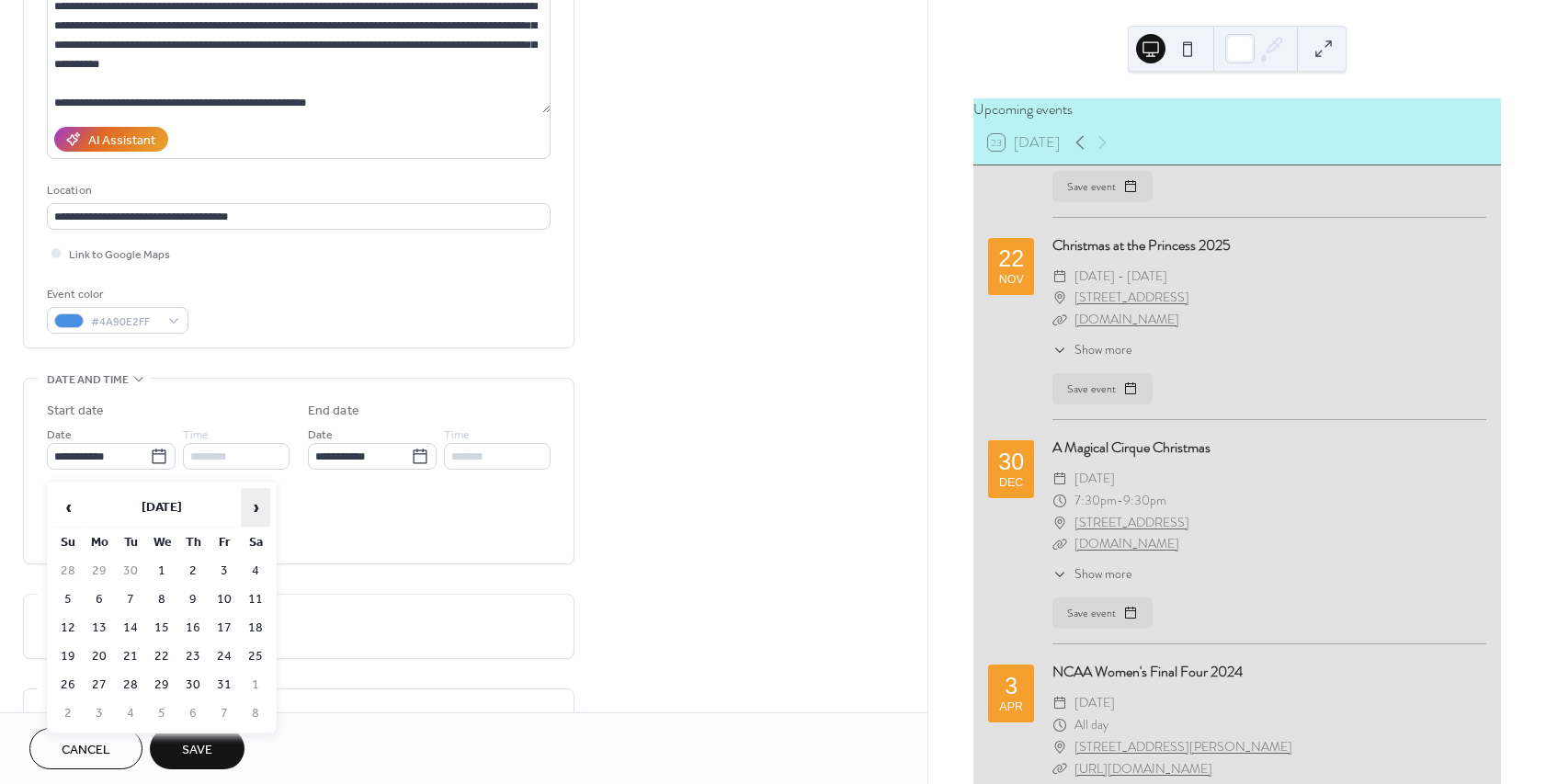 click on "›" at bounding box center (256, 507) 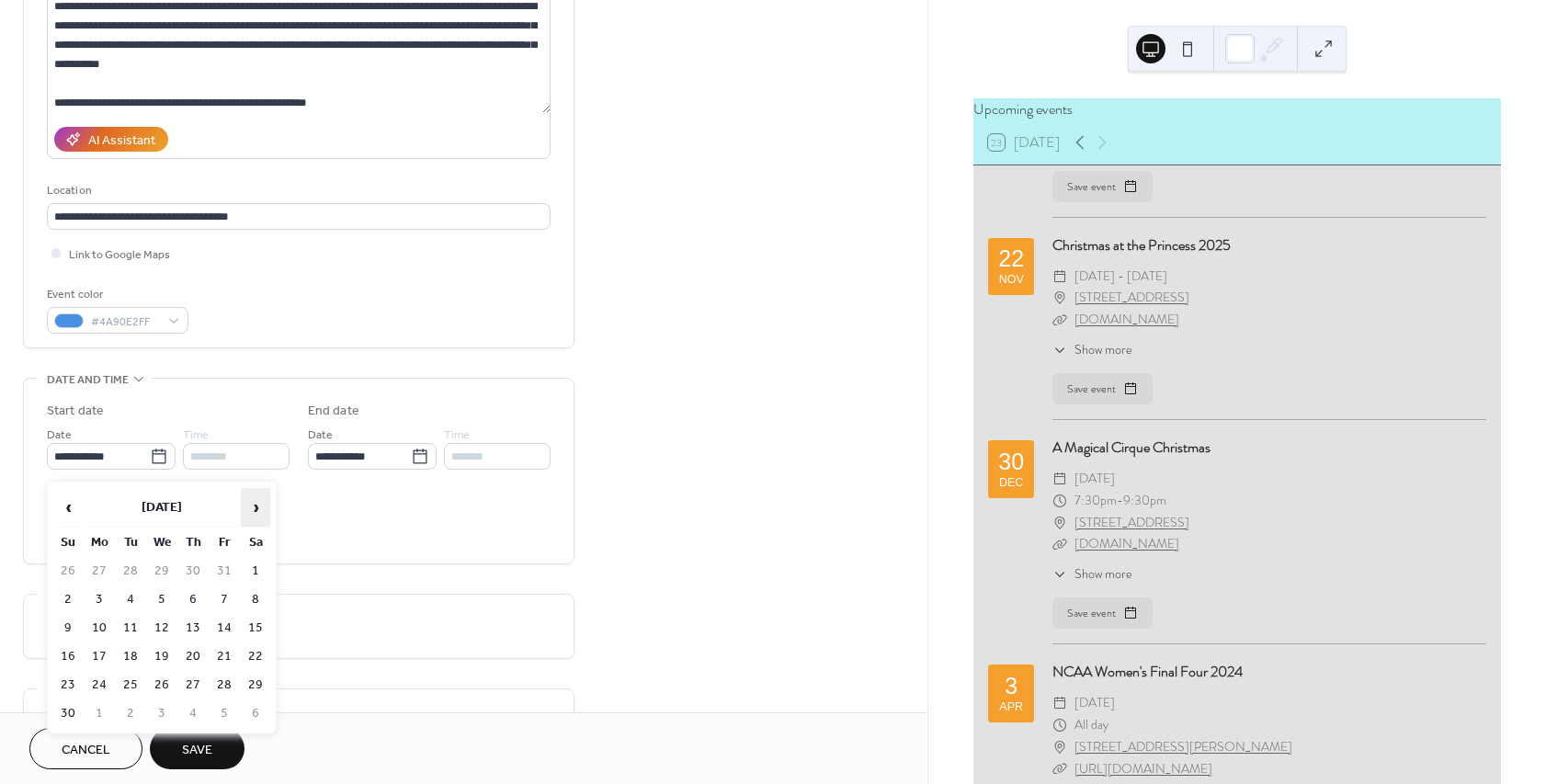 click on "›" at bounding box center (256, 507) 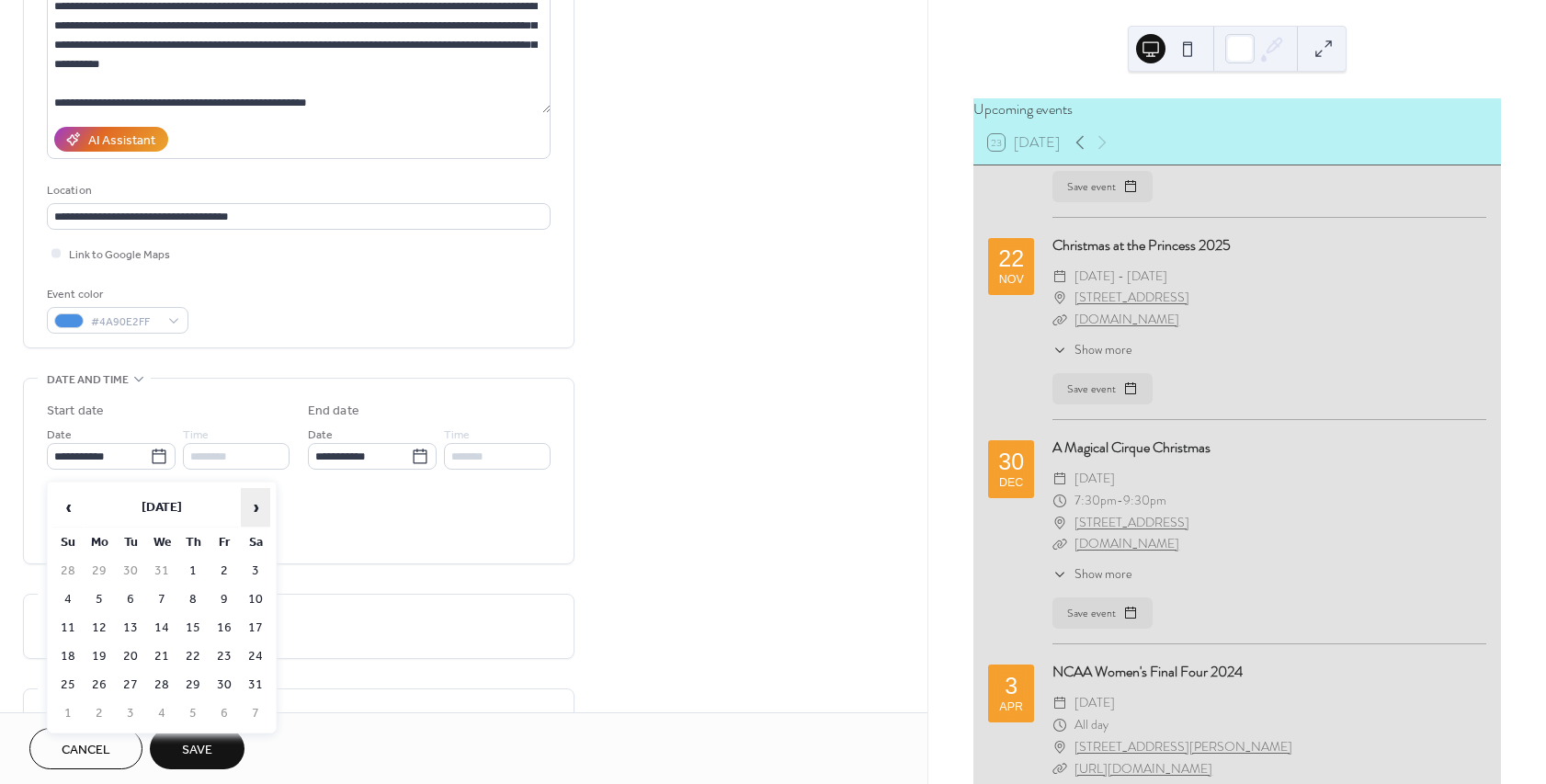 click on "›" at bounding box center [256, 507] 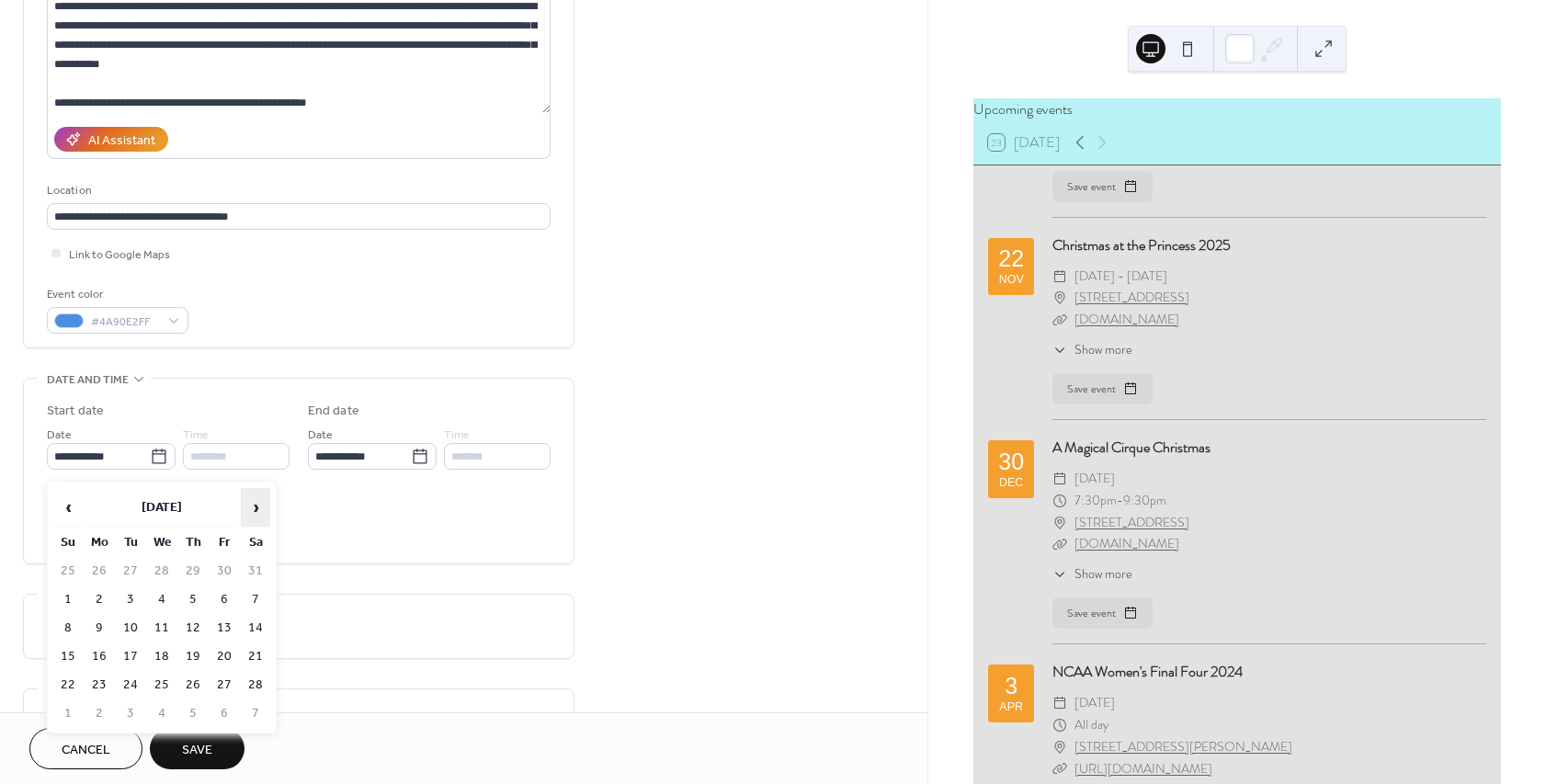 click on "›" at bounding box center [256, 507] 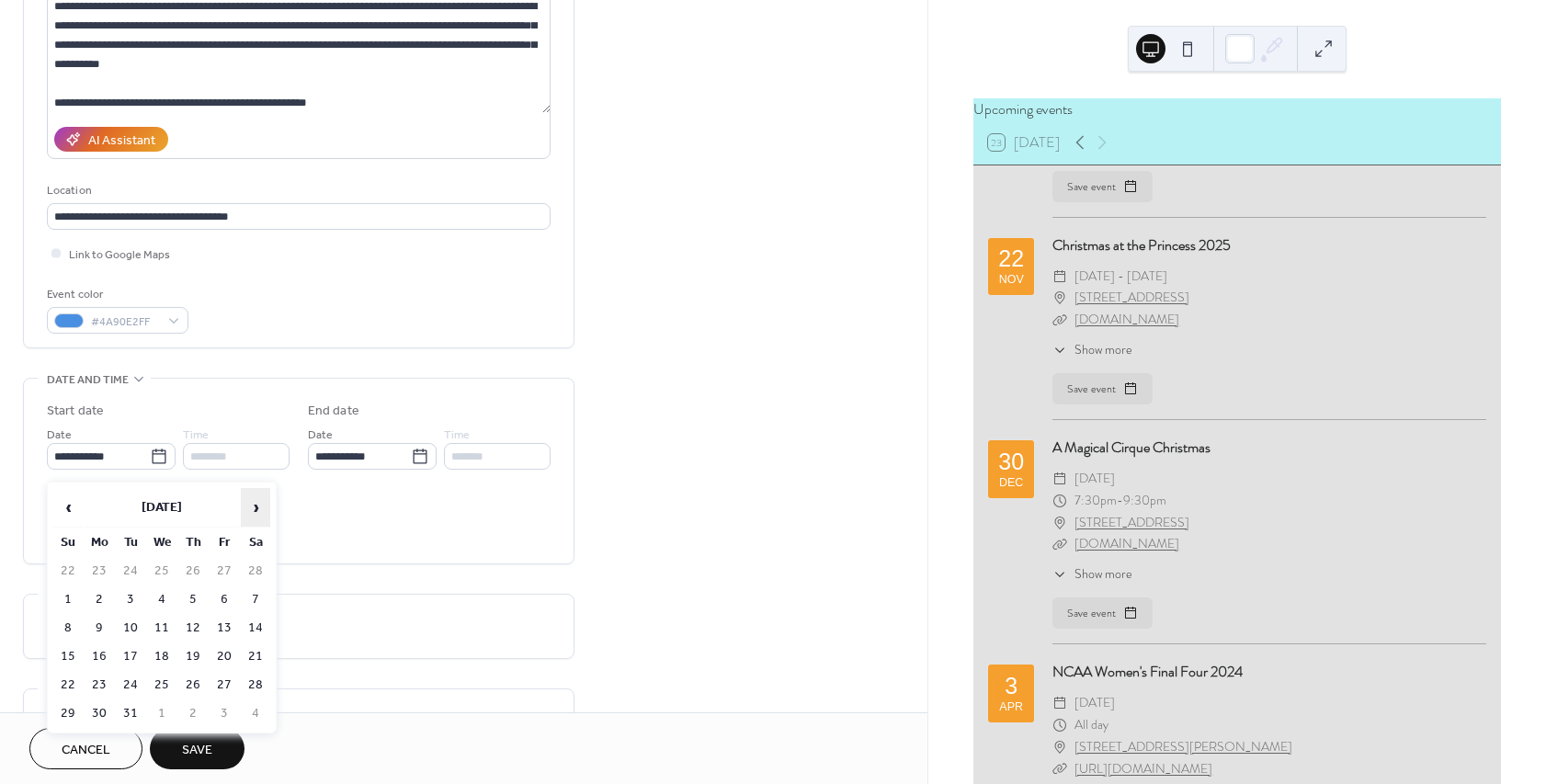 click on "›" at bounding box center (256, 507) 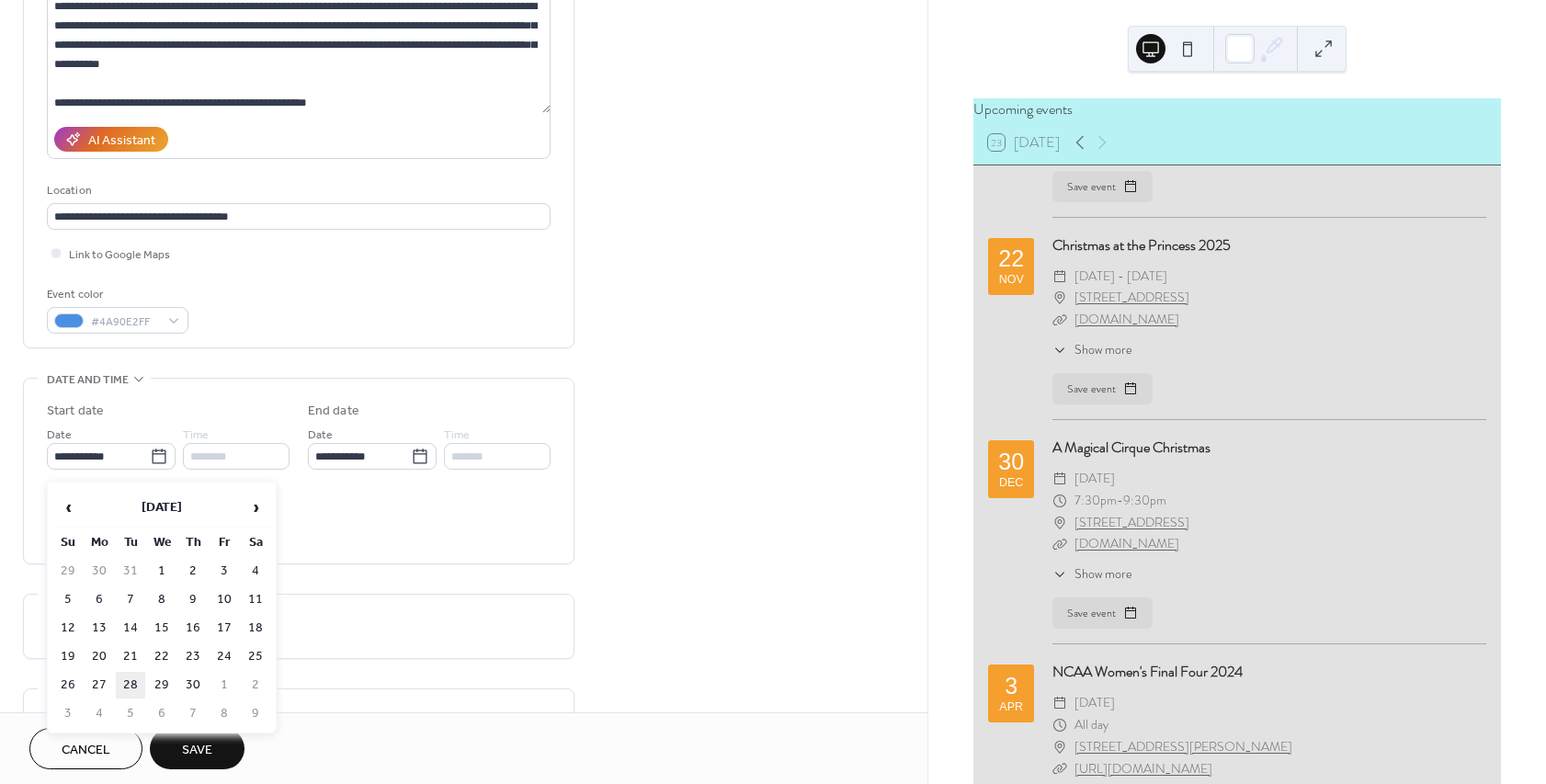 click on "28" at bounding box center (131, 685) 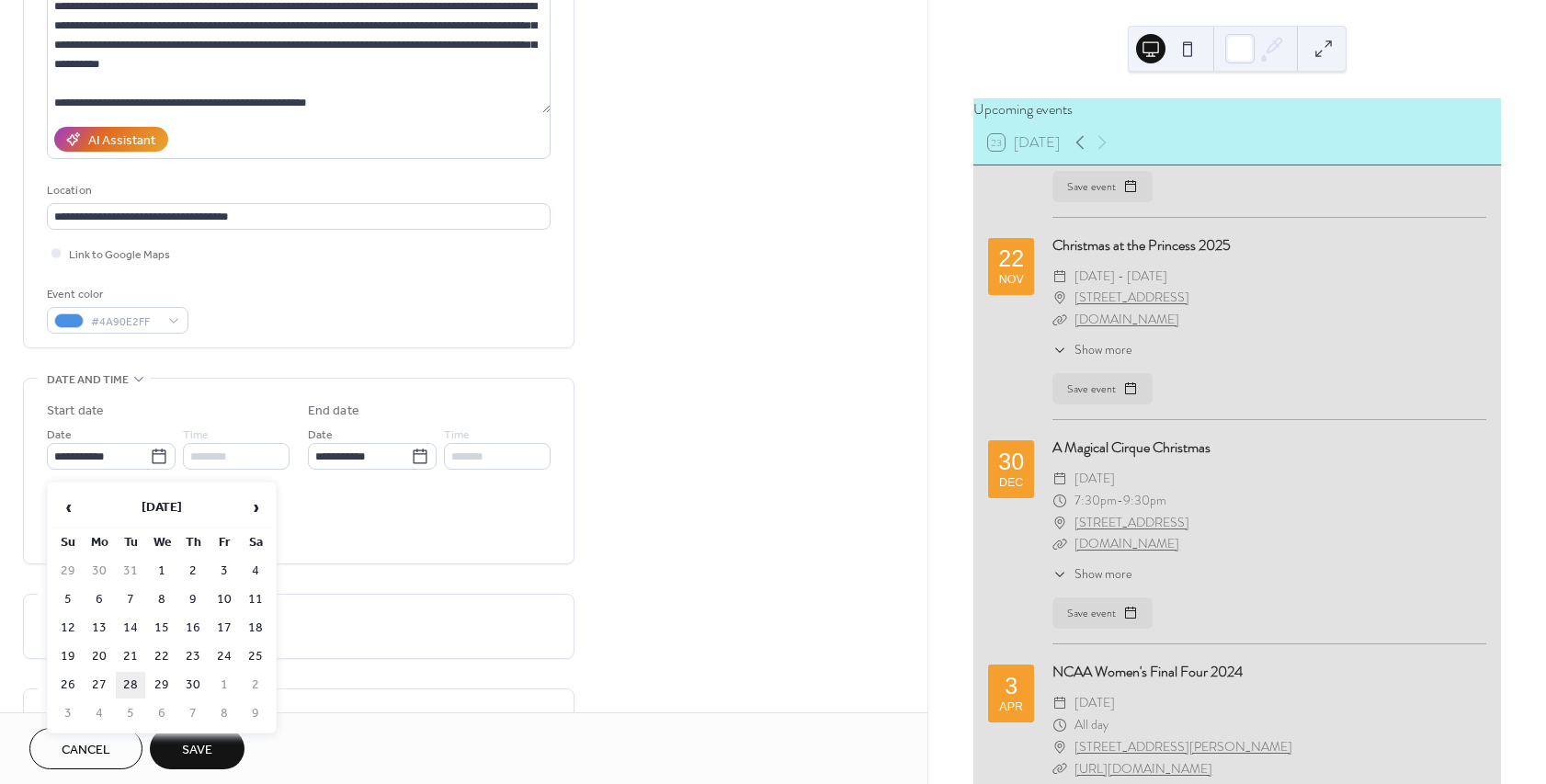 type on "**********" 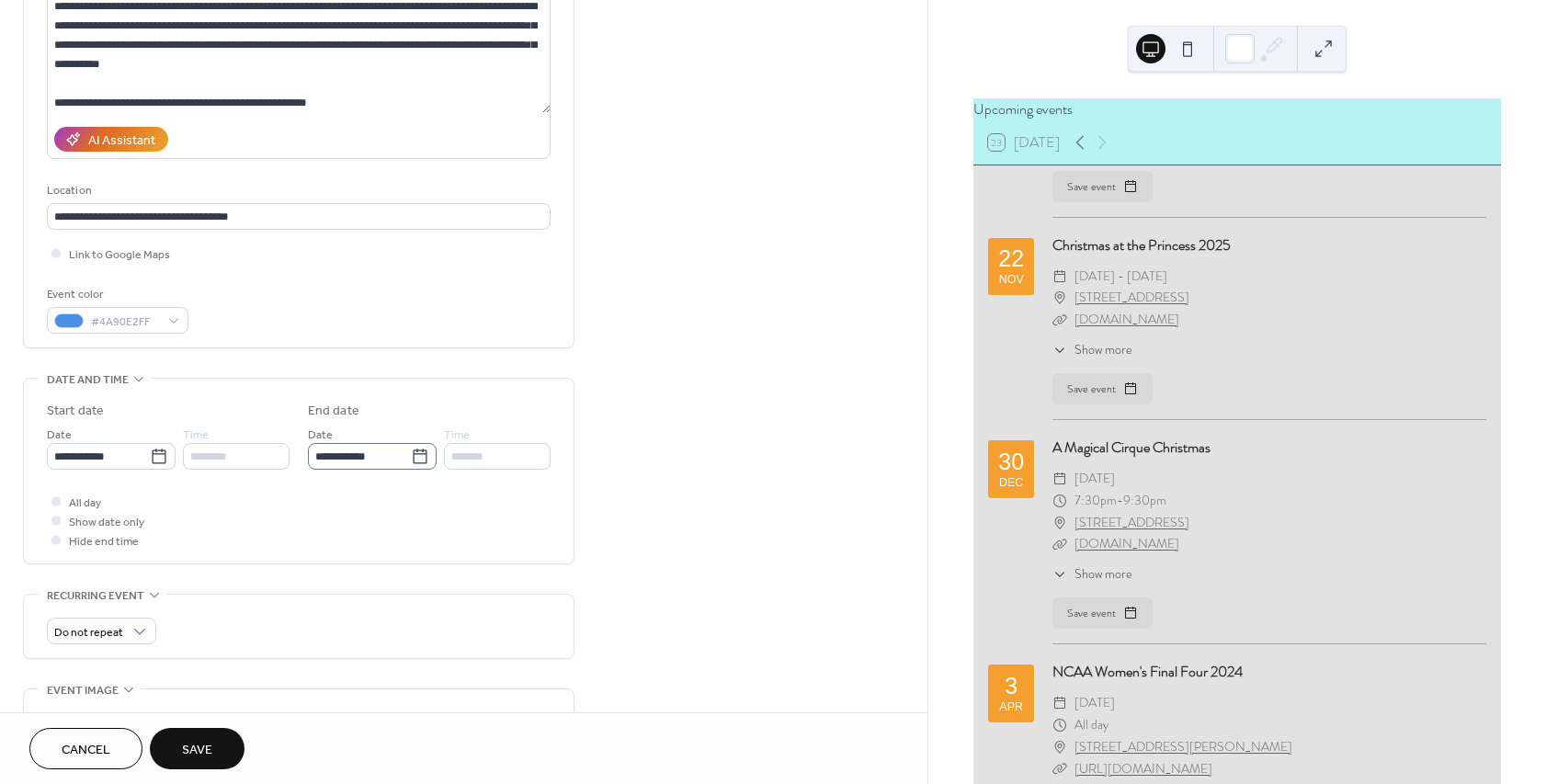 click 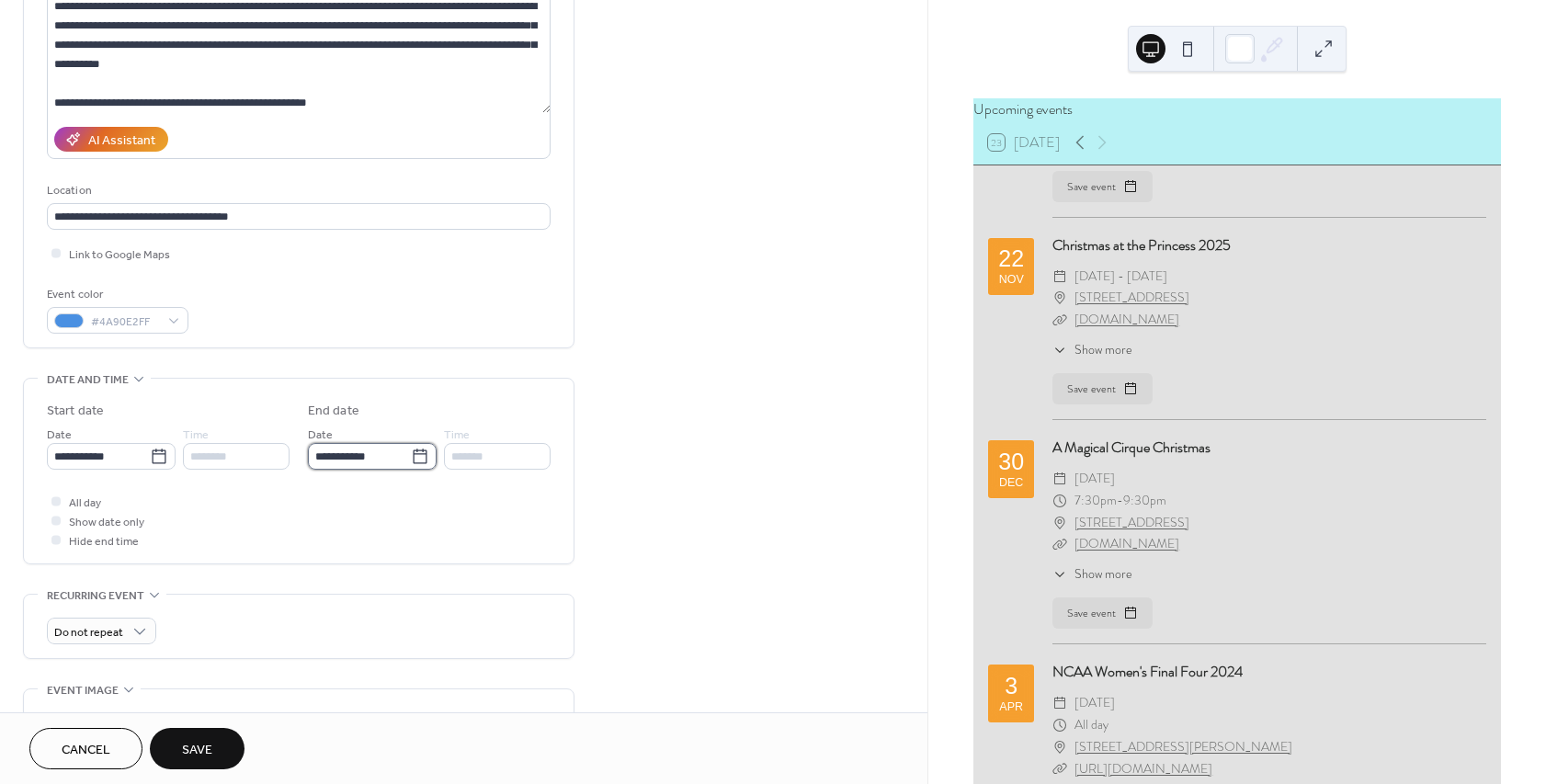 click on "**********" at bounding box center (359, 456) 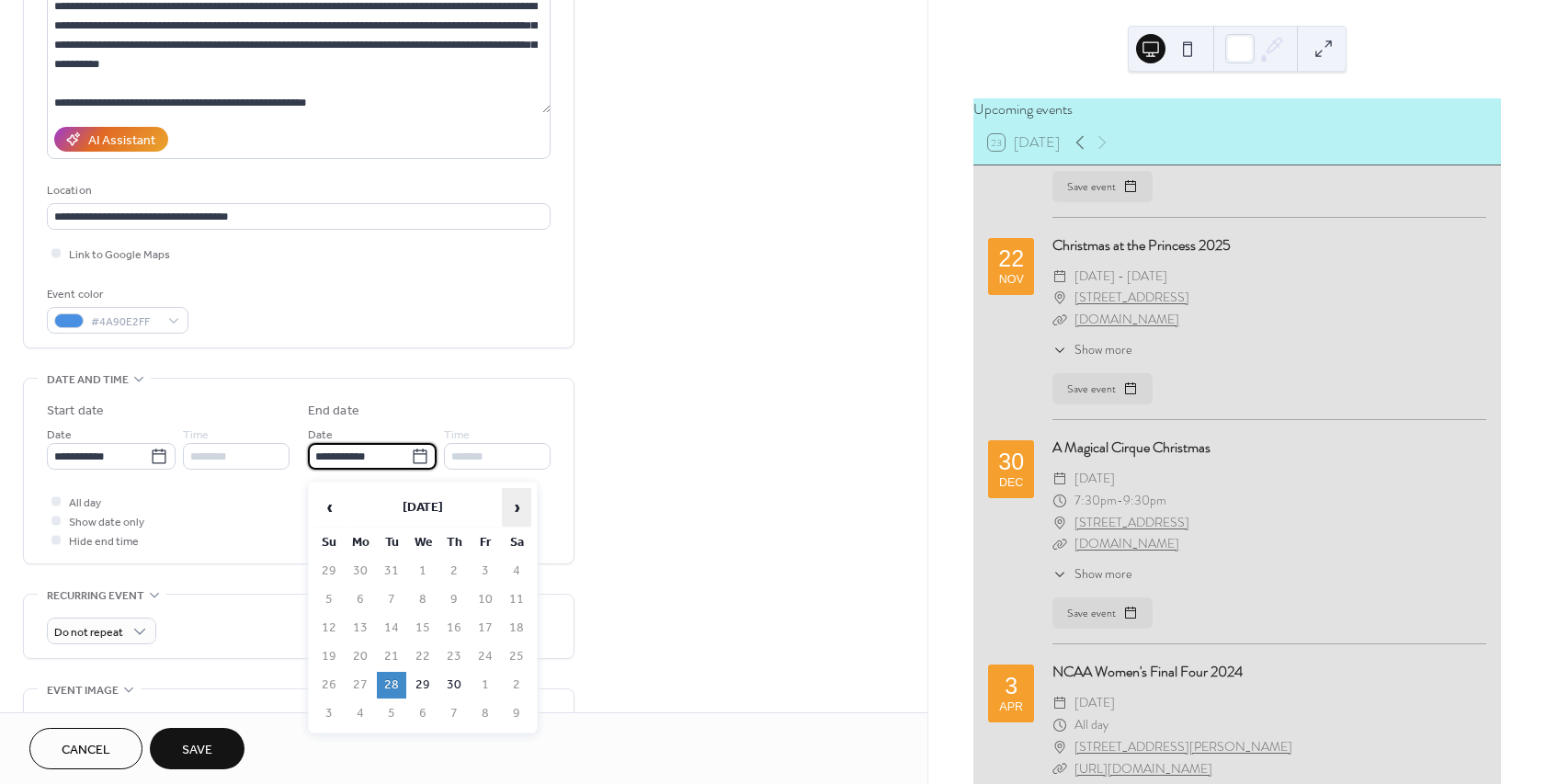 click on "›" at bounding box center (517, 507) 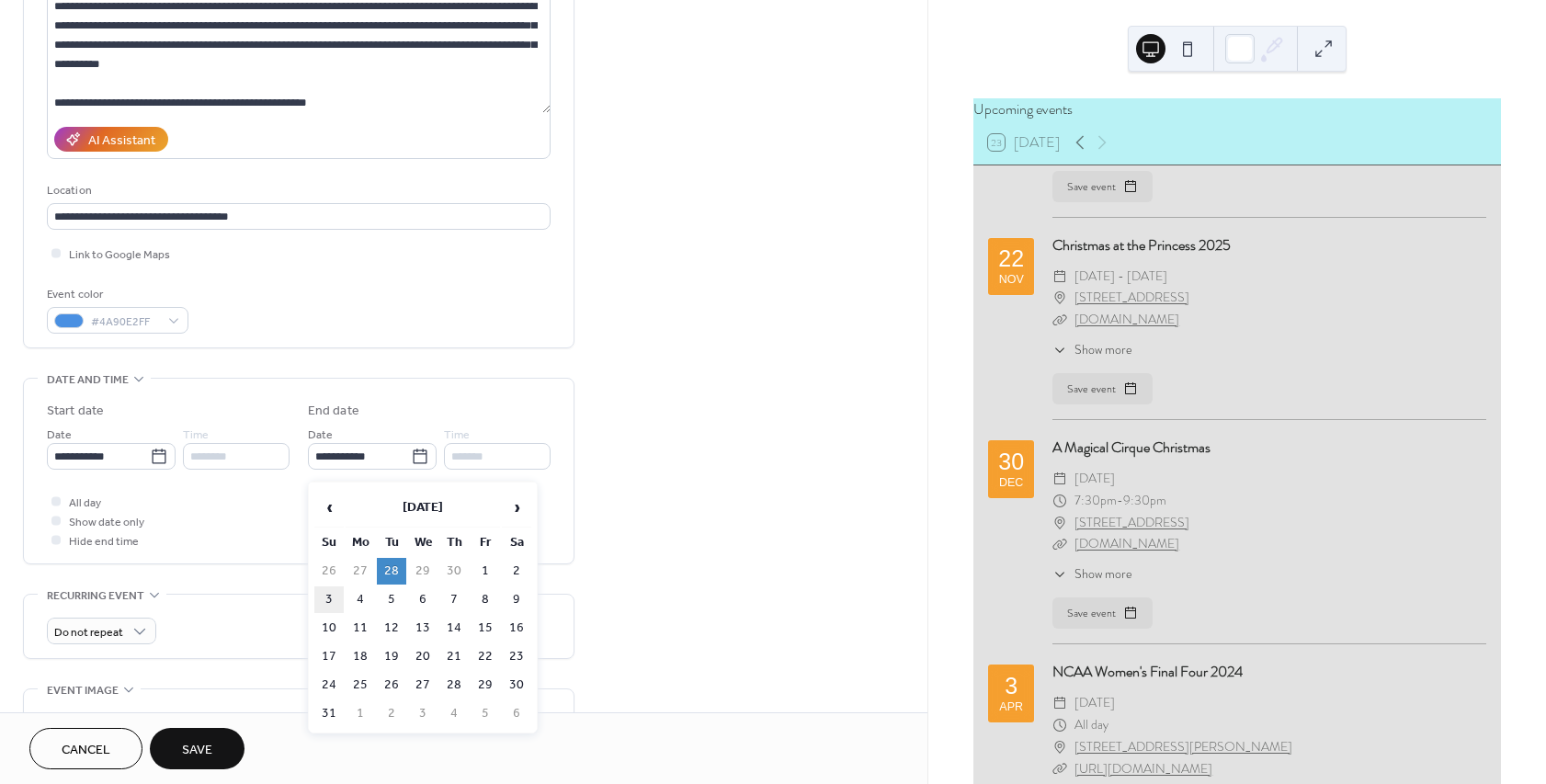 click on "3" at bounding box center (329, 599) 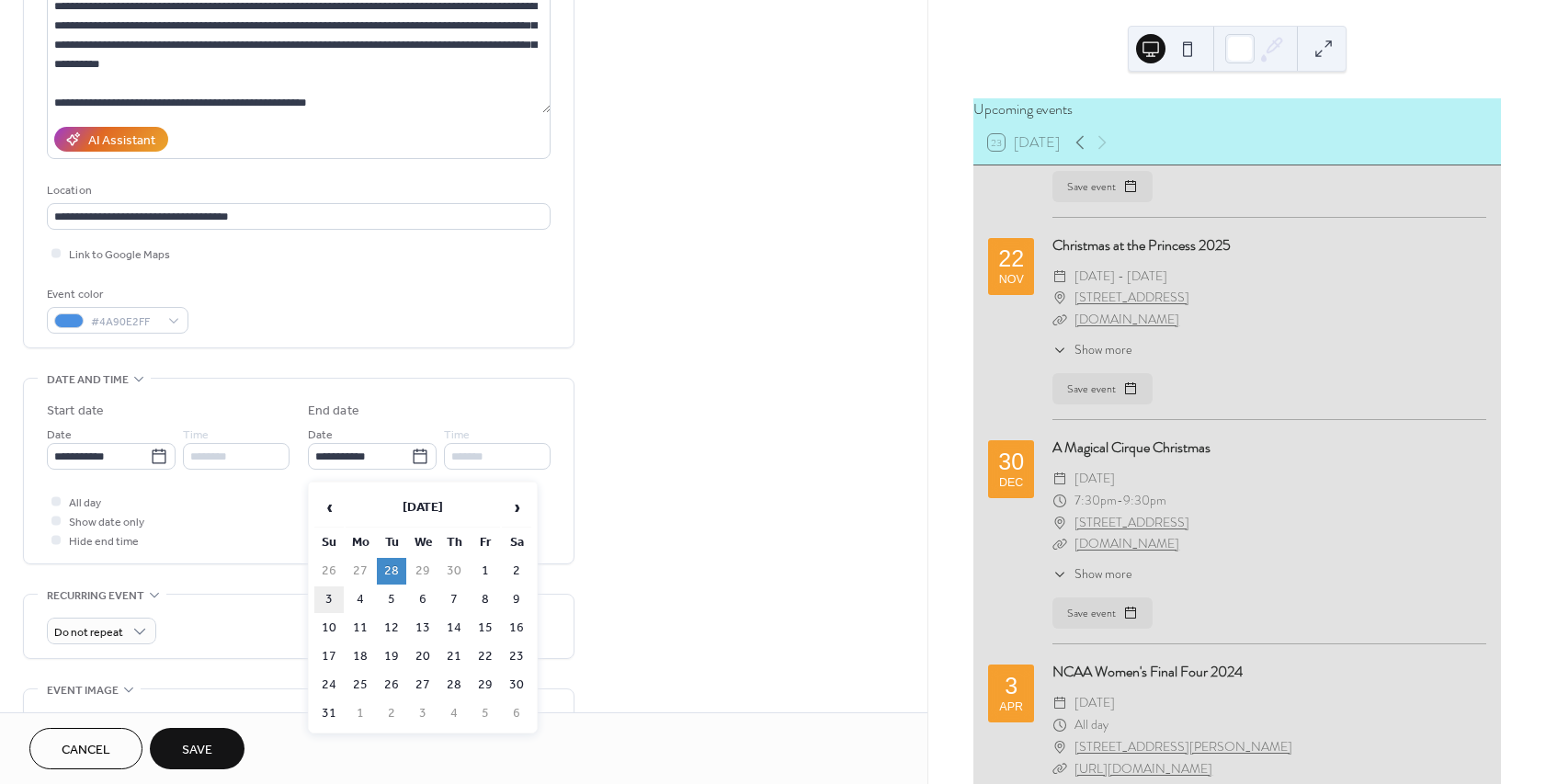type on "**********" 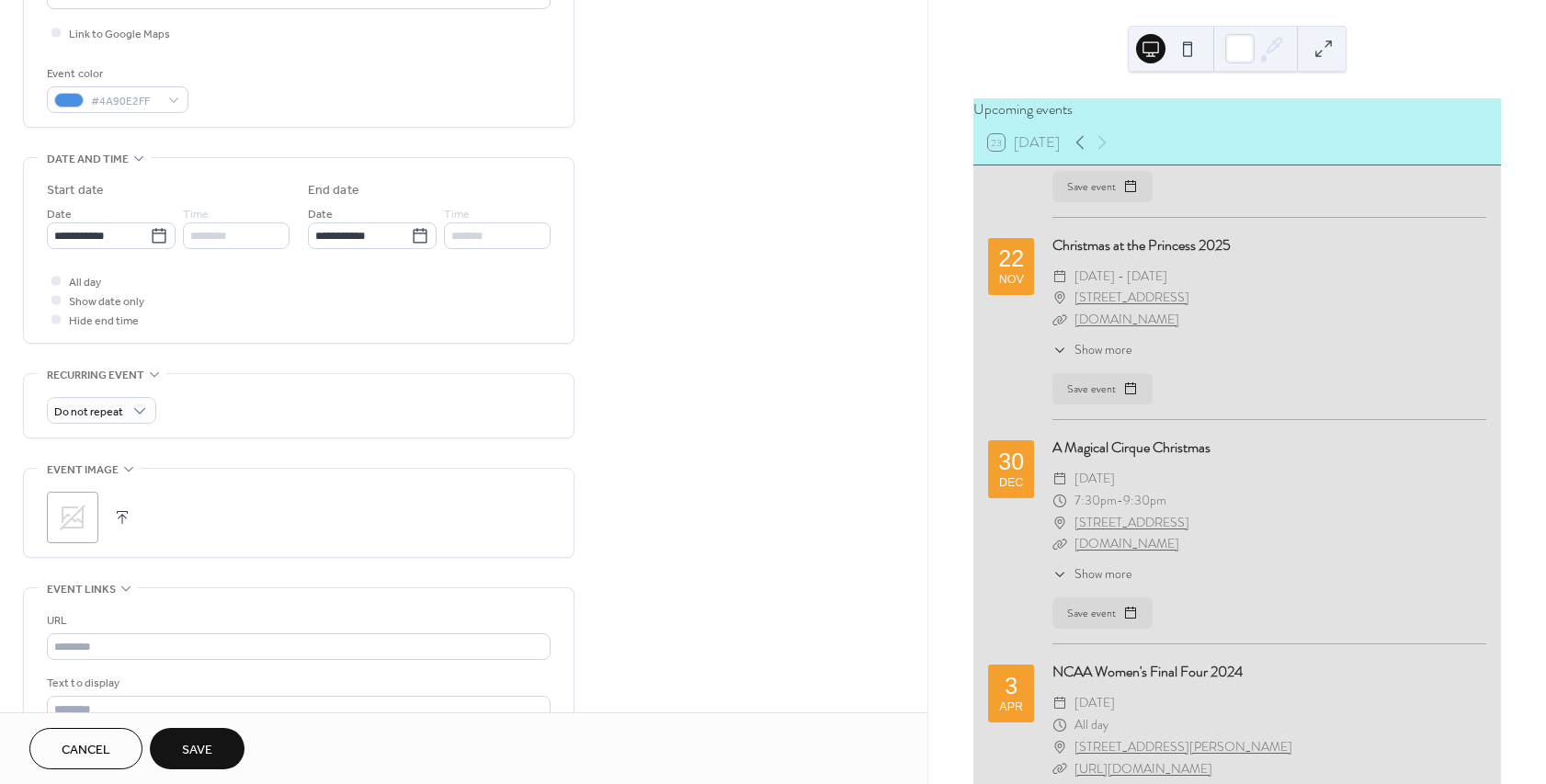 scroll, scrollTop: 496, scrollLeft: 0, axis: vertical 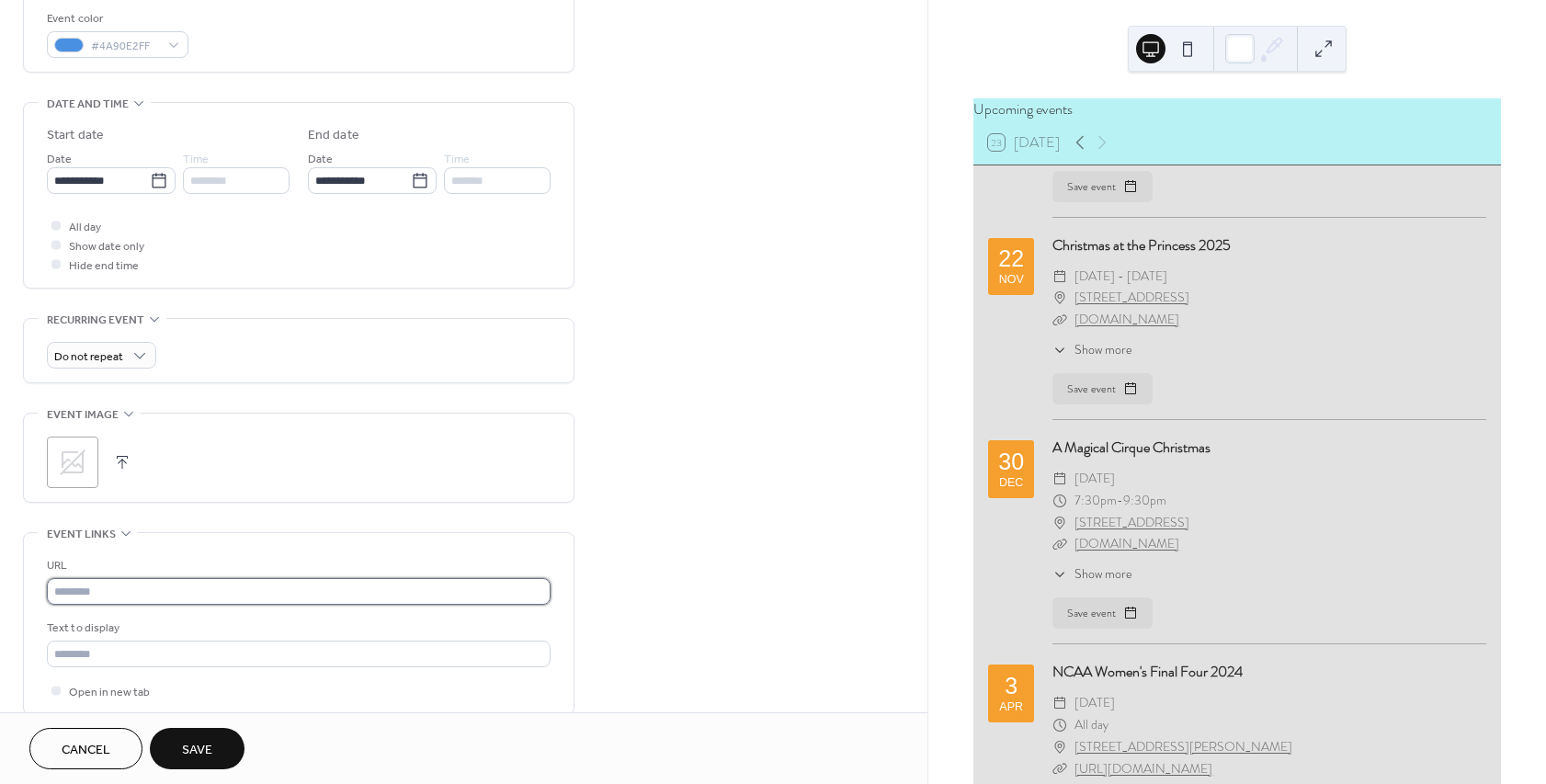 click at bounding box center (299, 591) 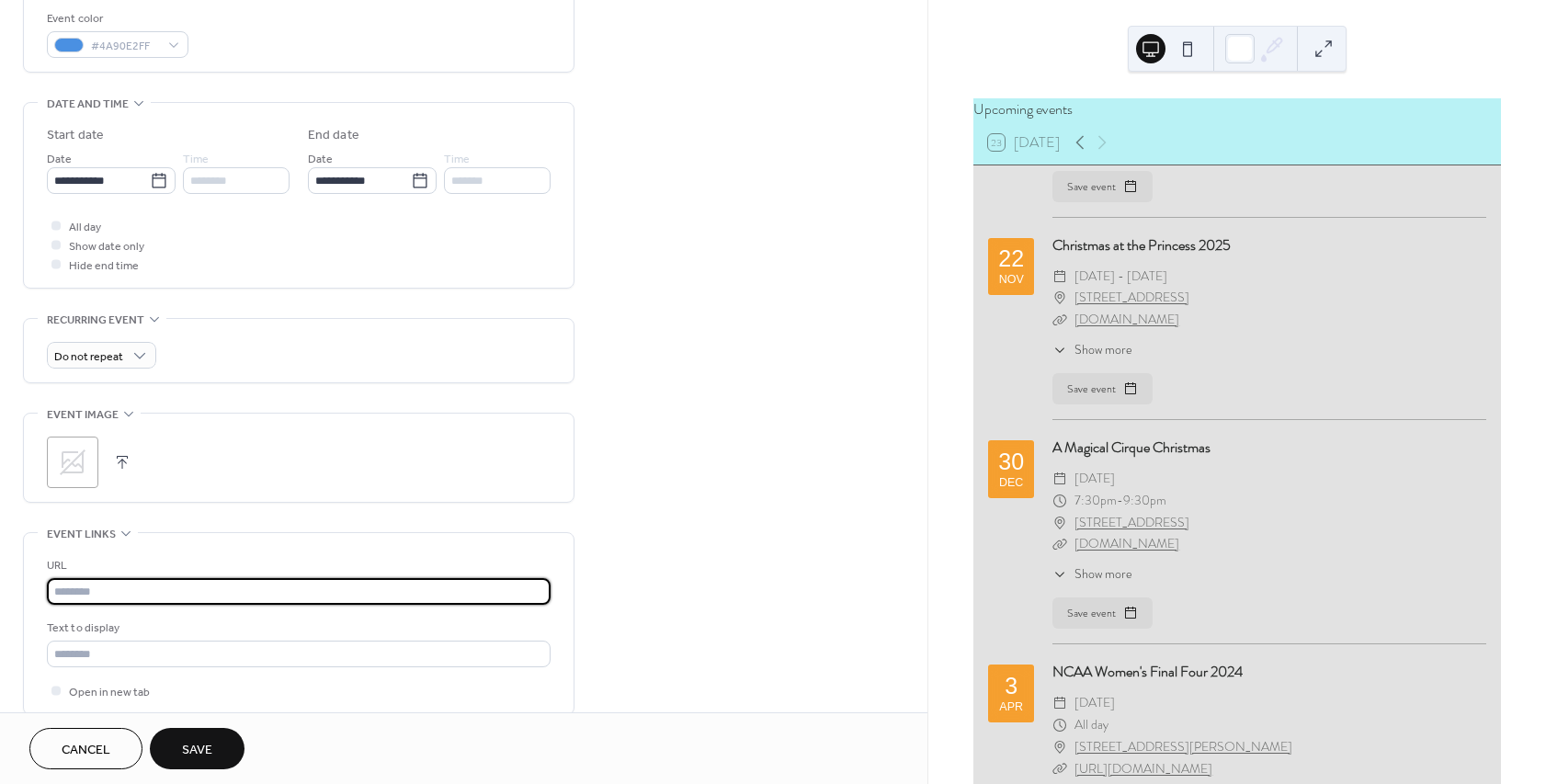 paste on "**********" 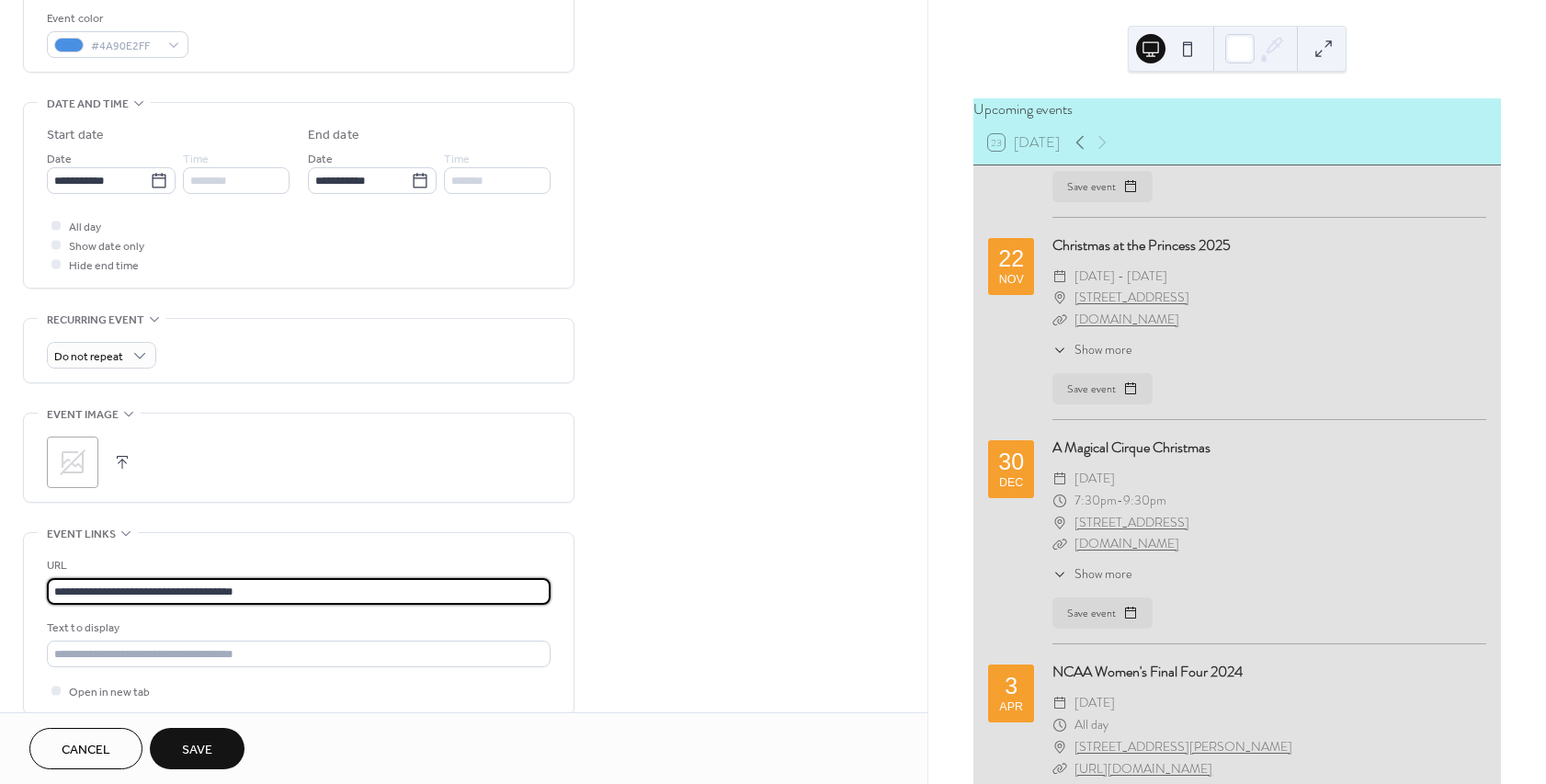 type on "**********" 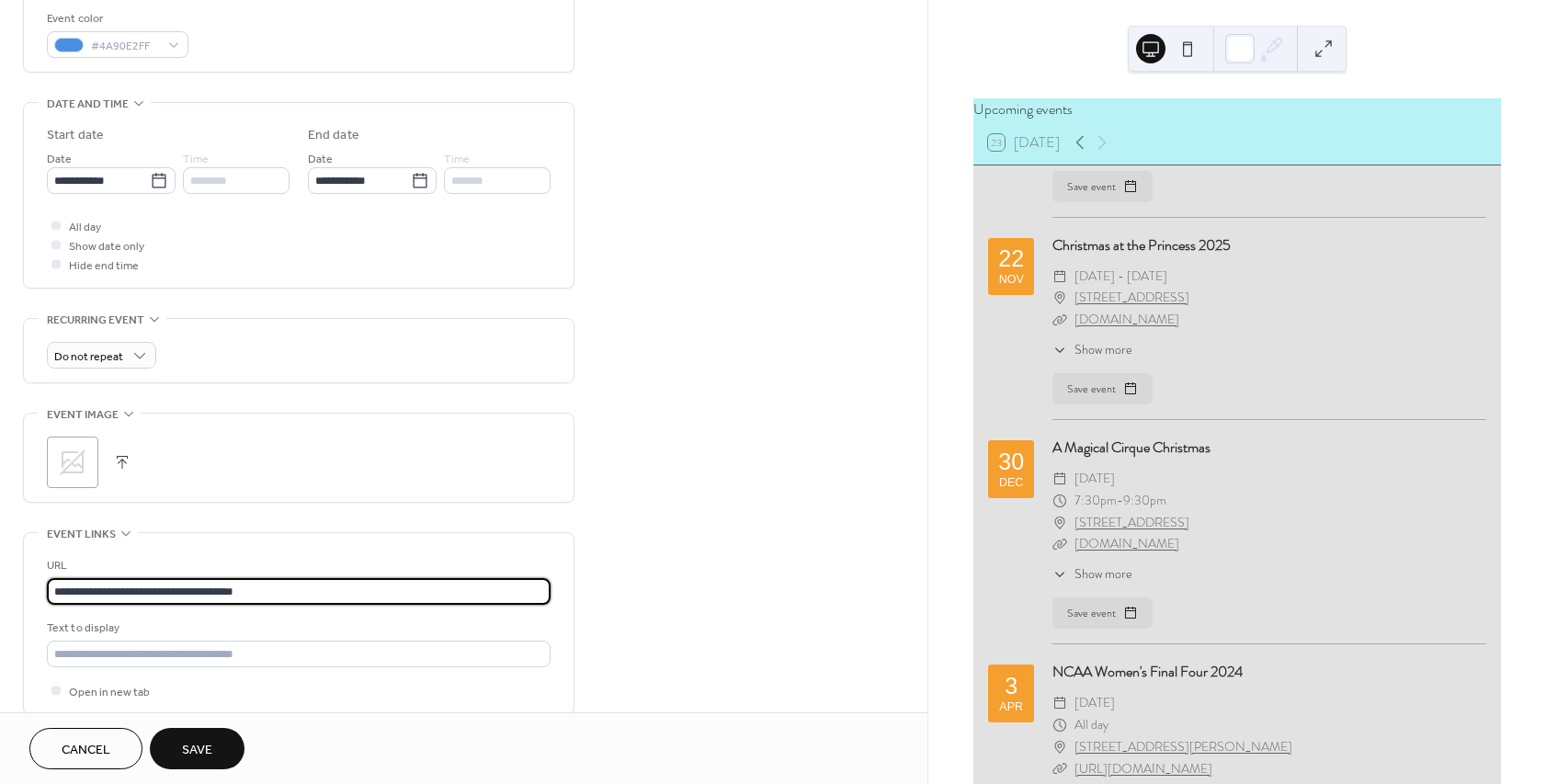 click on "**********" at bounding box center [299, 267] 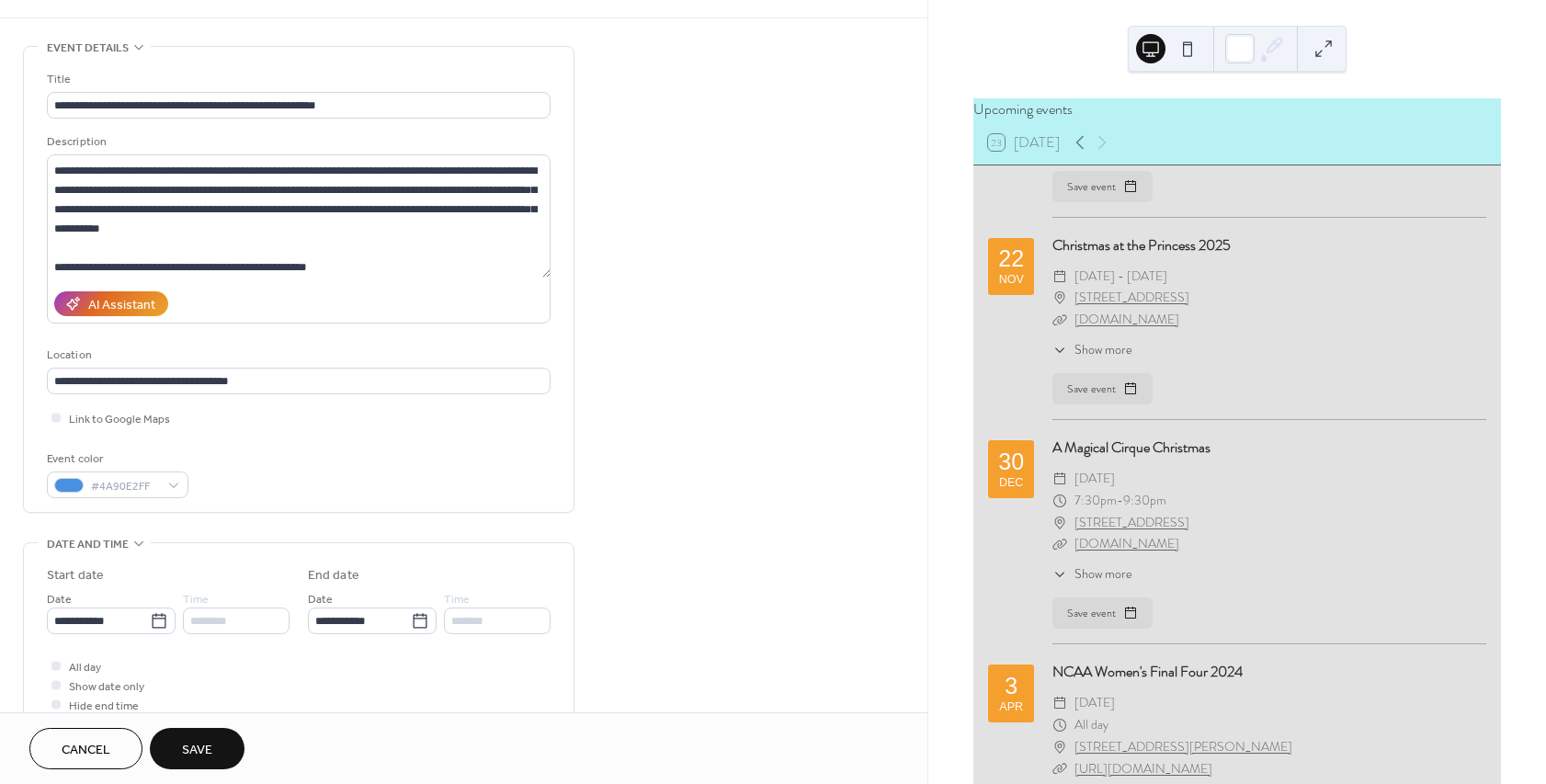 scroll, scrollTop: 0, scrollLeft: 0, axis: both 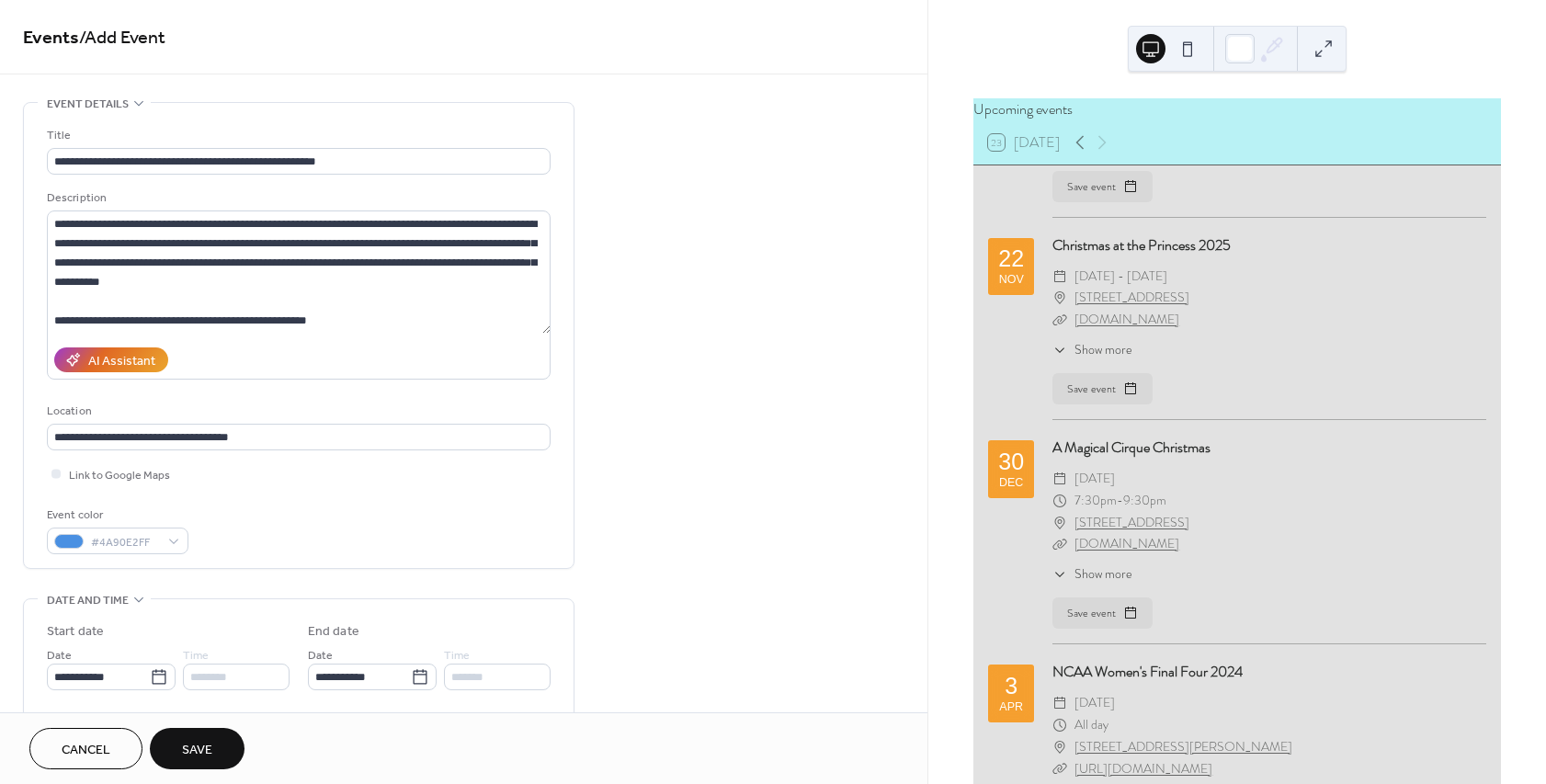 click on "Save" at bounding box center [197, 750] 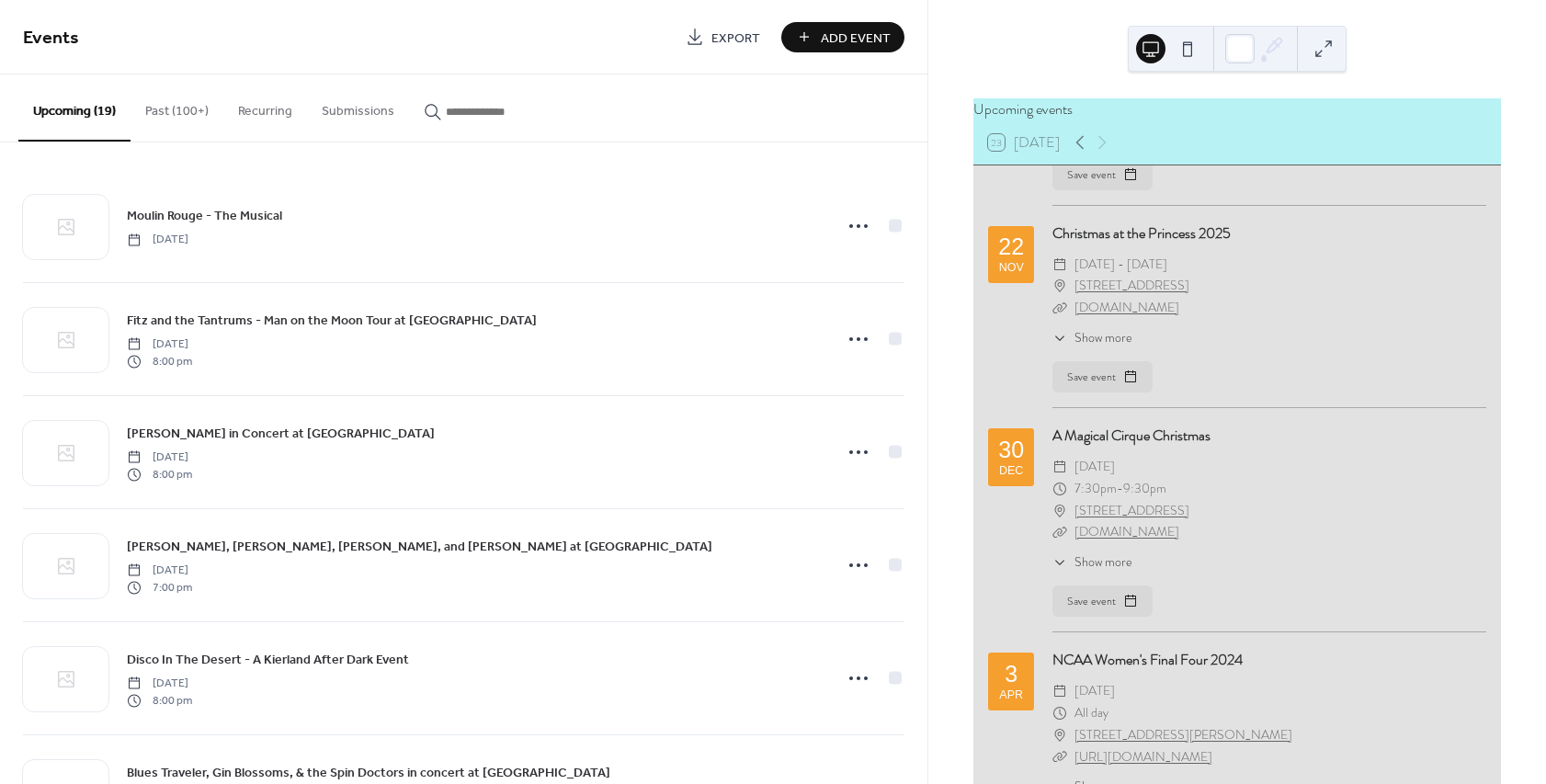 click on "Add Event" at bounding box center (856, 38) 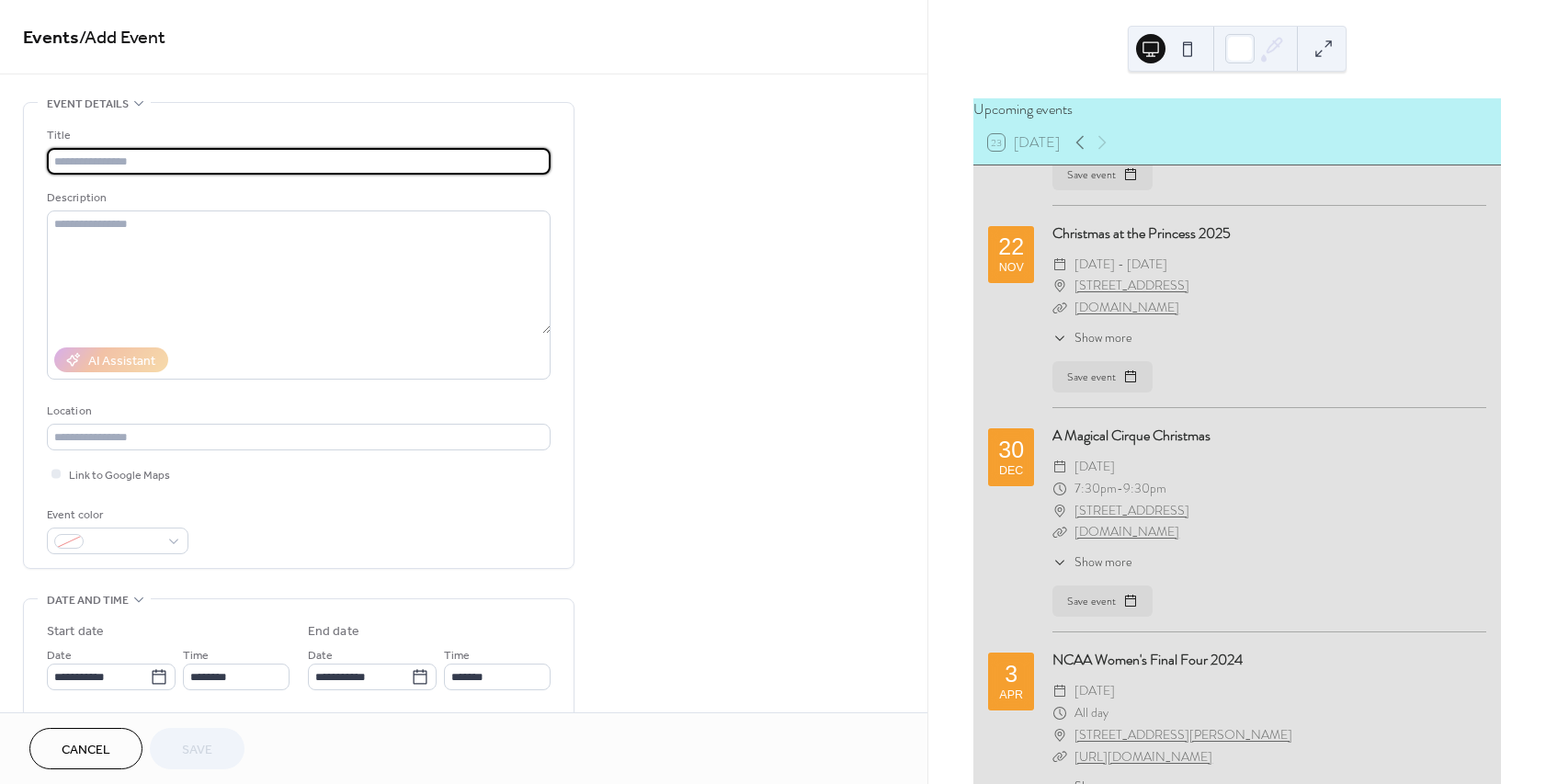 click at bounding box center [299, 161] 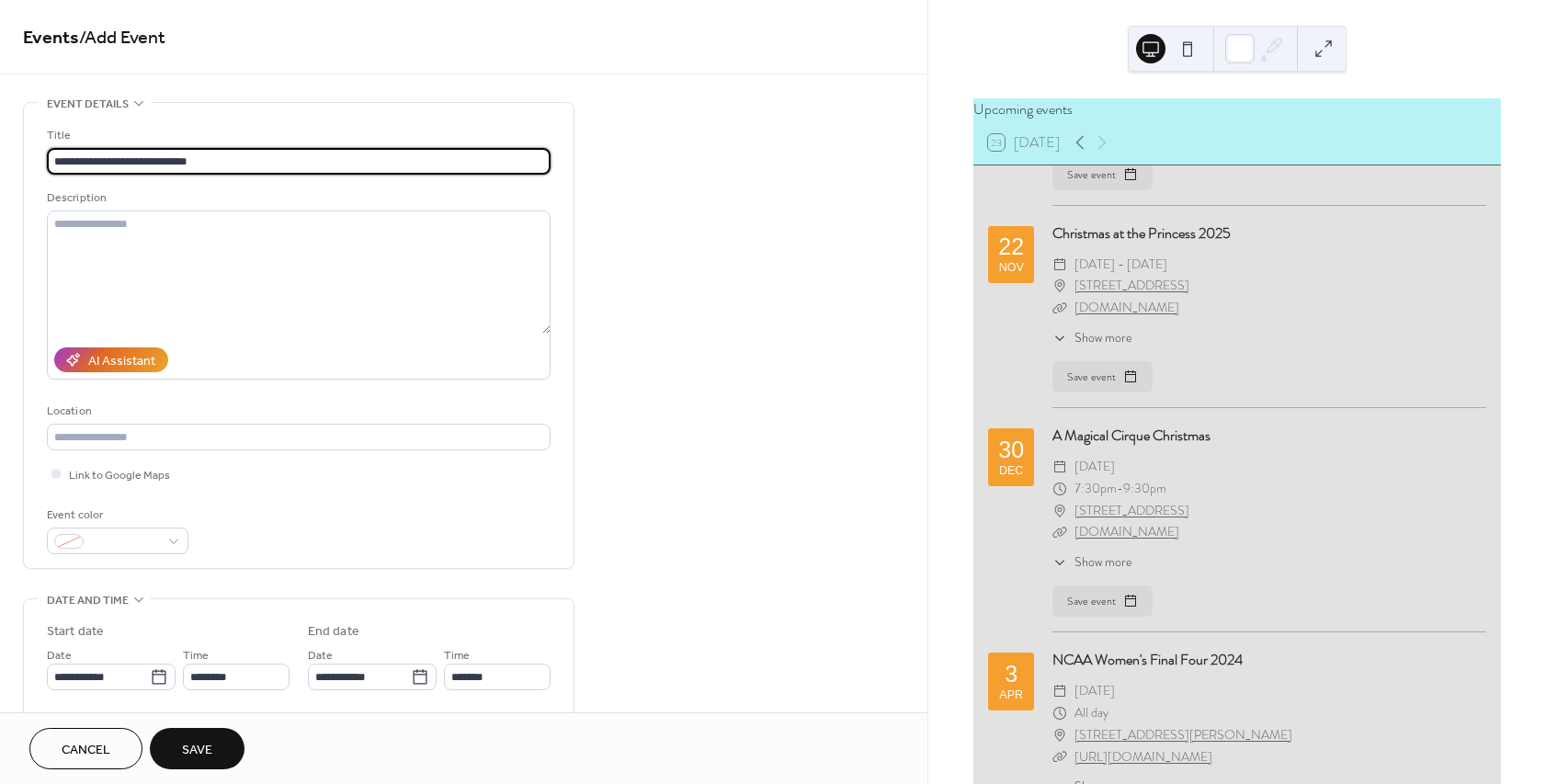 type on "**********" 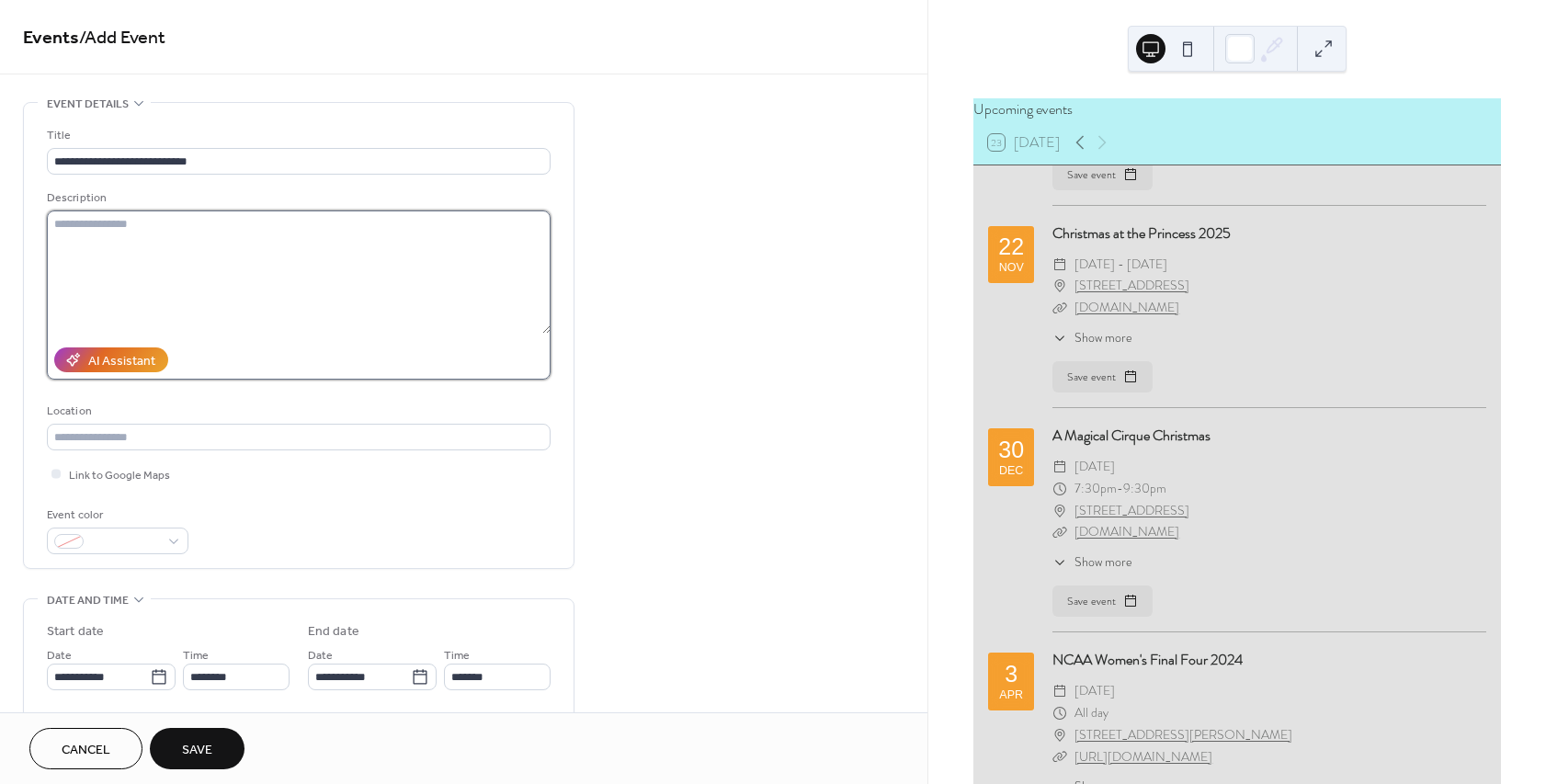 click at bounding box center (299, 272) 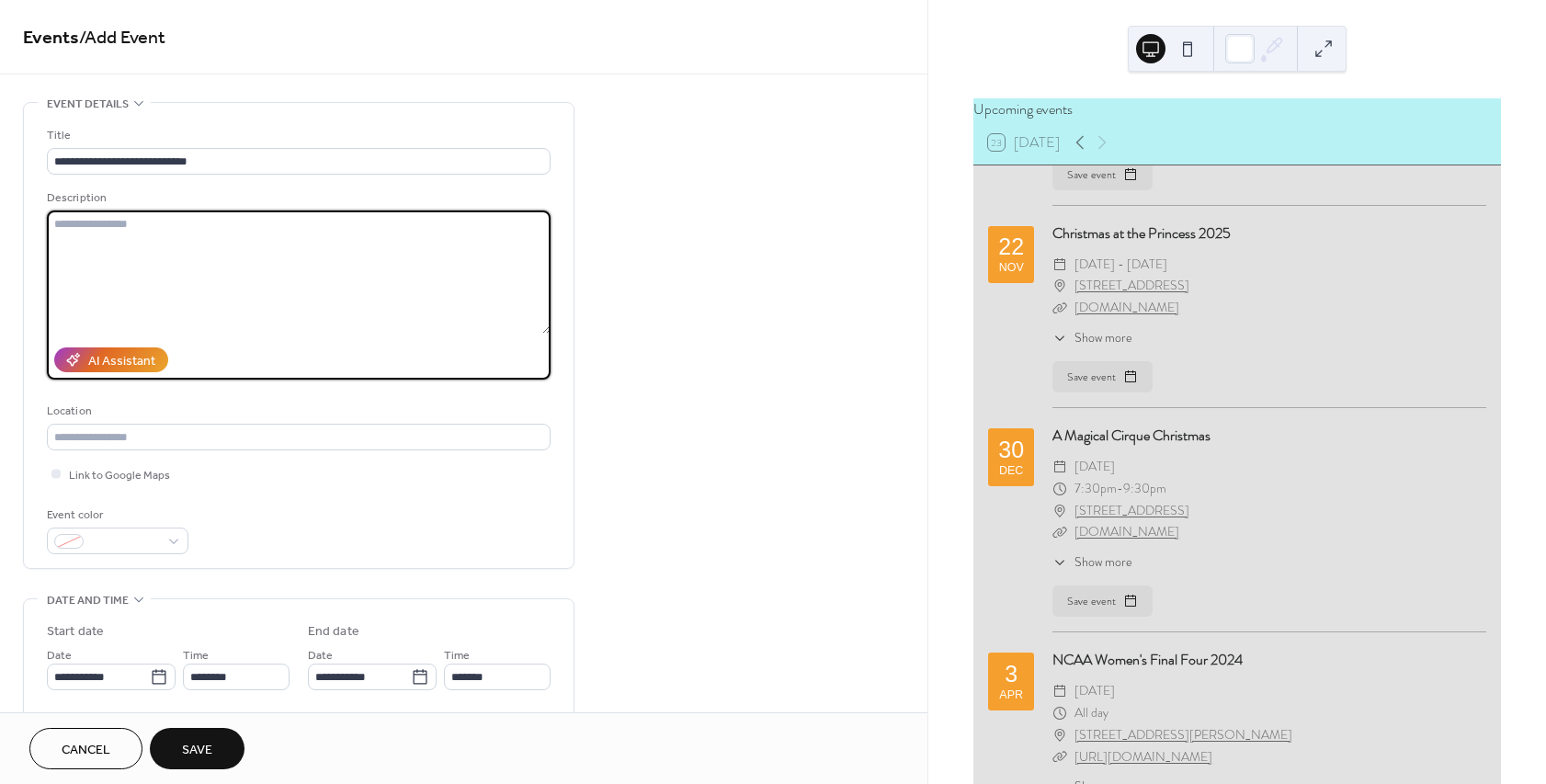 paste on "**********" 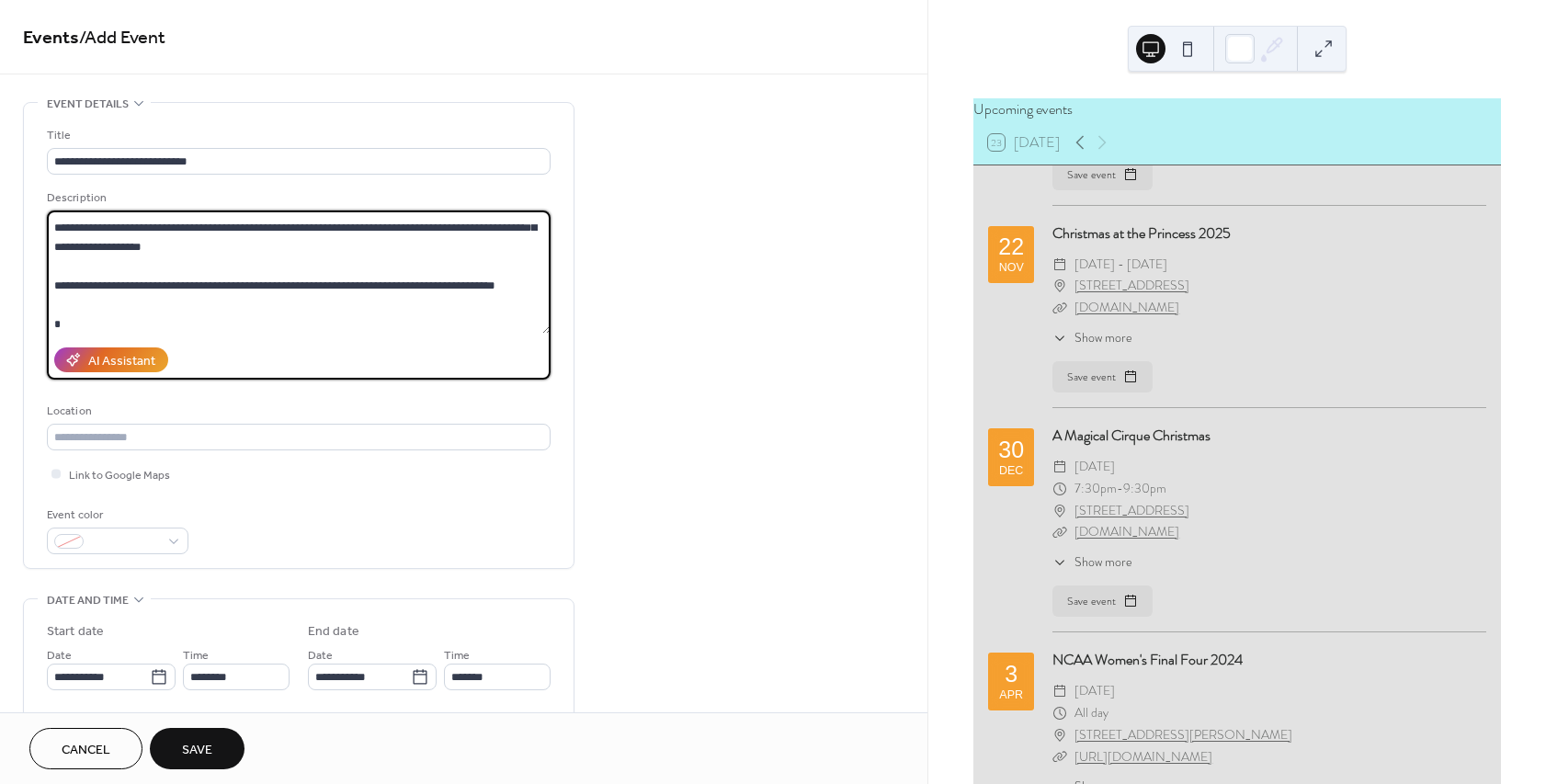 scroll, scrollTop: 171, scrollLeft: 0, axis: vertical 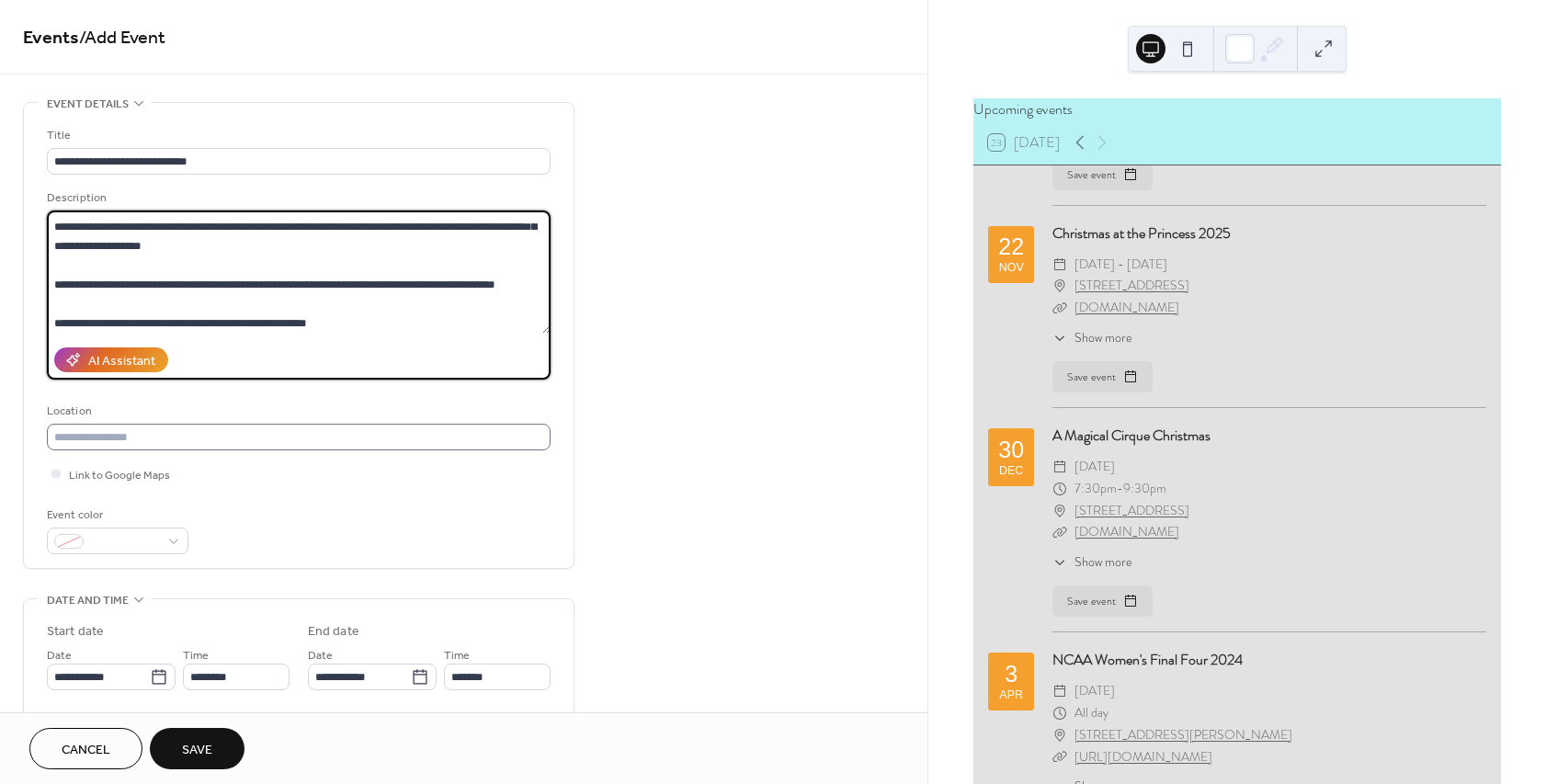 type on "**********" 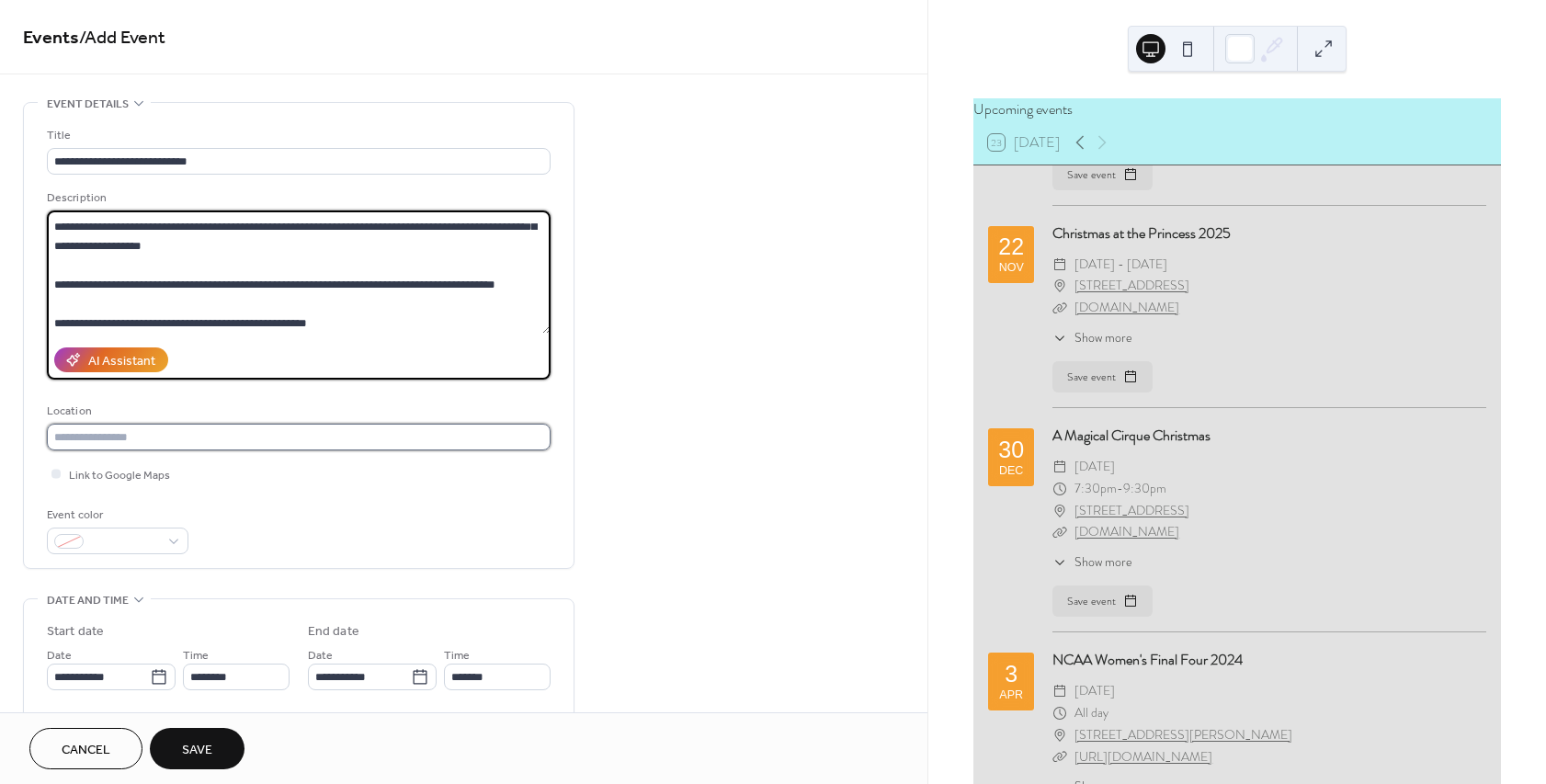 click at bounding box center [299, 437] 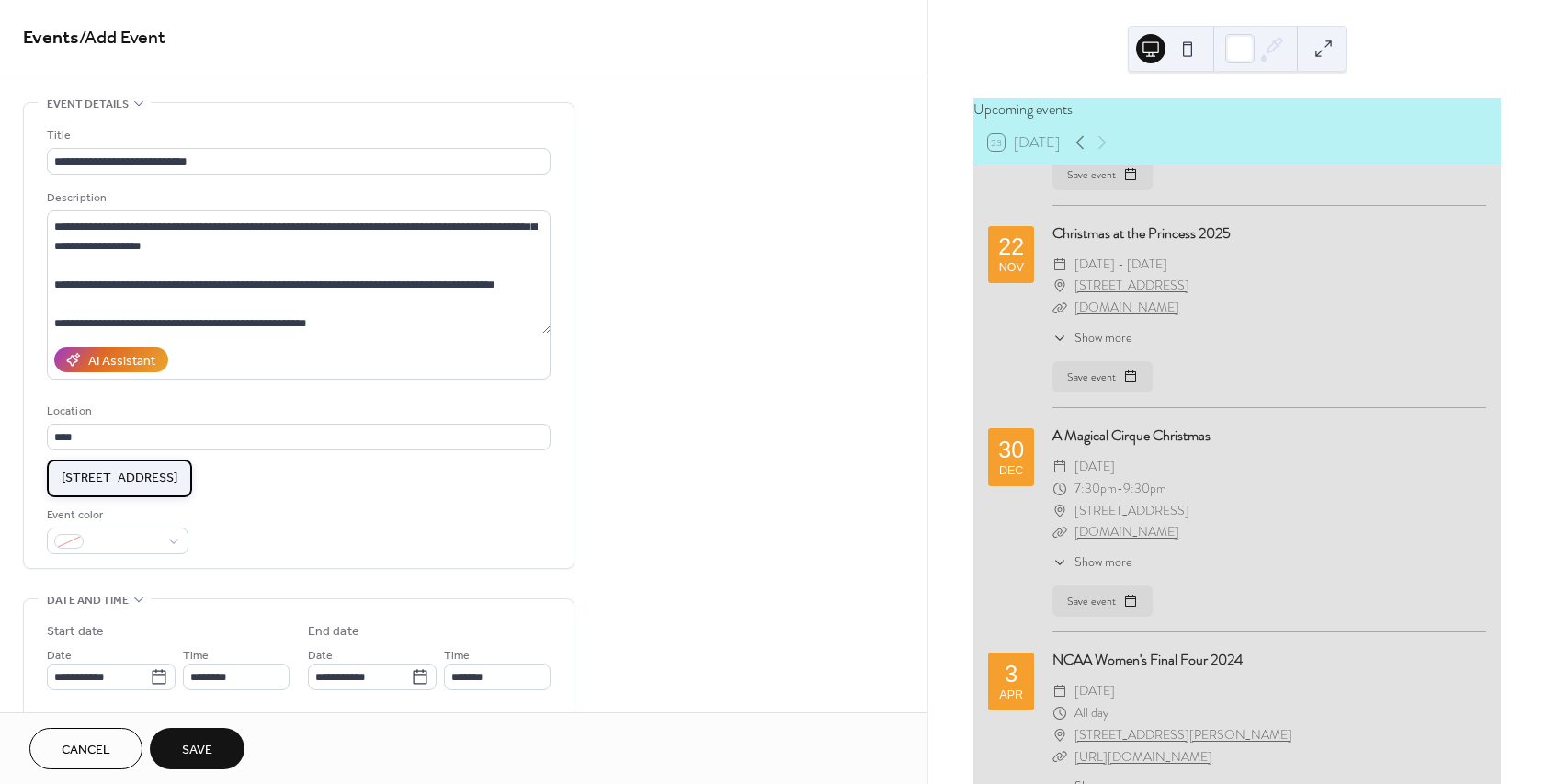 click on "[STREET_ADDRESS]" at bounding box center (119, 478) 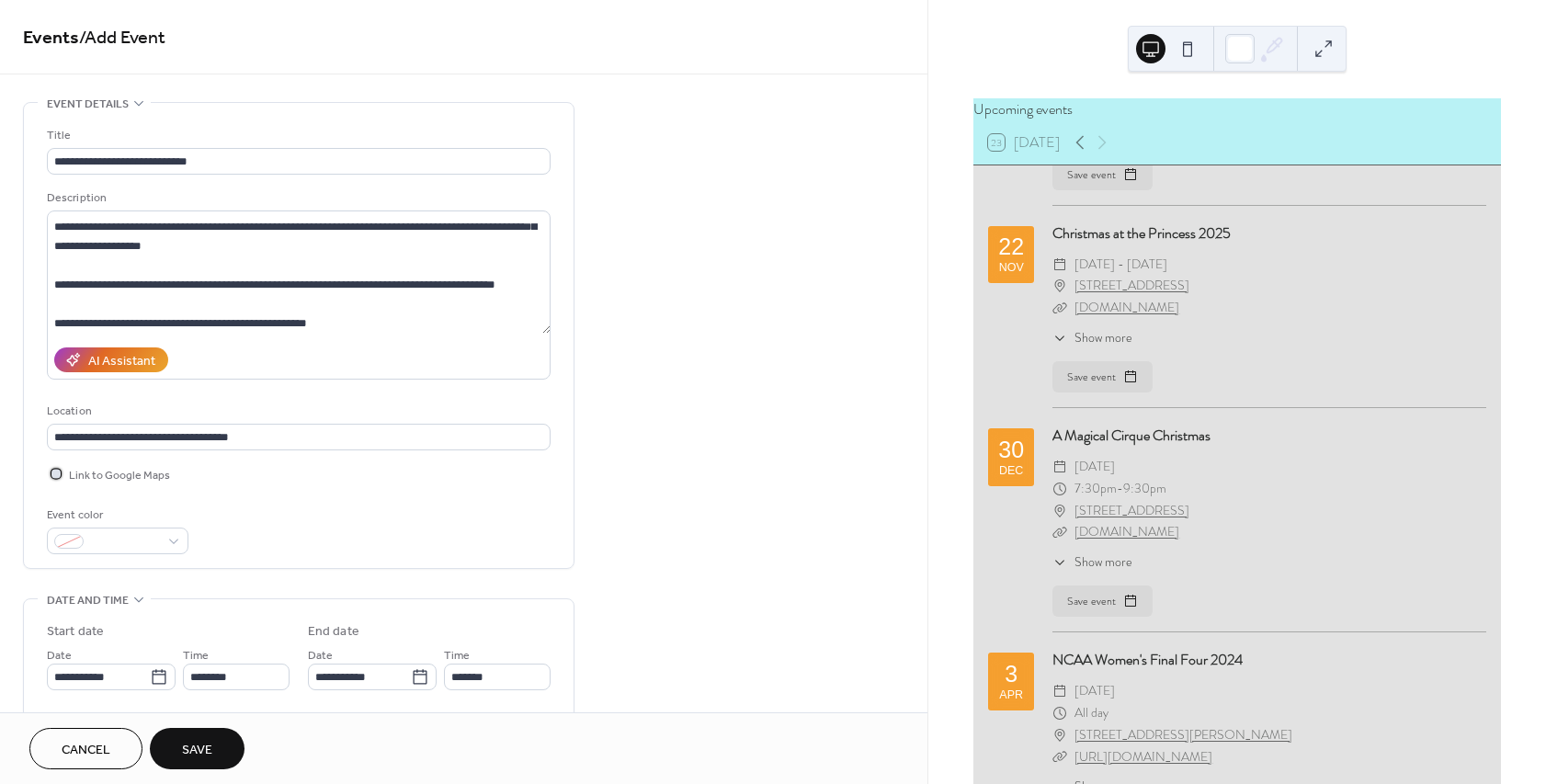 click at bounding box center [56, 473] 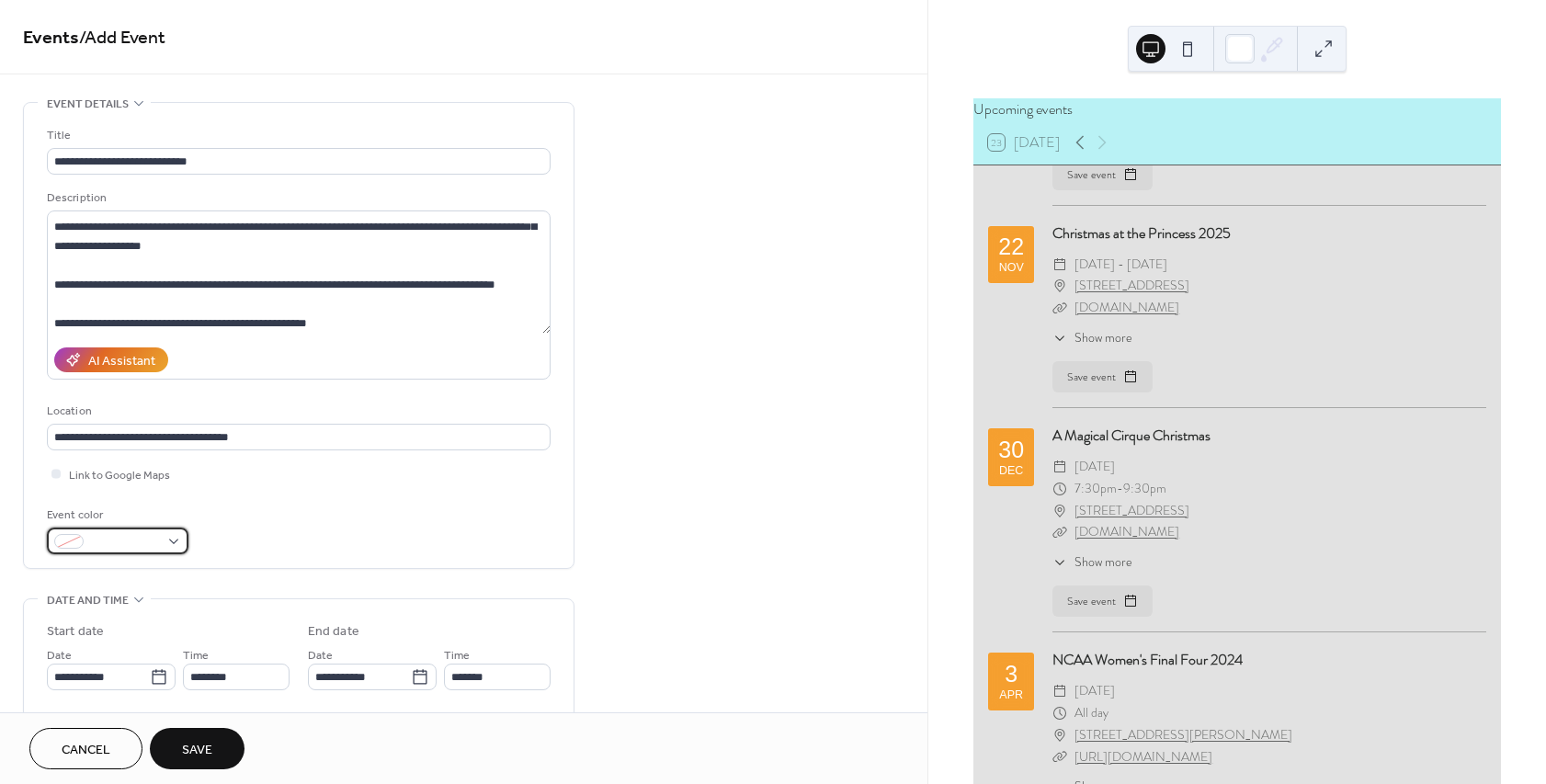 click at bounding box center [118, 540] 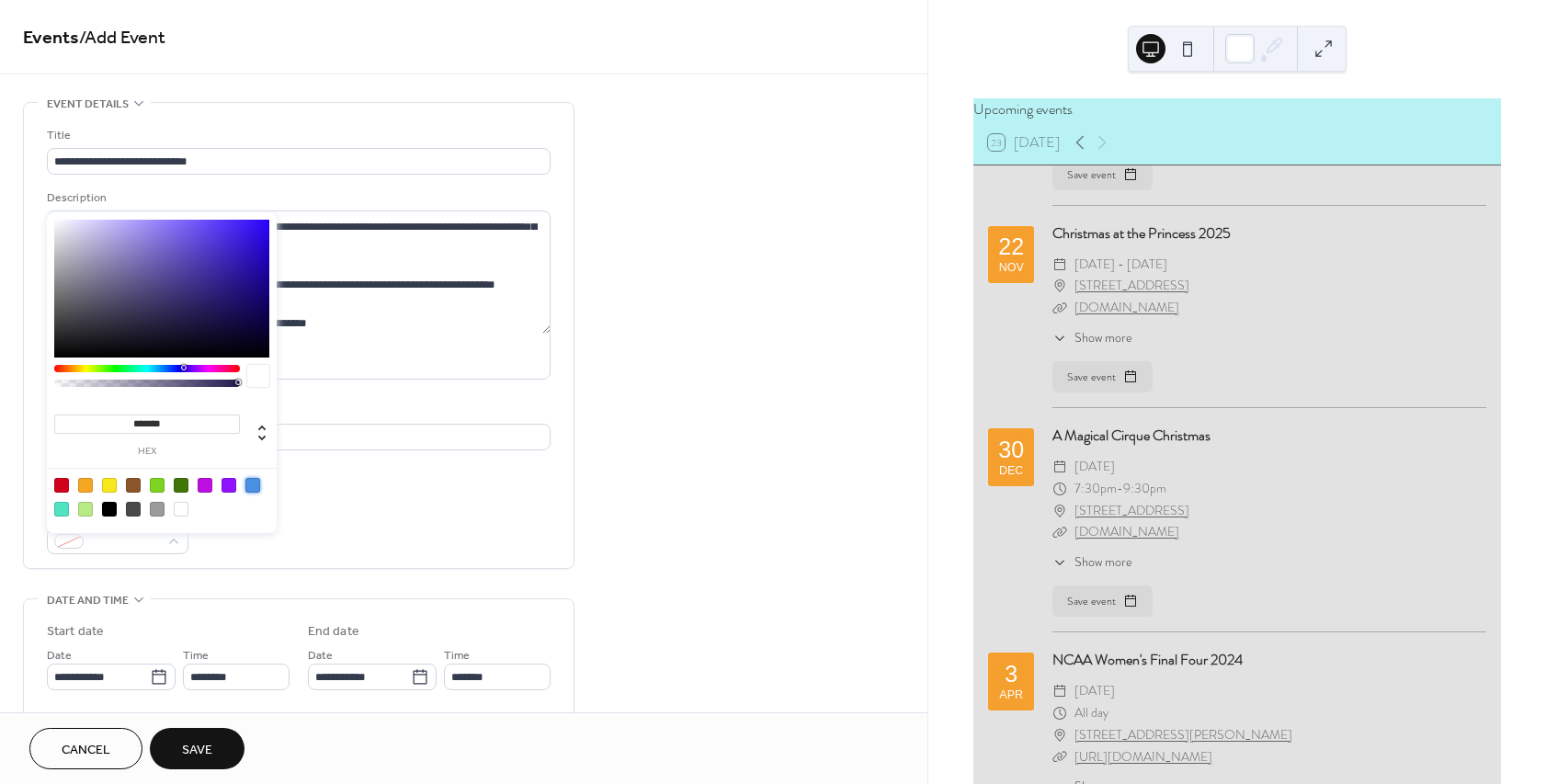 click at bounding box center [253, 485] 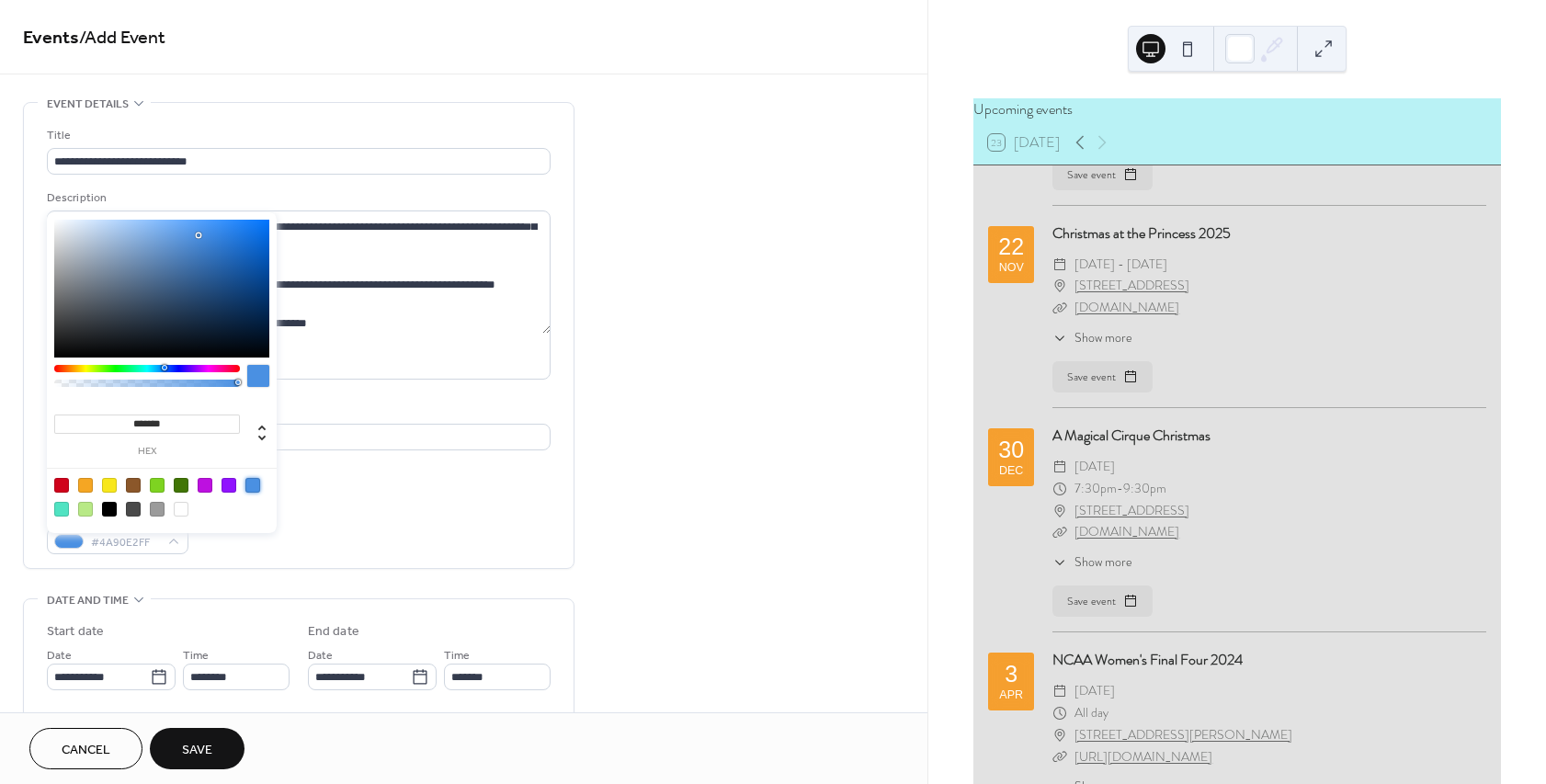 click on "**********" at bounding box center [299, 340] 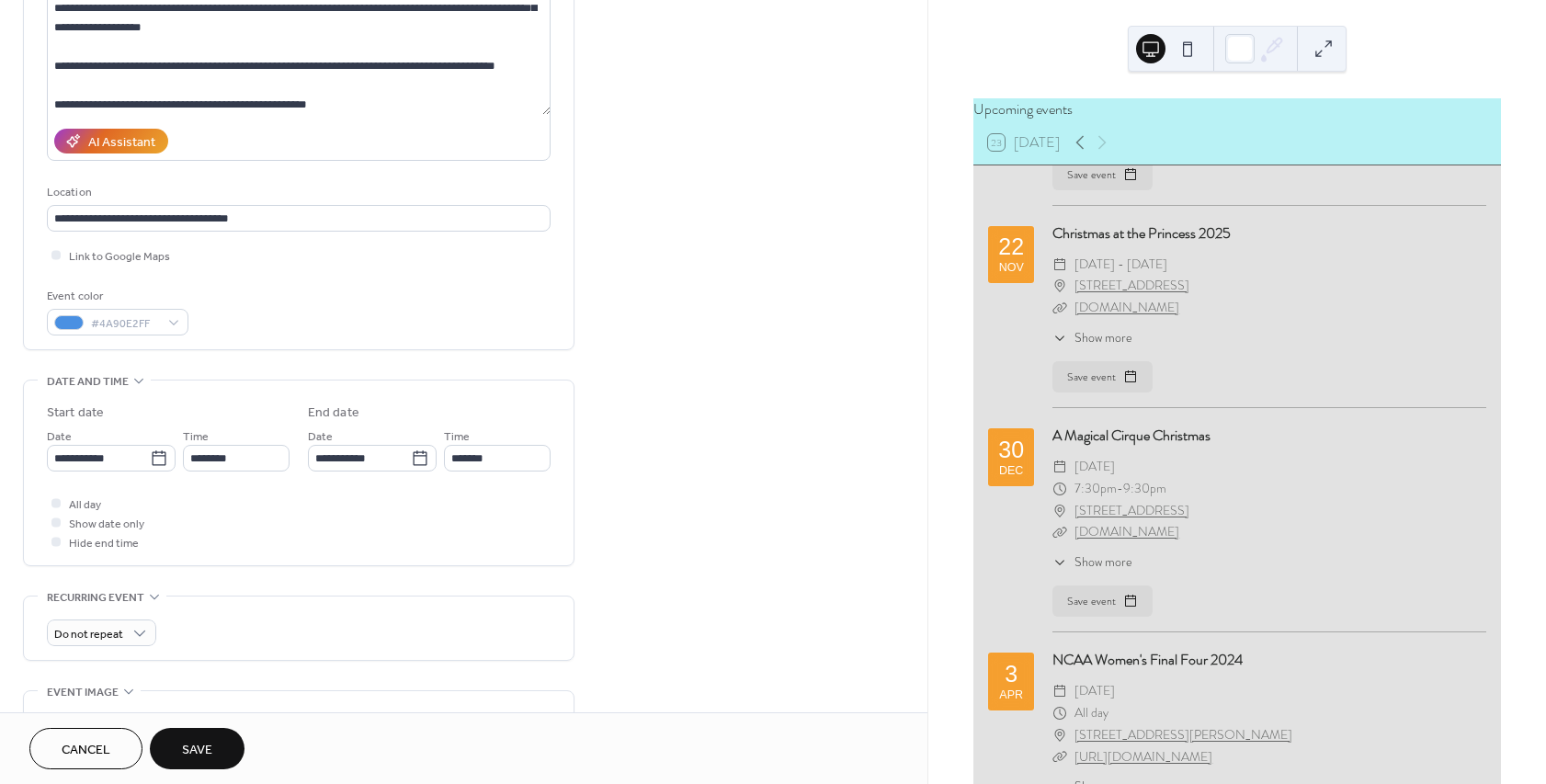 scroll, scrollTop: 221, scrollLeft: 0, axis: vertical 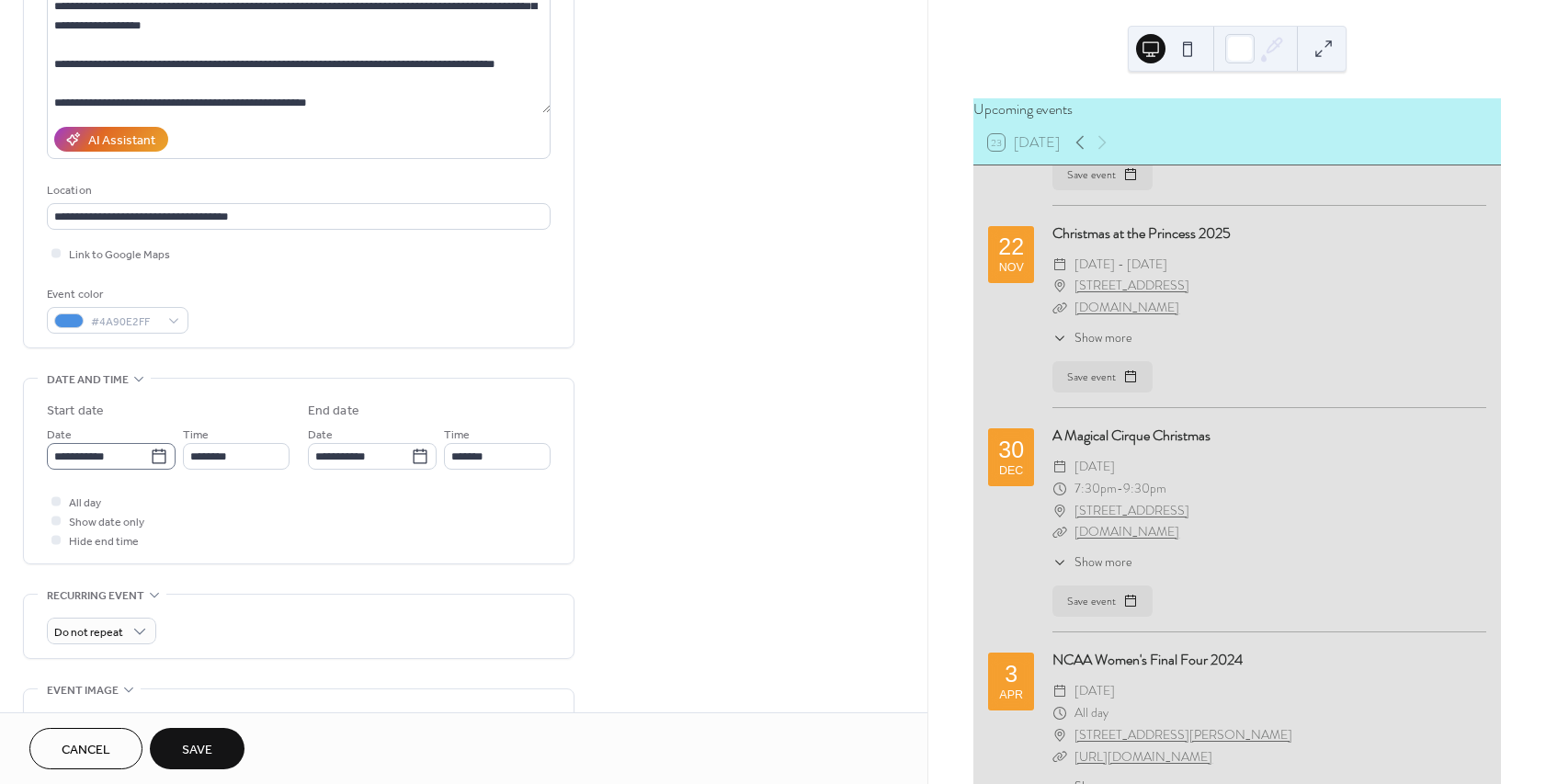 click 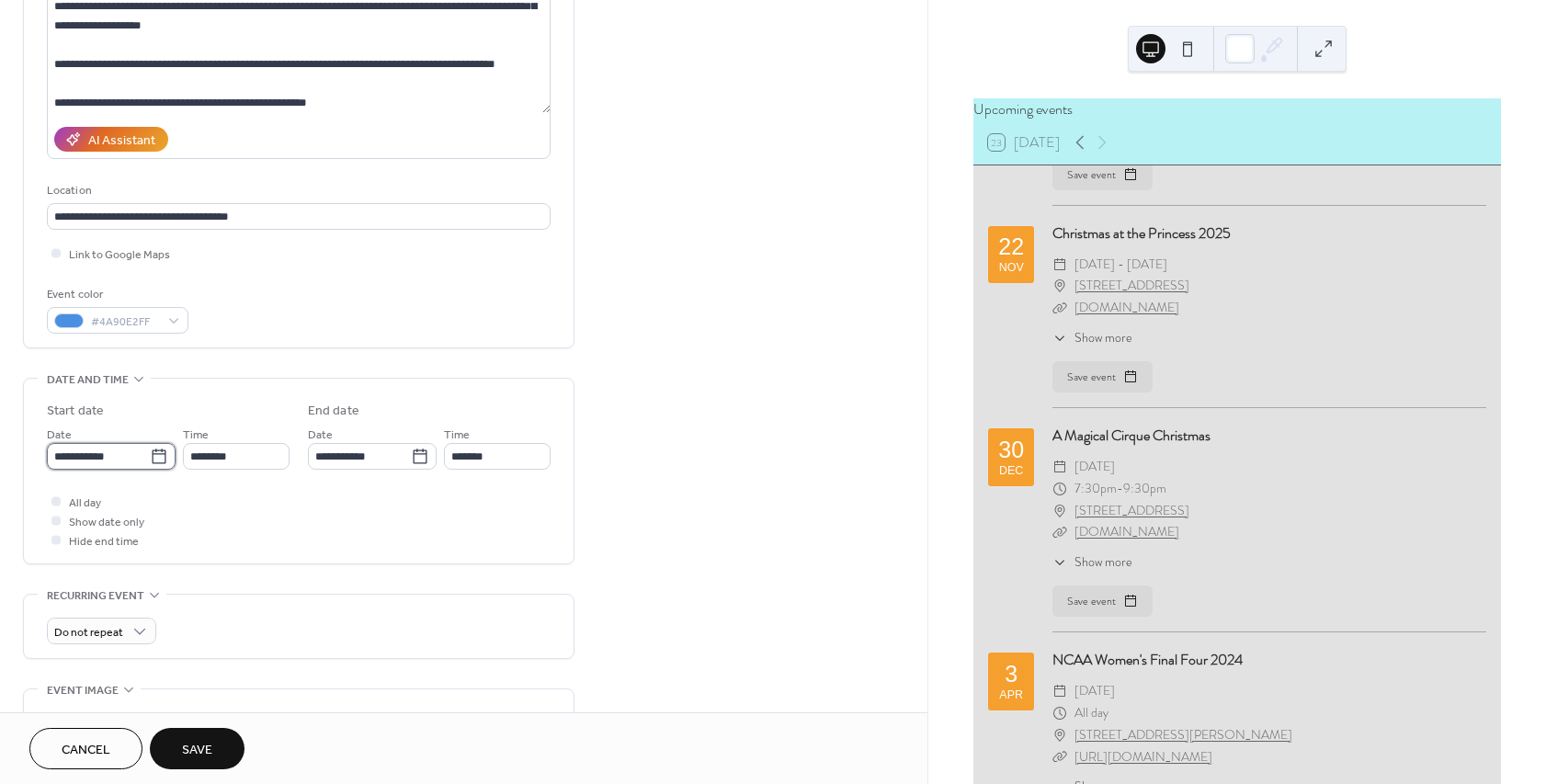 click on "**********" at bounding box center (98, 456) 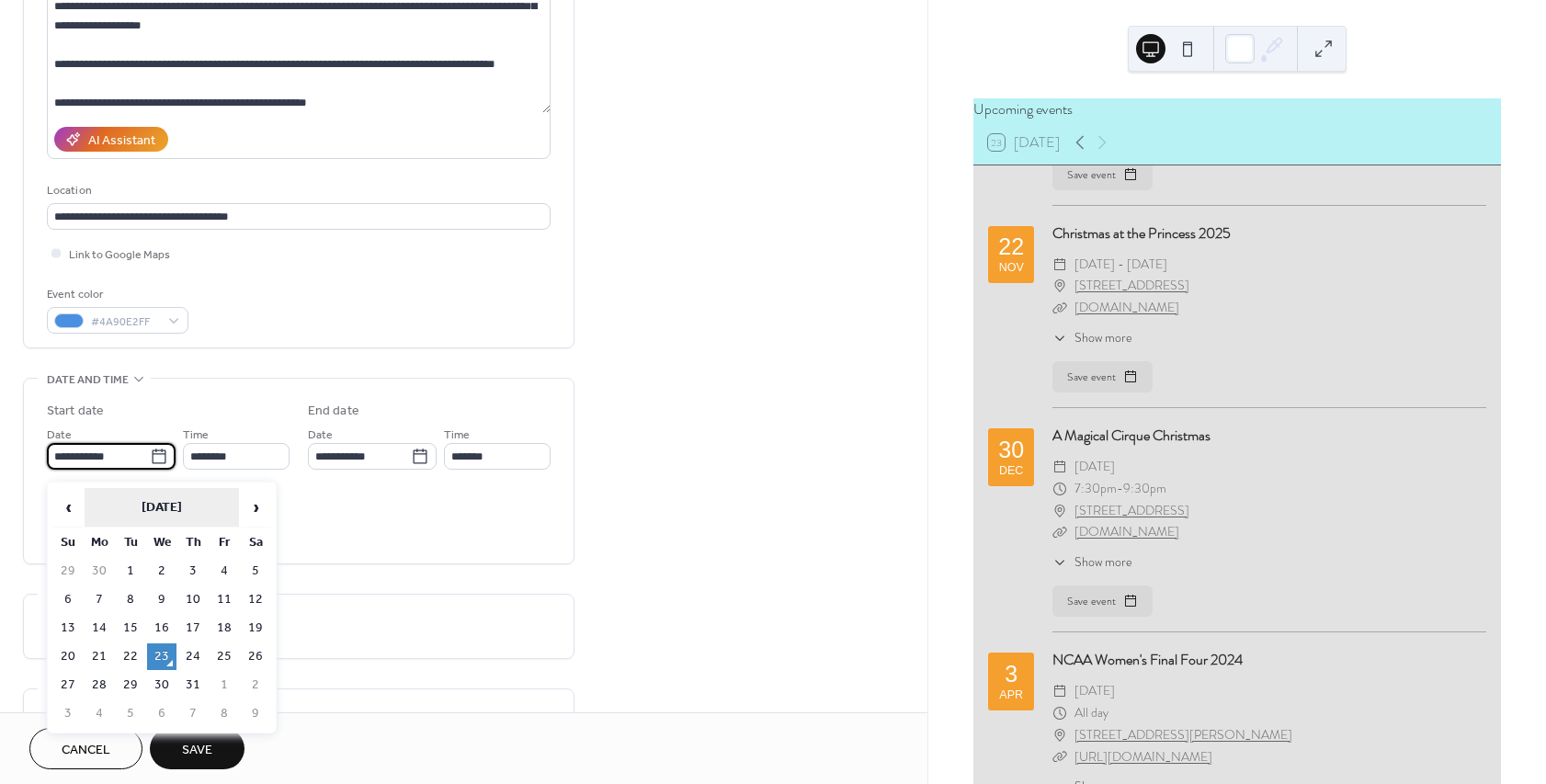 click on "[DATE]" at bounding box center [162, 507] 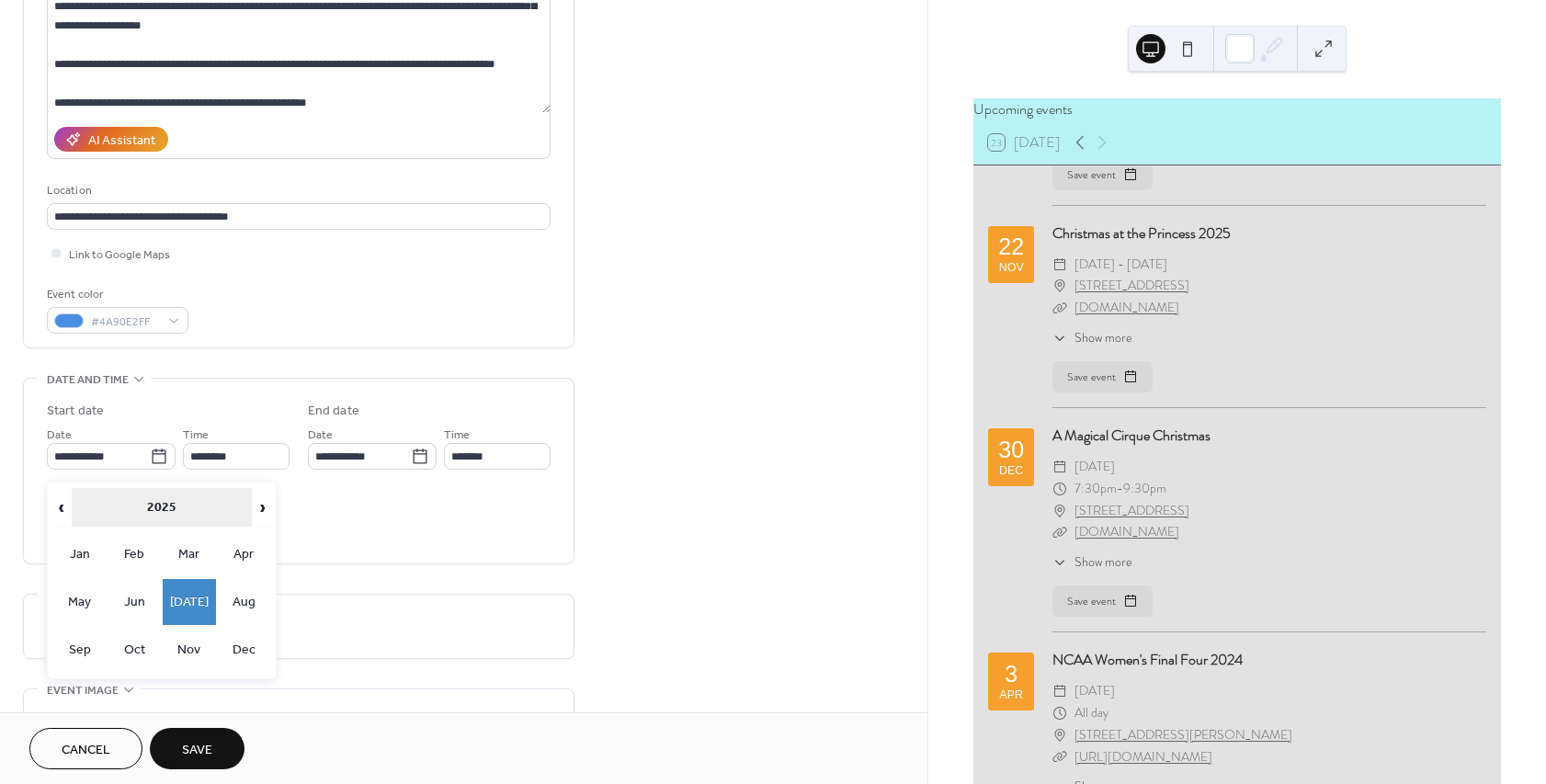 click on "2025" at bounding box center [162, 507] 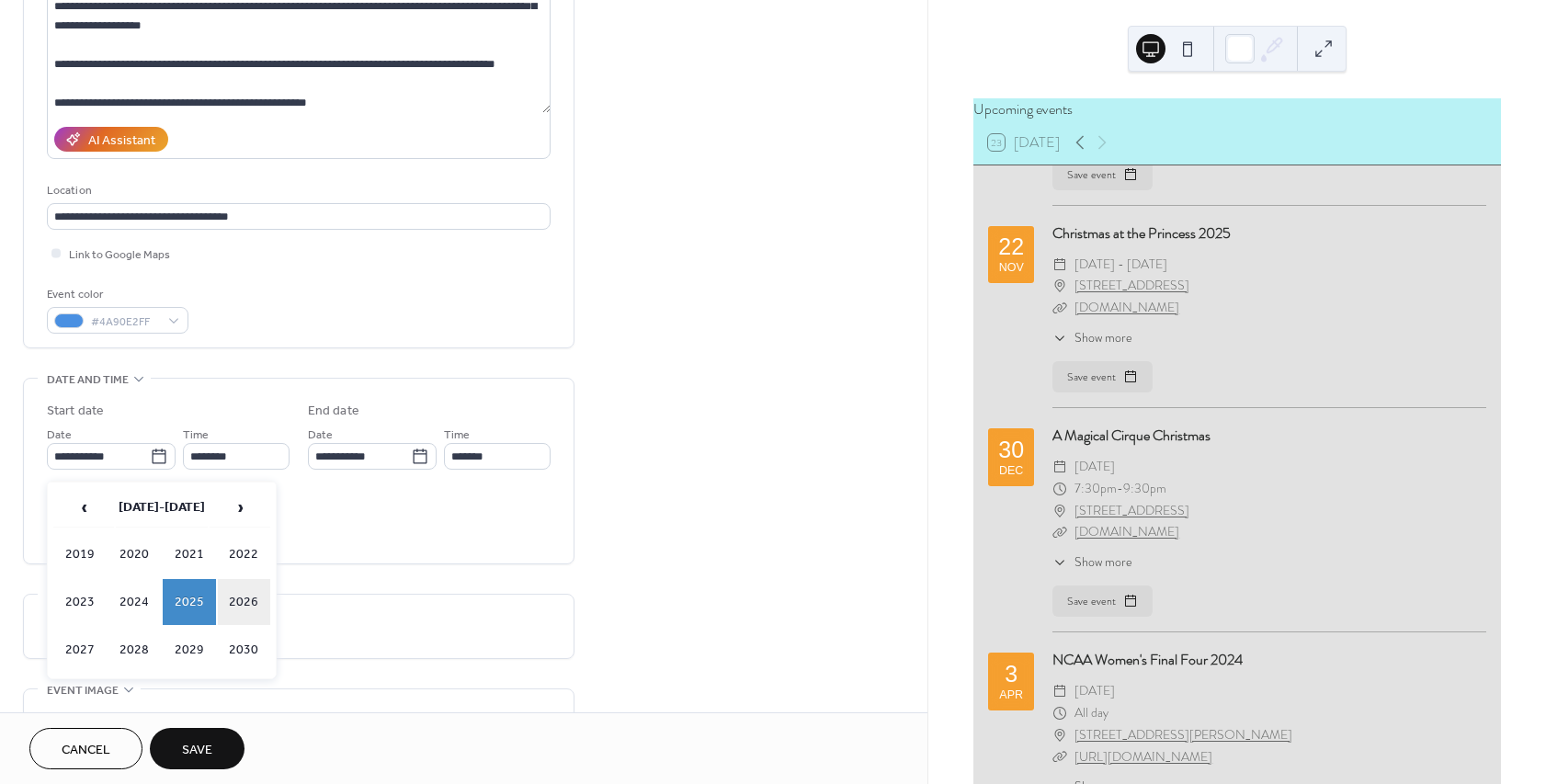 click on "2026" at bounding box center [244, 602] 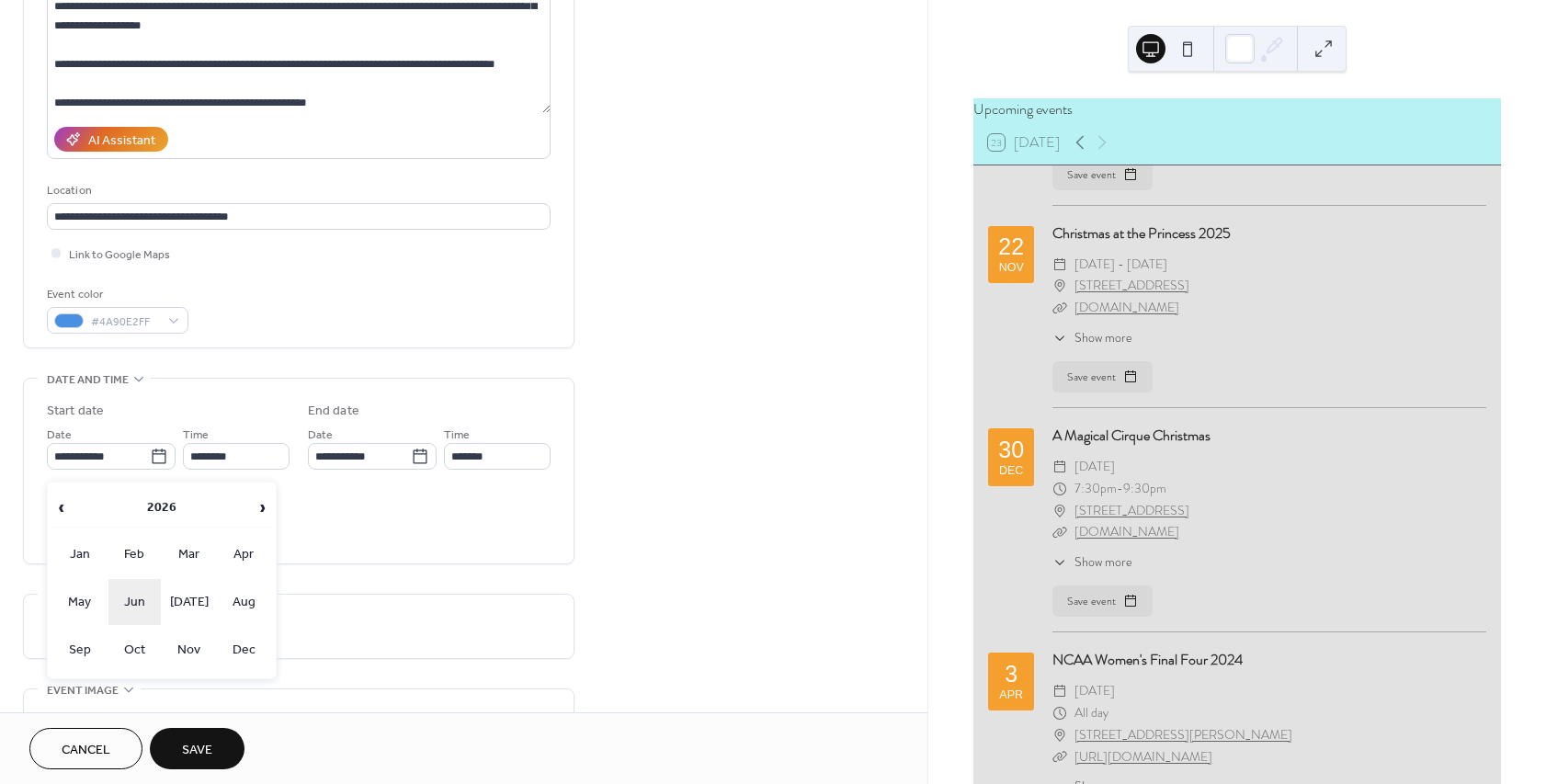 click on "Jun" at bounding box center [135, 602] 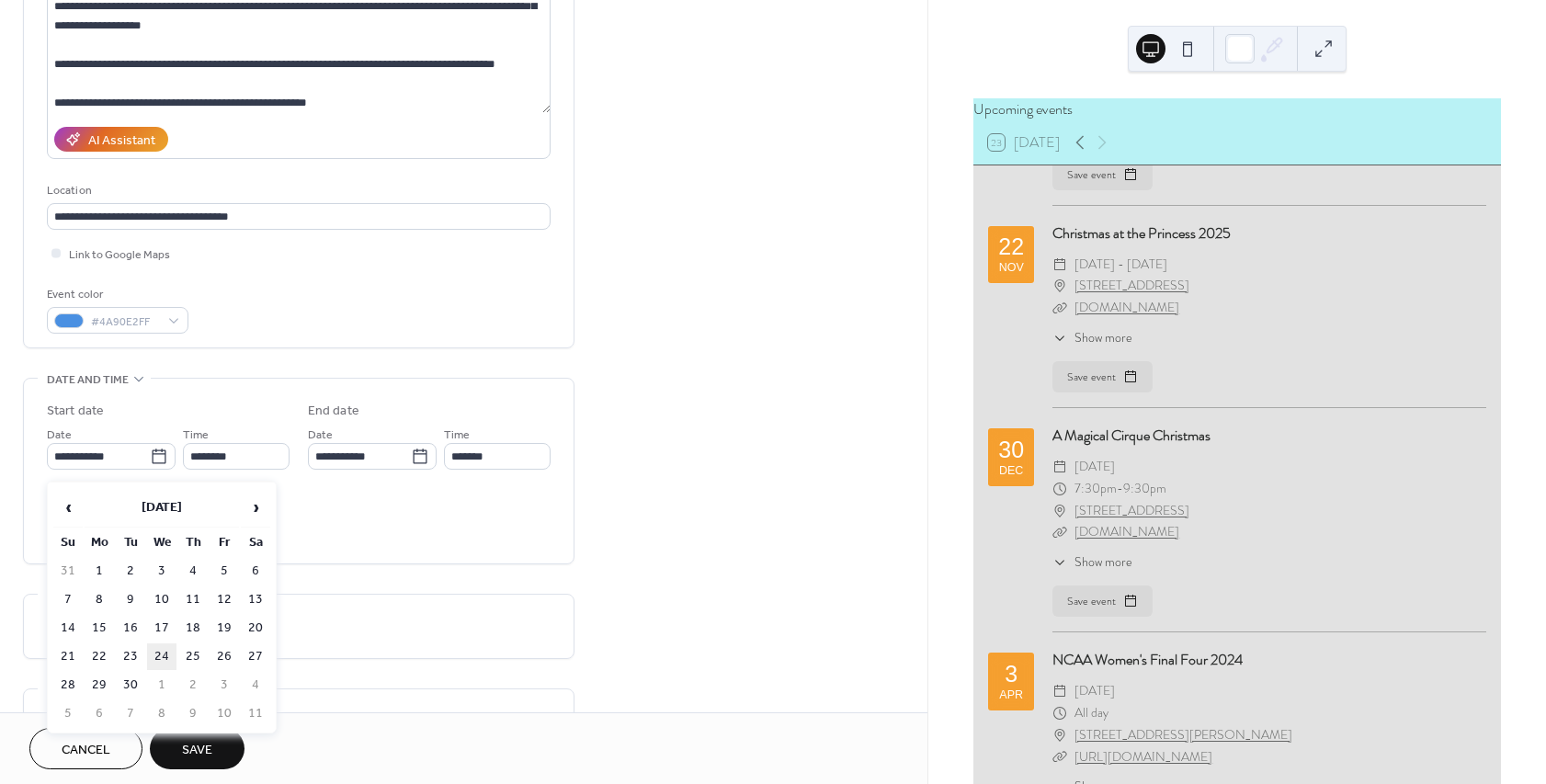 click on "24" at bounding box center [162, 656] 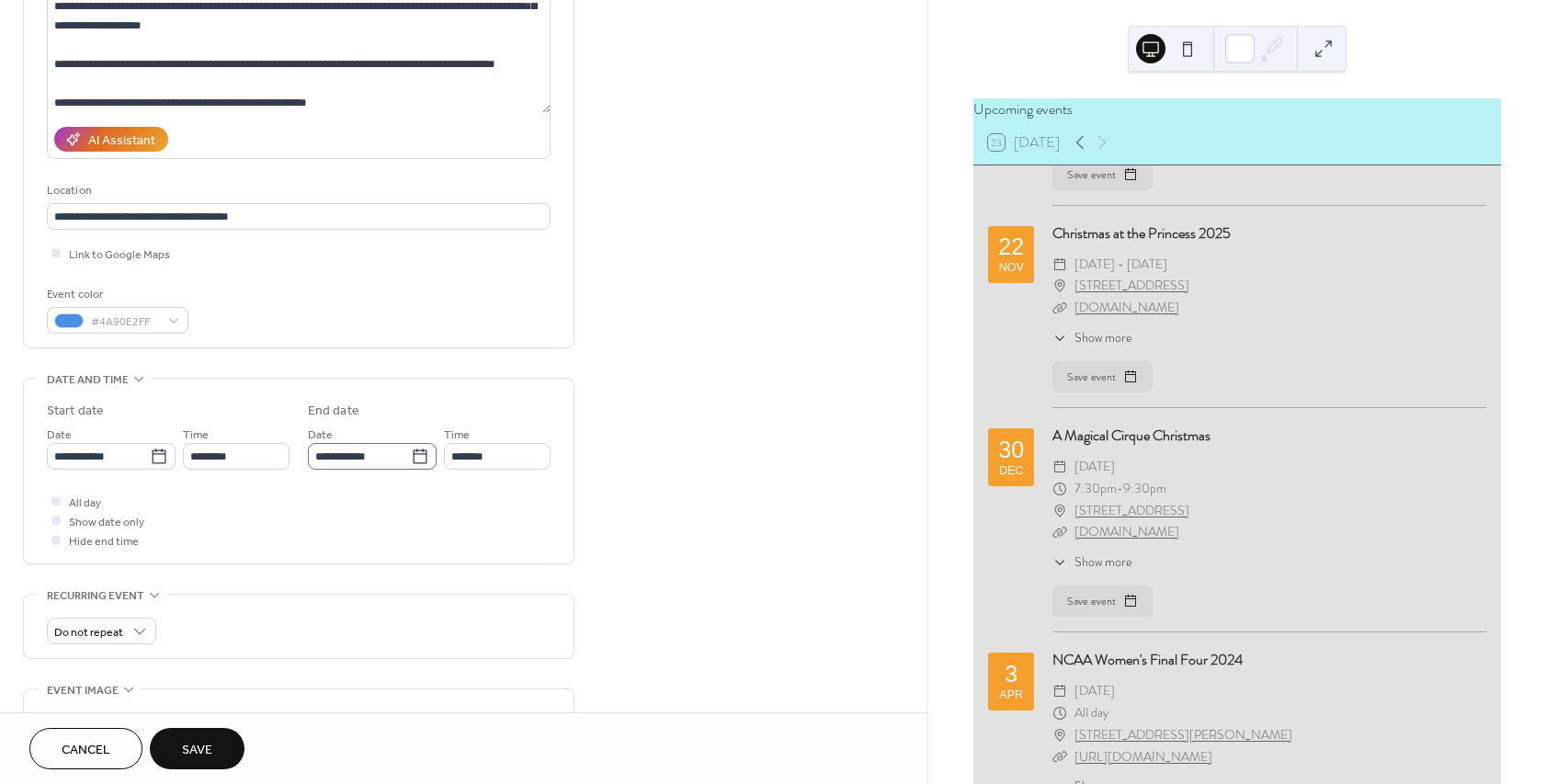 click 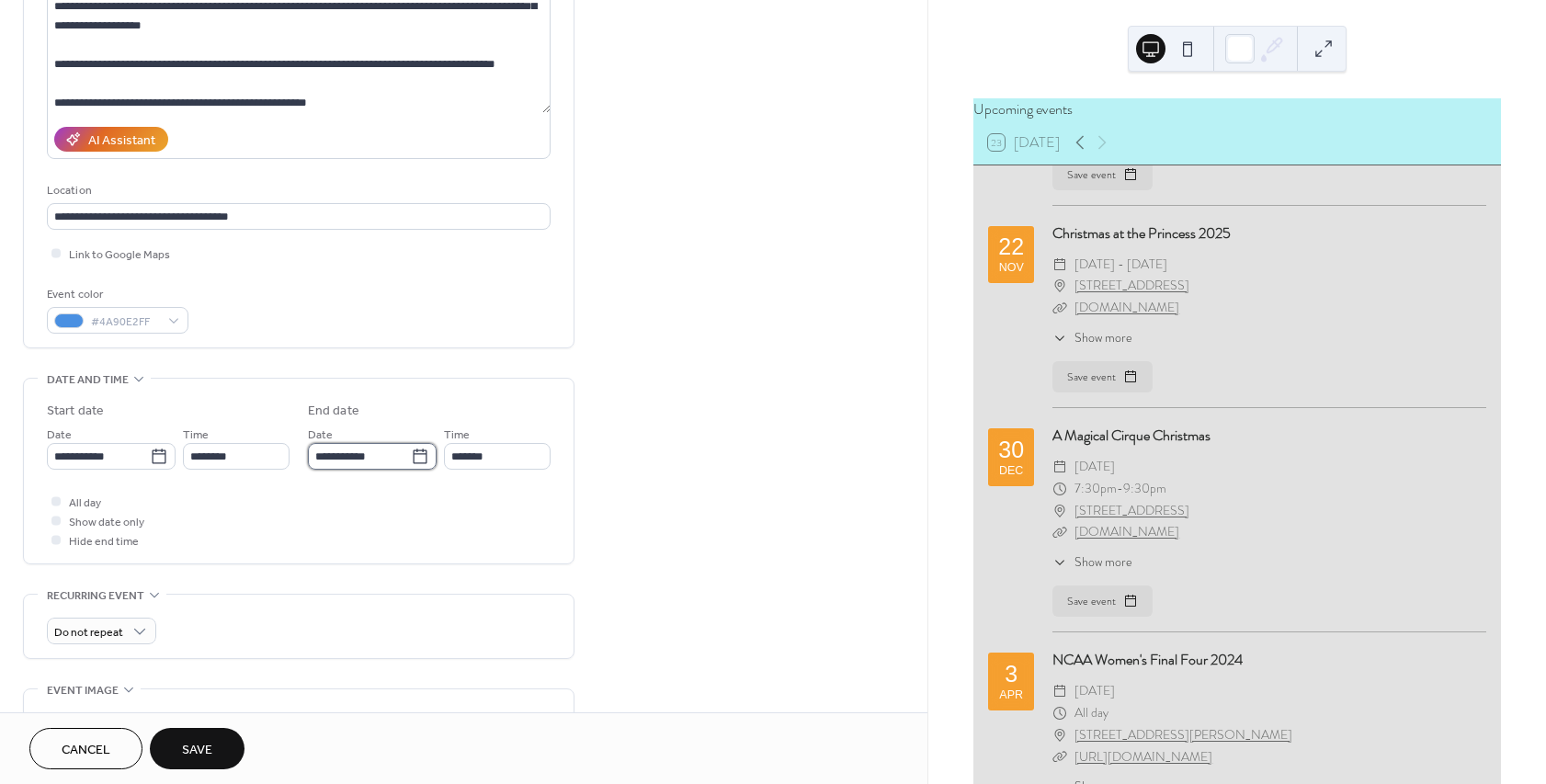 click on "**********" at bounding box center (359, 456) 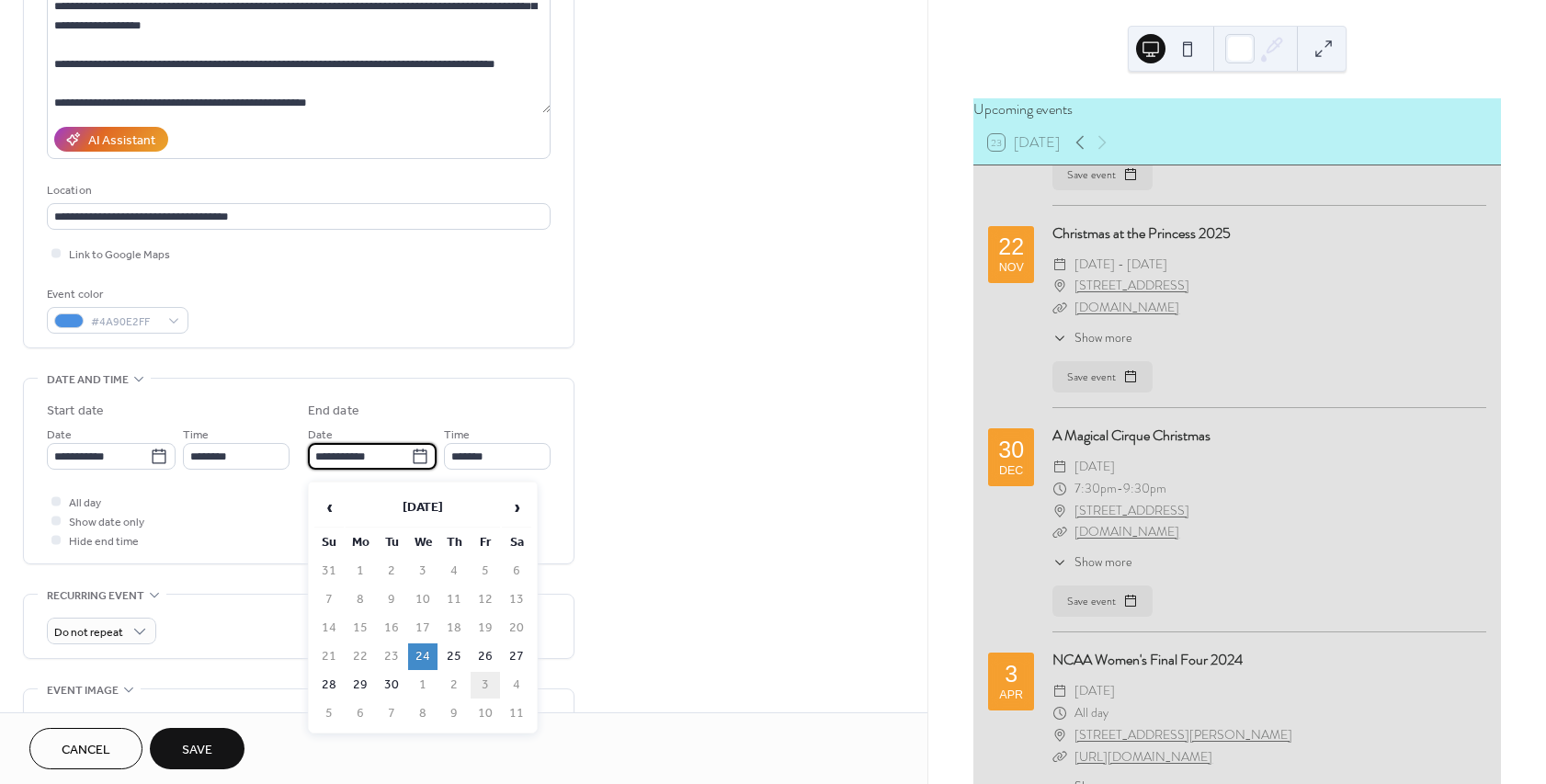 click on "3" at bounding box center (485, 685) 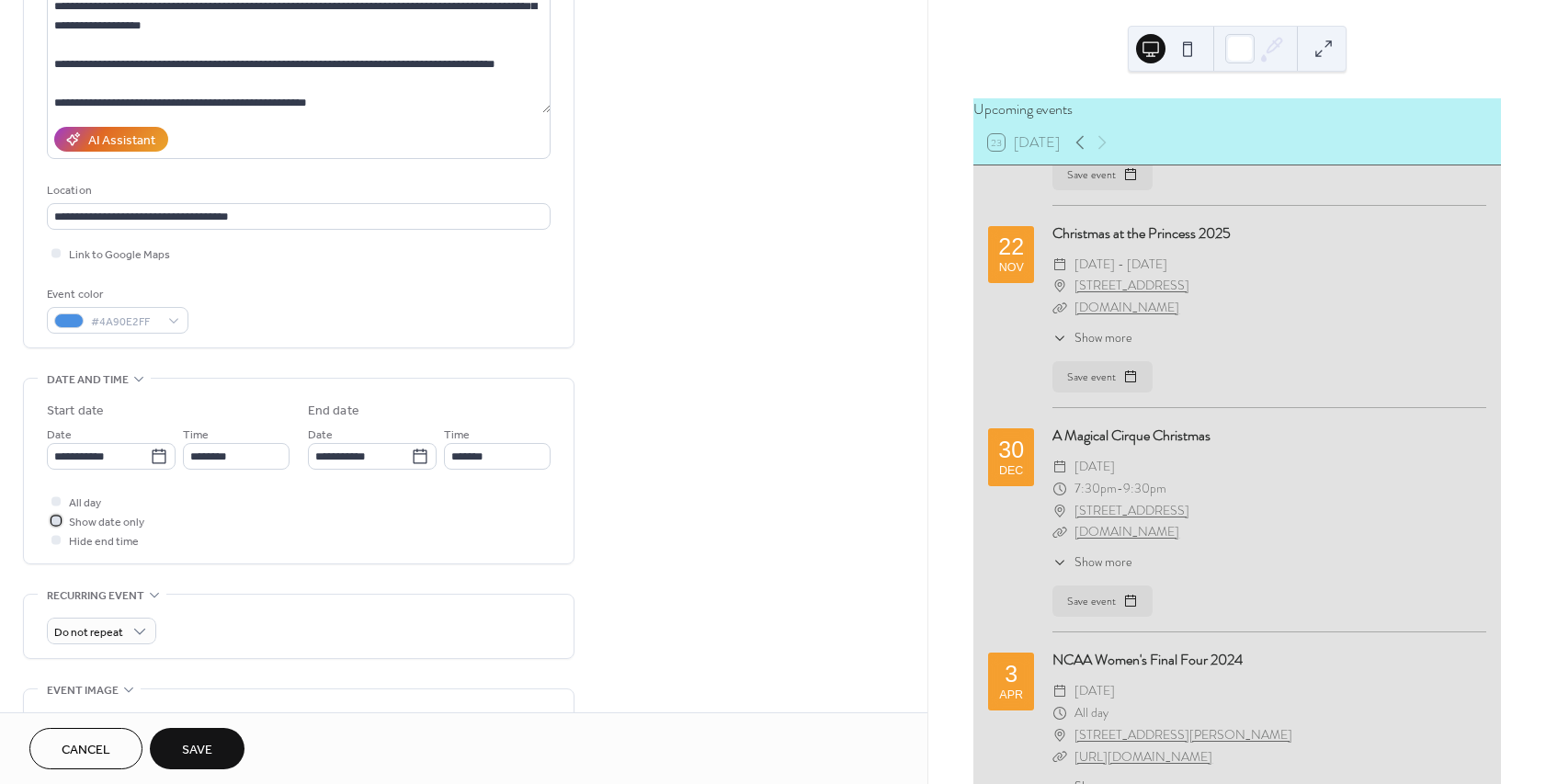 click at bounding box center (56, 520) 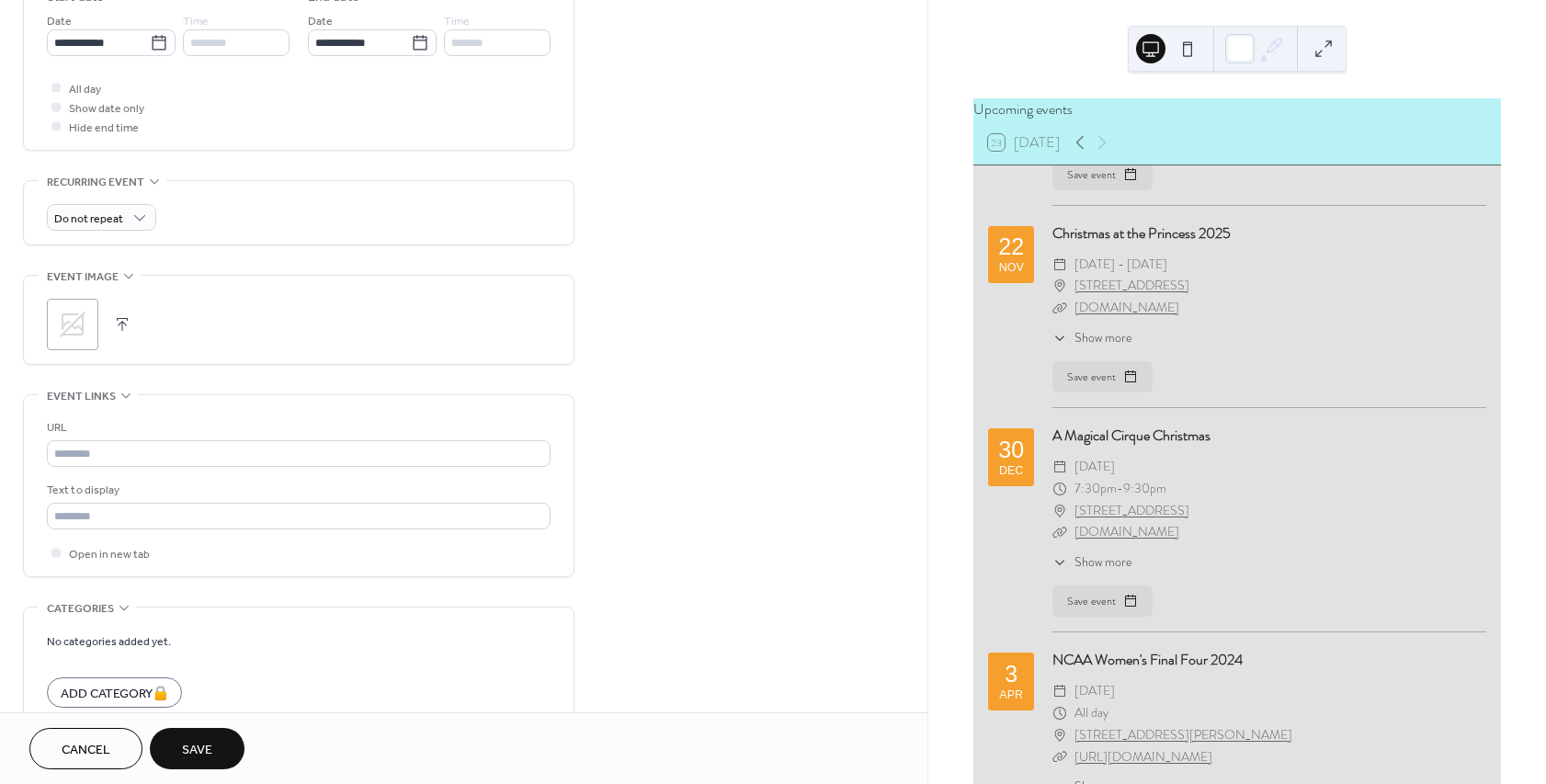 scroll, scrollTop: 742, scrollLeft: 0, axis: vertical 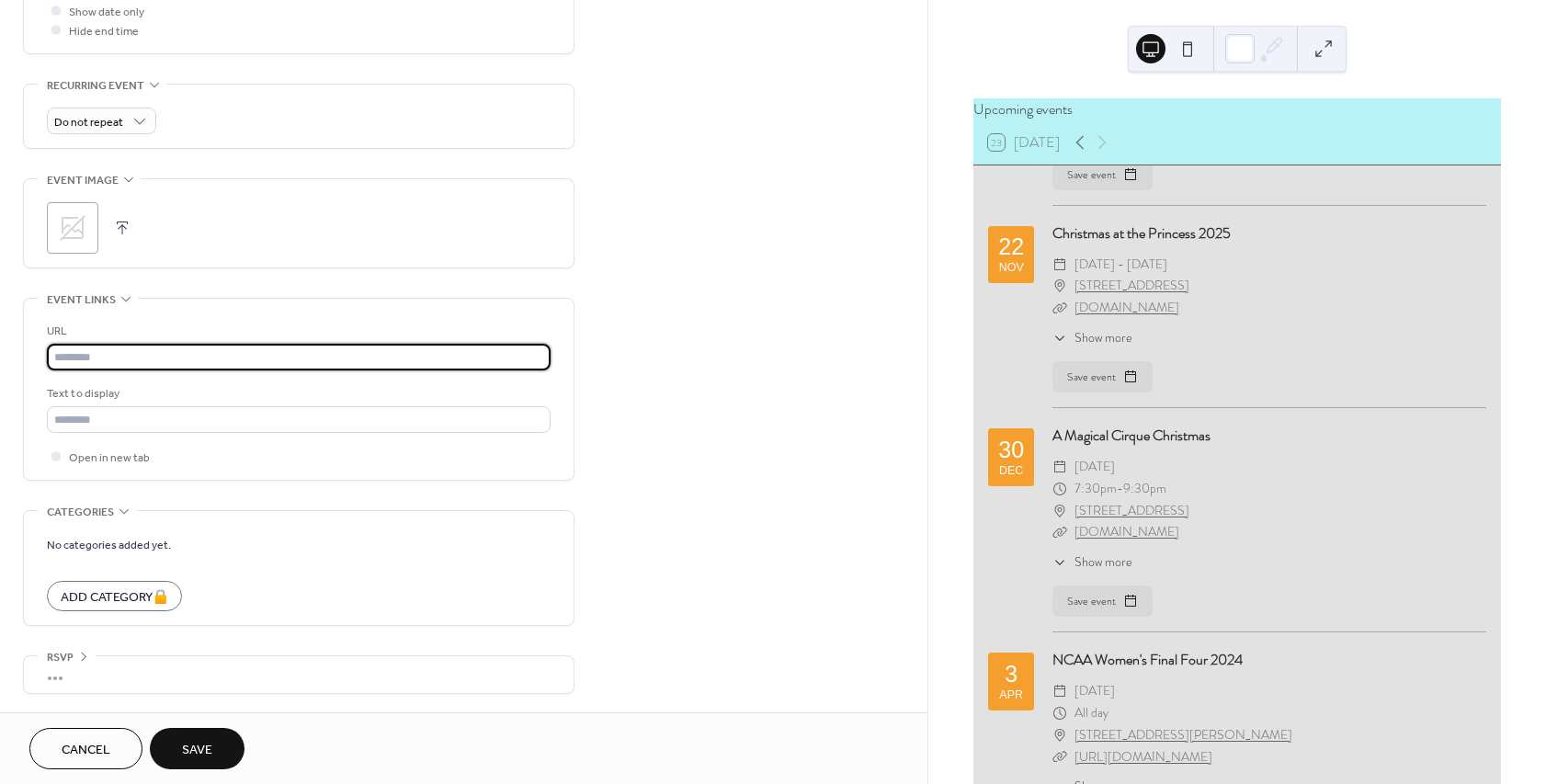 click at bounding box center [299, 357] 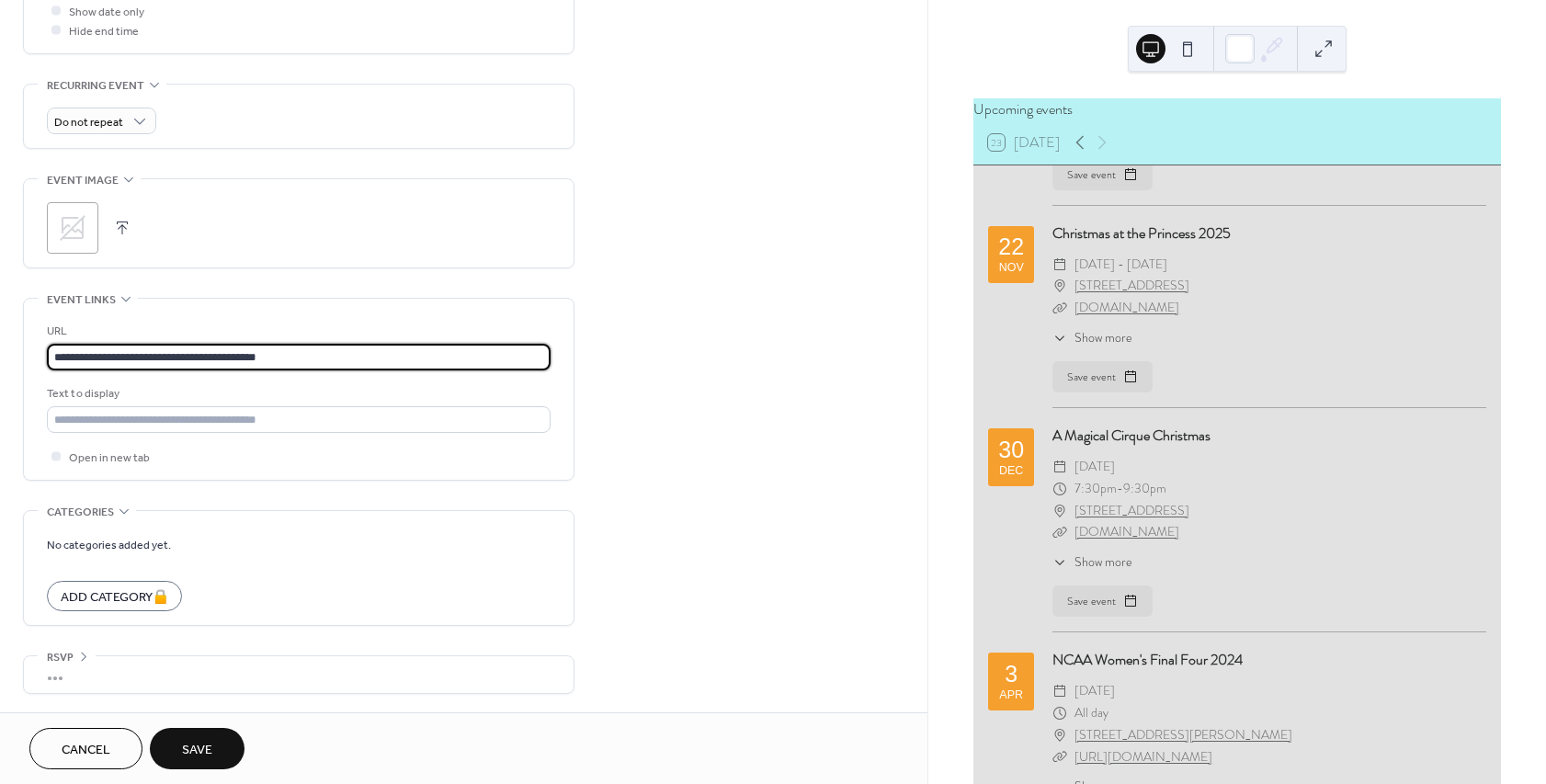 type on "**********" 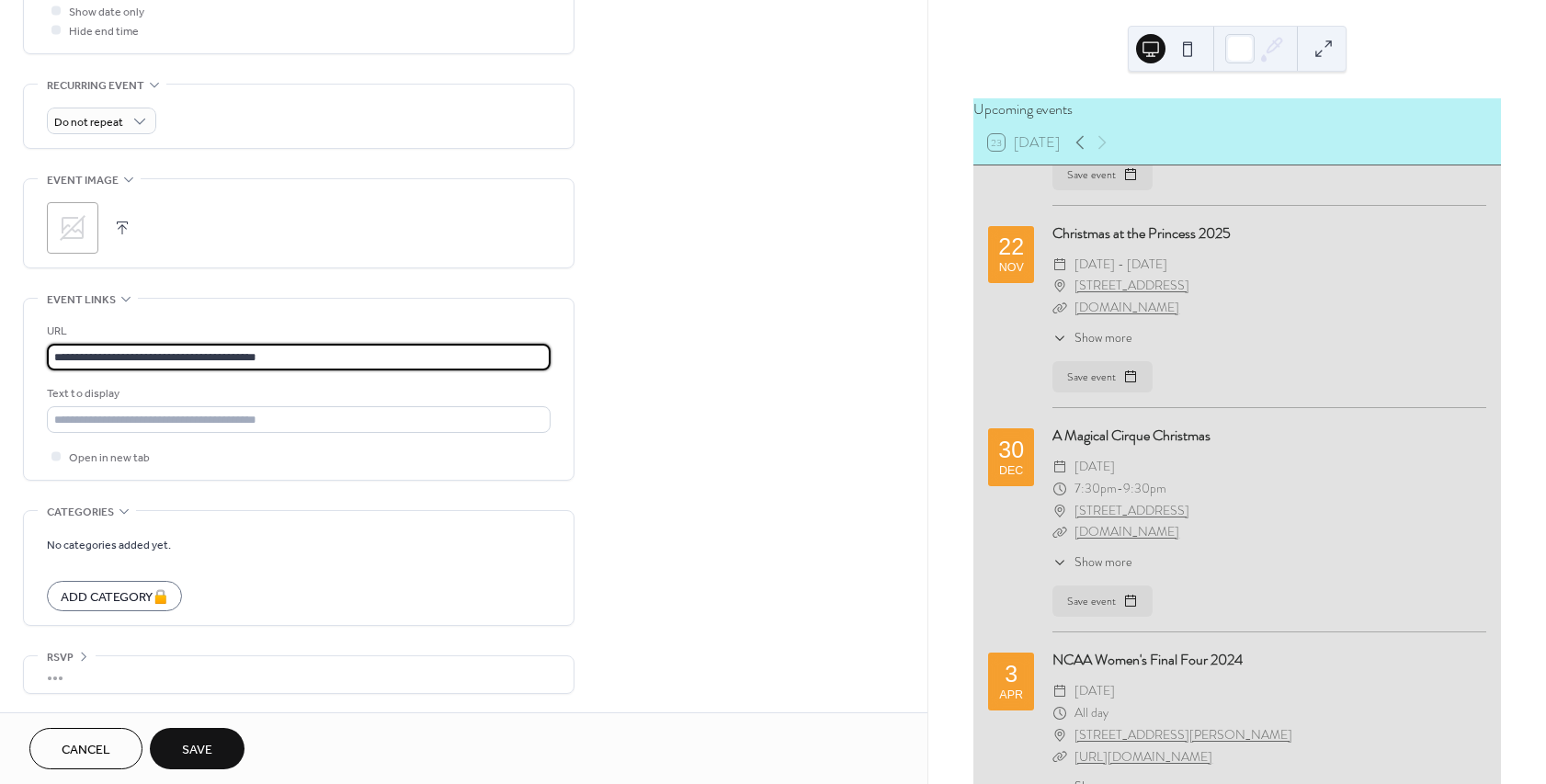 click on "URL" at bounding box center [297, 331] 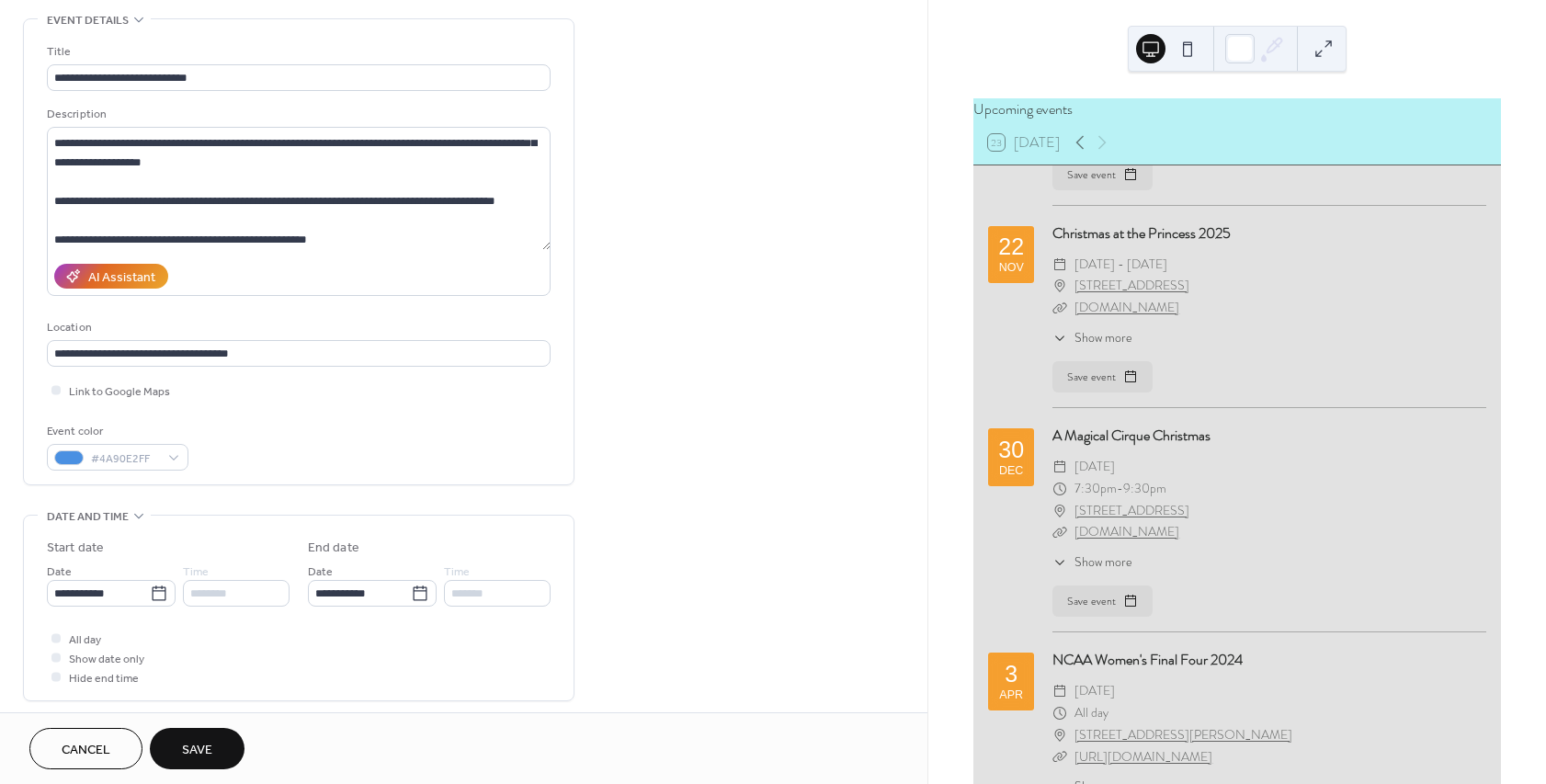 scroll, scrollTop: 0, scrollLeft: 0, axis: both 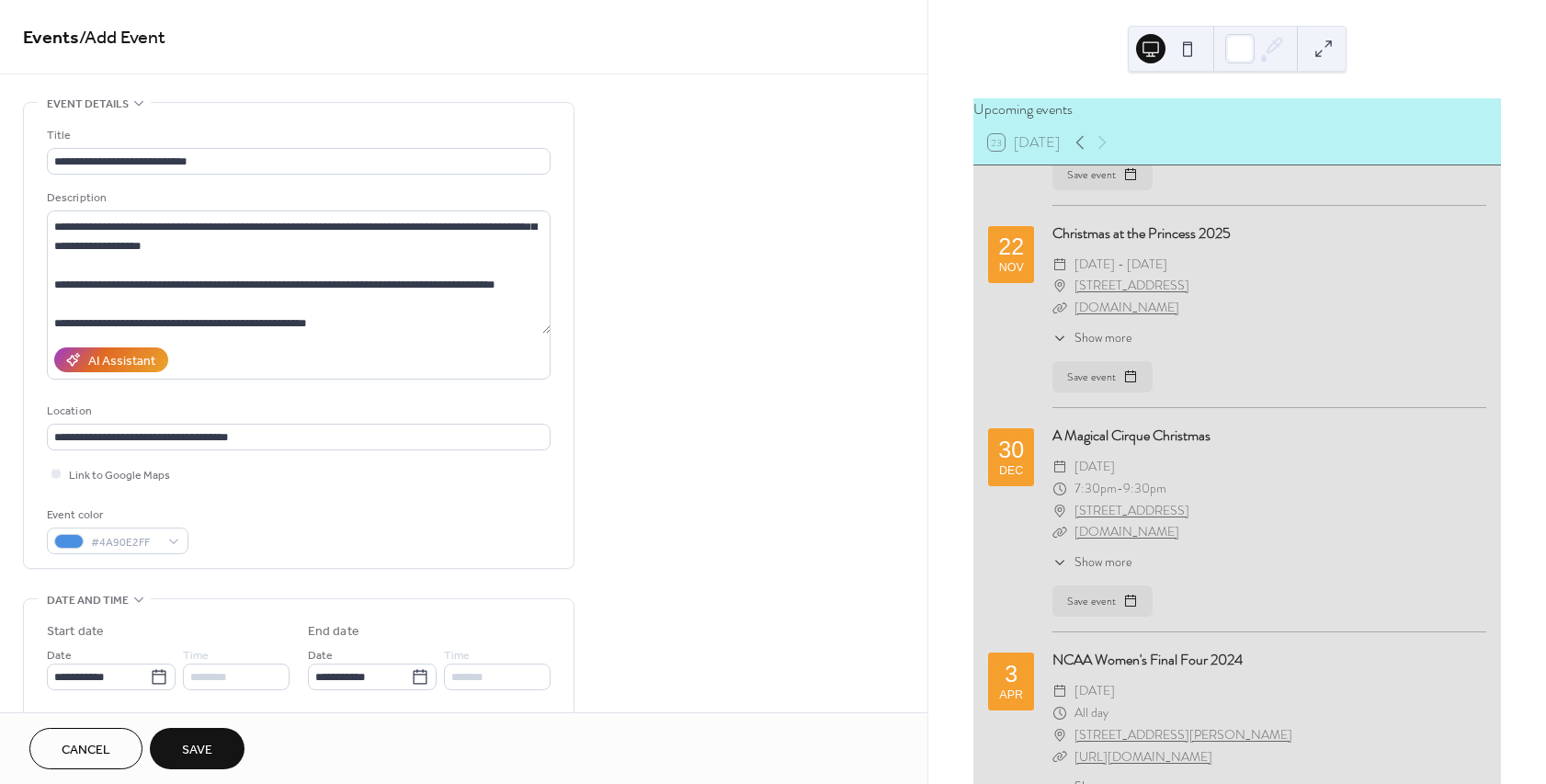 click on "Save" at bounding box center [197, 750] 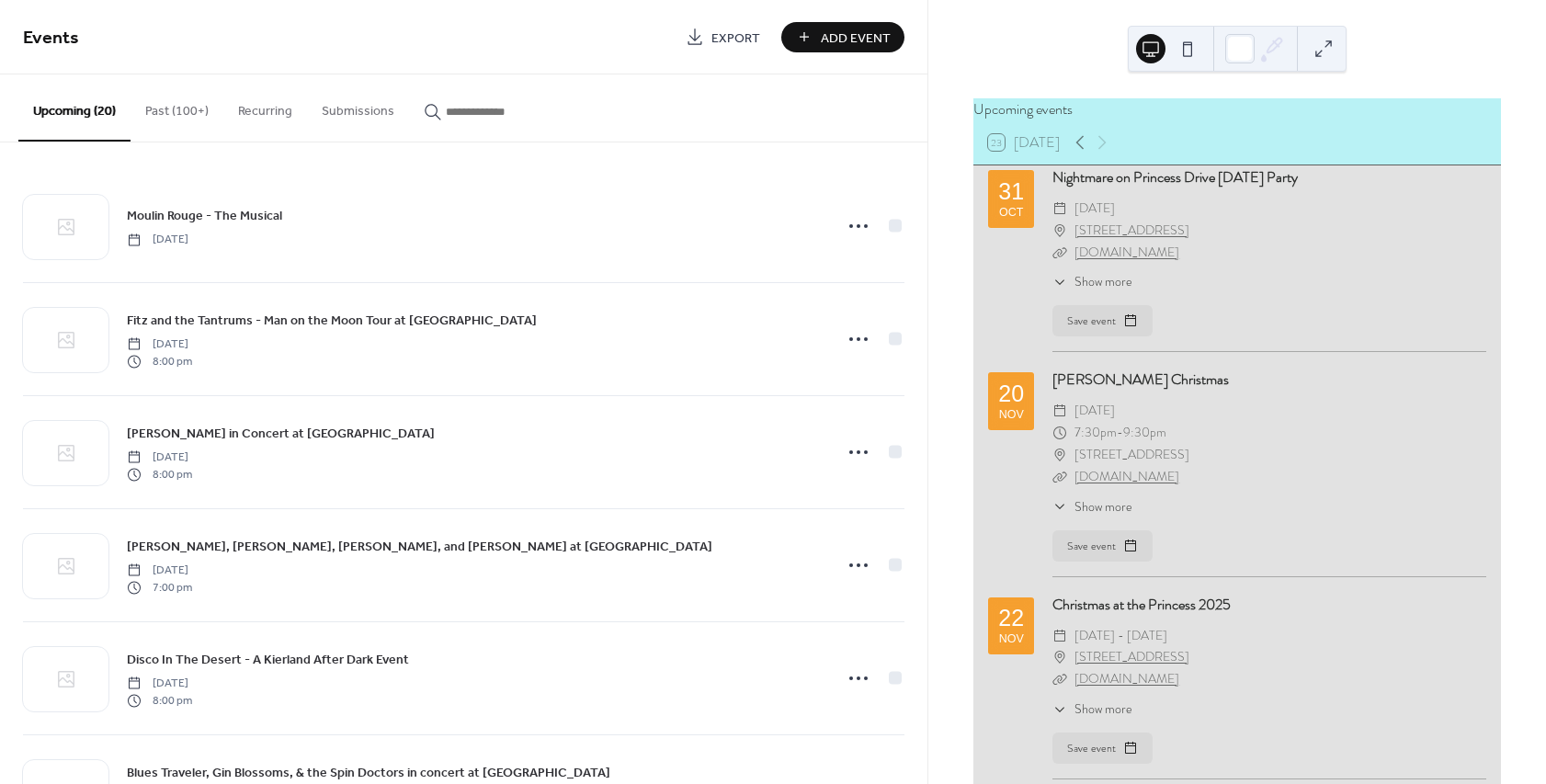 scroll, scrollTop: 2866, scrollLeft: 0, axis: vertical 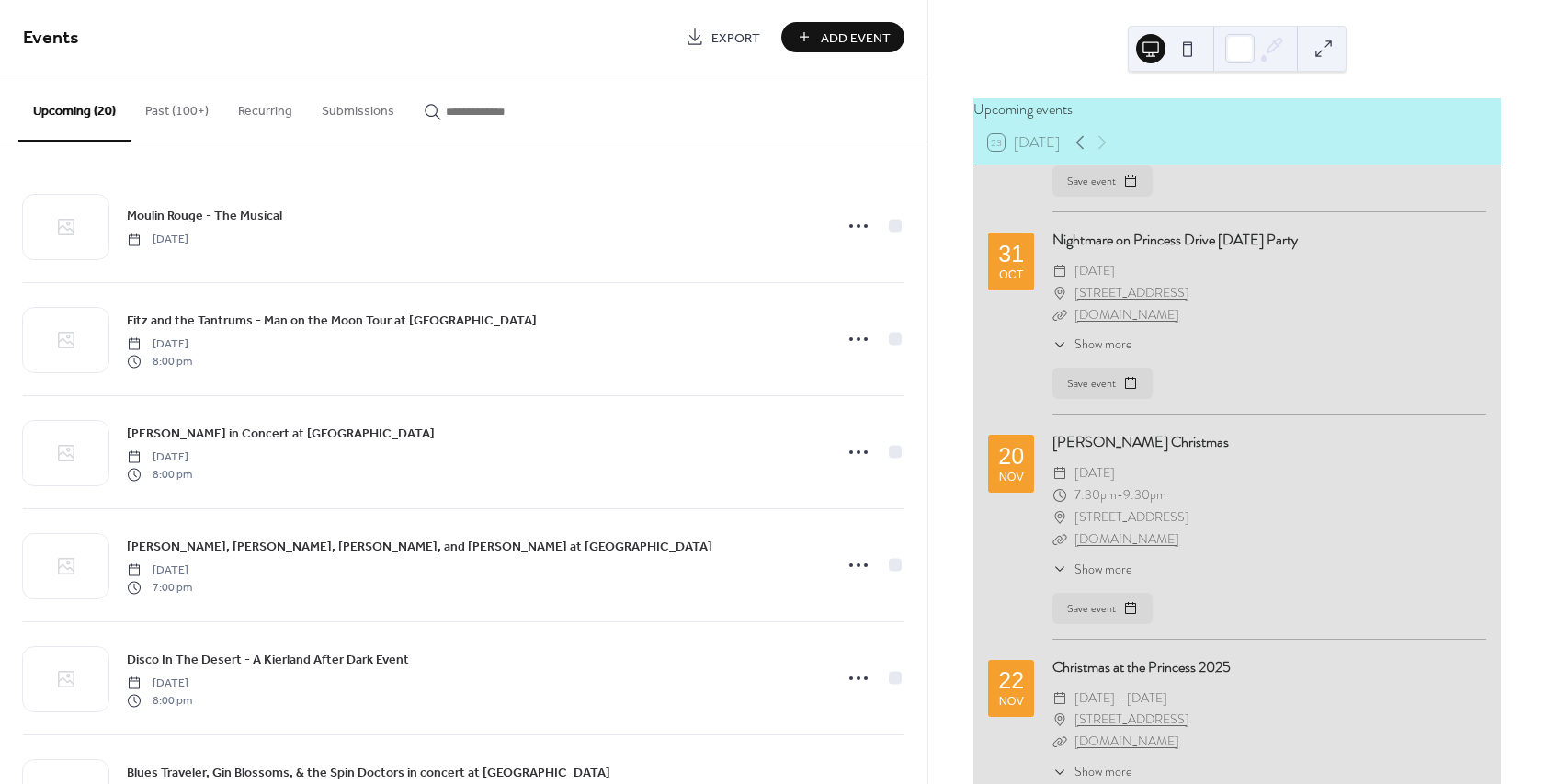 click on "Add Event" at bounding box center (856, 38) 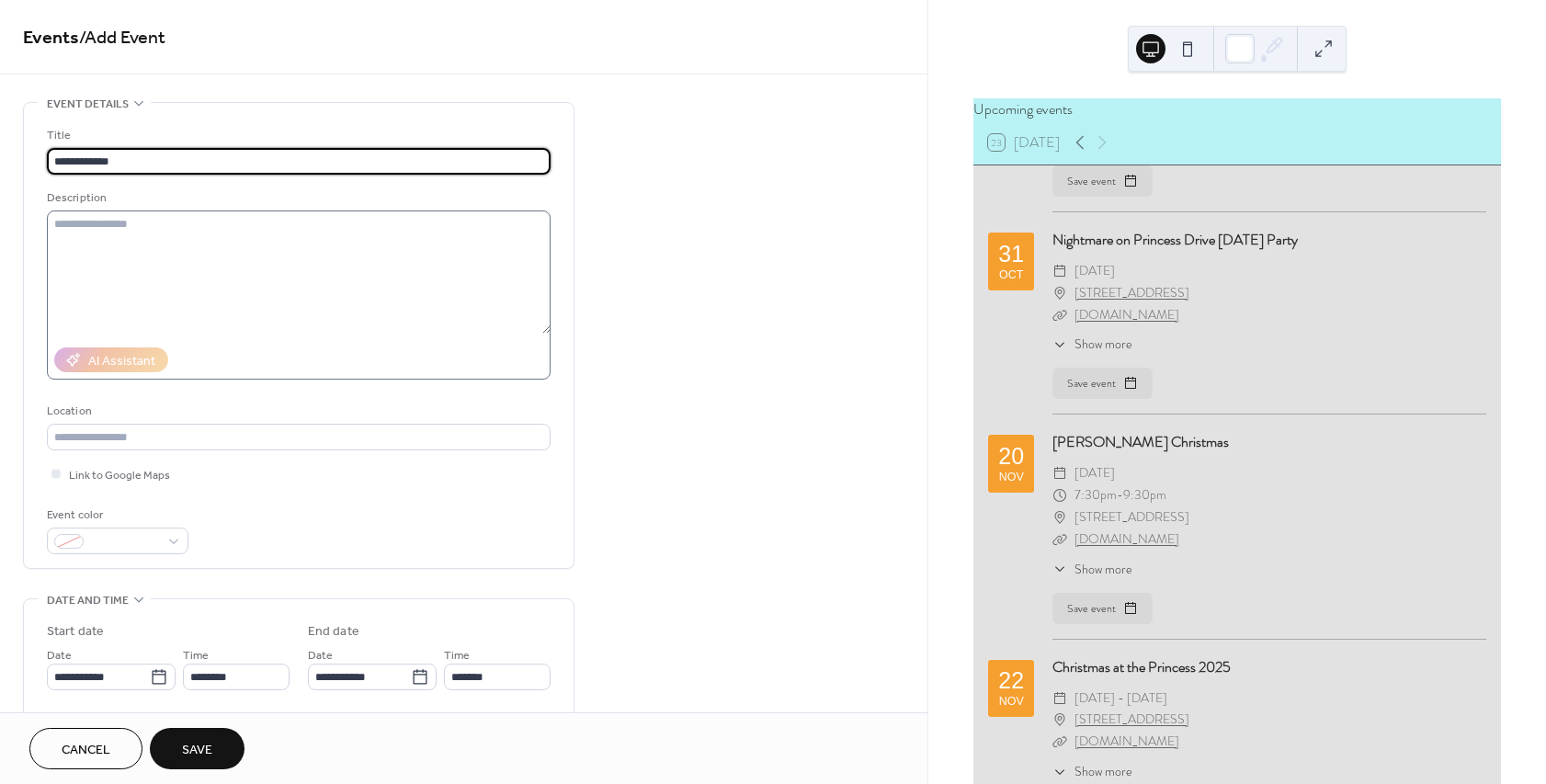 type on "**********" 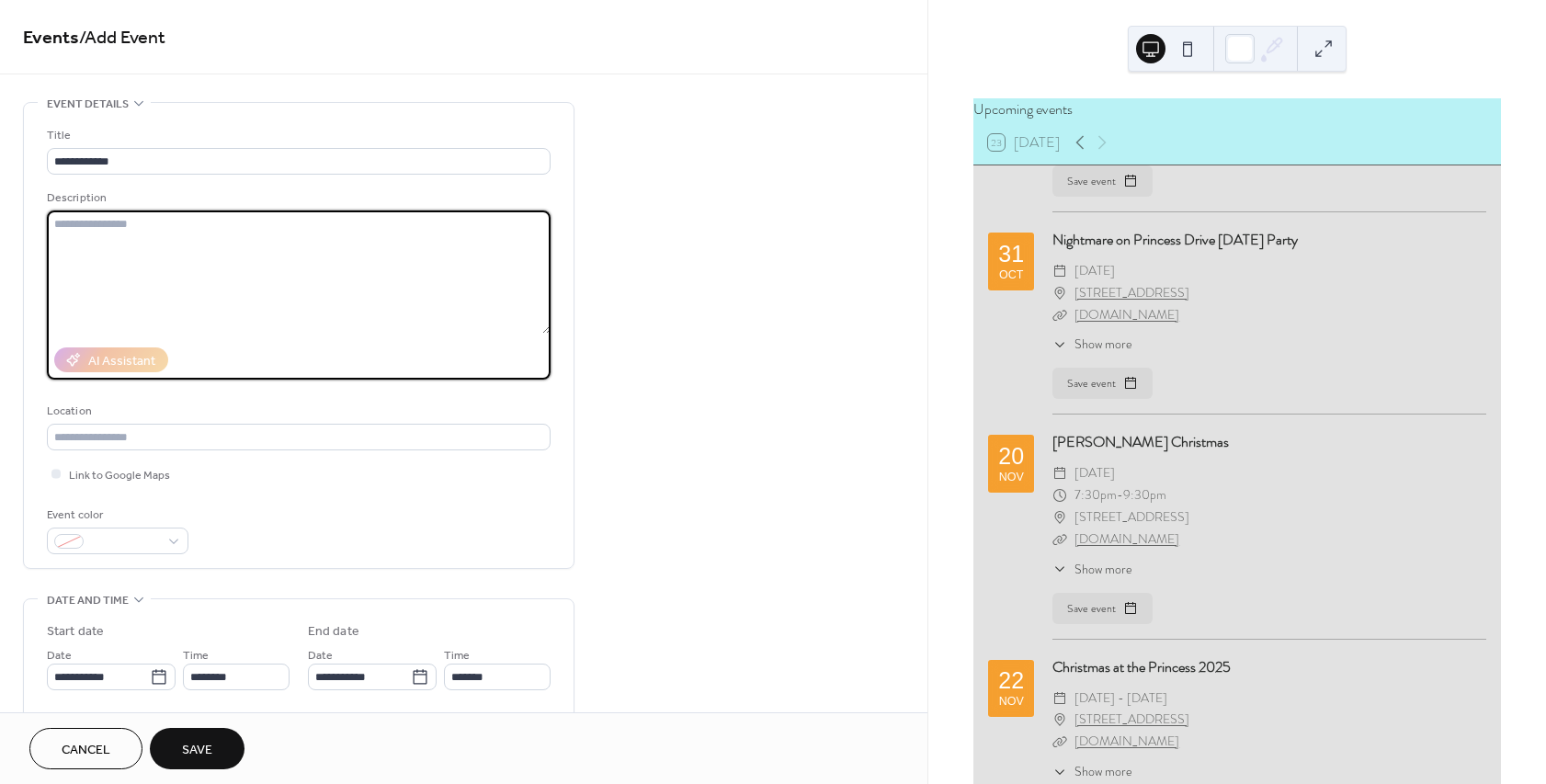 click at bounding box center [299, 272] 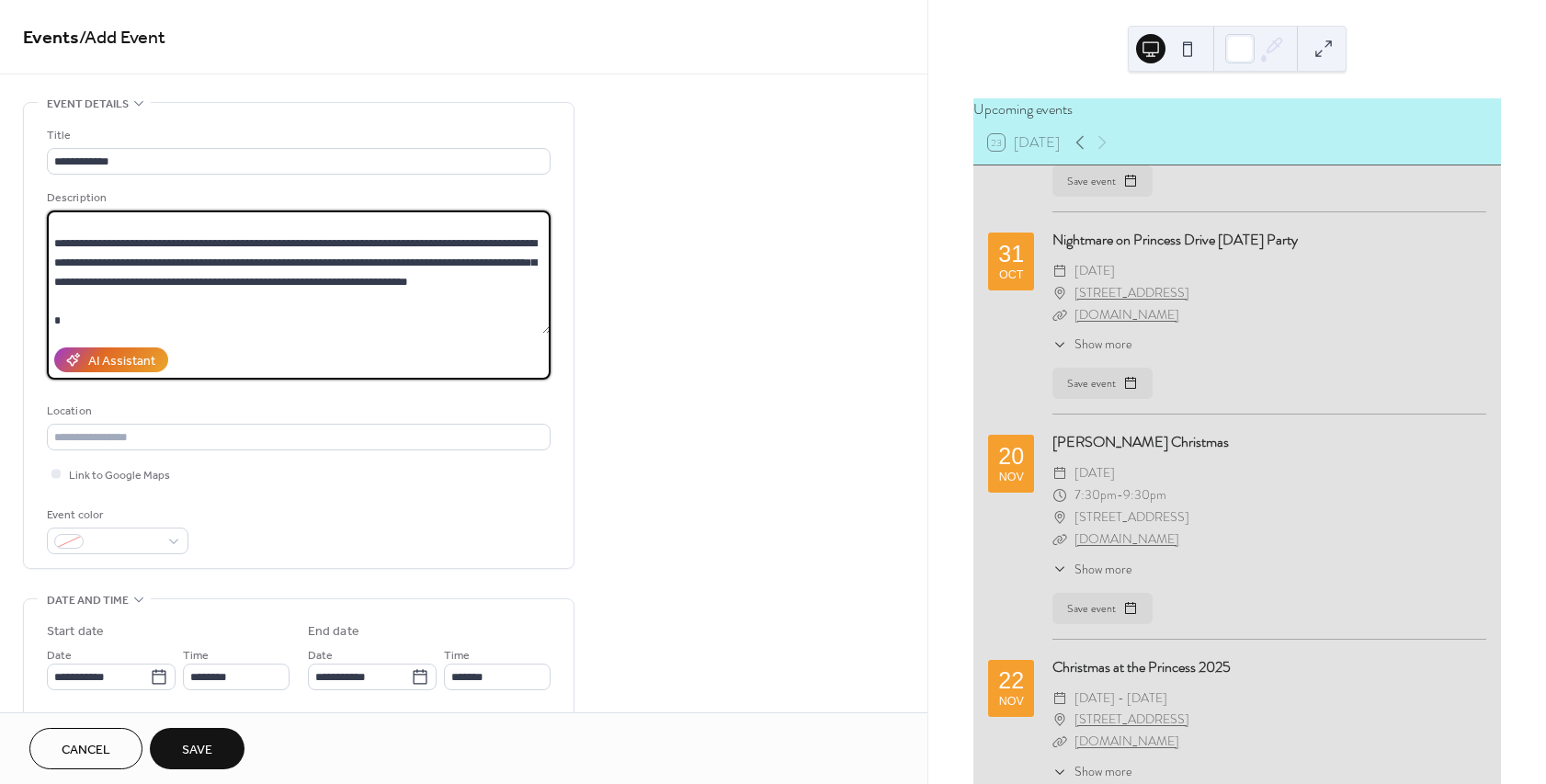 scroll, scrollTop: 152, scrollLeft: 0, axis: vertical 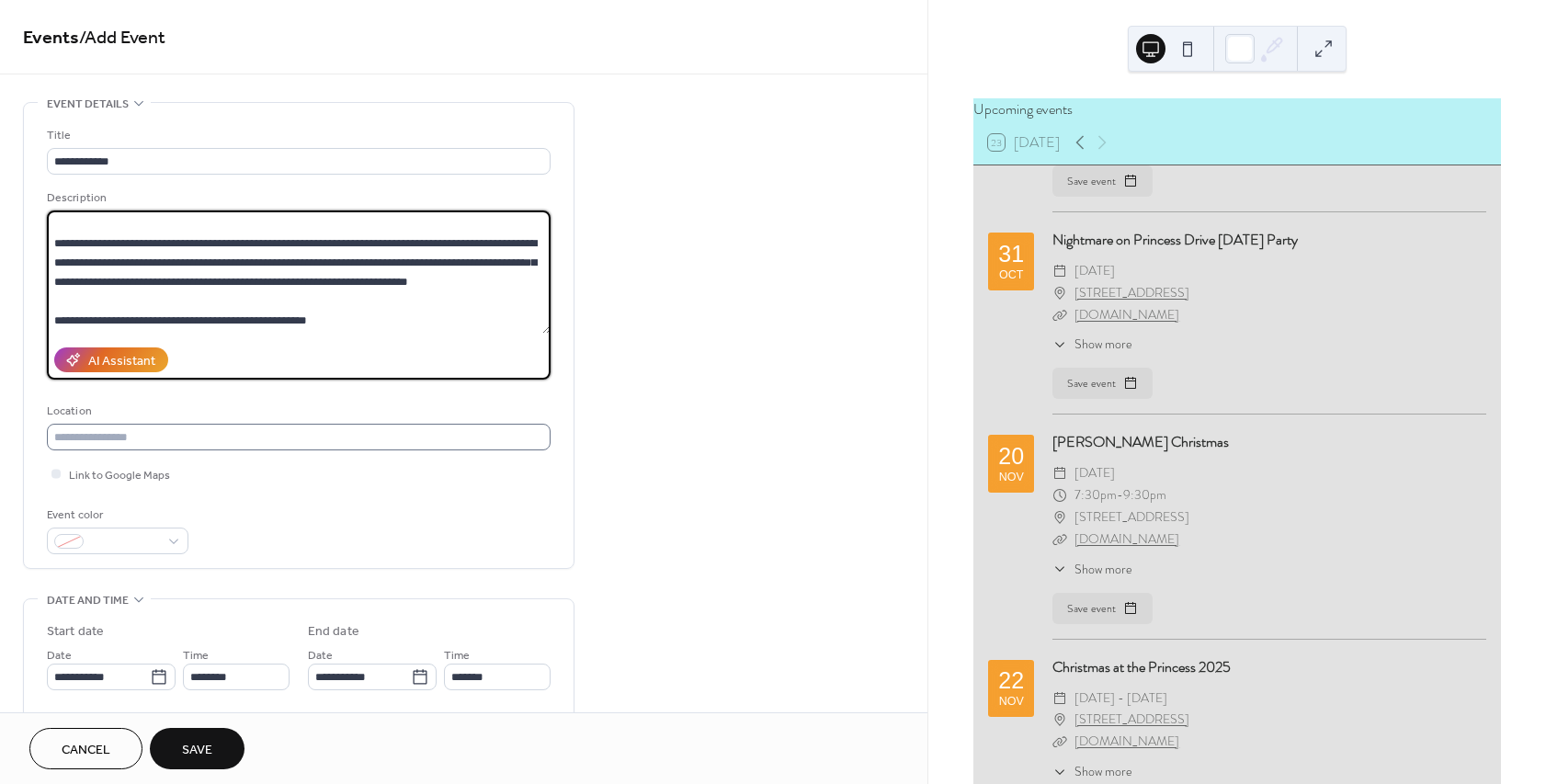 type on "**********" 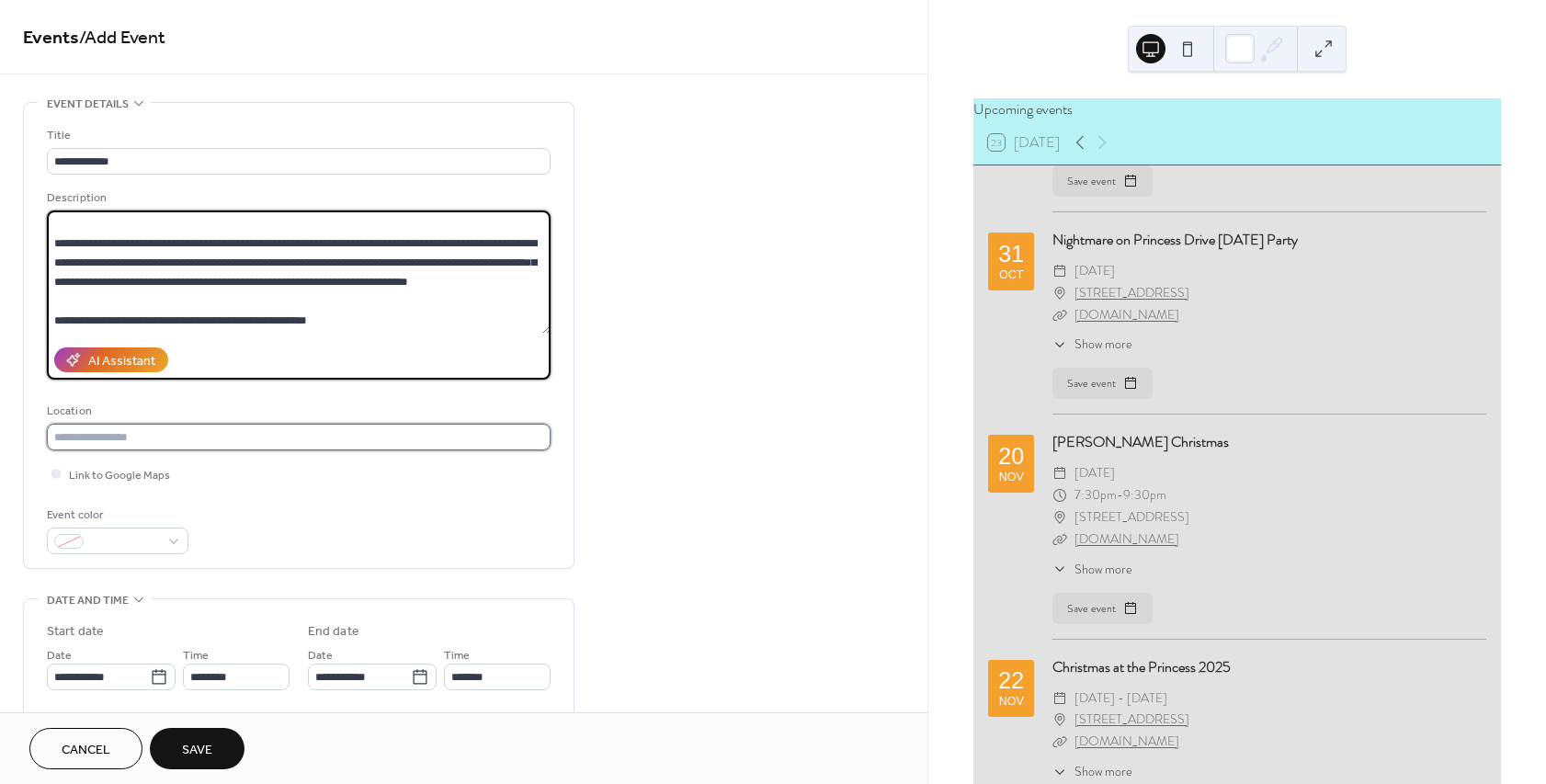 click at bounding box center (299, 437) 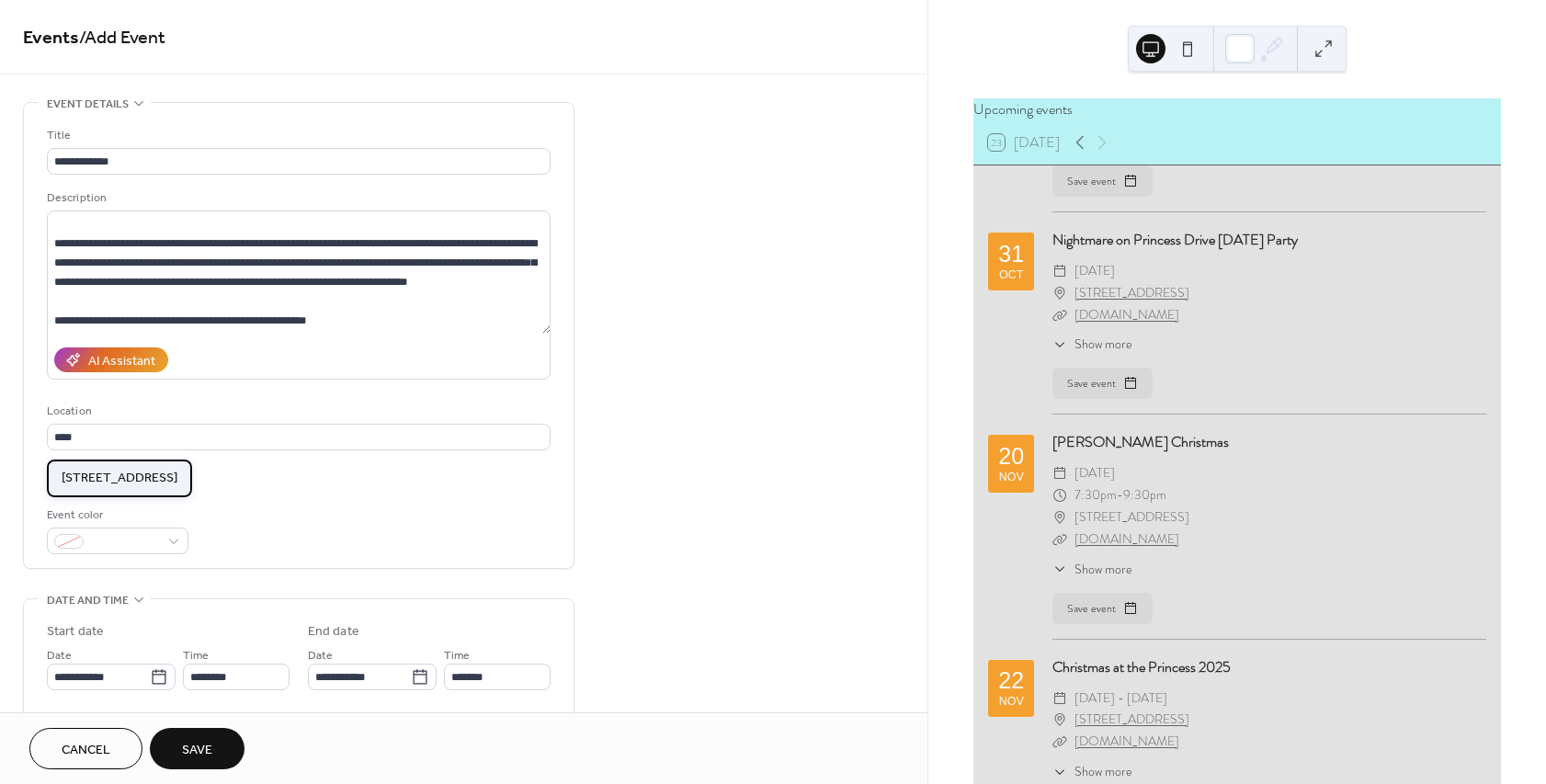click on "[STREET_ADDRESS]" at bounding box center [119, 478] 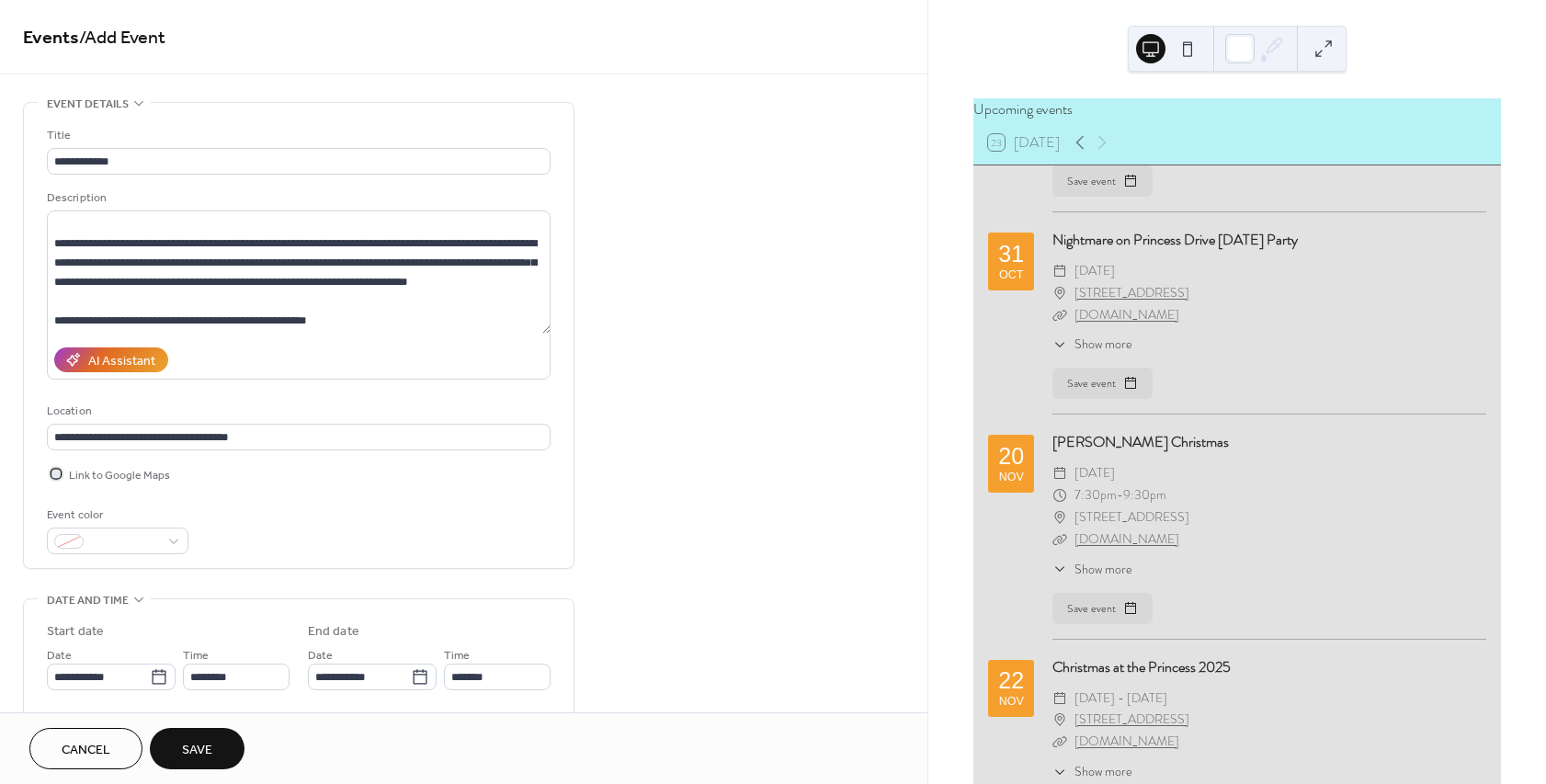 click on "Link to Google Maps" at bounding box center [119, 475] 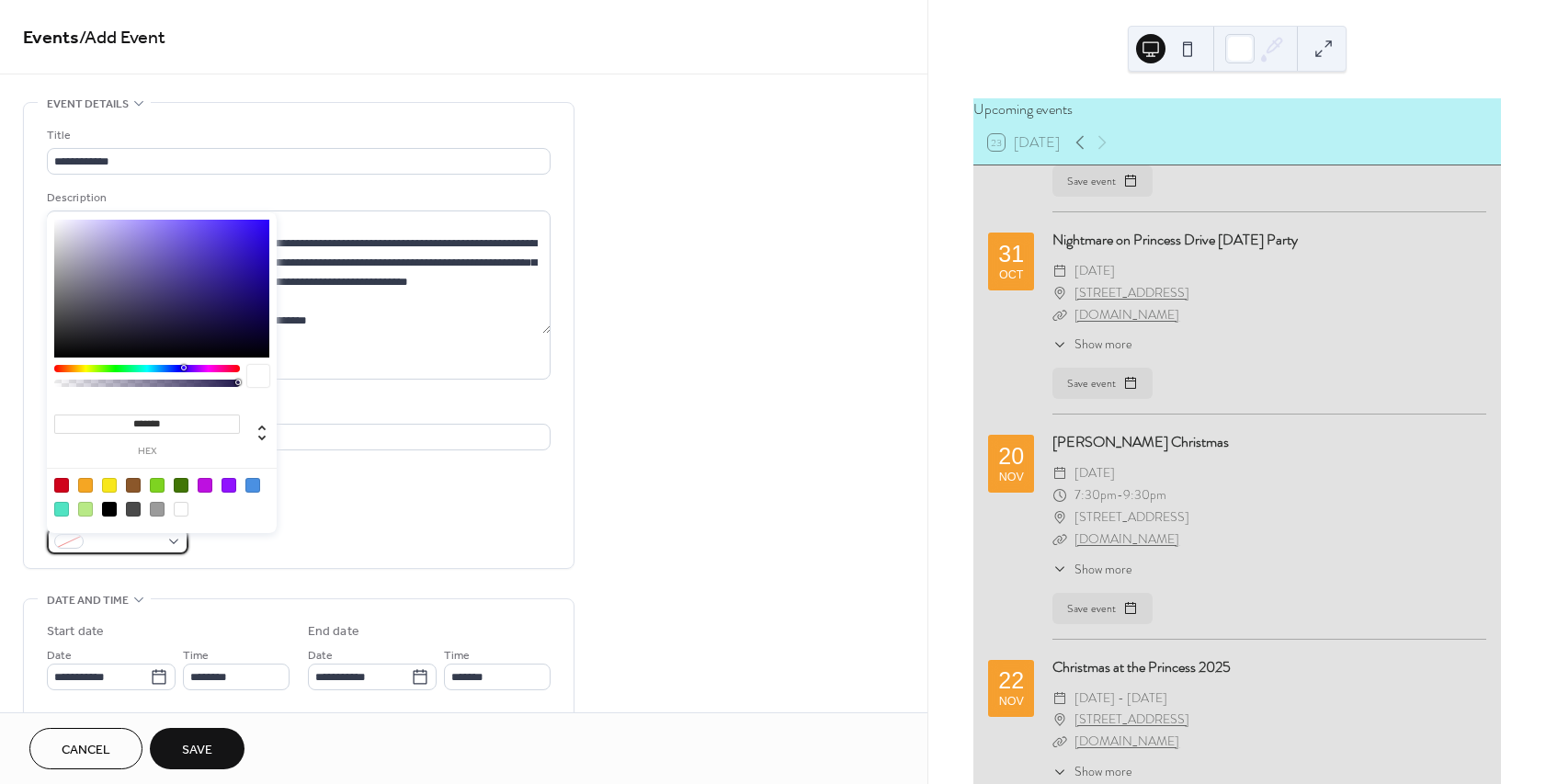 click at bounding box center [125, 542] 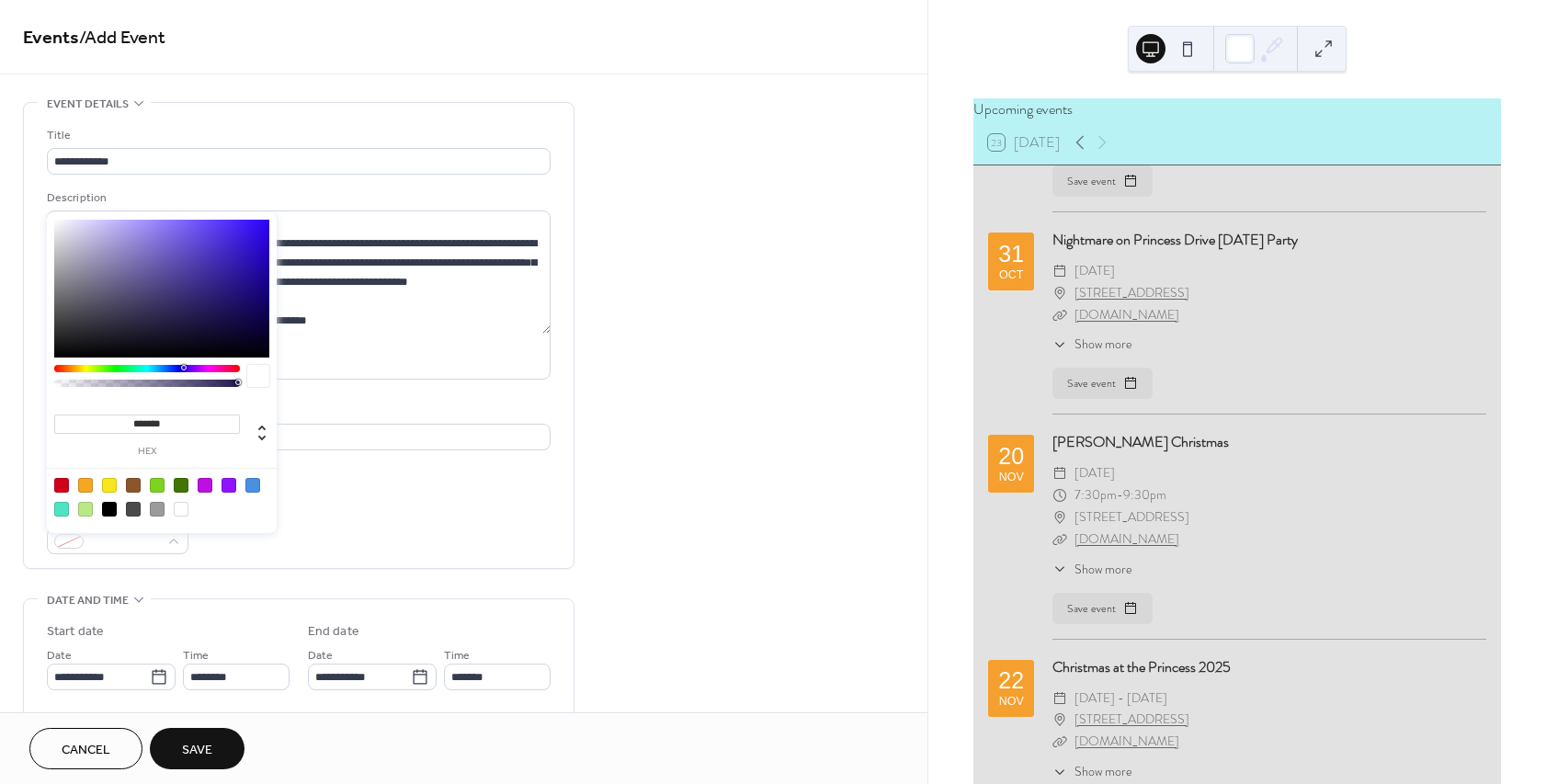 click at bounding box center (253, 485) 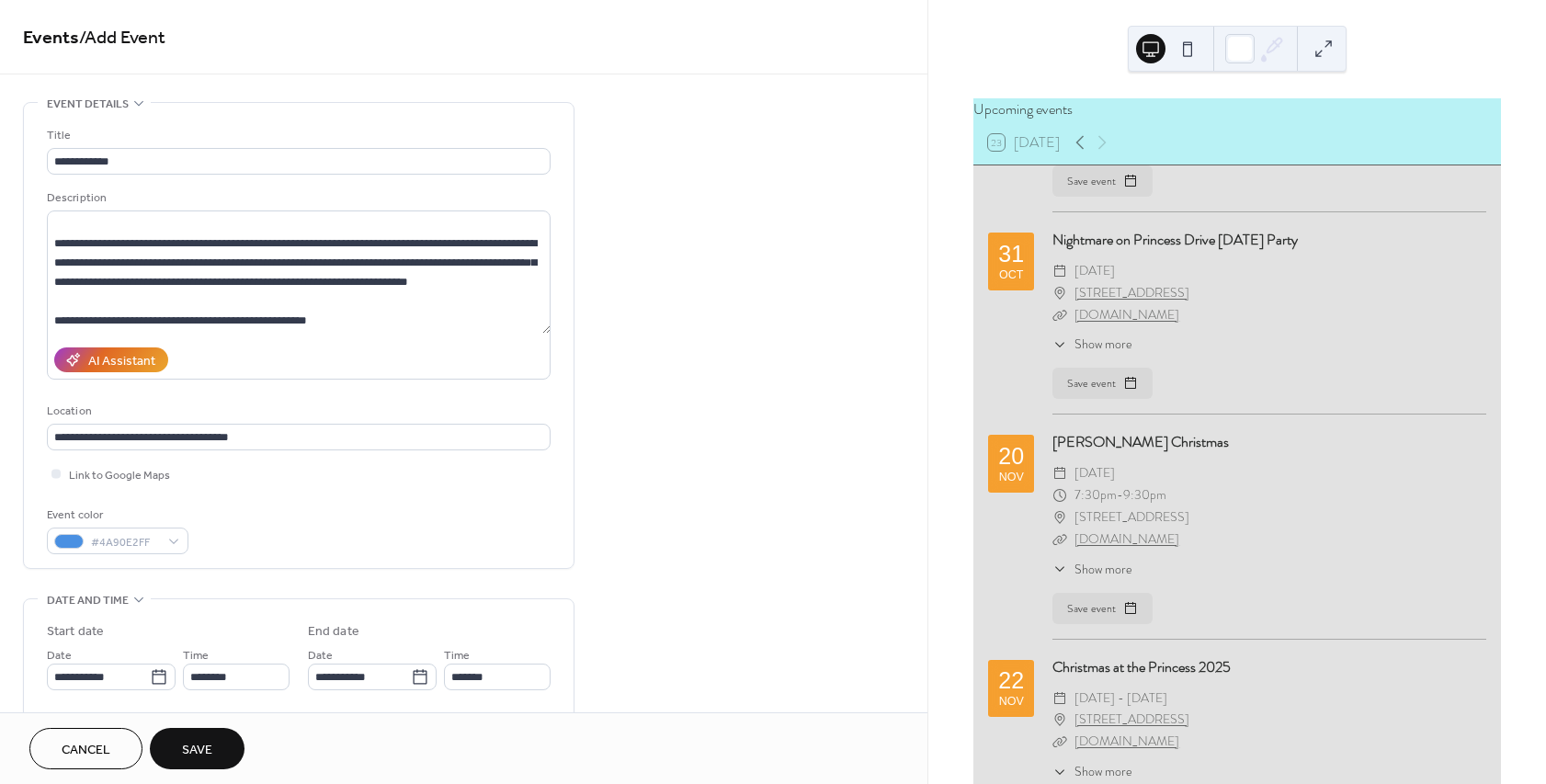 click on "**********" at bounding box center [299, 340] 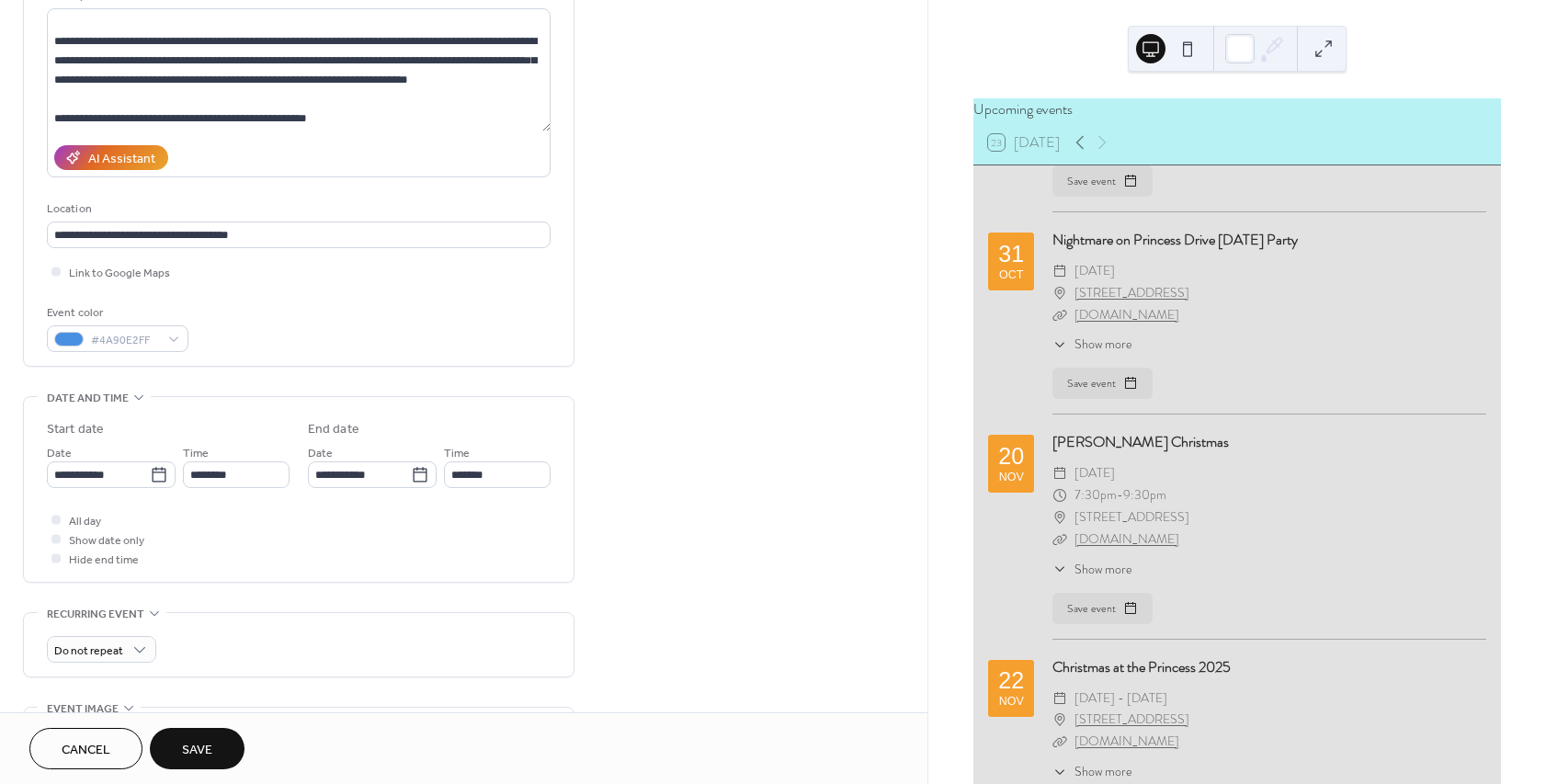 scroll, scrollTop: 221, scrollLeft: 0, axis: vertical 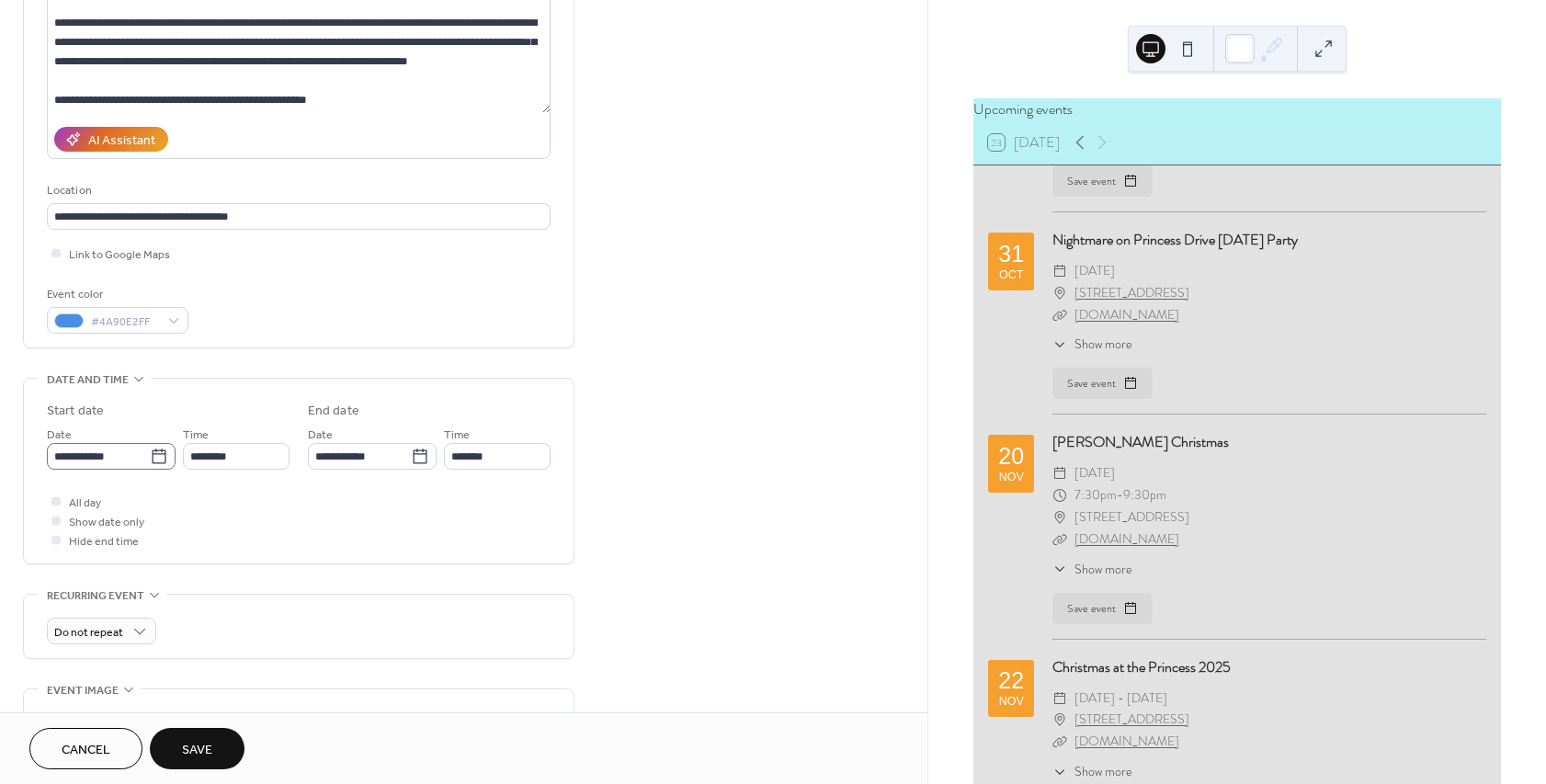 click 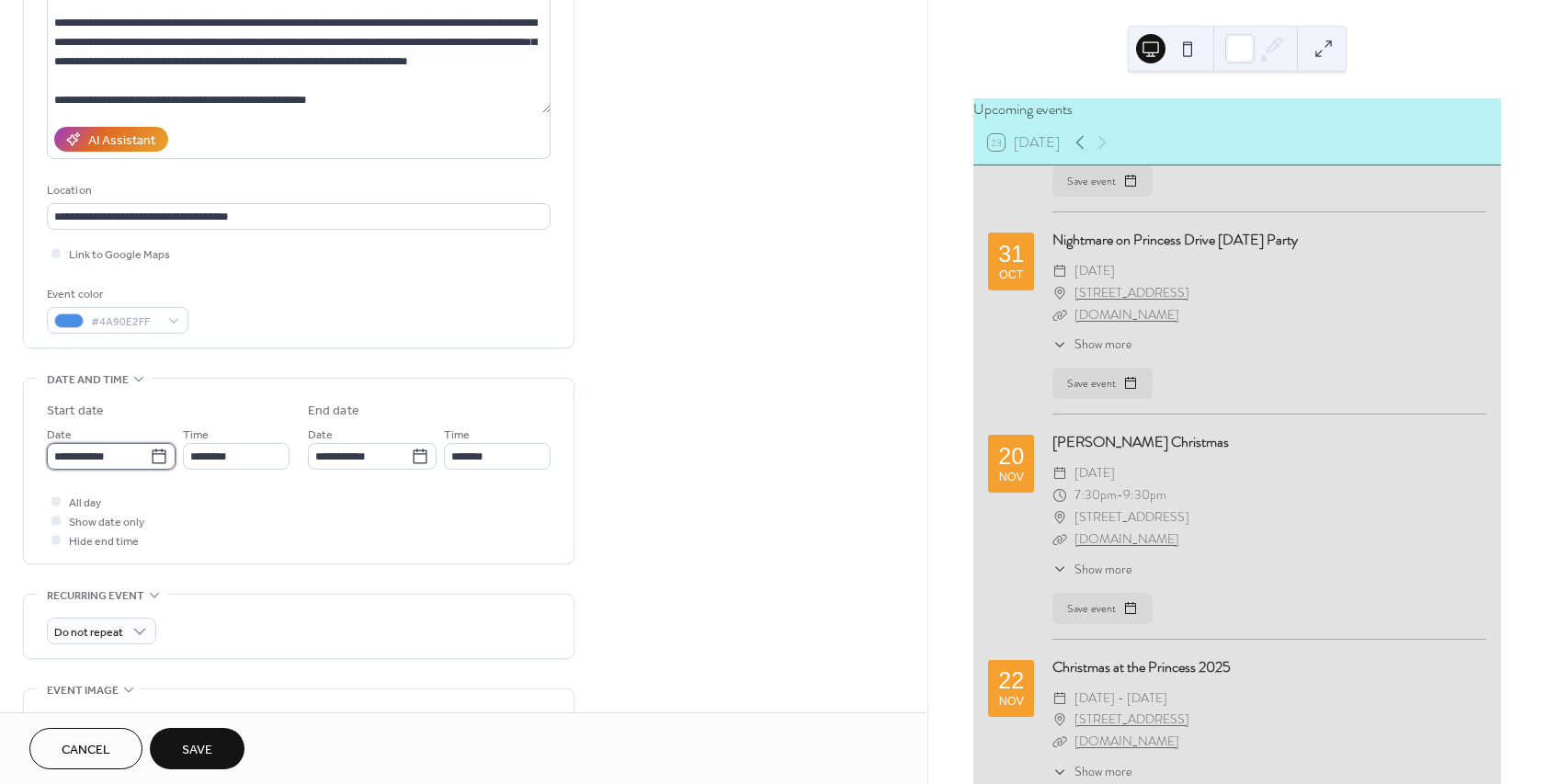 click on "**********" at bounding box center (98, 456) 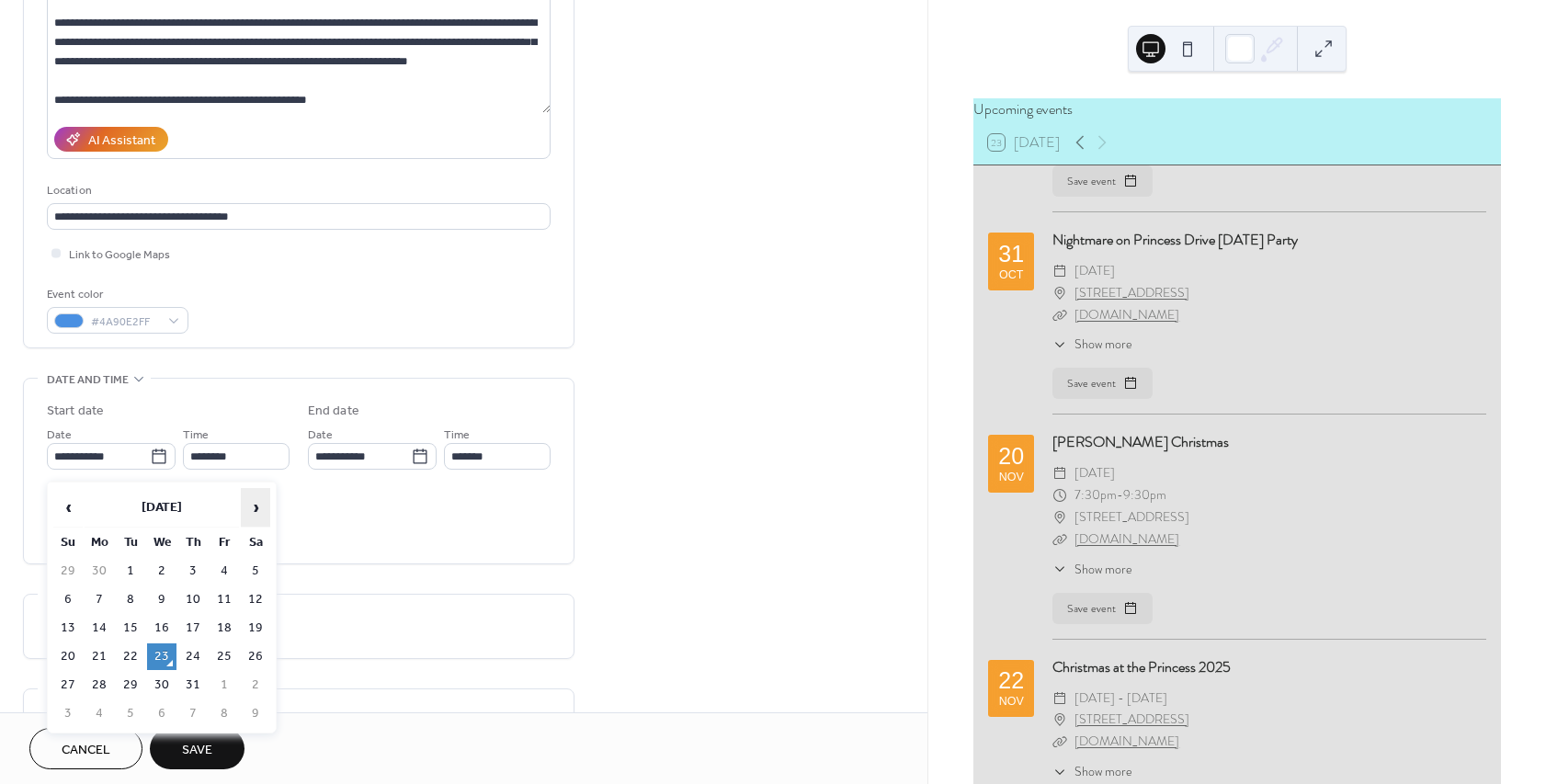 click on "›" at bounding box center (256, 507) 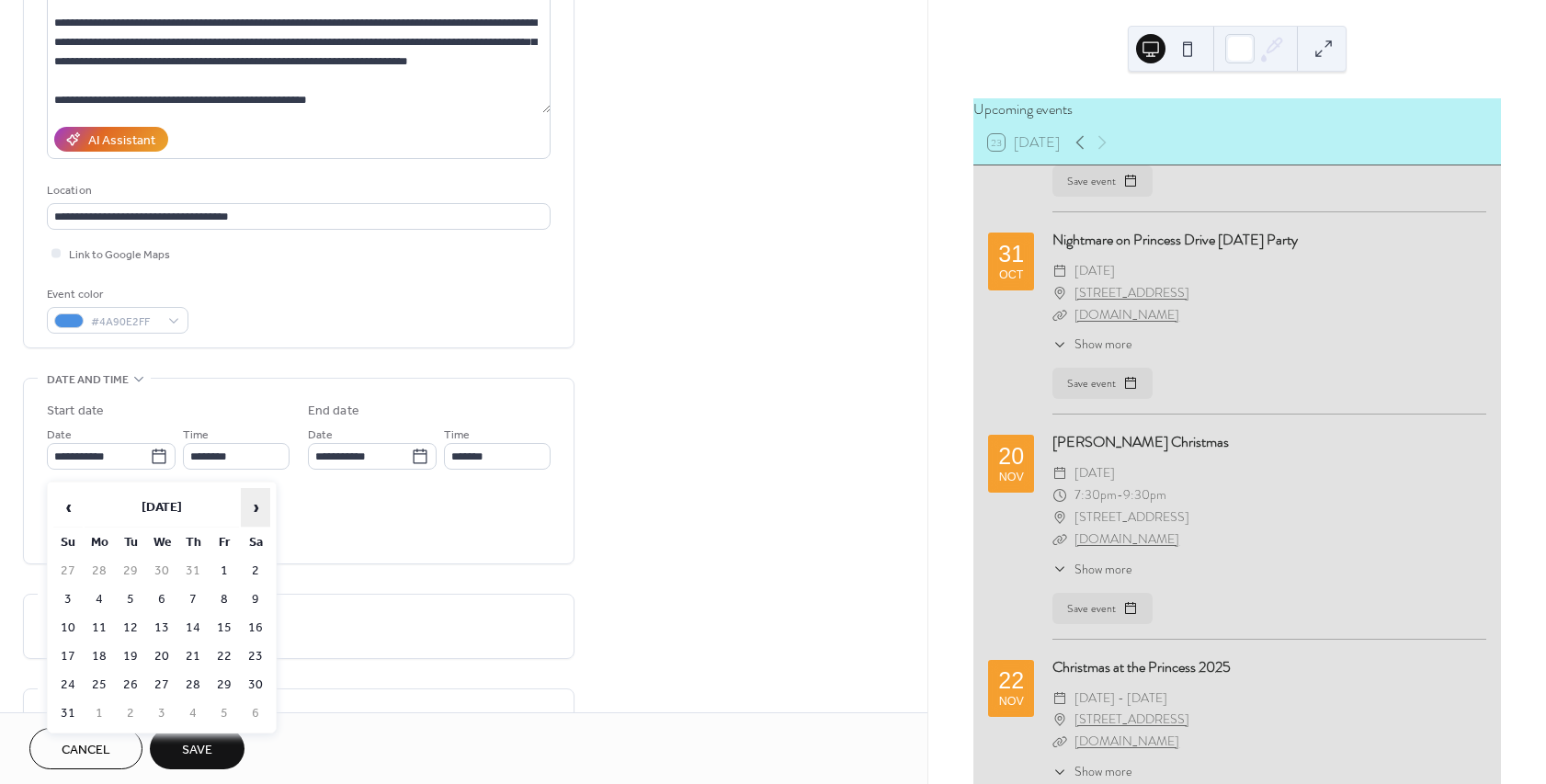 click on "›" at bounding box center [256, 507] 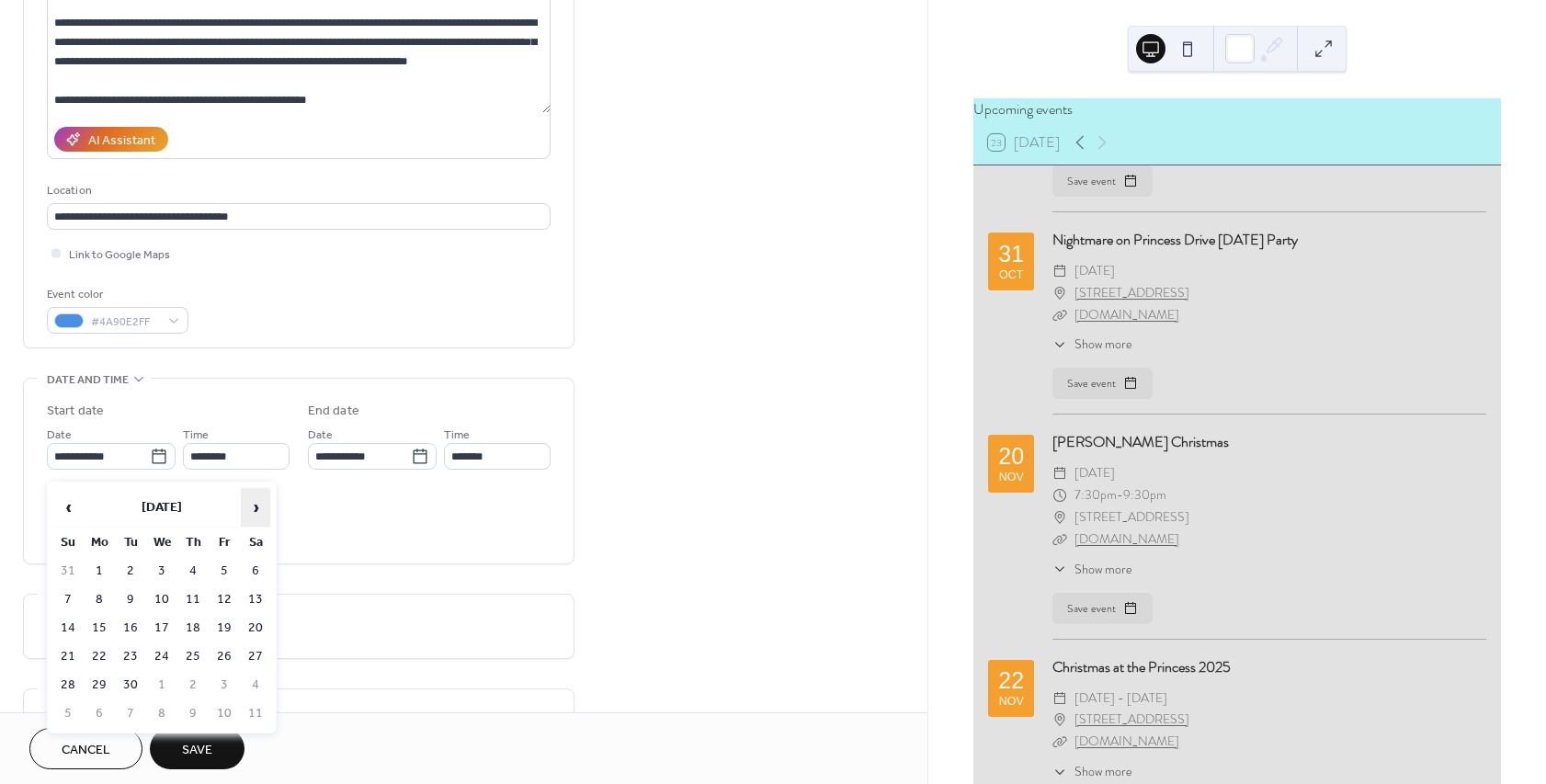 click on "›" at bounding box center [256, 507] 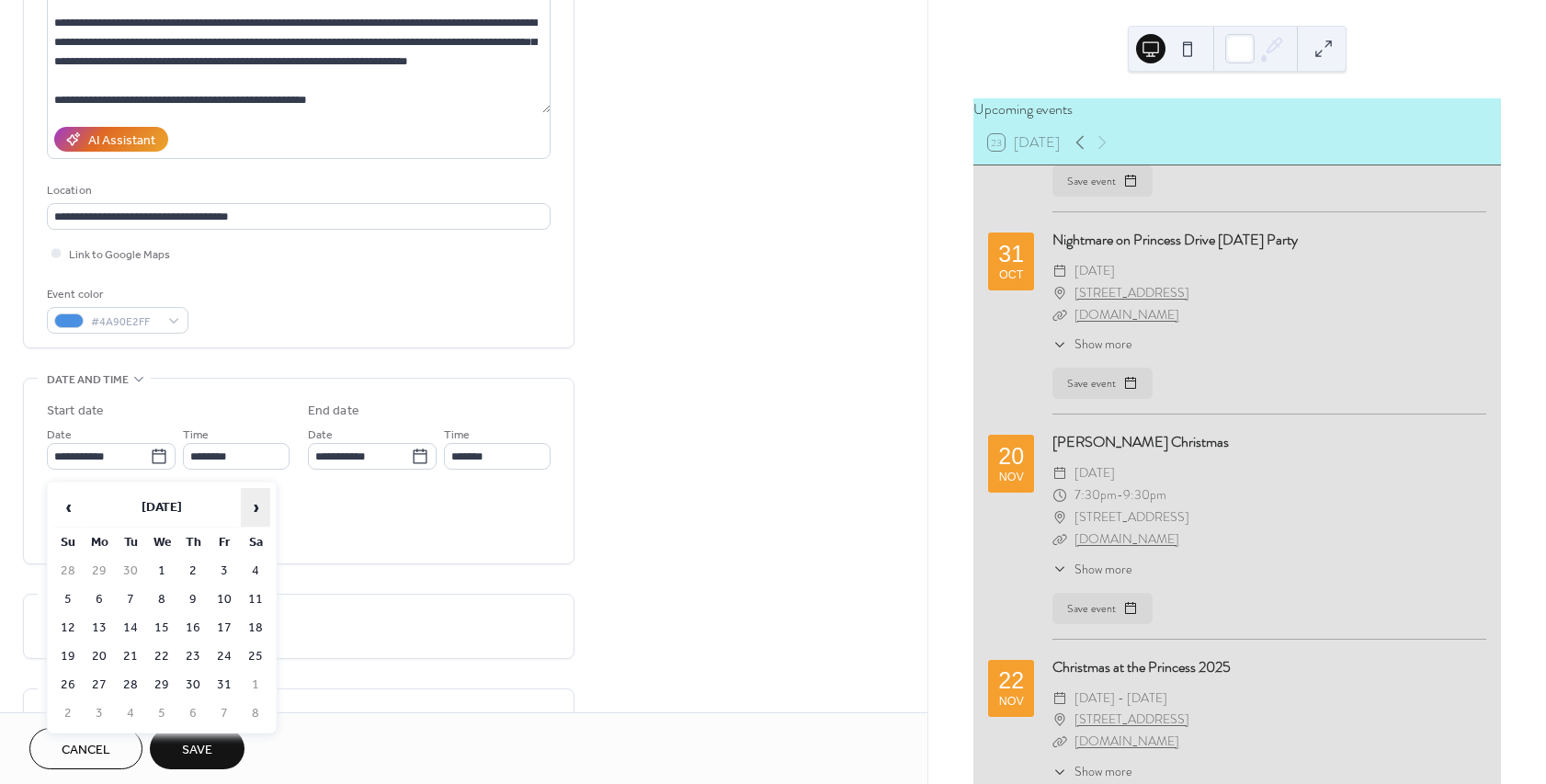 click on "›" at bounding box center (256, 507) 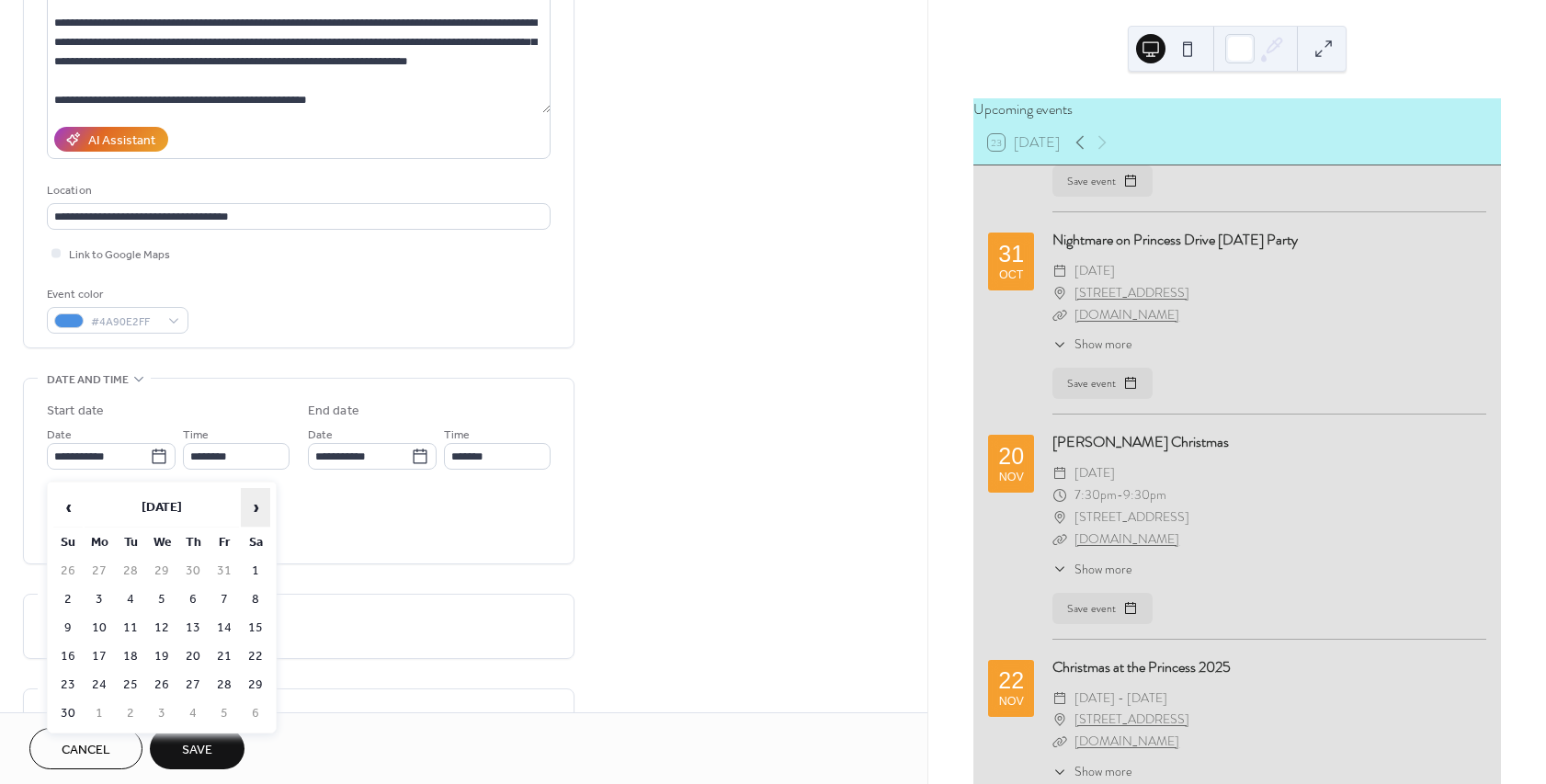 click on "›" at bounding box center [256, 507] 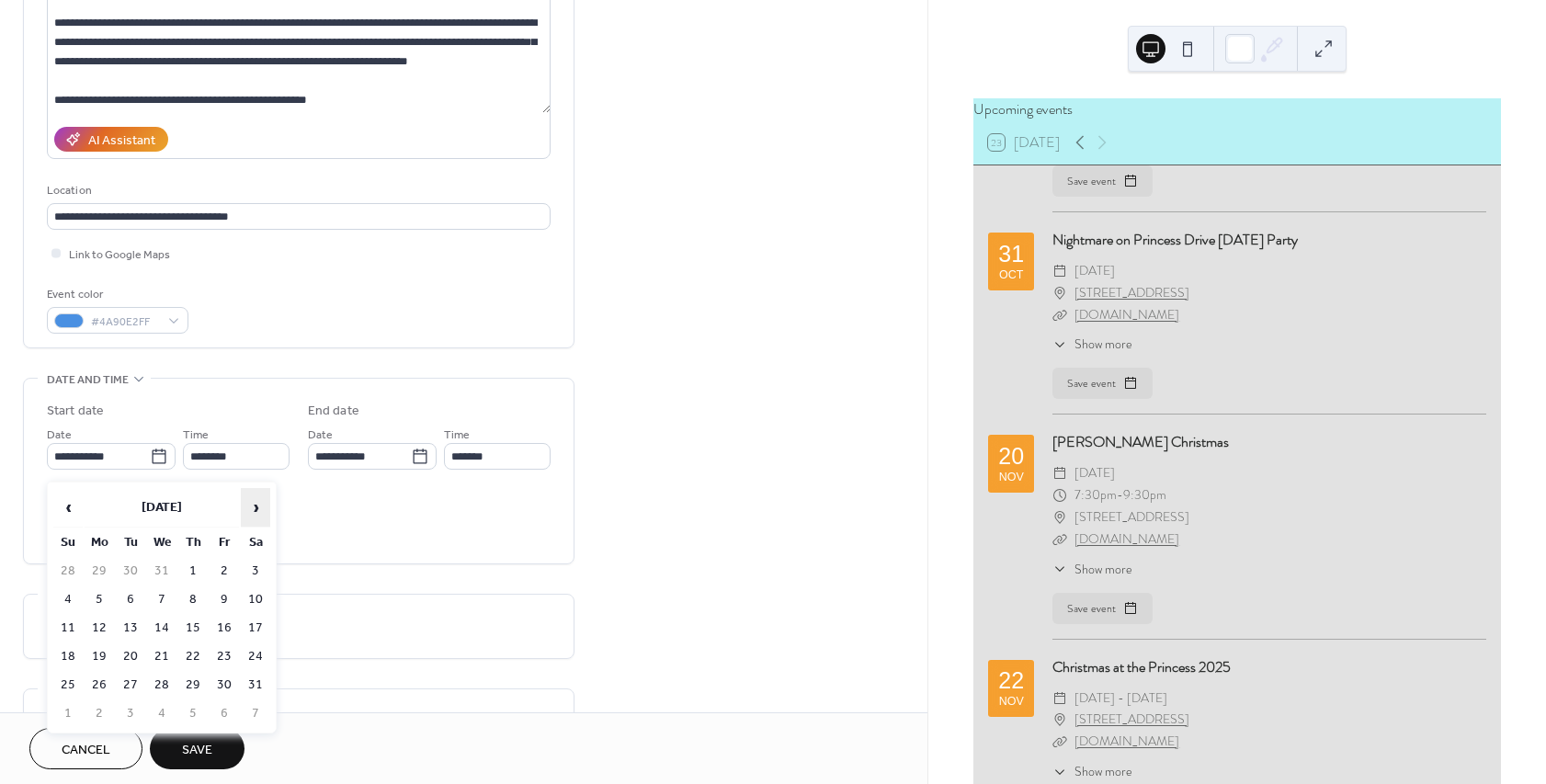 click on "›" at bounding box center (256, 507) 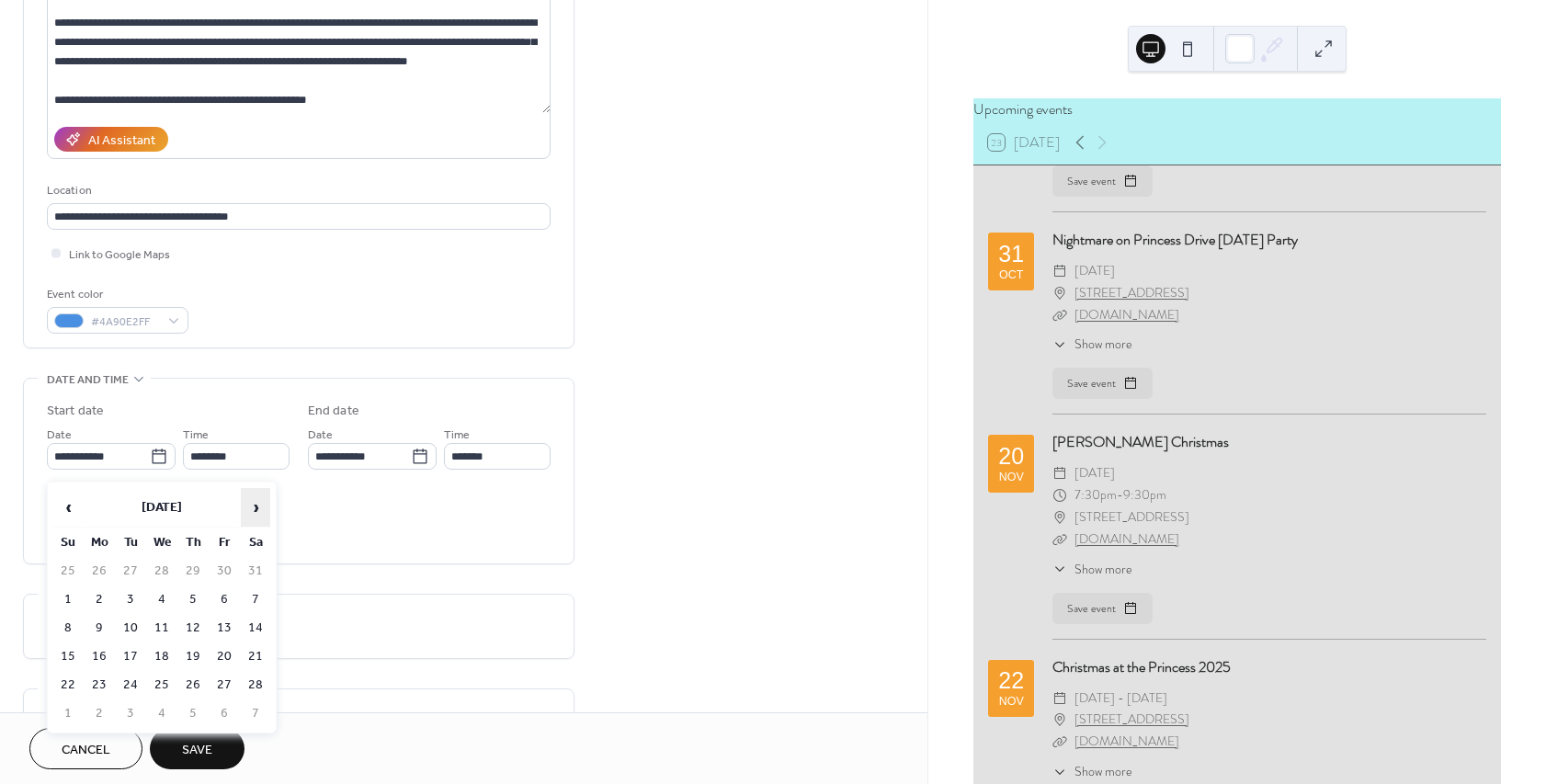 click on "›" at bounding box center (256, 507) 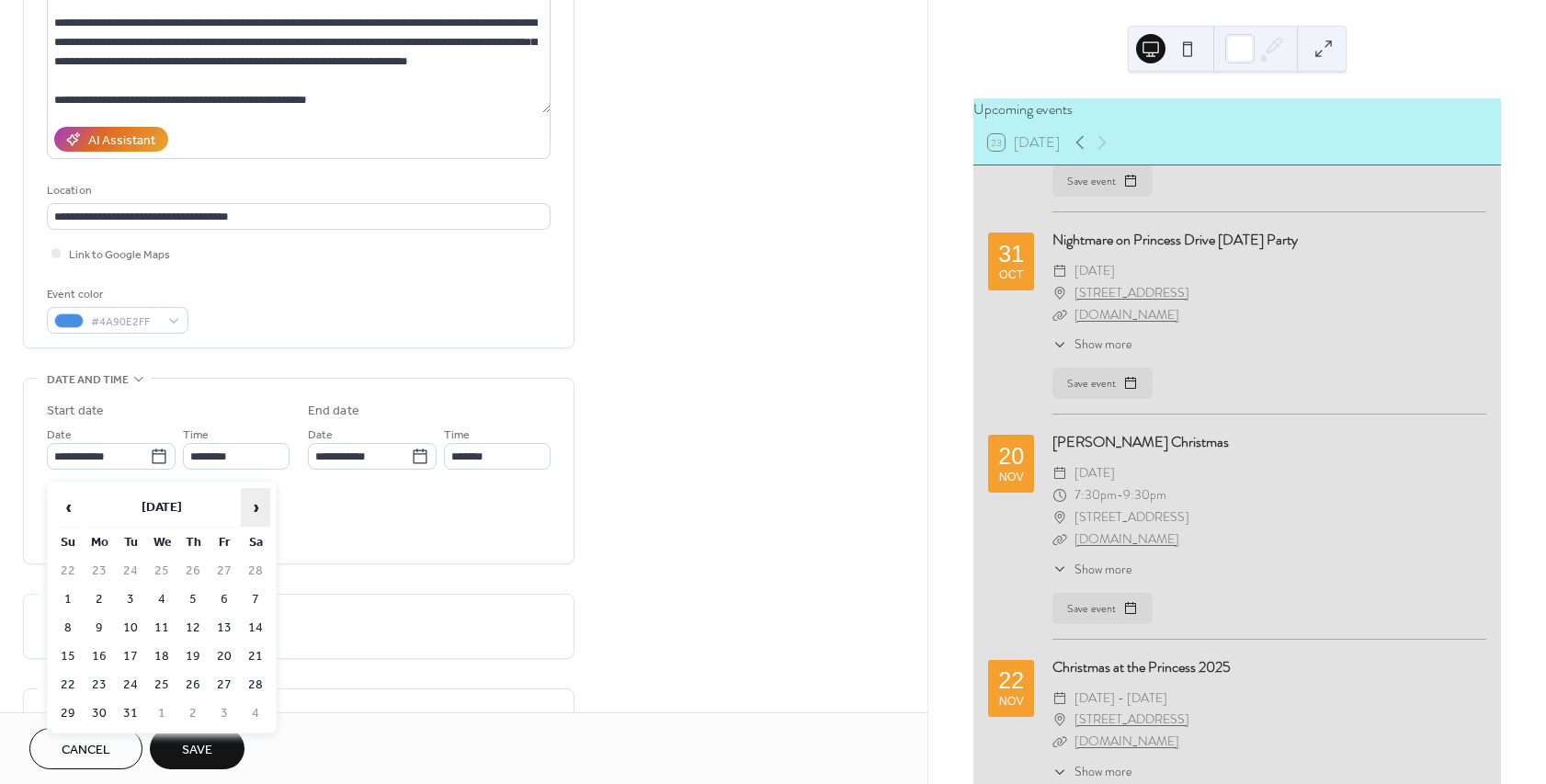 click on "›" at bounding box center (256, 507) 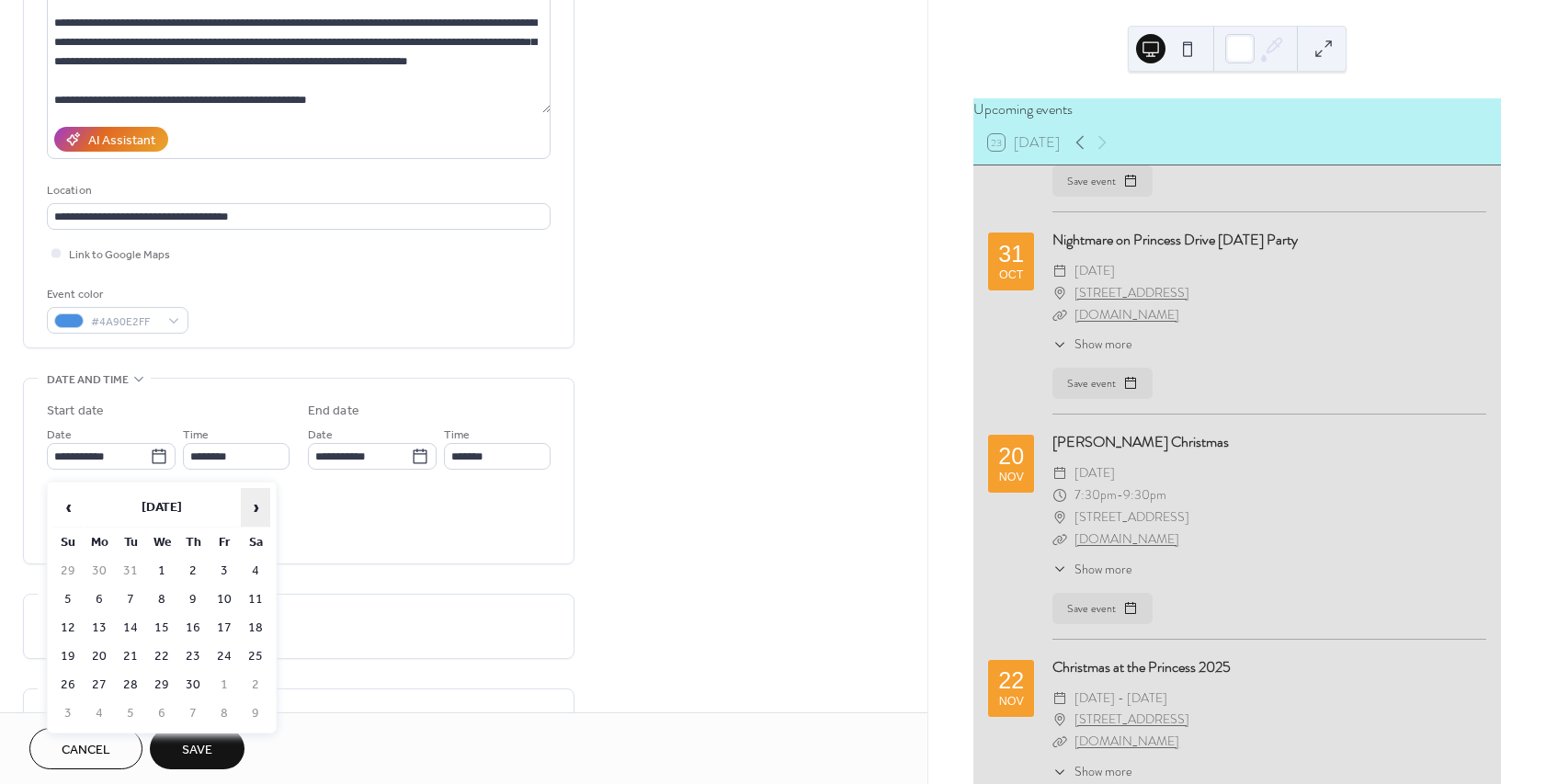 click on "›" at bounding box center [256, 507] 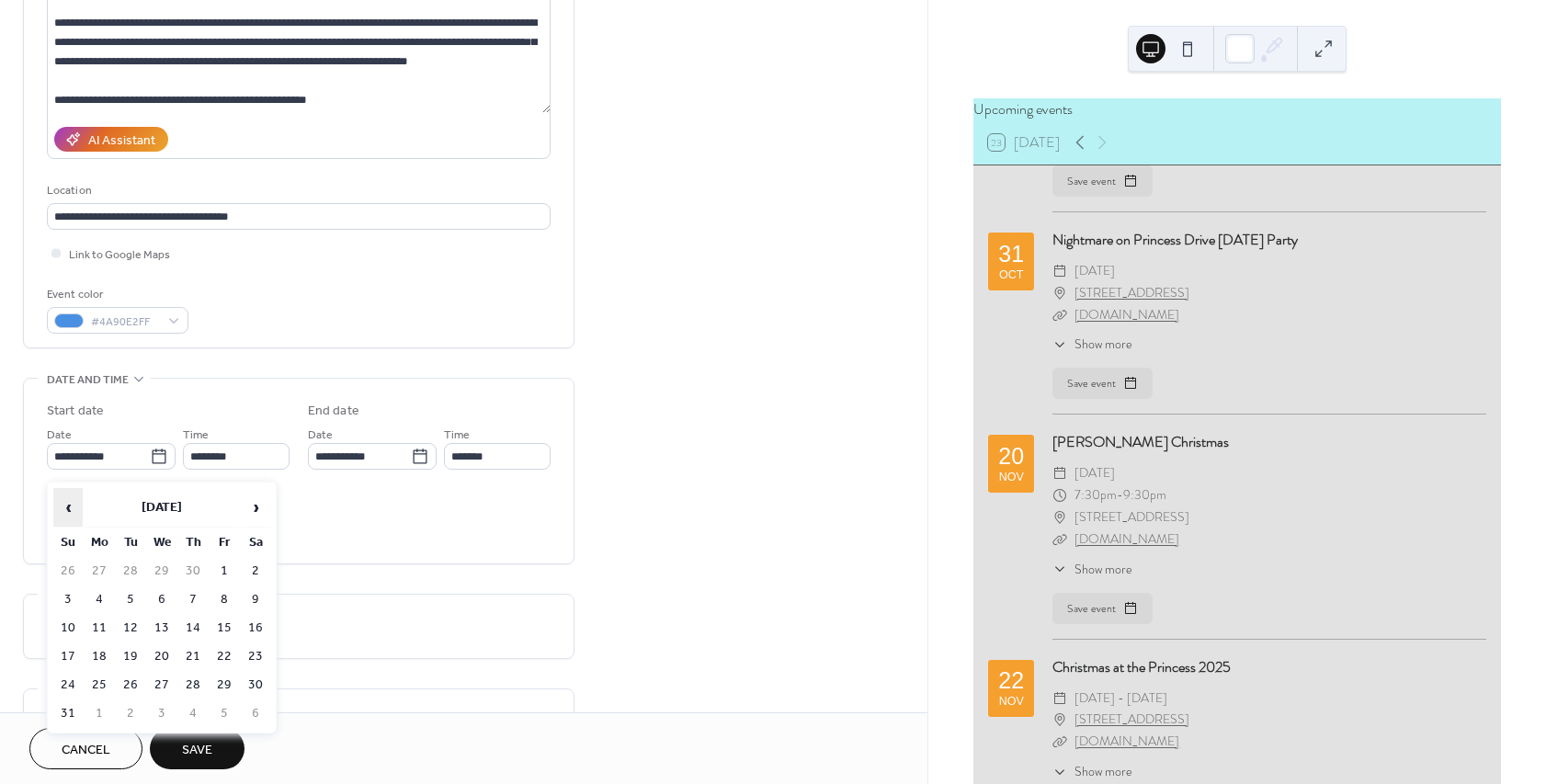 click on "‹" at bounding box center (68, 507) 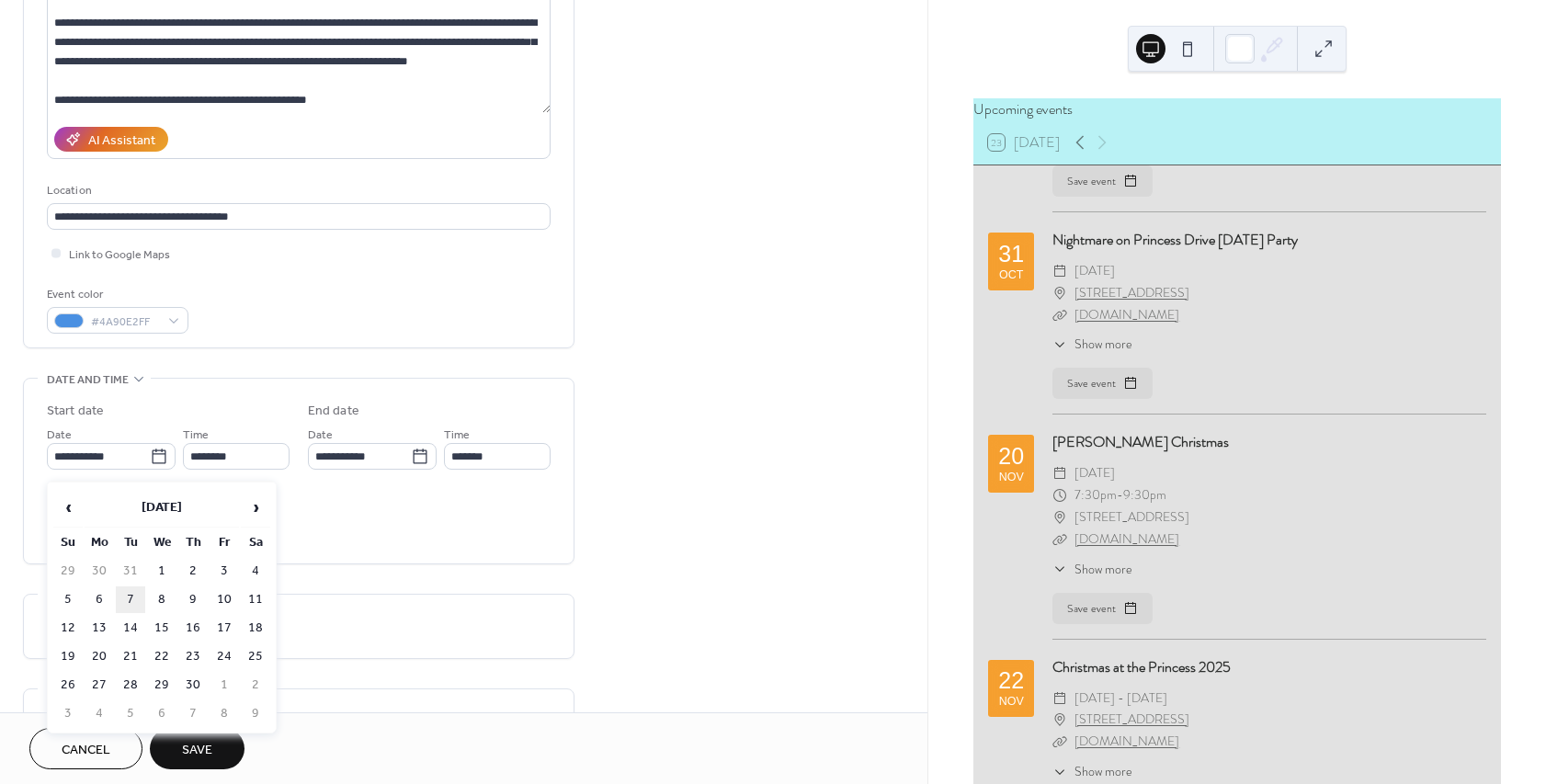 click on "7" at bounding box center [131, 599] 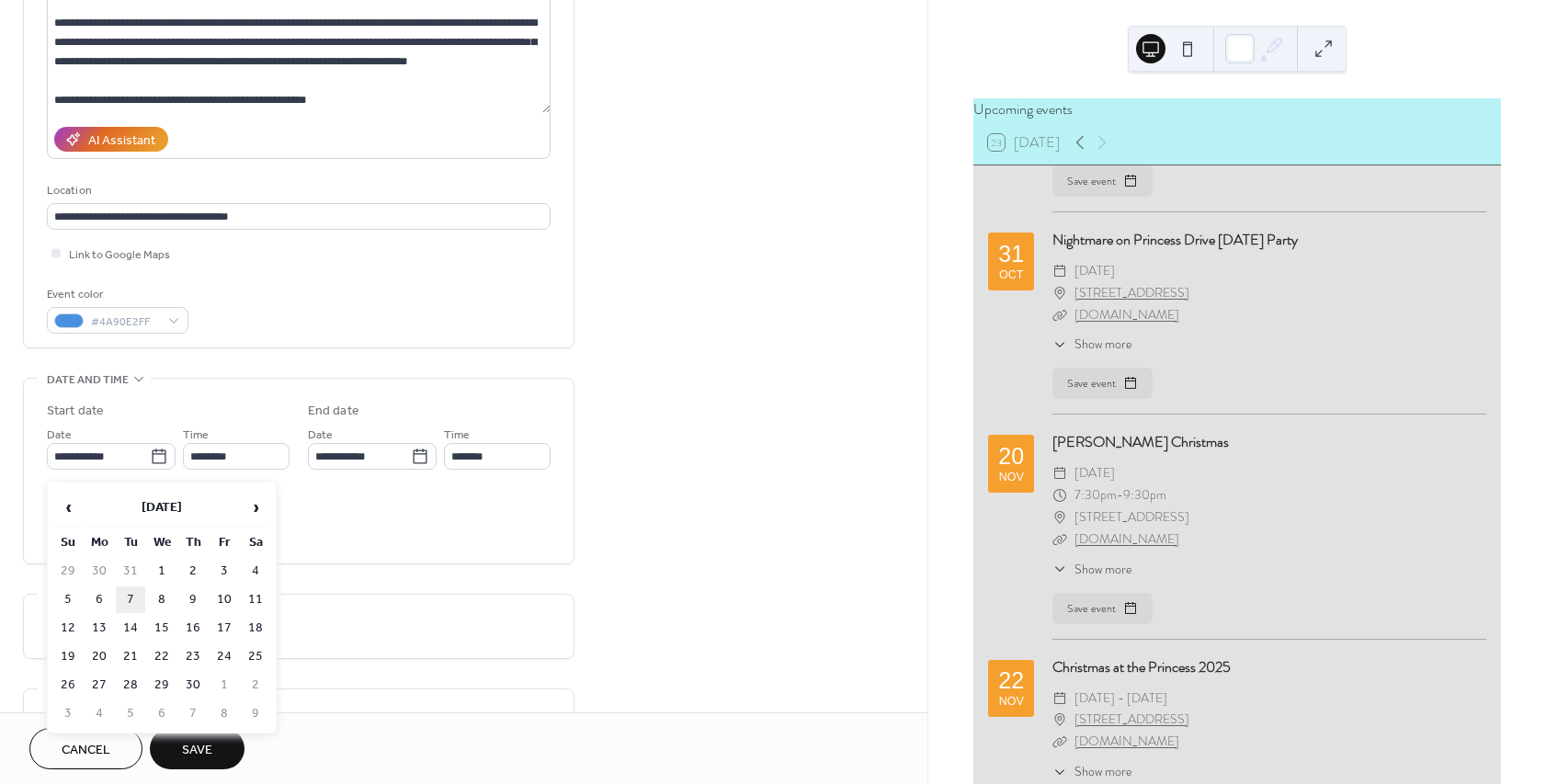 type on "**********" 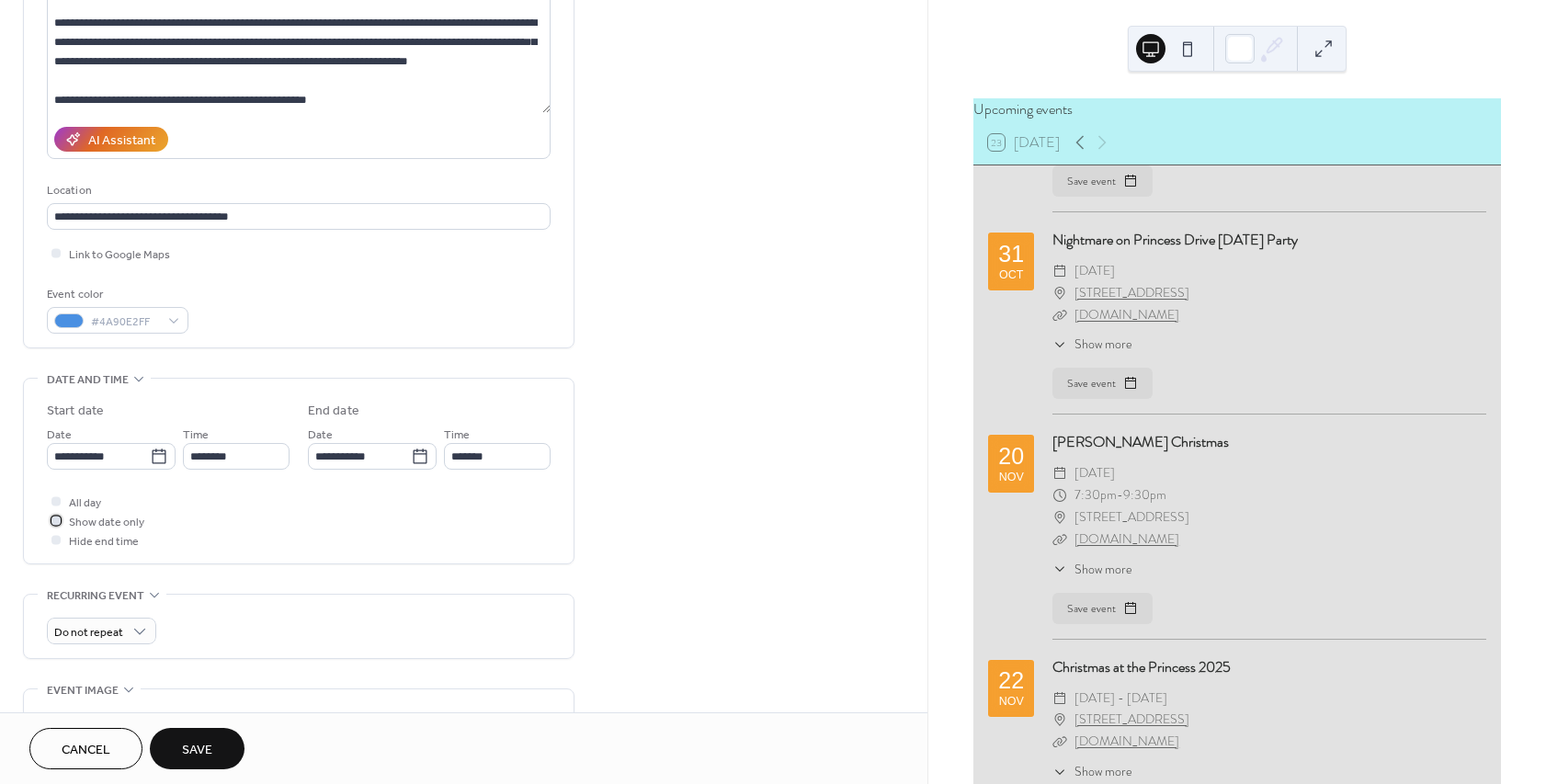 click on "Show date only" at bounding box center [107, 522] 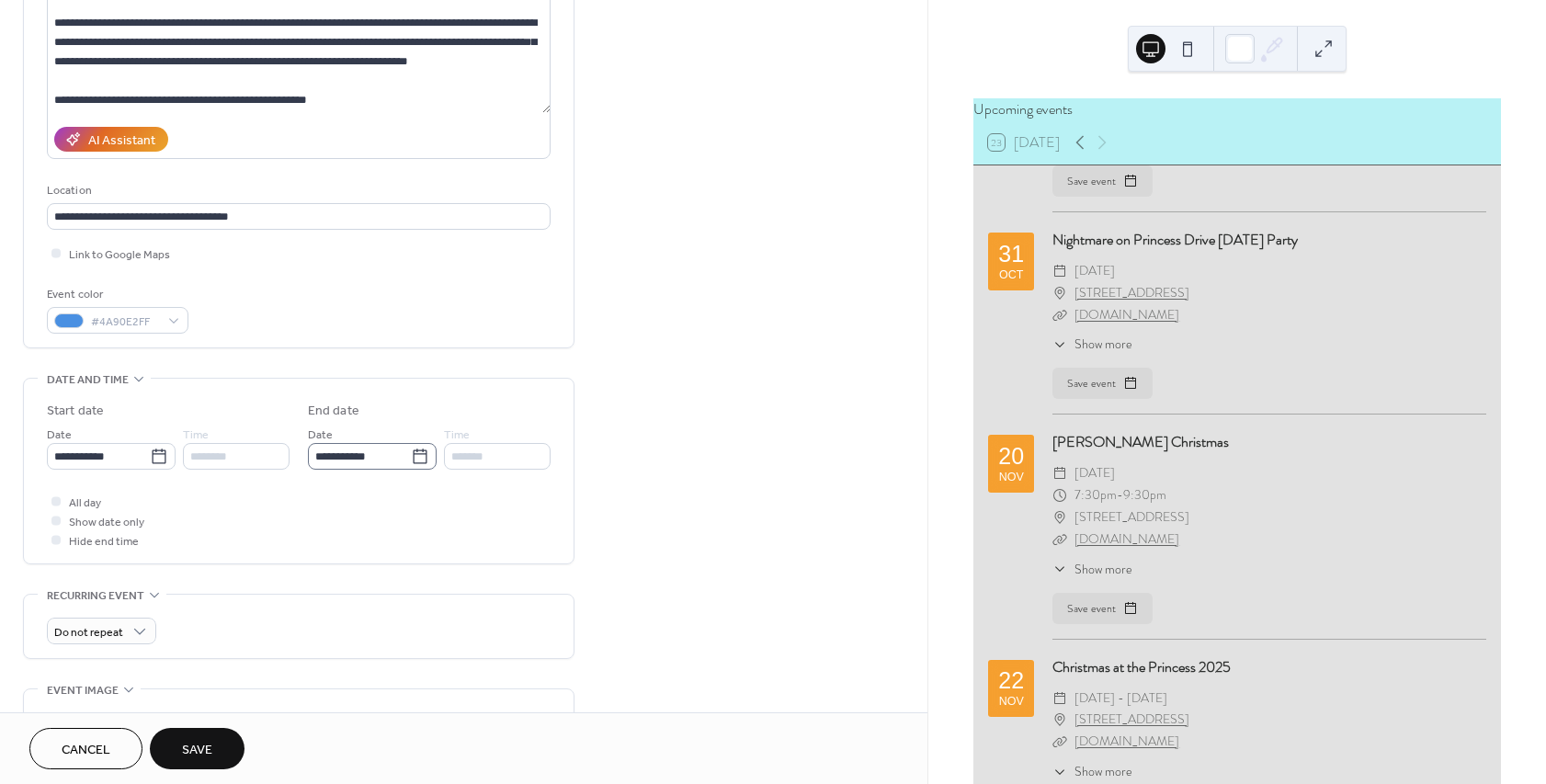 click 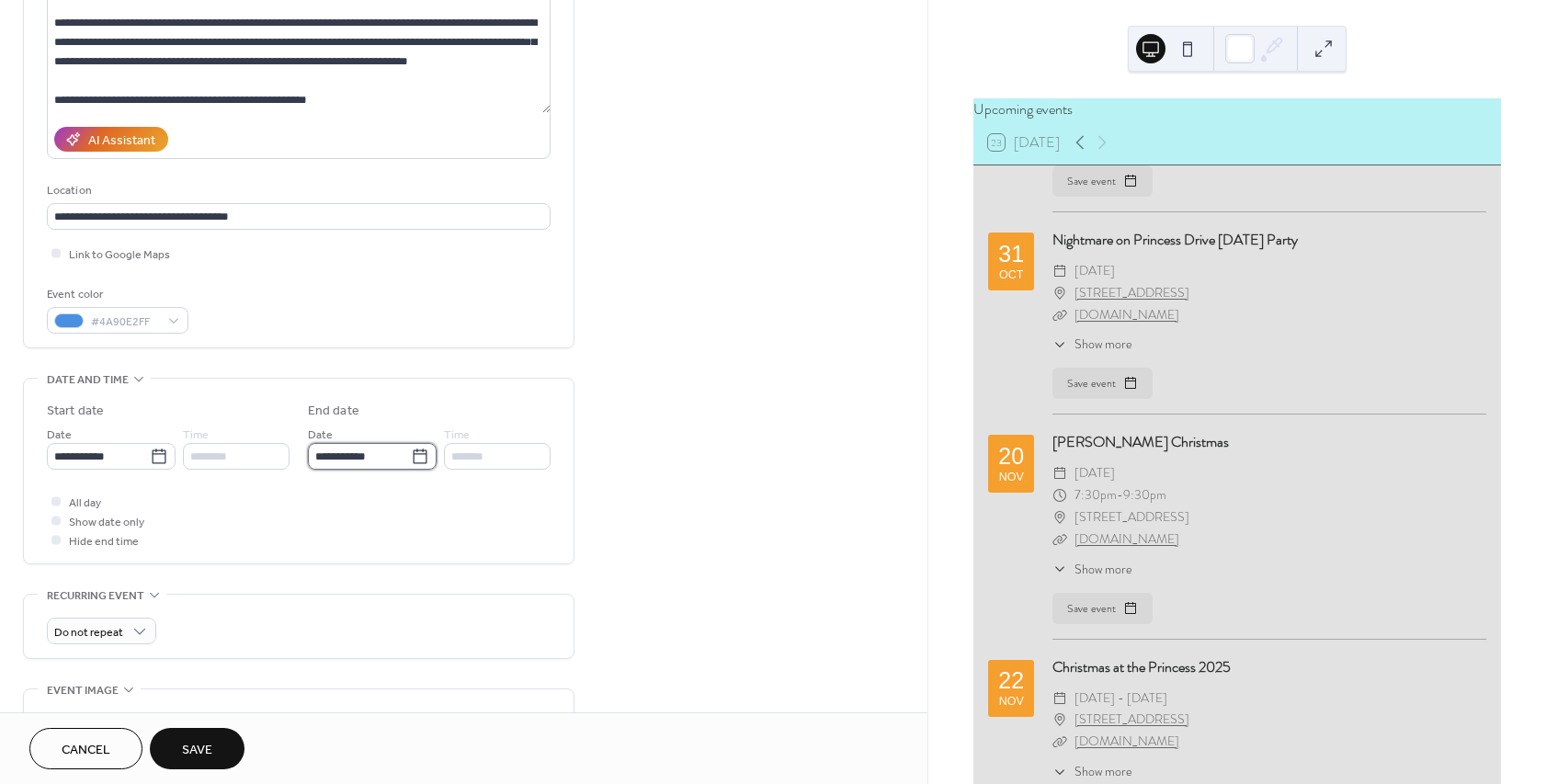 click on "**********" at bounding box center [359, 456] 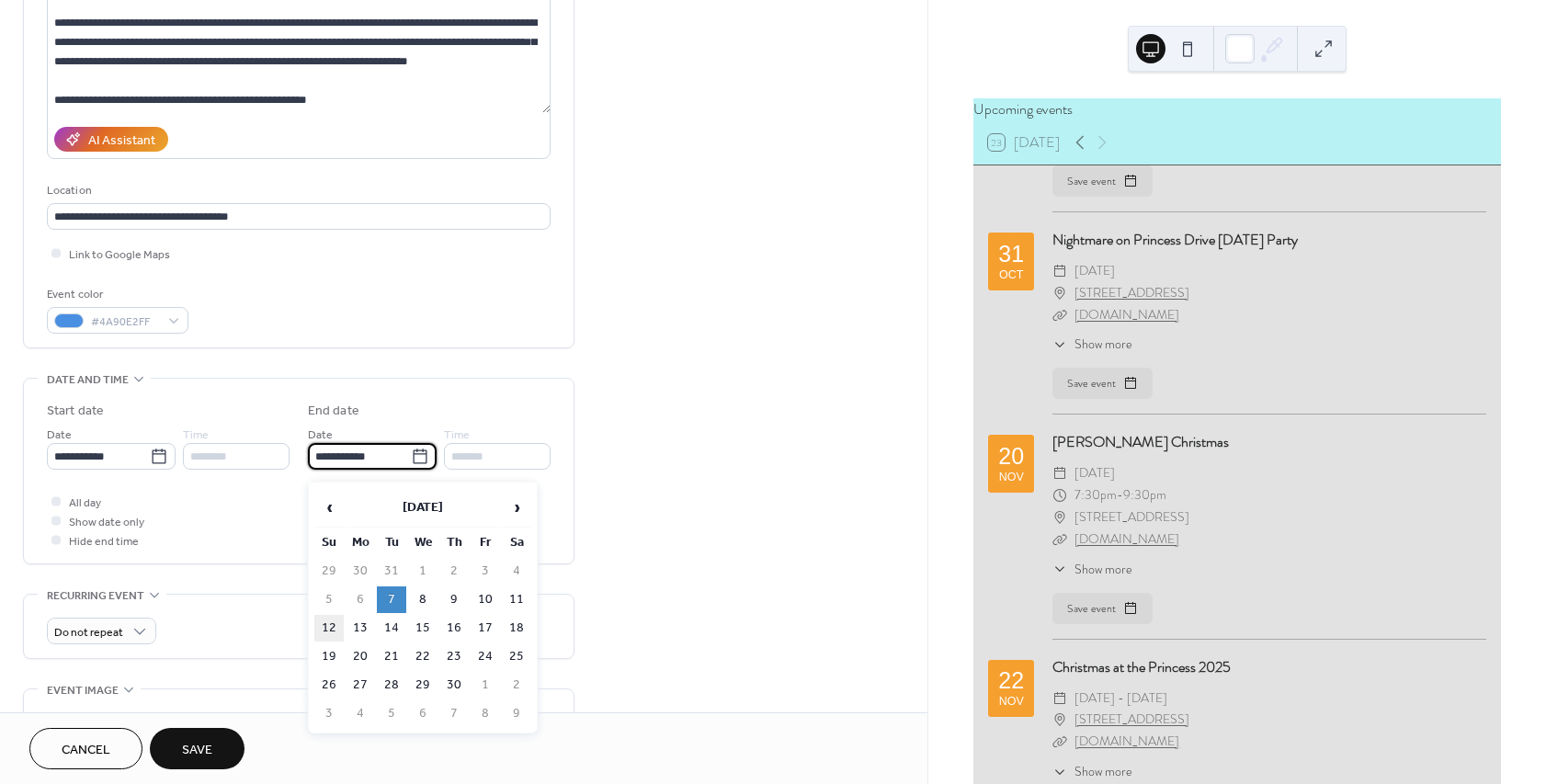 click on "12" at bounding box center (329, 628) 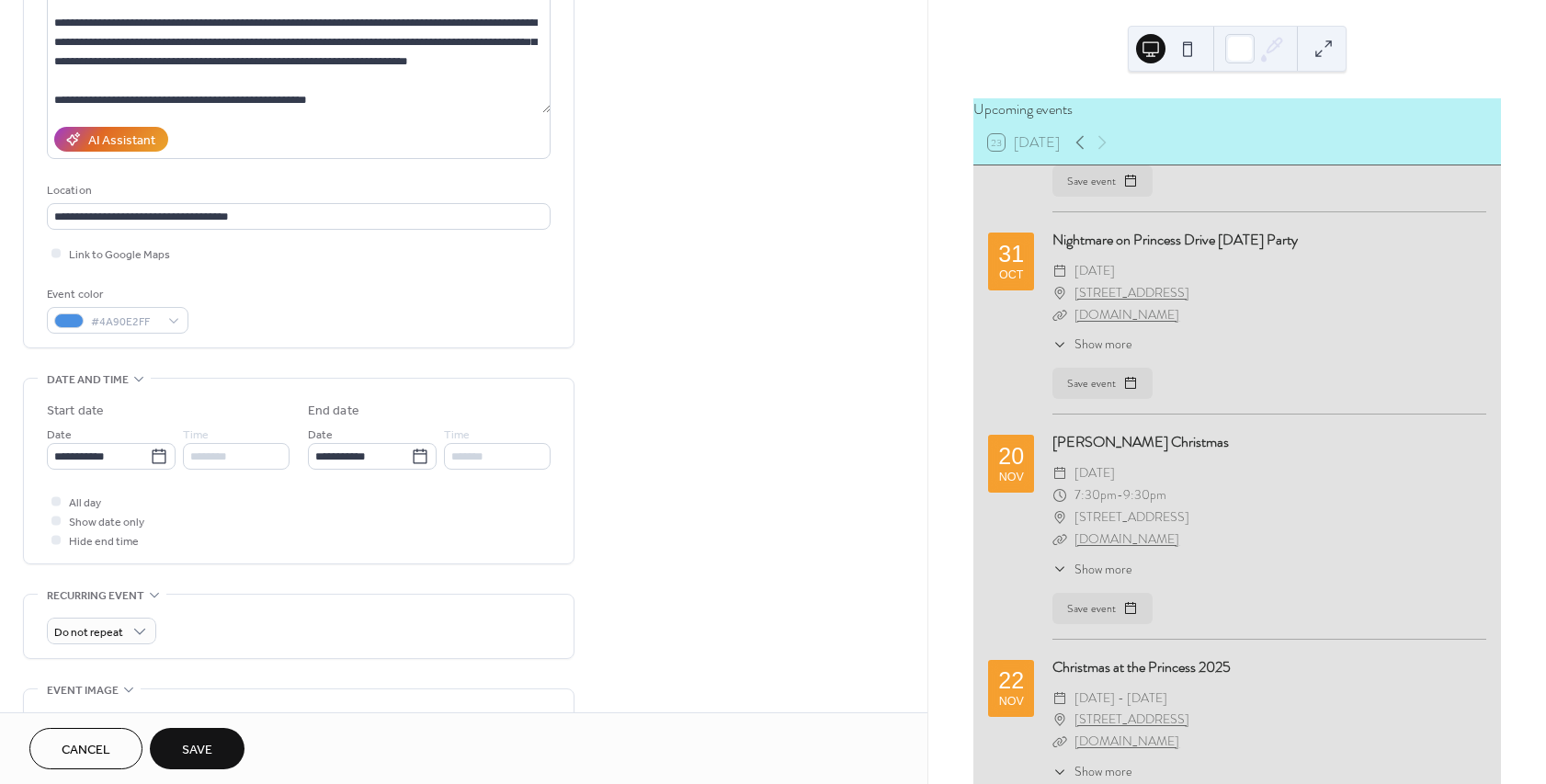 click on "All day Show date only Hide end time" at bounding box center [299, 520] 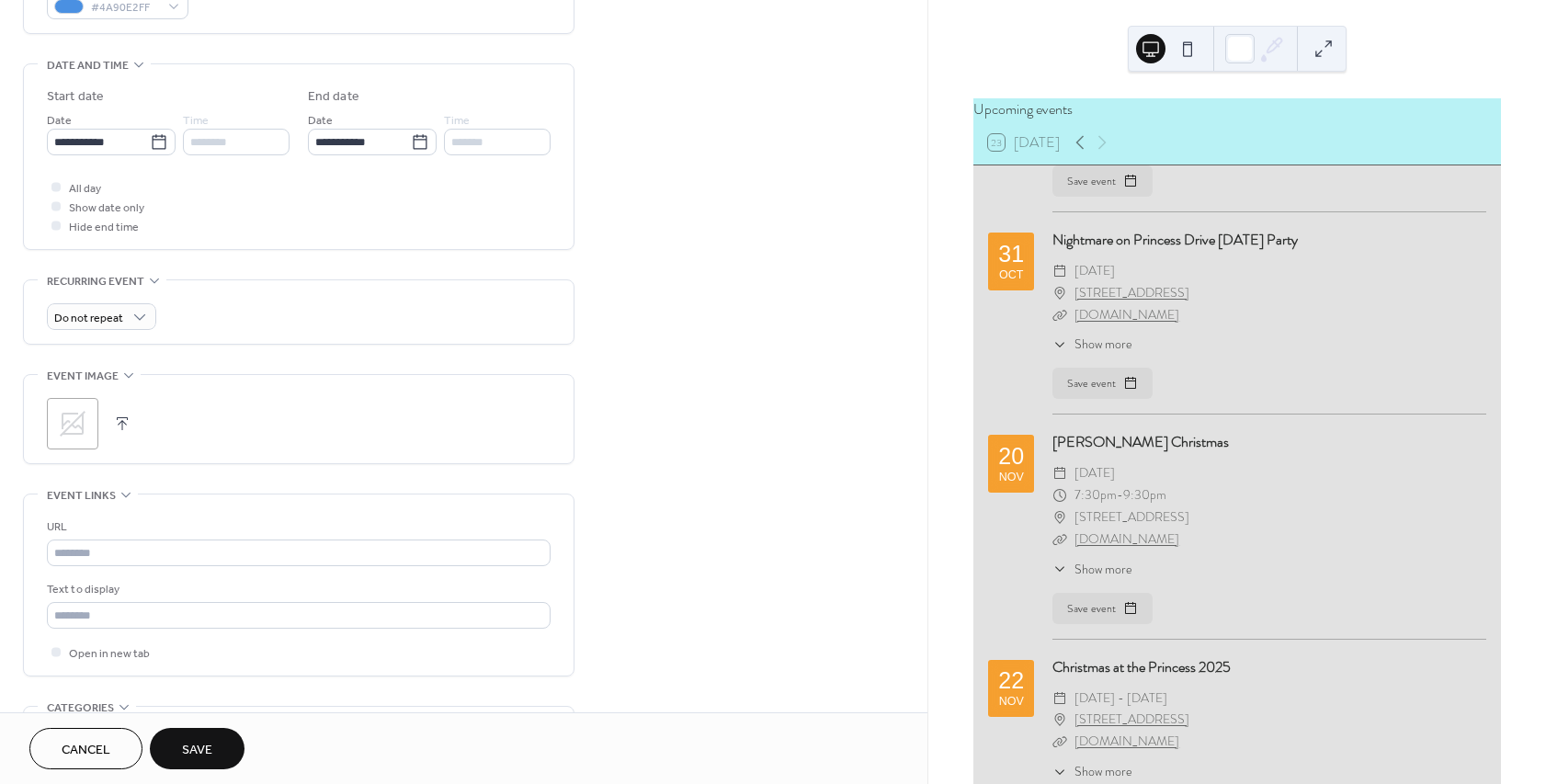 scroll, scrollTop: 551, scrollLeft: 0, axis: vertical 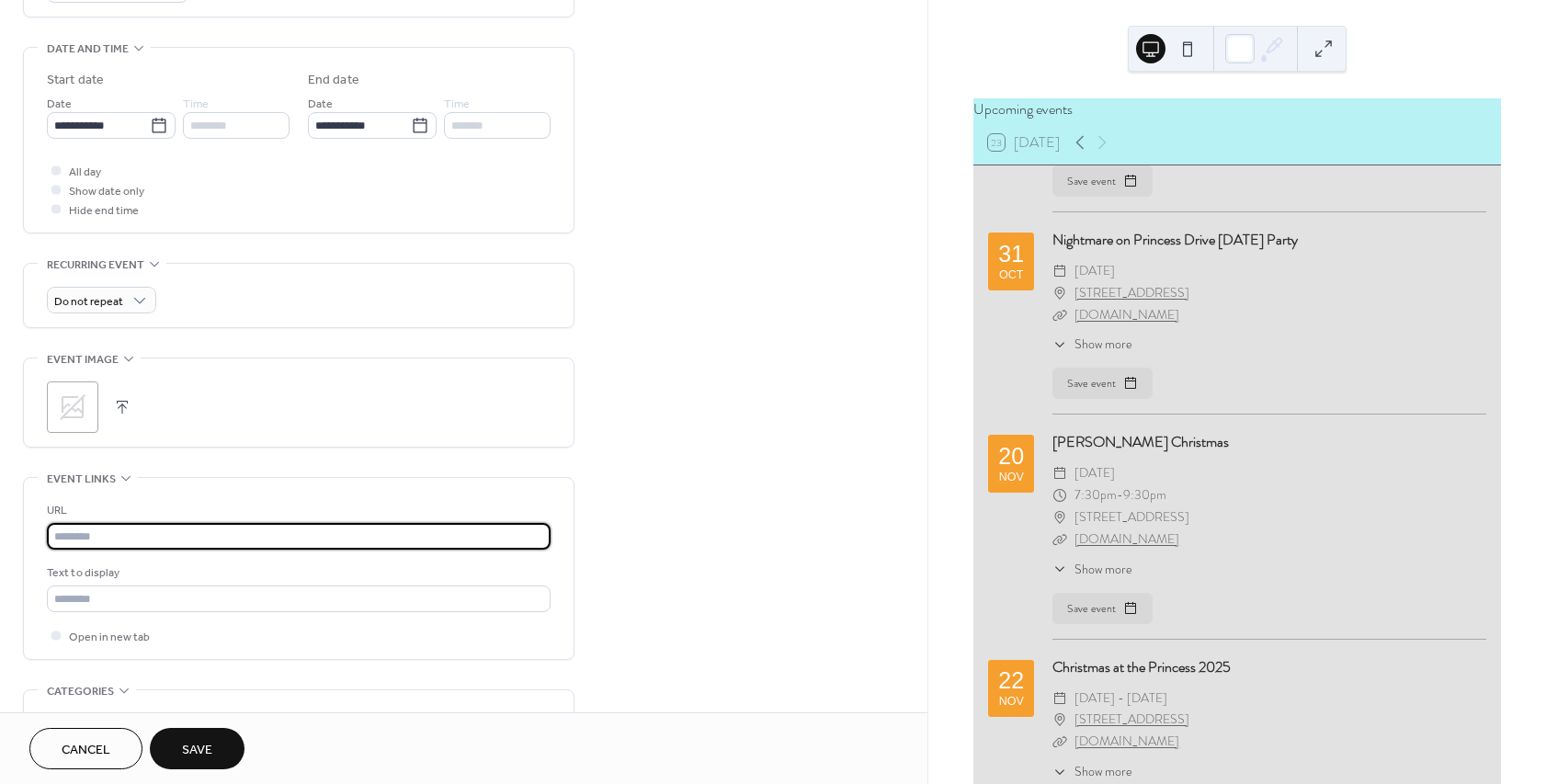 click at bounding box center [299, 536] 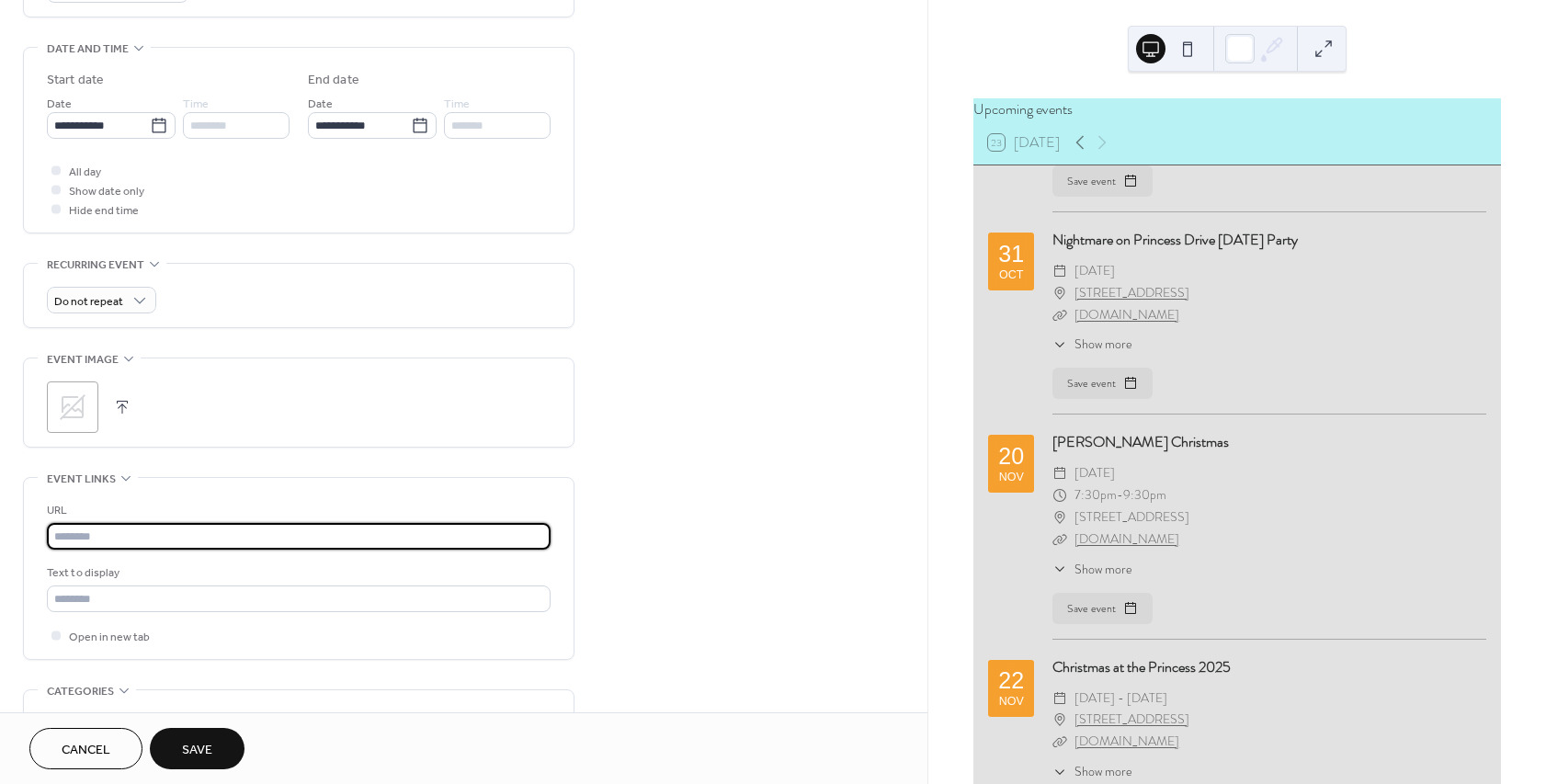 paste on "**********" 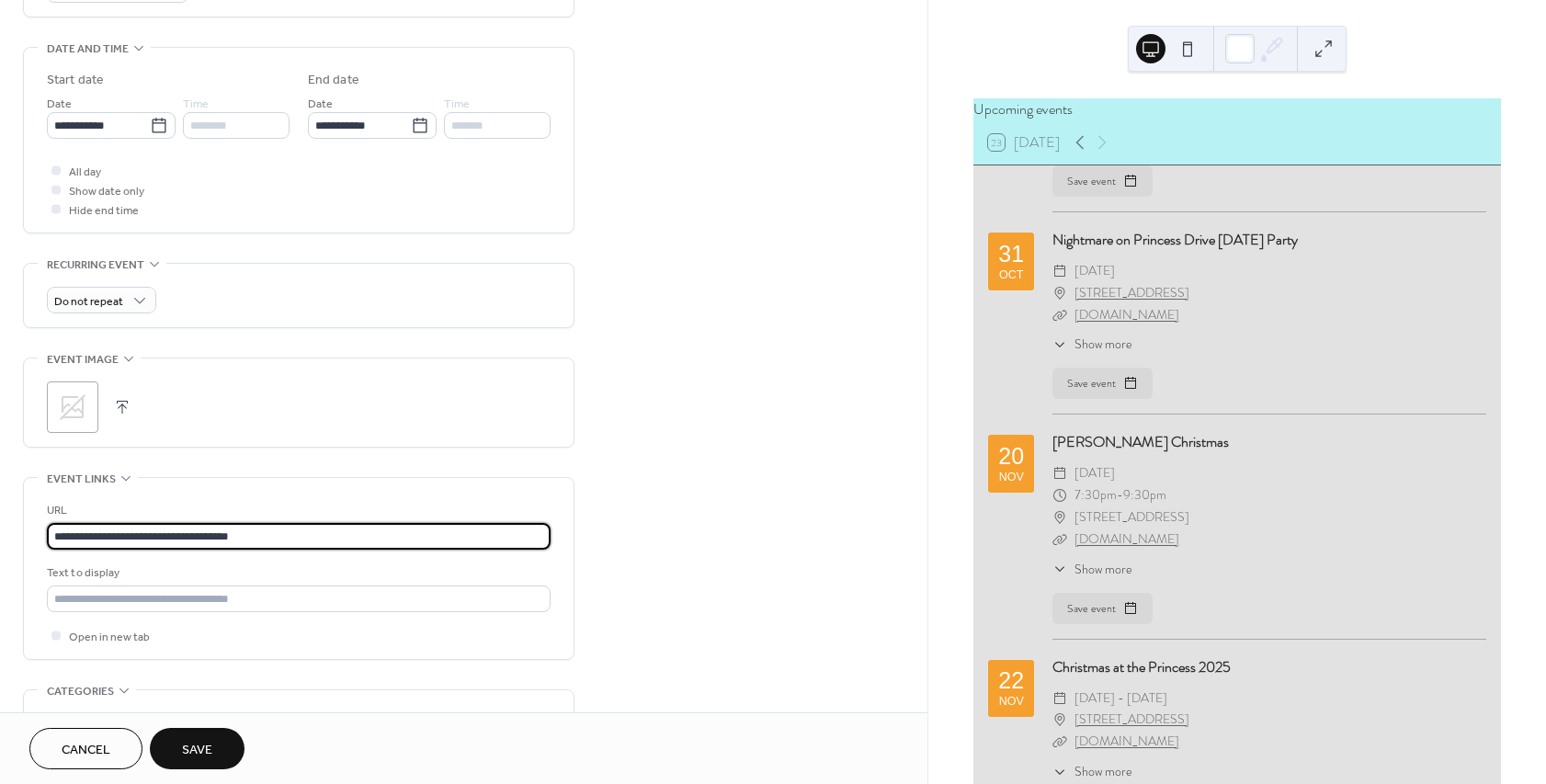 type on "**********" 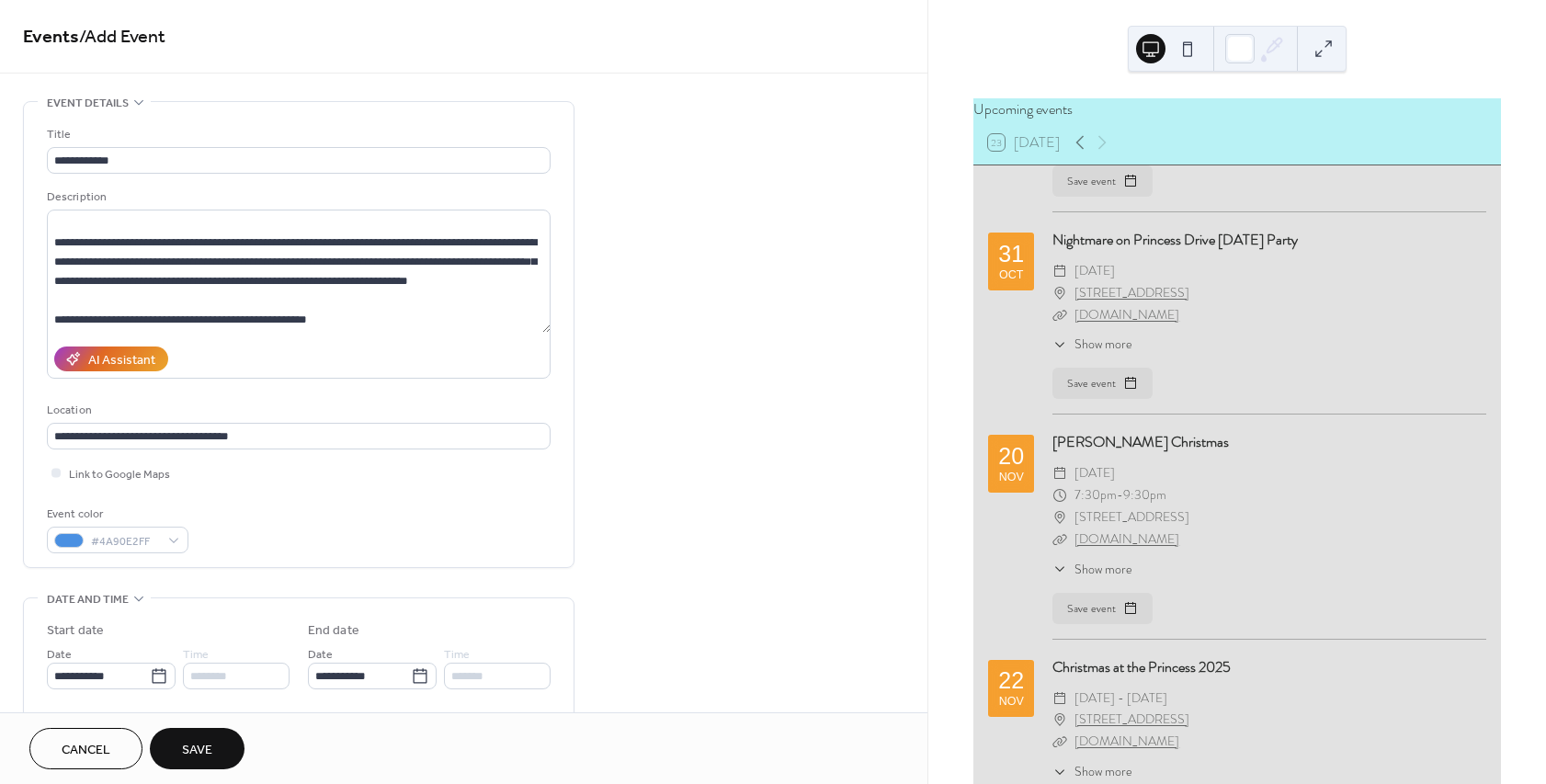 scroll, scrollTop: 0, scrollLeft: 0, axis: both 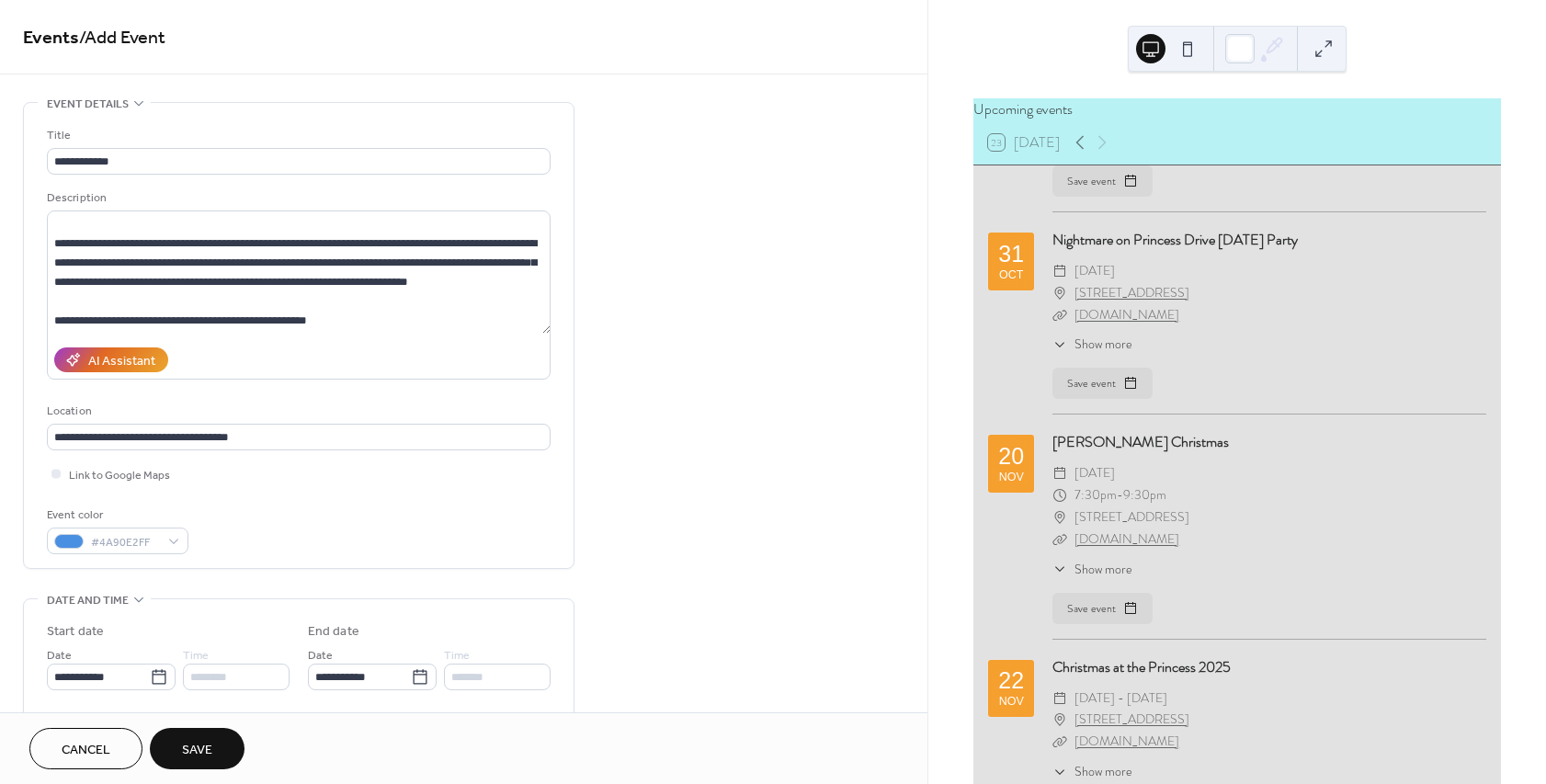 click on "Save" at bounding box center [197, 750] 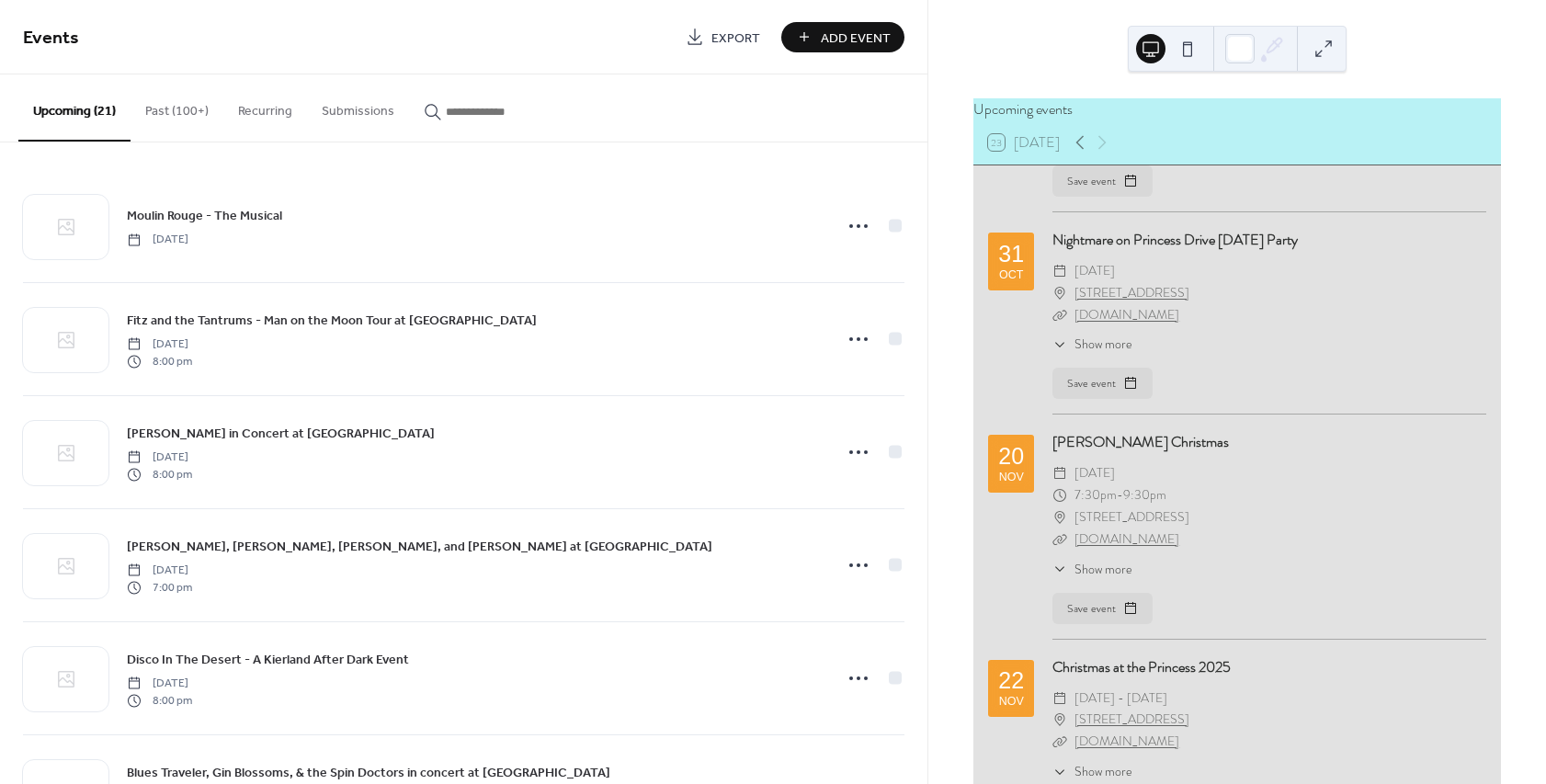 click on "Add Event" at bounding box center [856, 38] 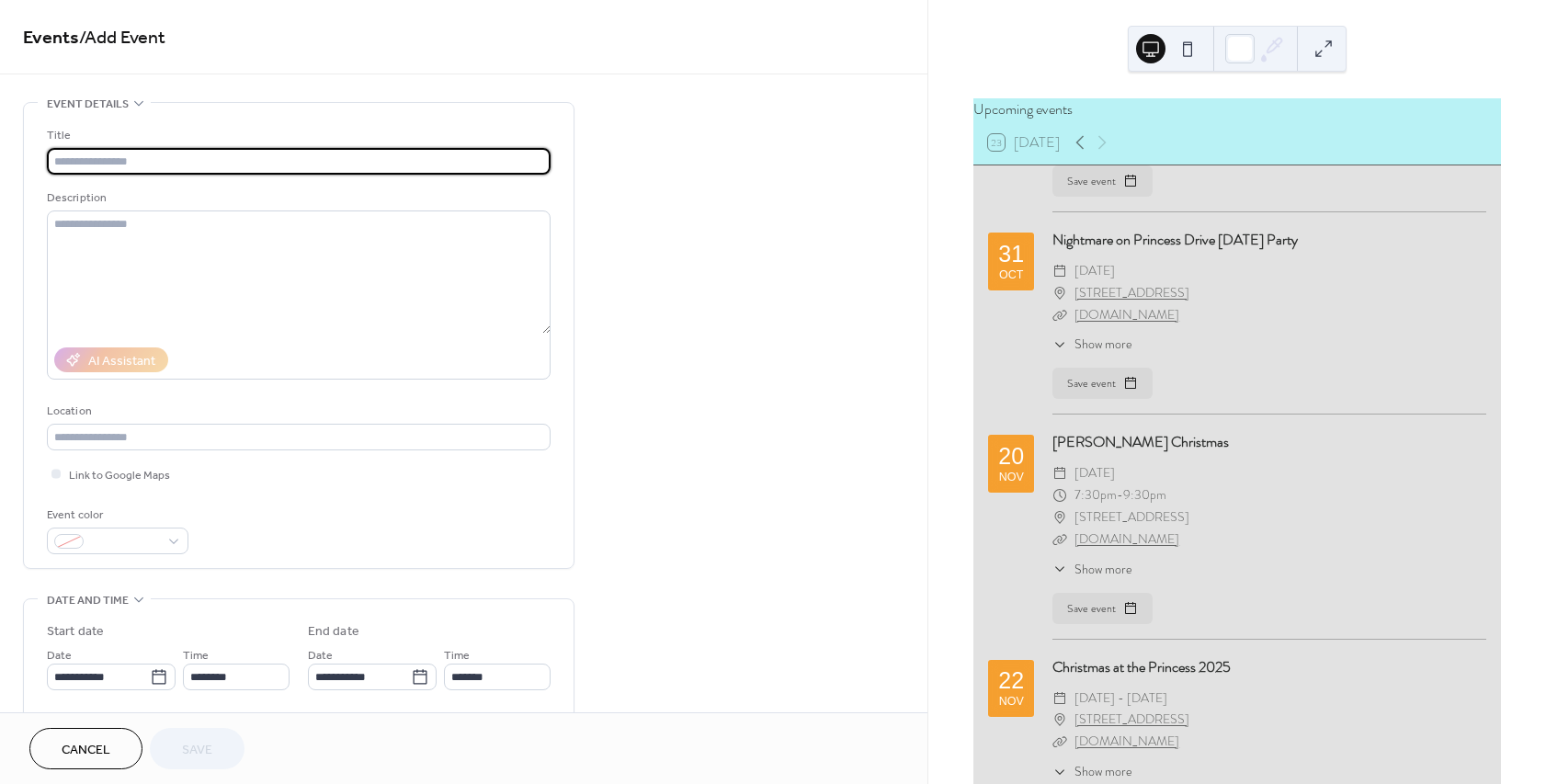 click at bounding box center (299, 161) 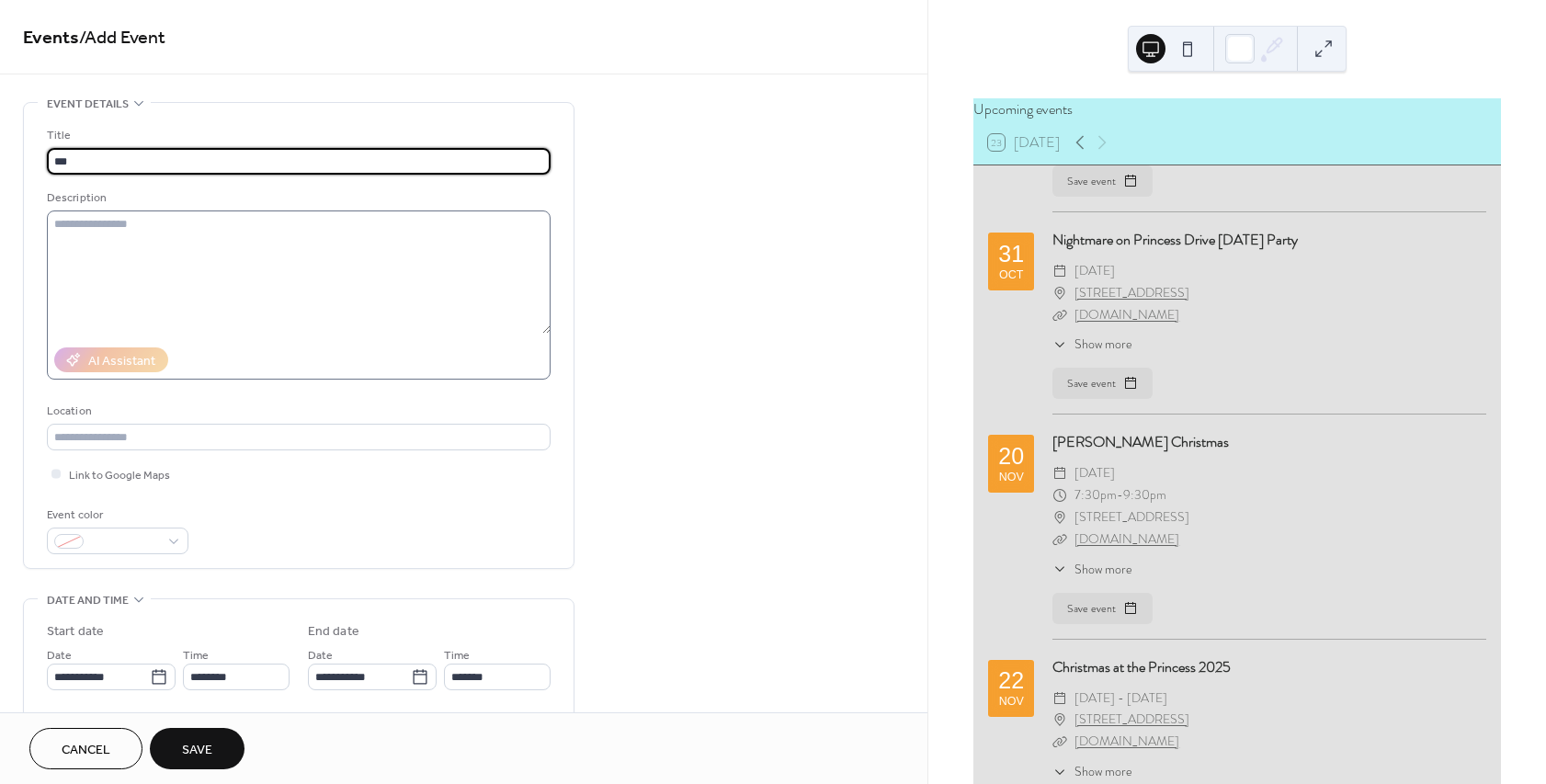 type on "***" 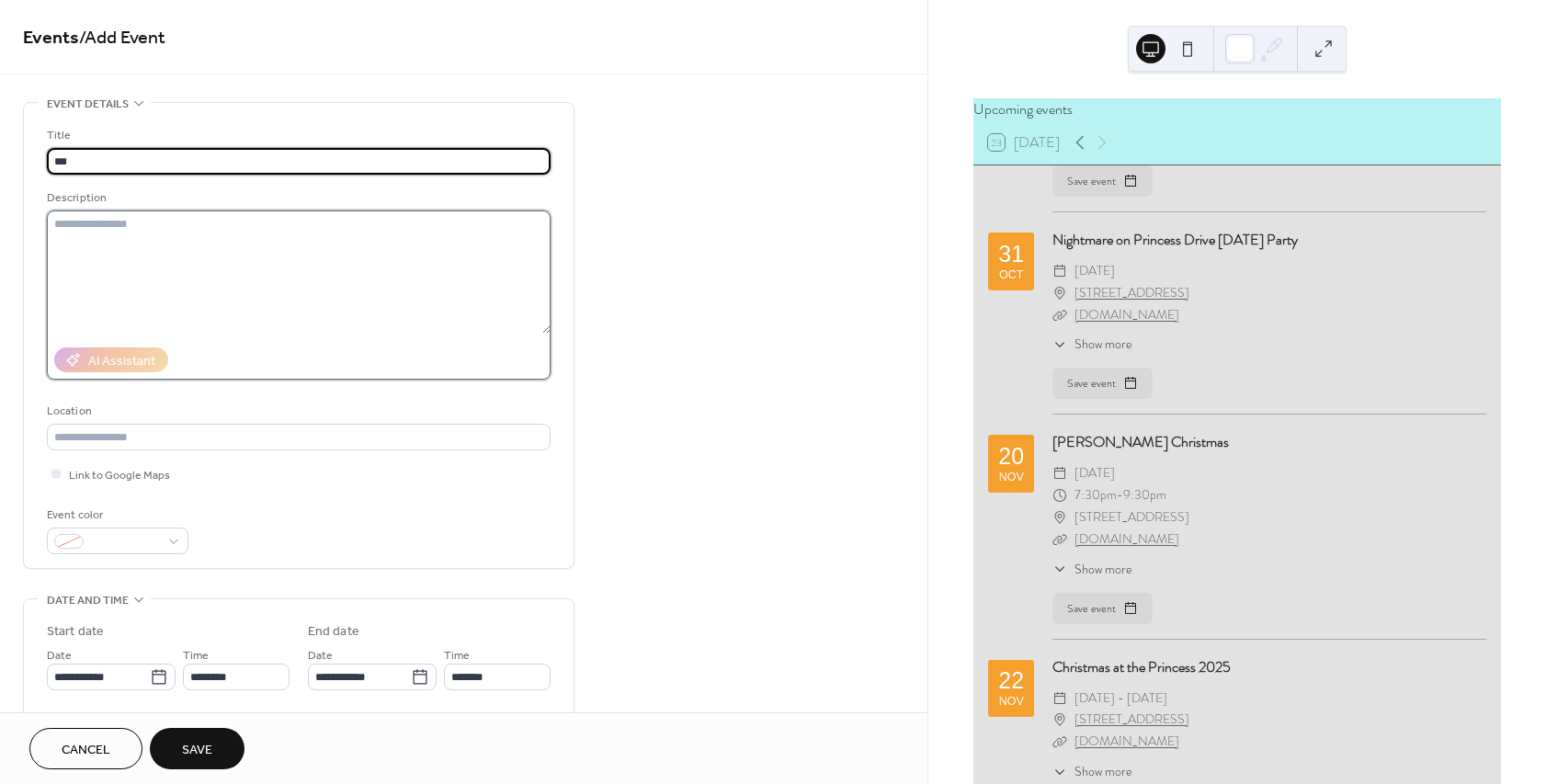 click at bounding box center [299, 272] 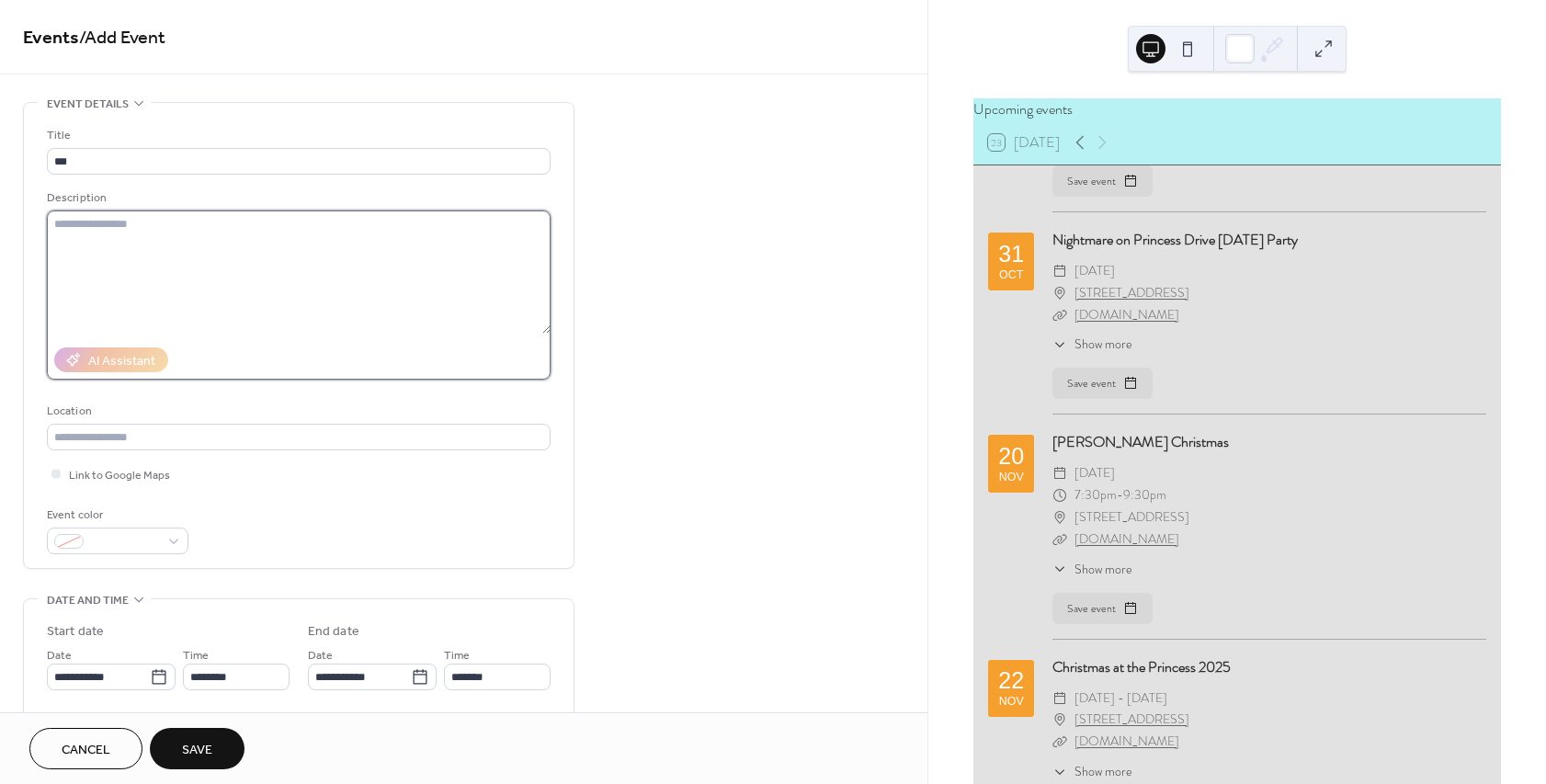 click at bounding box center [299, 272] 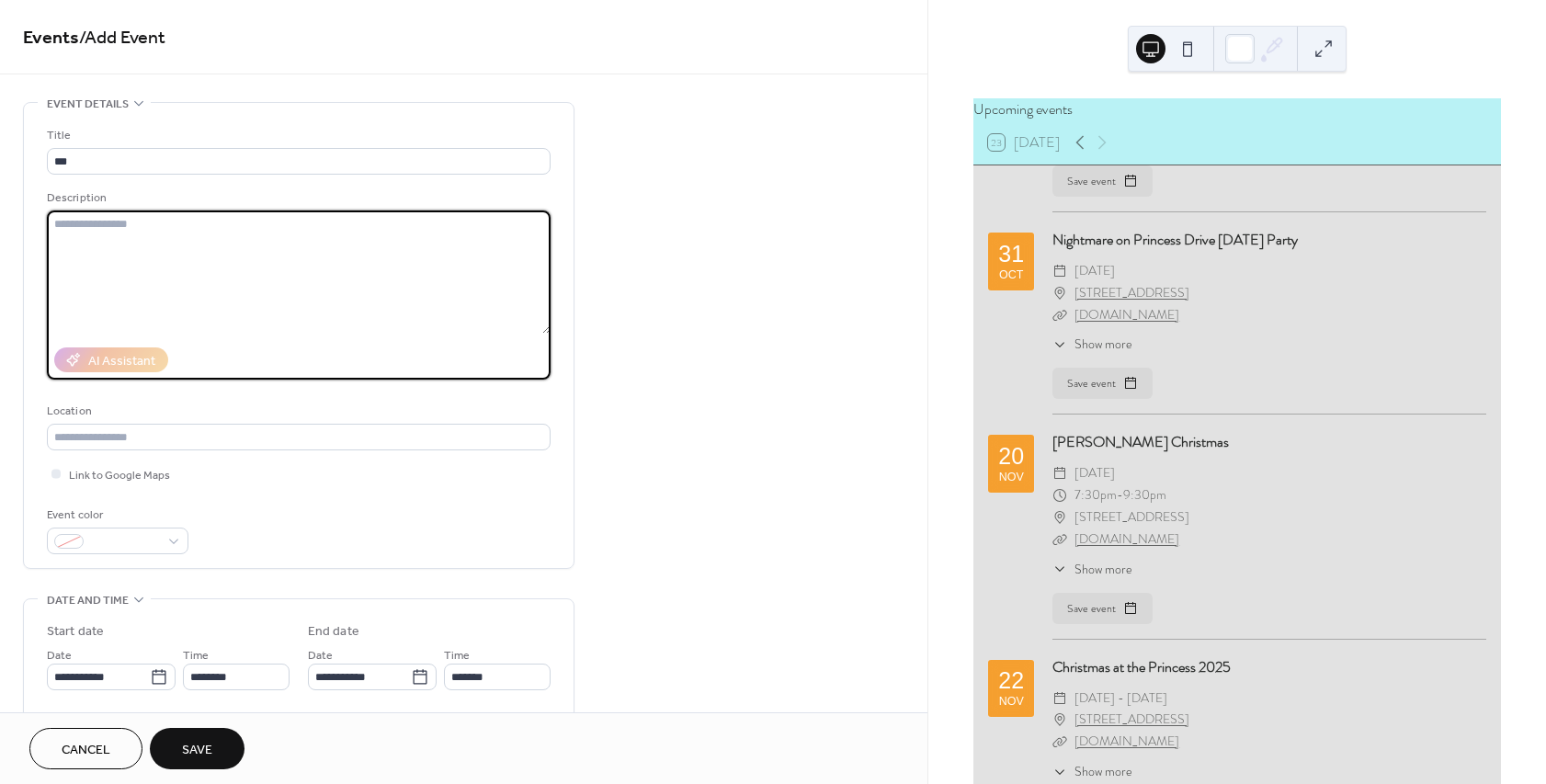 paste on "**********" 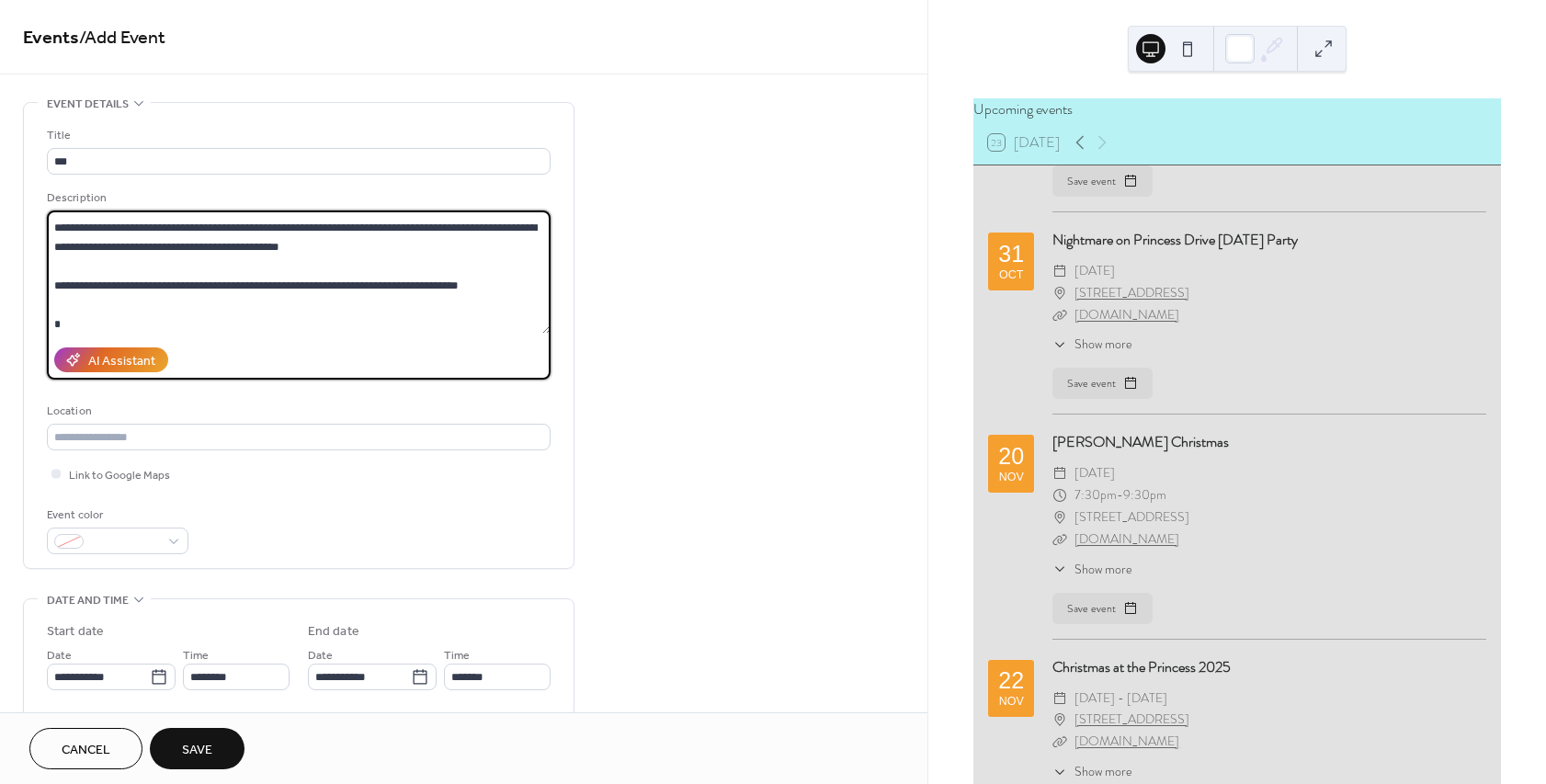 scroll, scrollTop: 190, scrollLeft: 0, axis: vertical 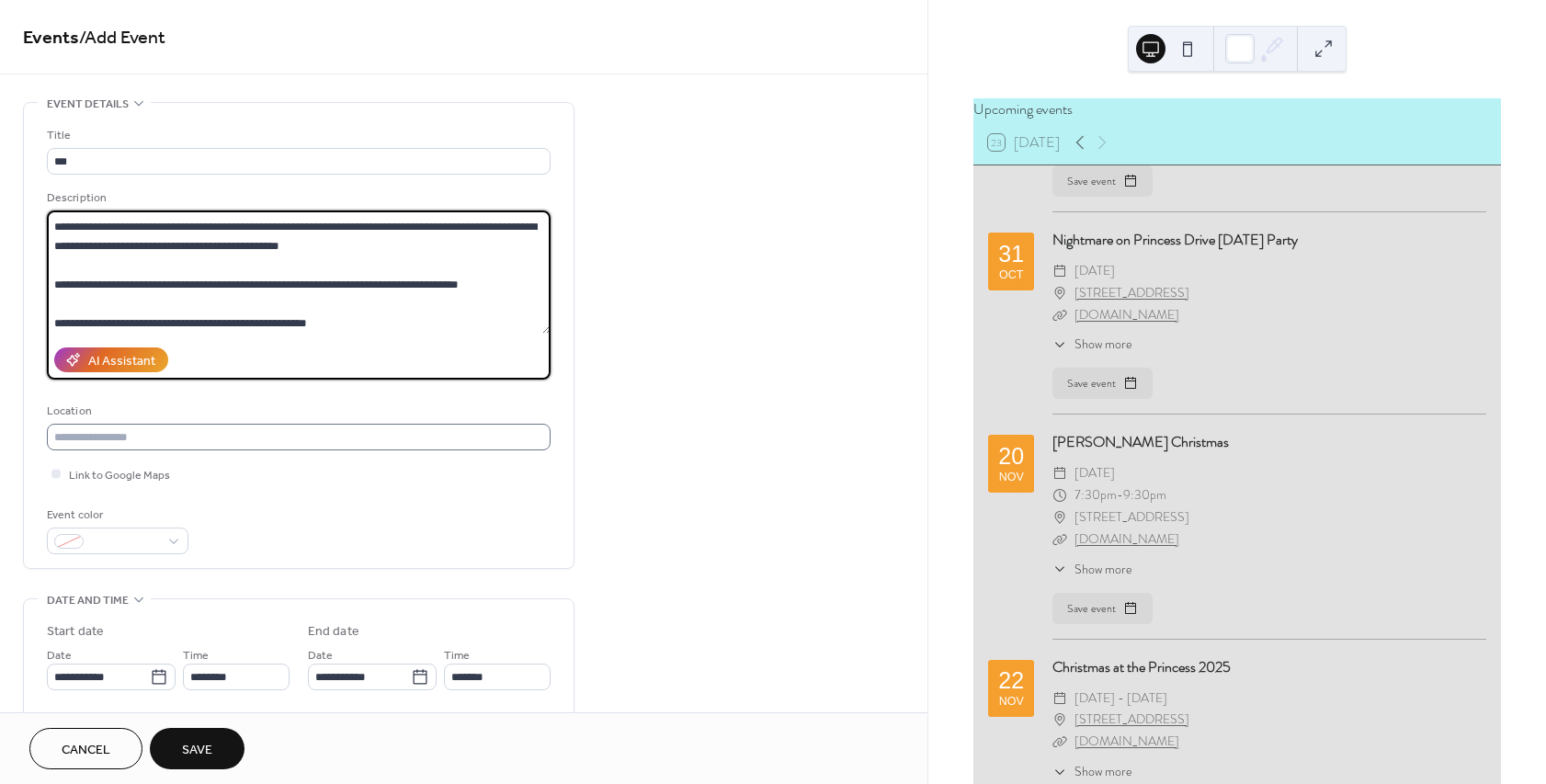 type on "**********" 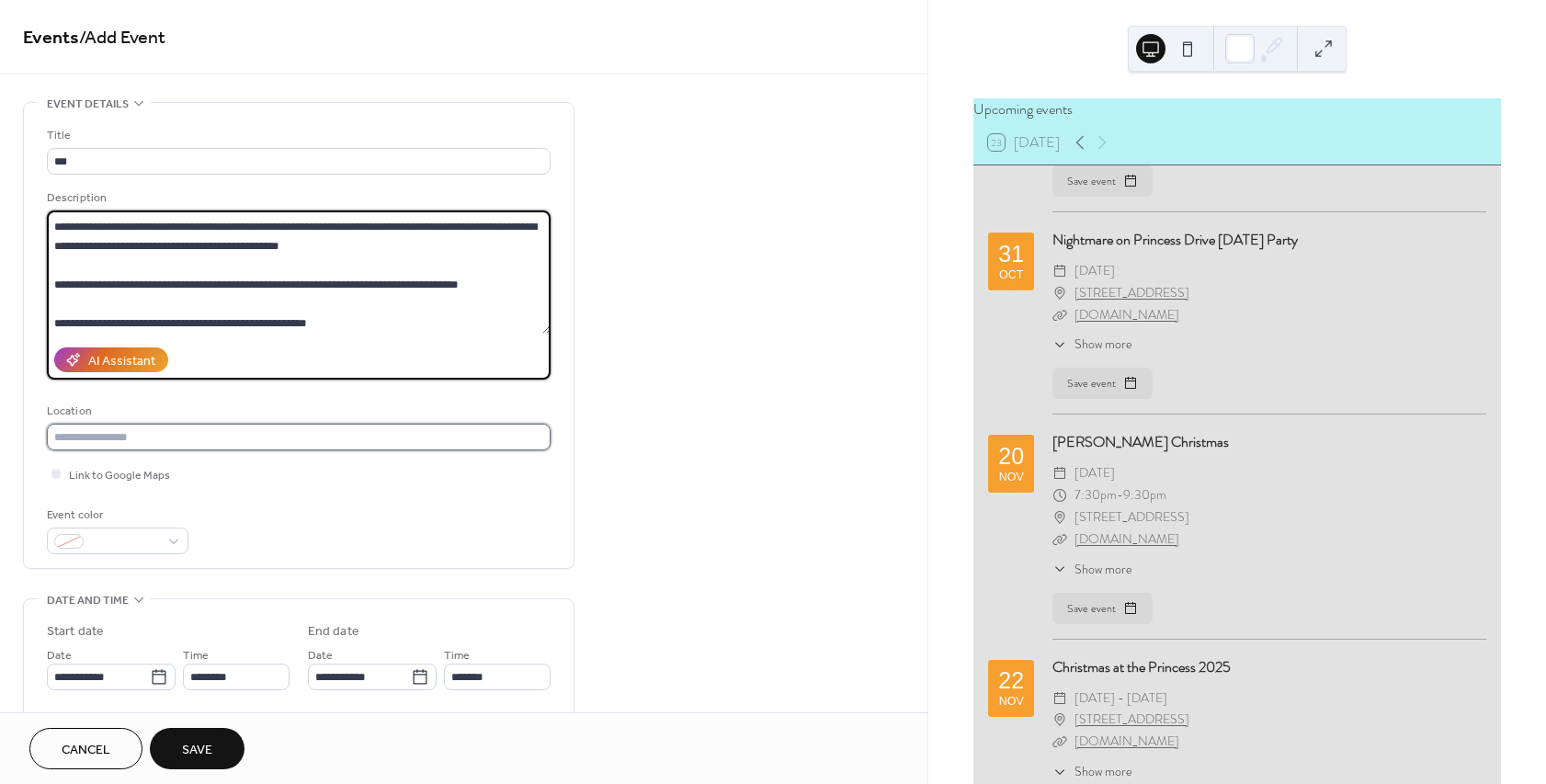 click at bounding box center [299, 437] 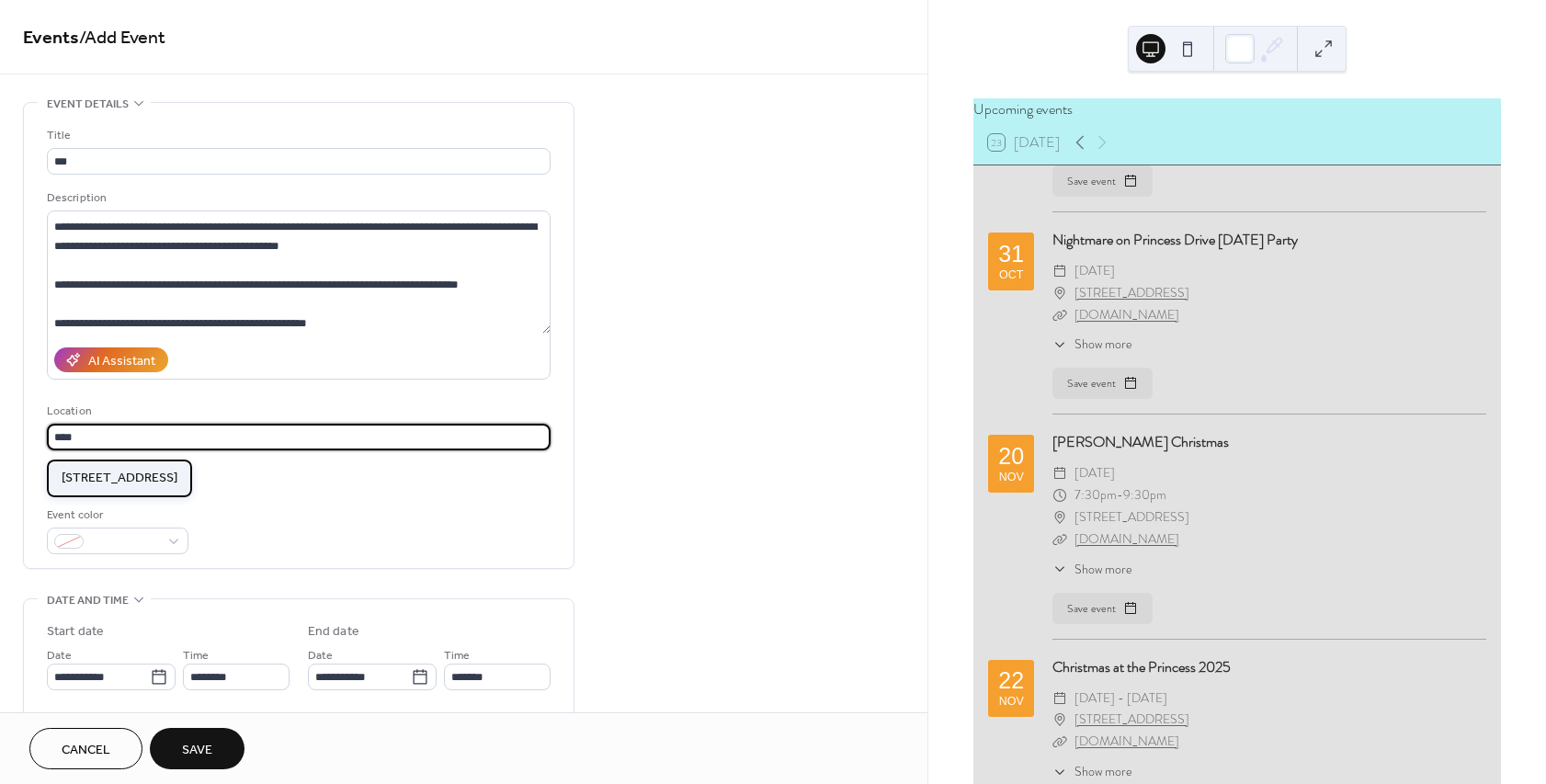 click on "[STREET_ADDRESS]" at bounding box center (119, 478) 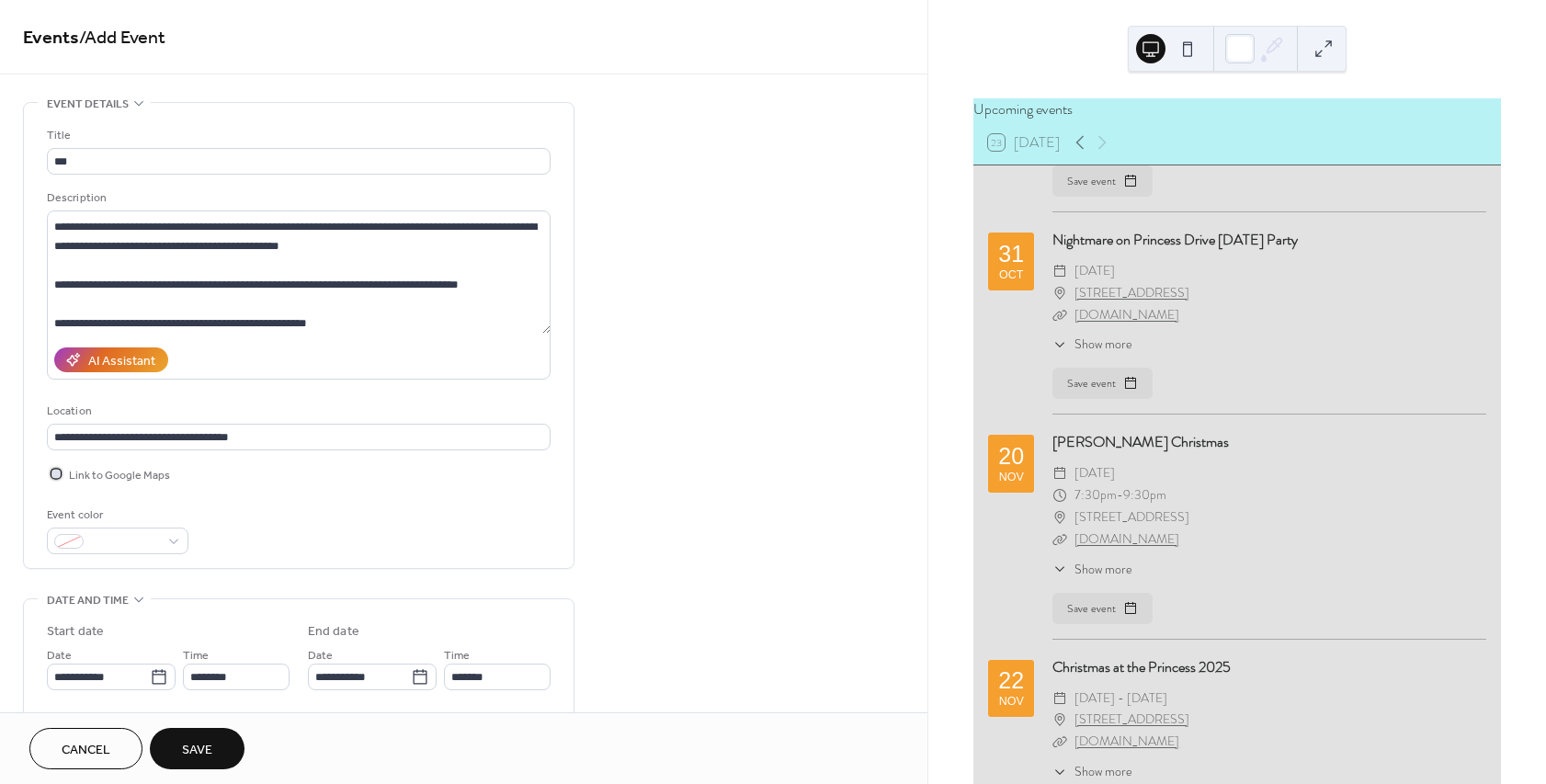 click on "Link to Google Maps" at bounding box center (119, 475) 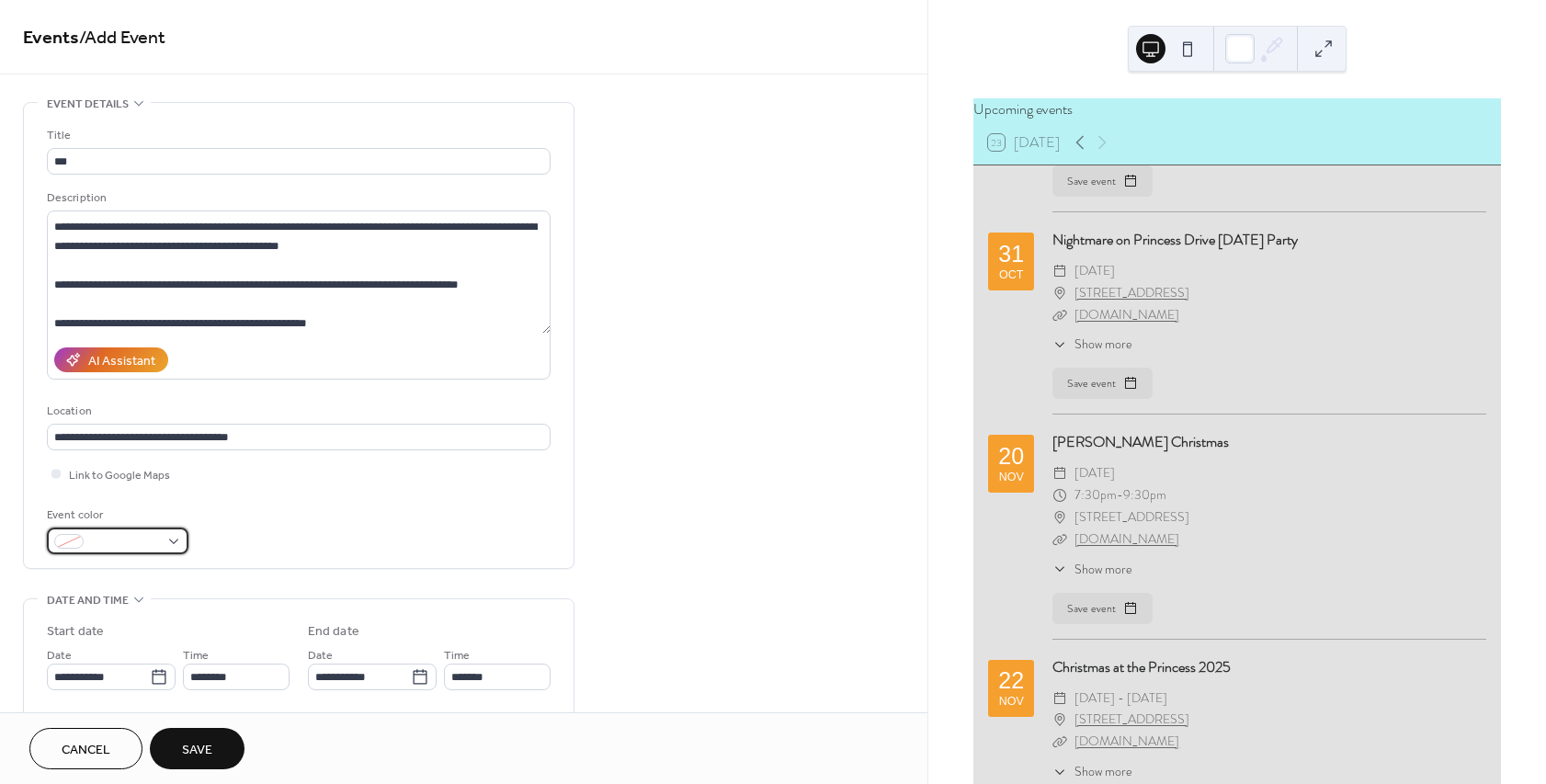 click at bounding box center [118, 540] 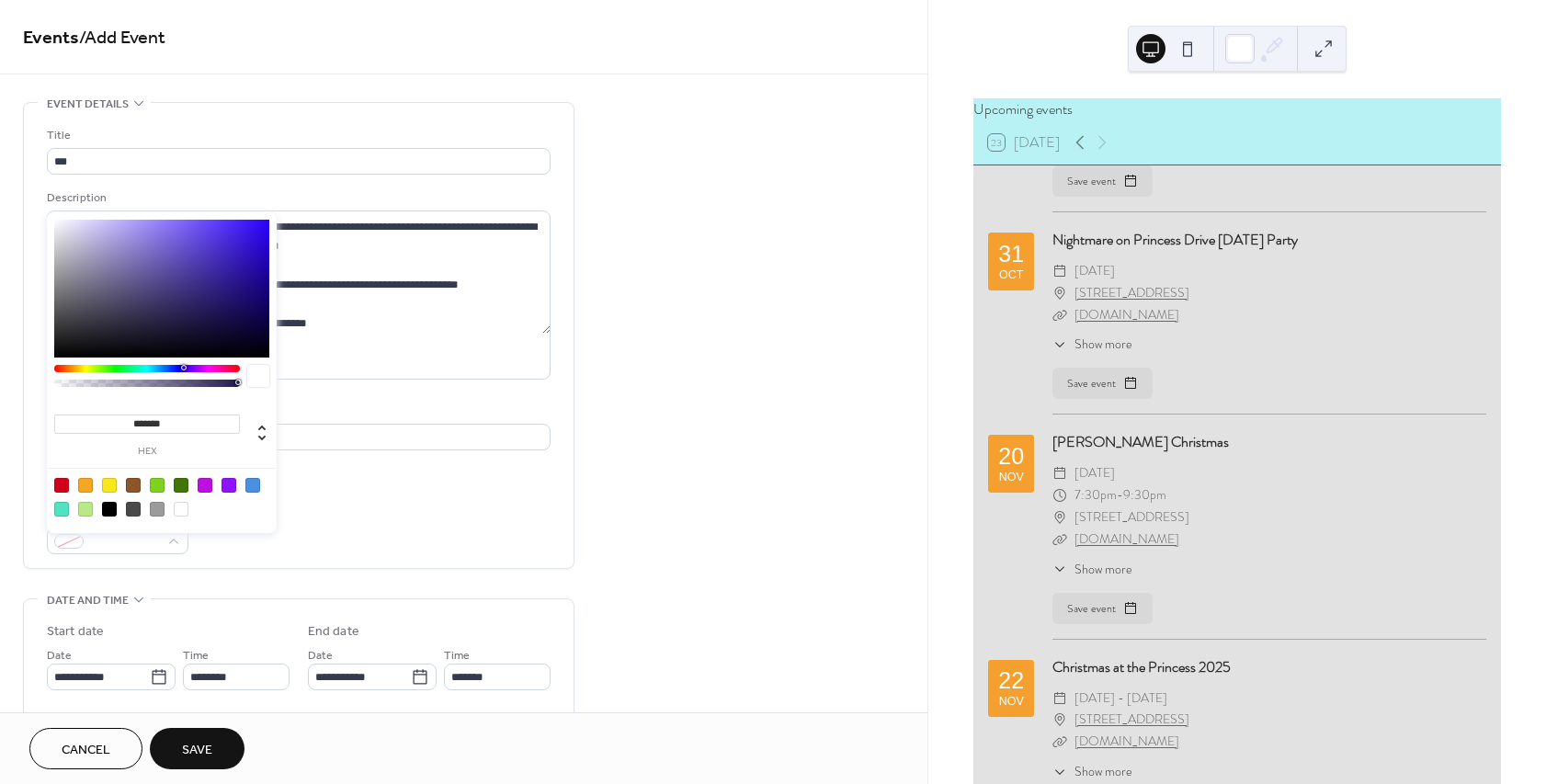 click at bounding box center (253, 485) 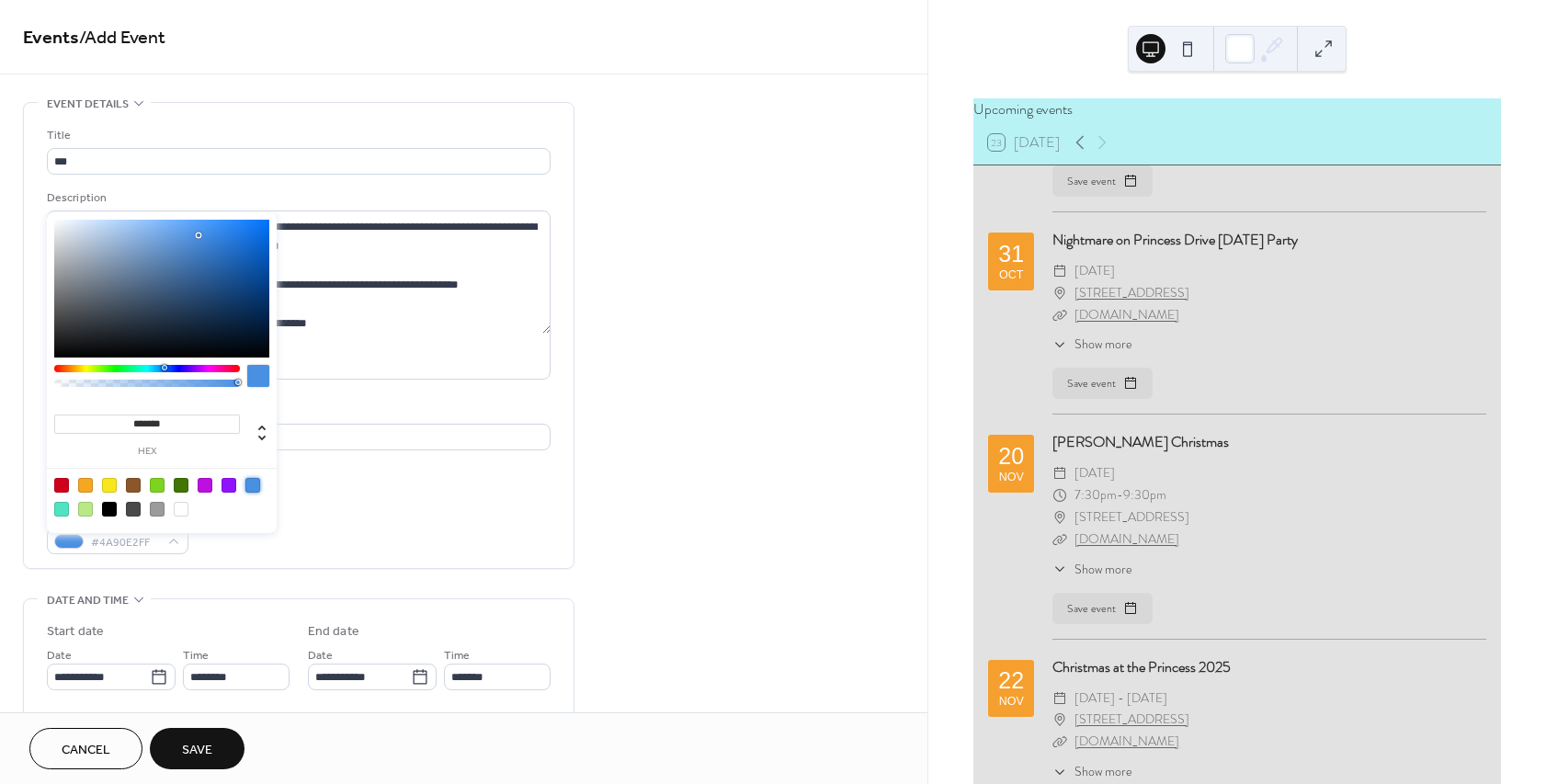 click on "Link to Google Maps" at bounding box center [299, 473] 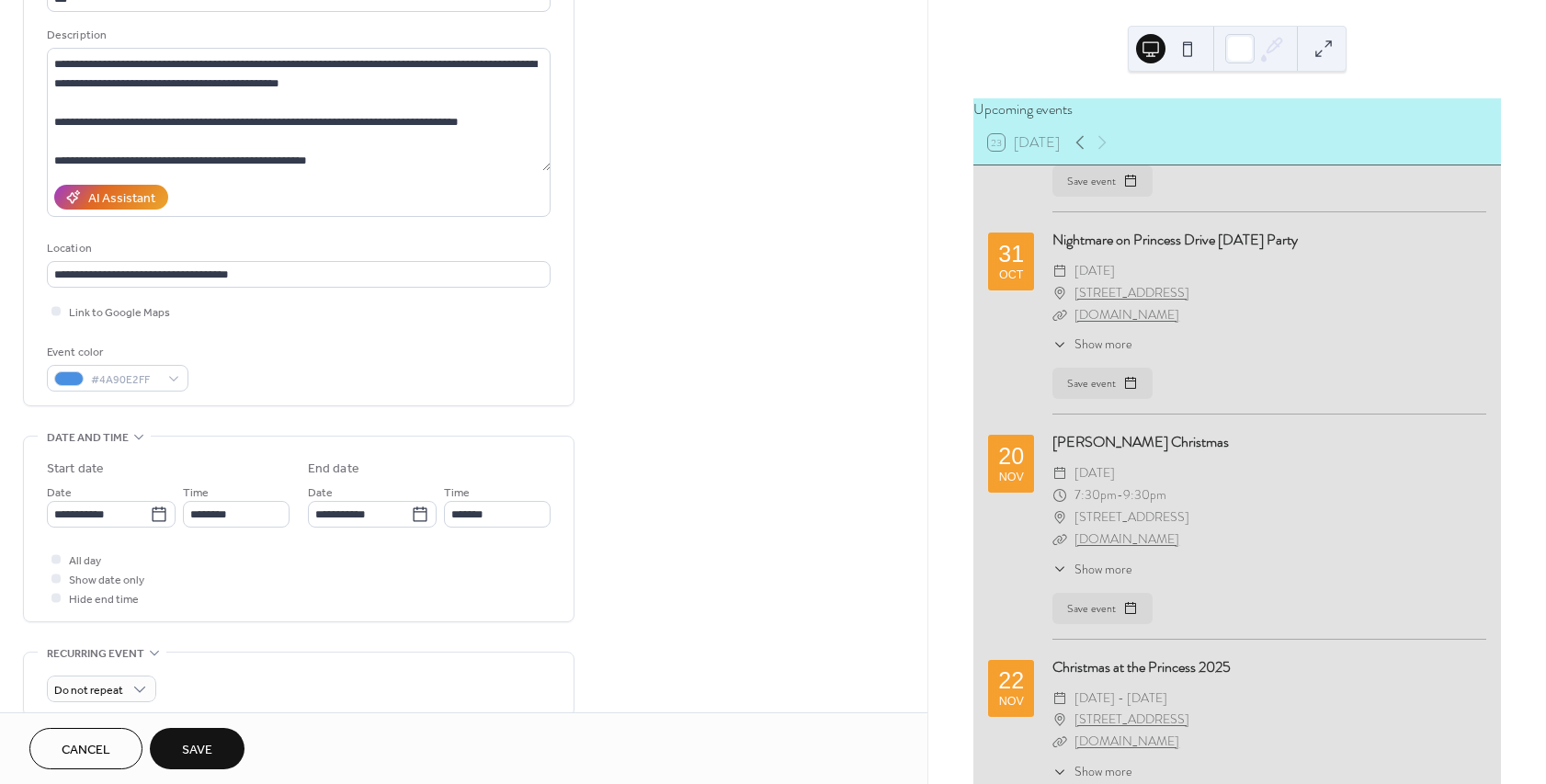 scroll, scrollTop: 165, scrollLeft: 0, axis: vertical 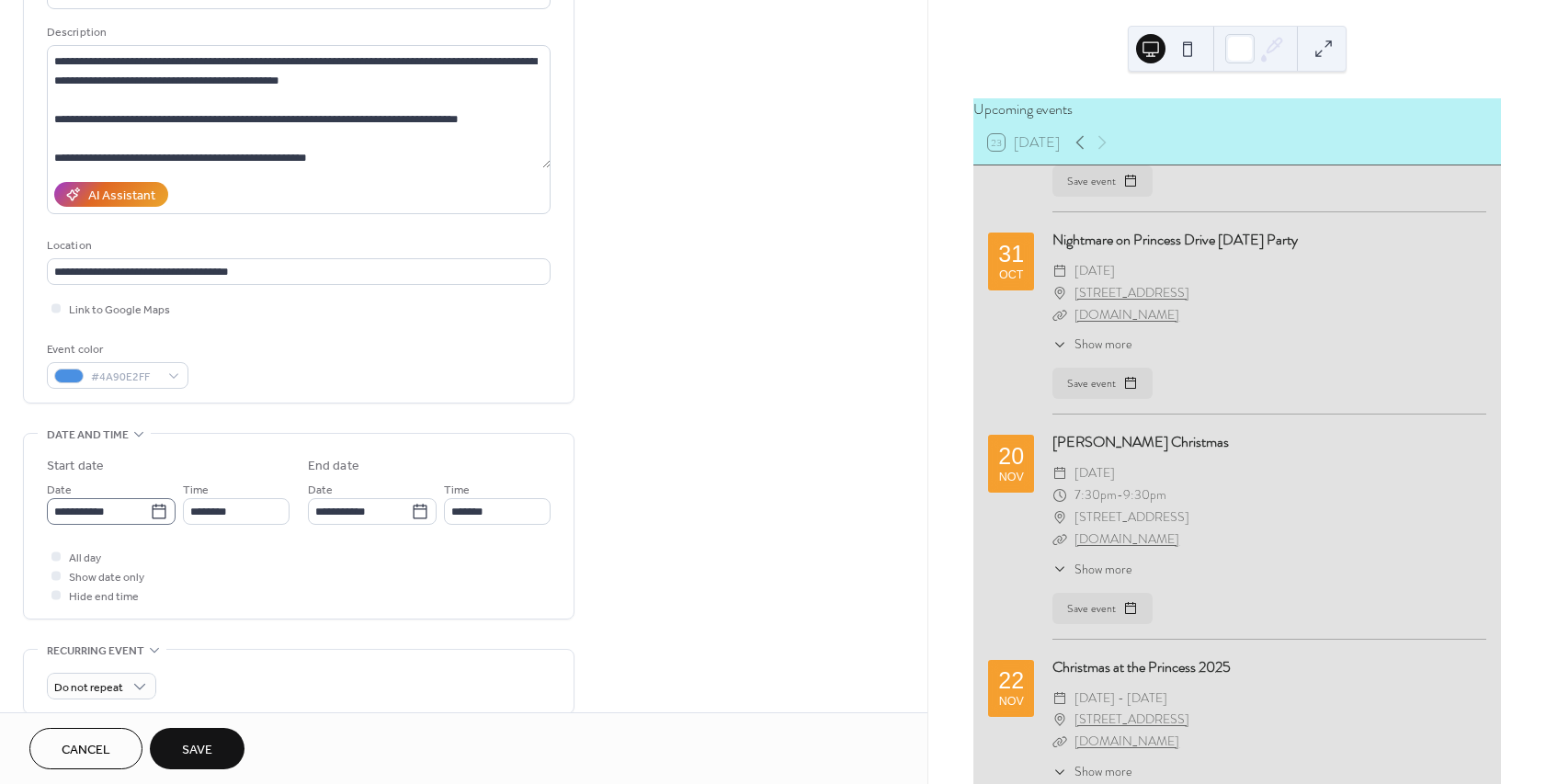 click 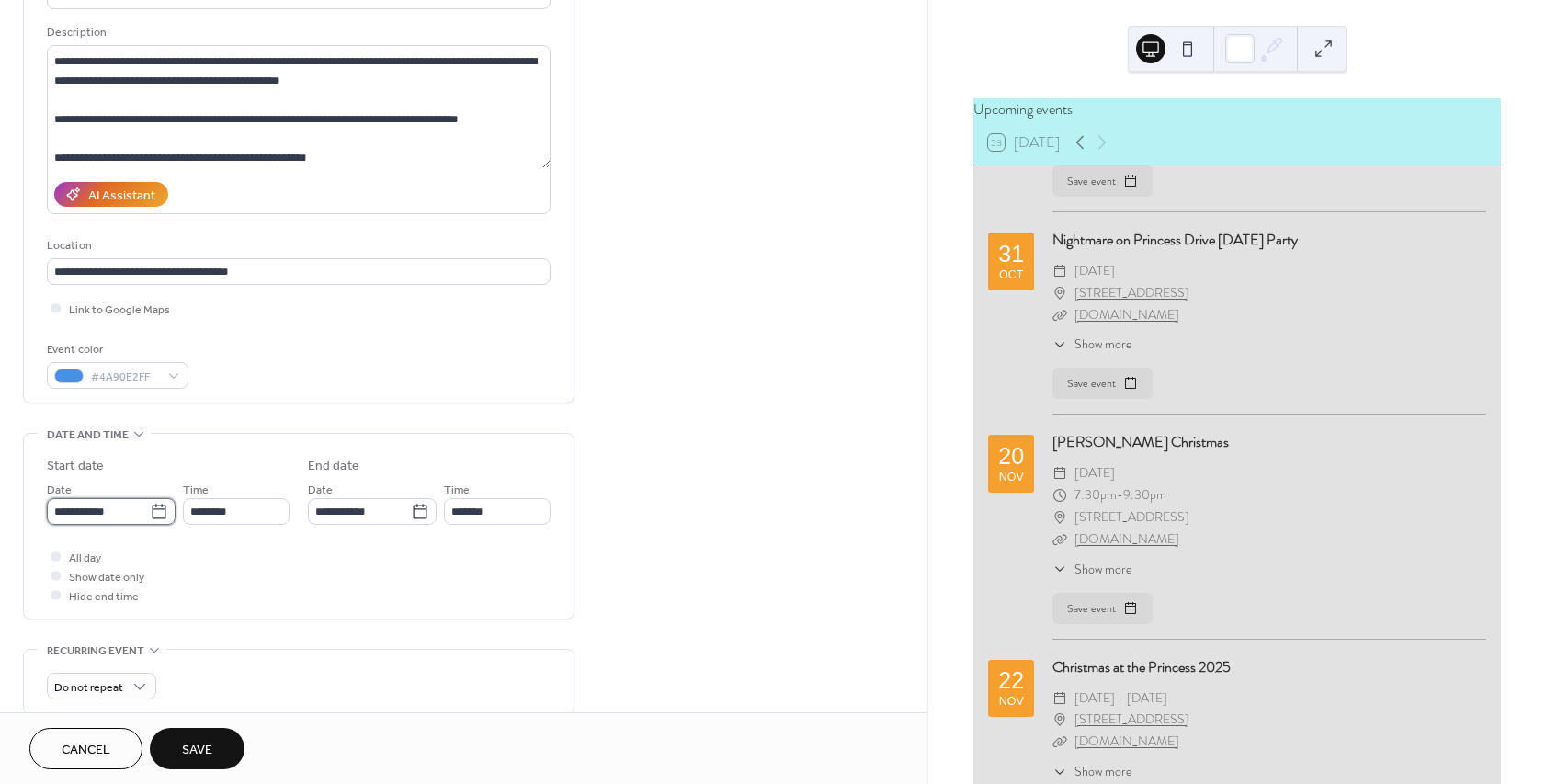 click on "**********" at bounding box center (98, 511) 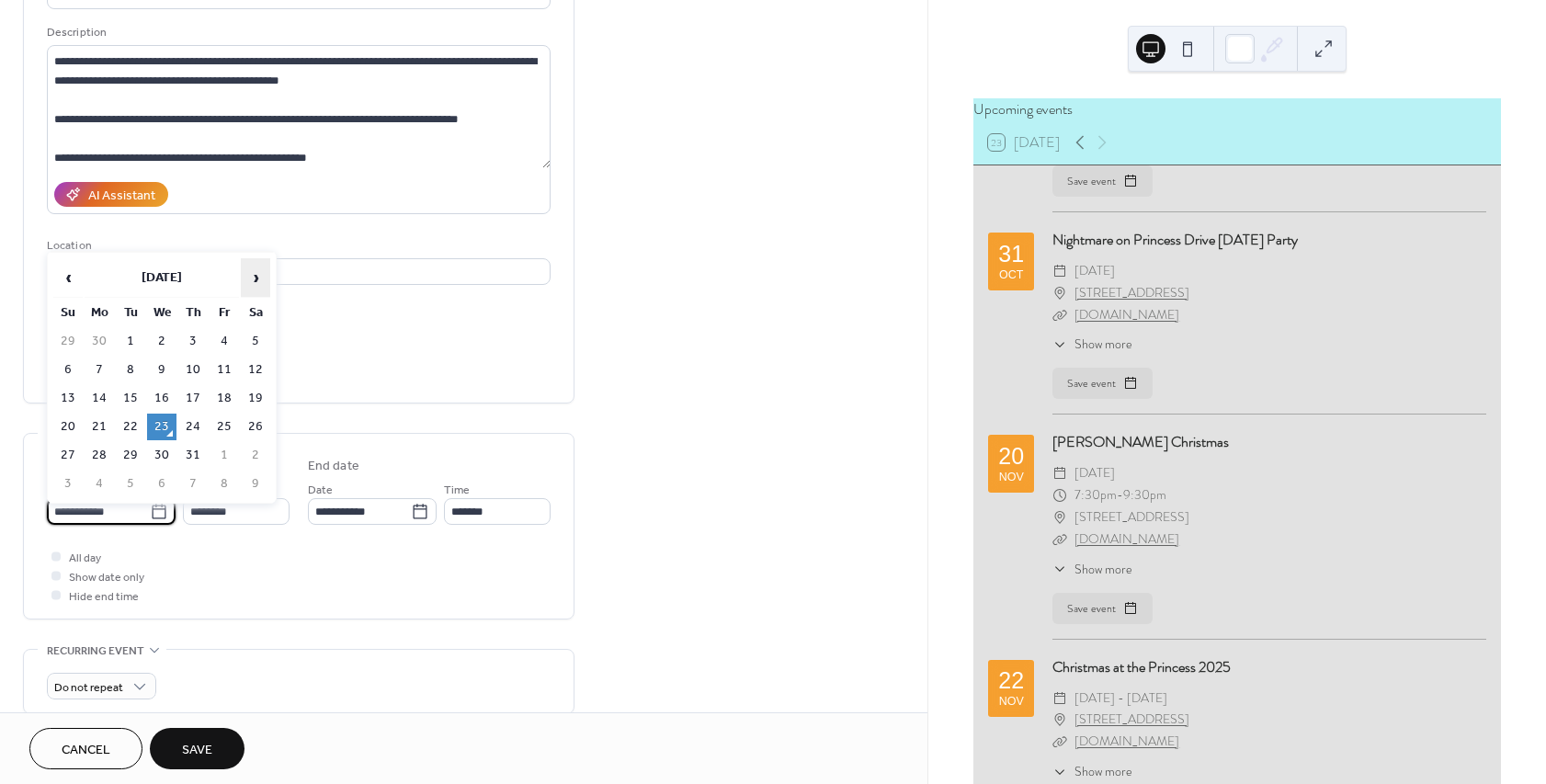 click on "›" at bounding box center [256, 278] 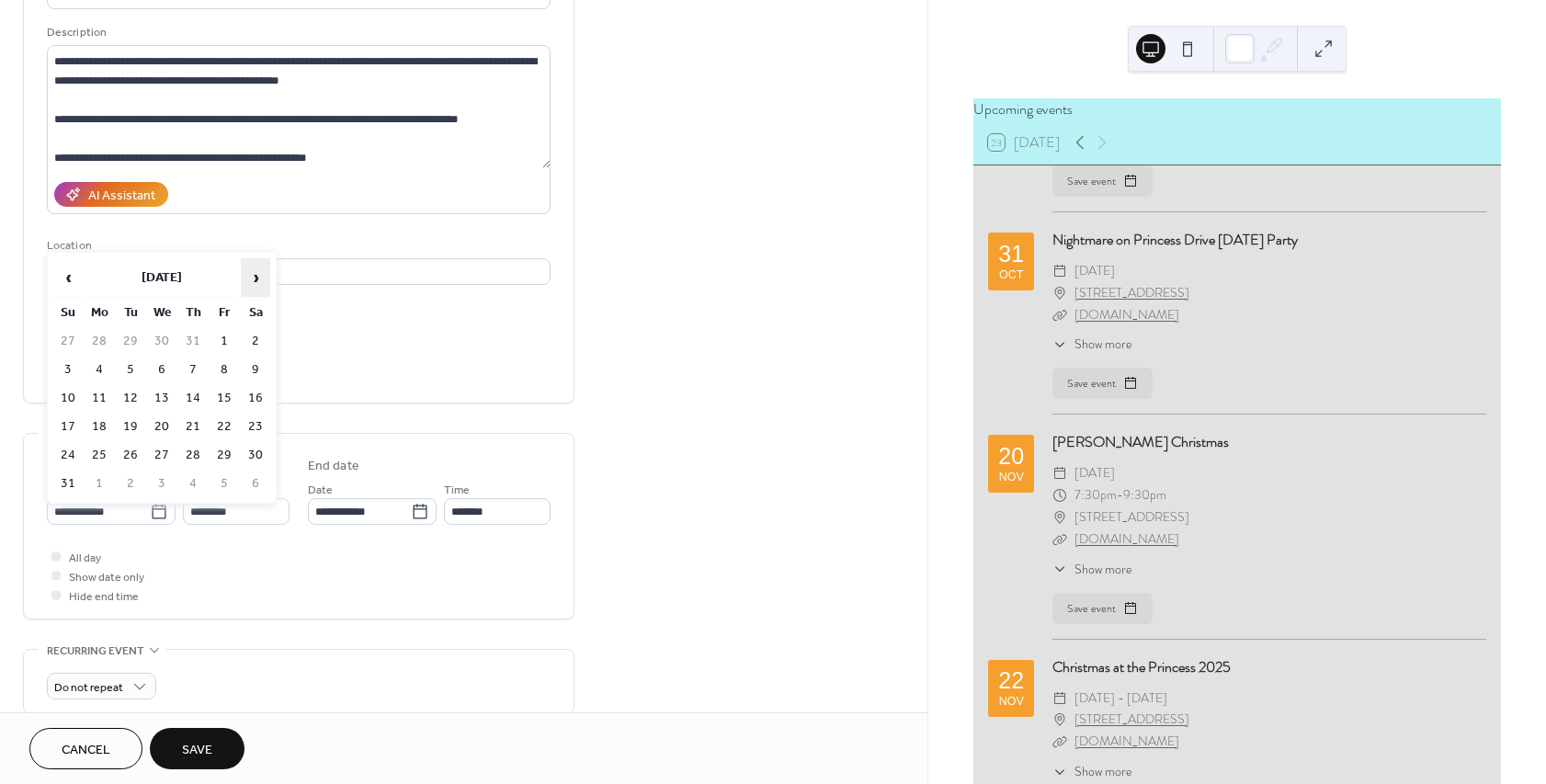 click on "›" at bounding box center (256, 278) 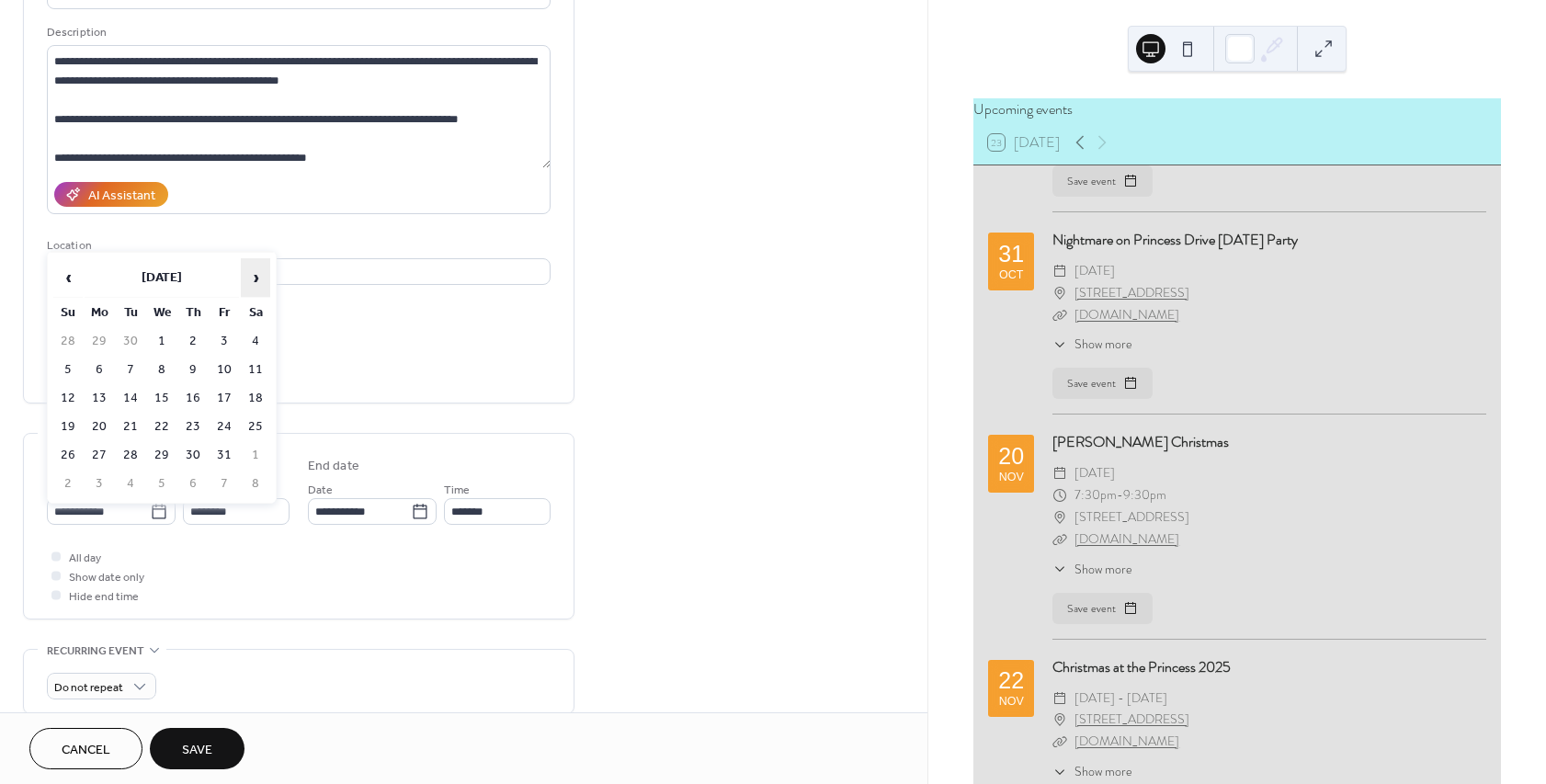click on "›" at bounding box center (256, 278) 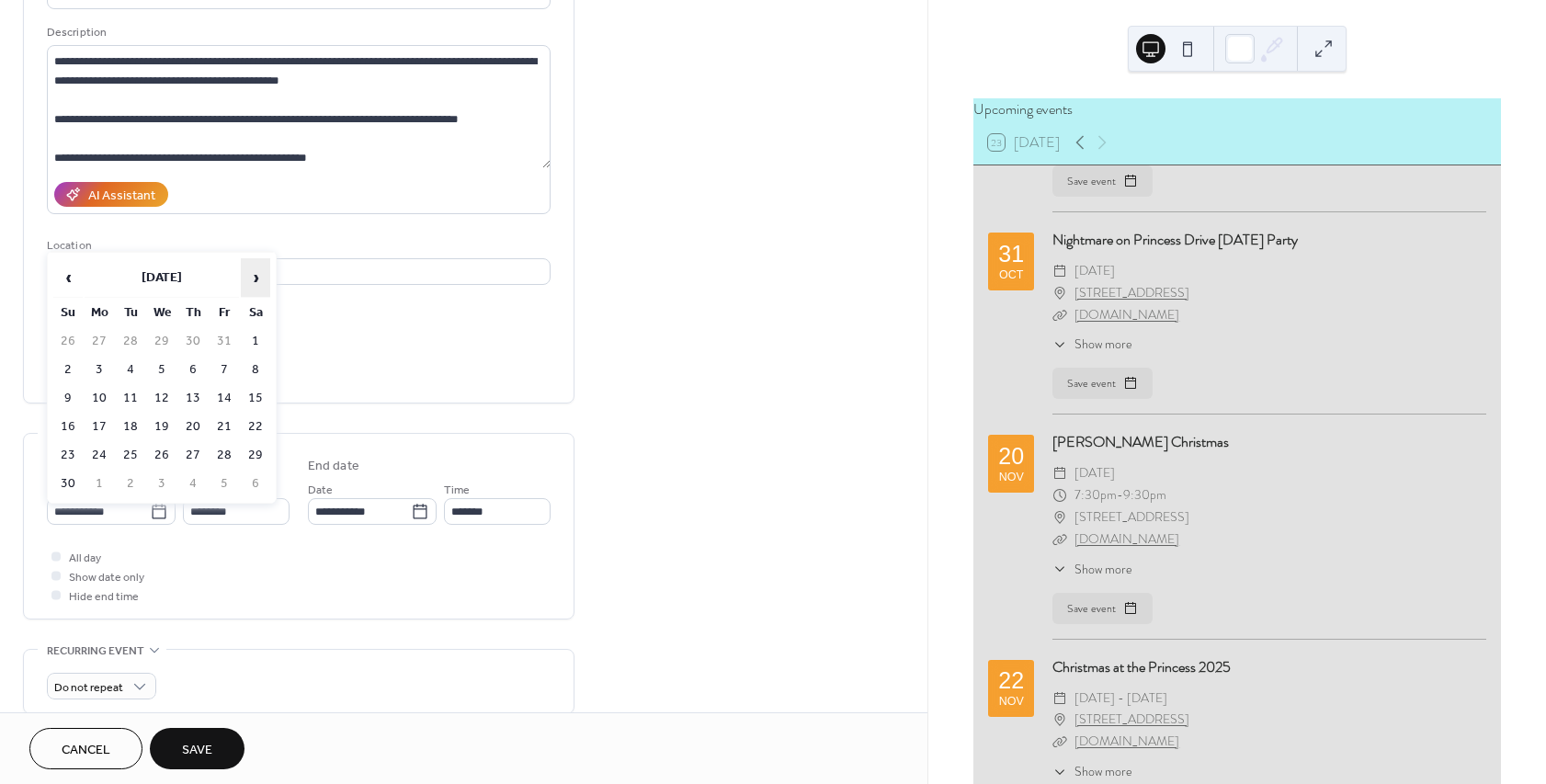click on "›" at bounding box center [256, 278] 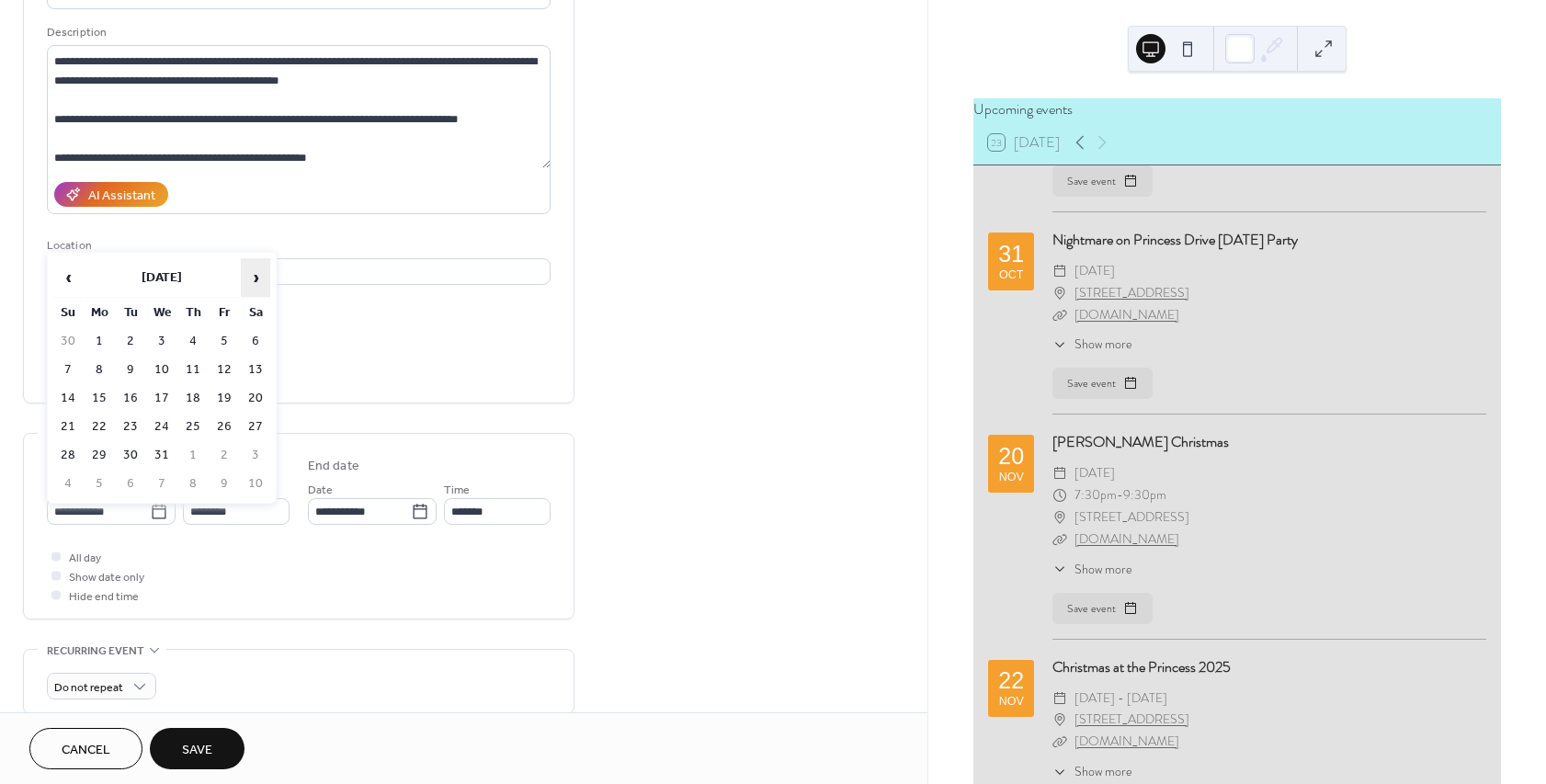 click on "›" at bounding box center (256, 278) 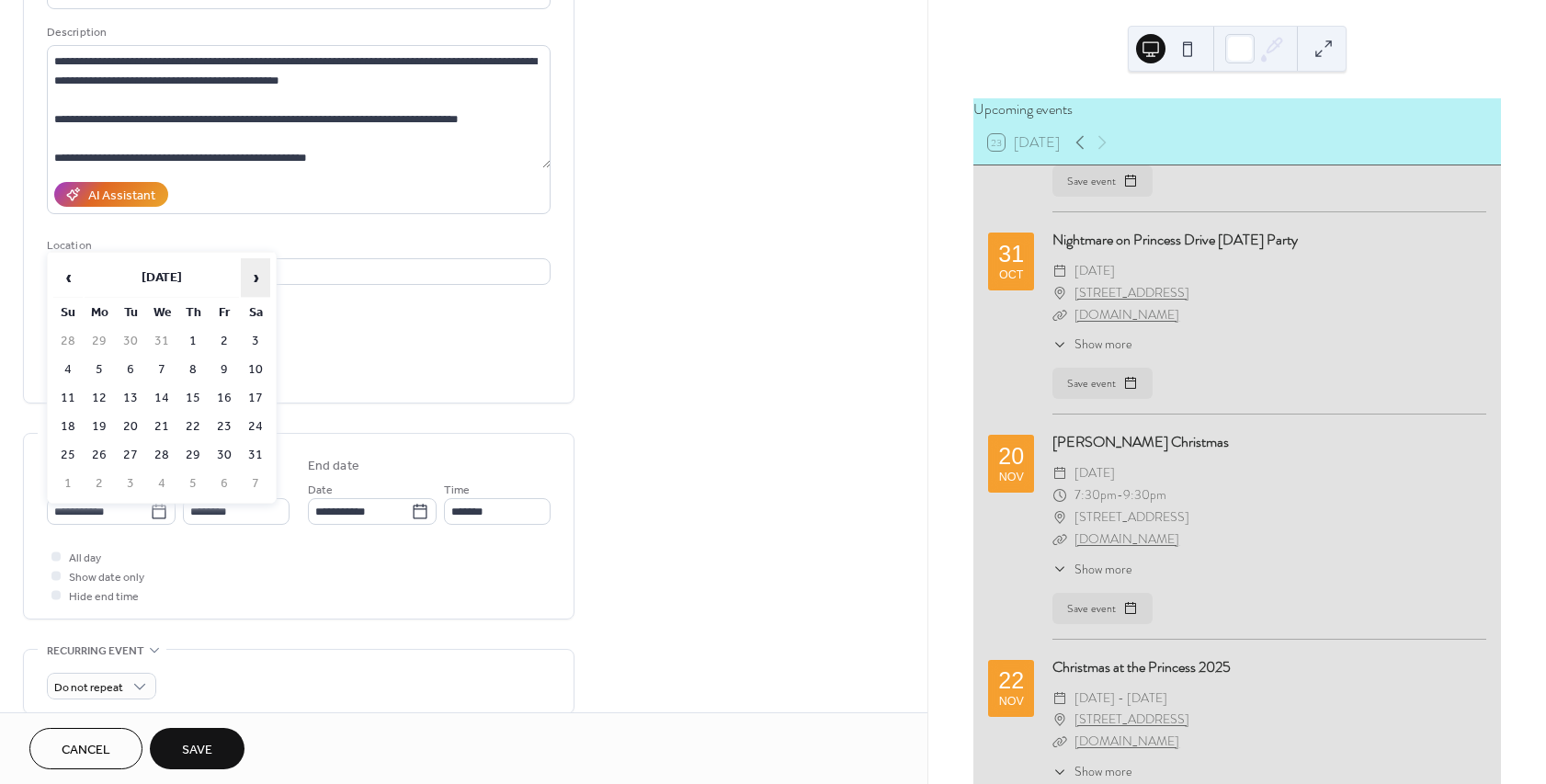 click on "›" at bounding box center [256, 278] 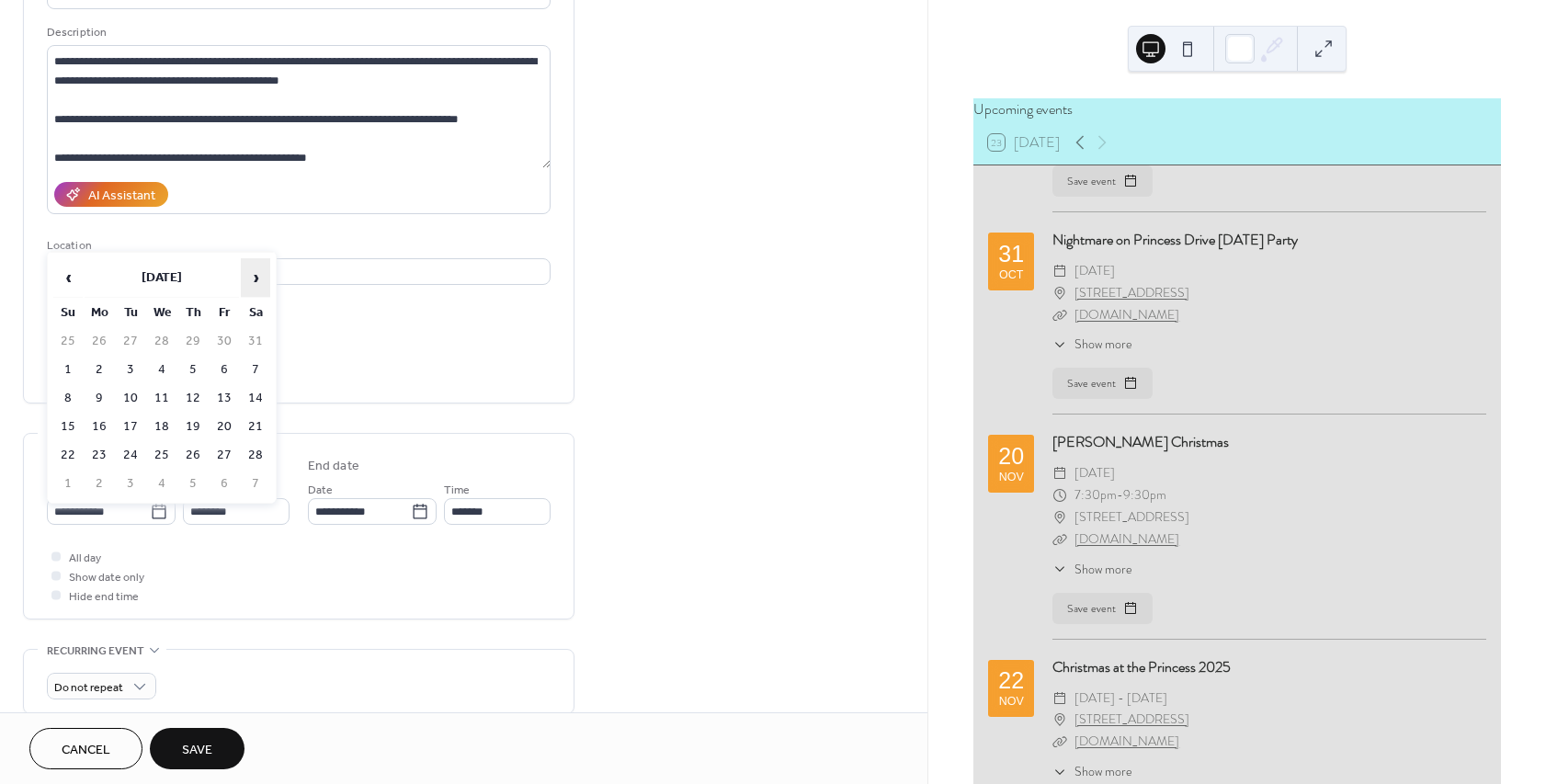 click on "›" at bounding box center (256, 278) 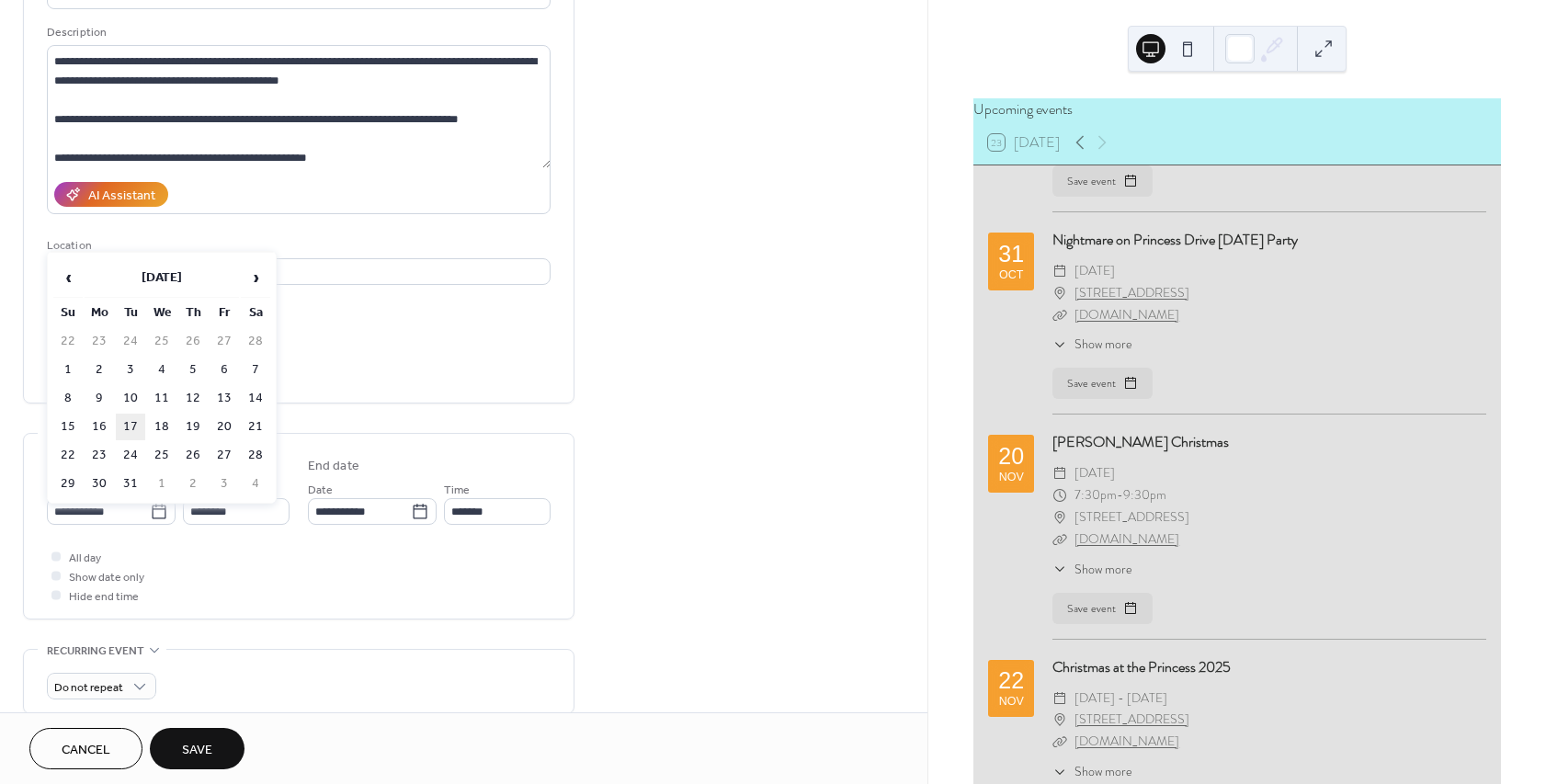 click on "17" at bounding box center [131, 426] 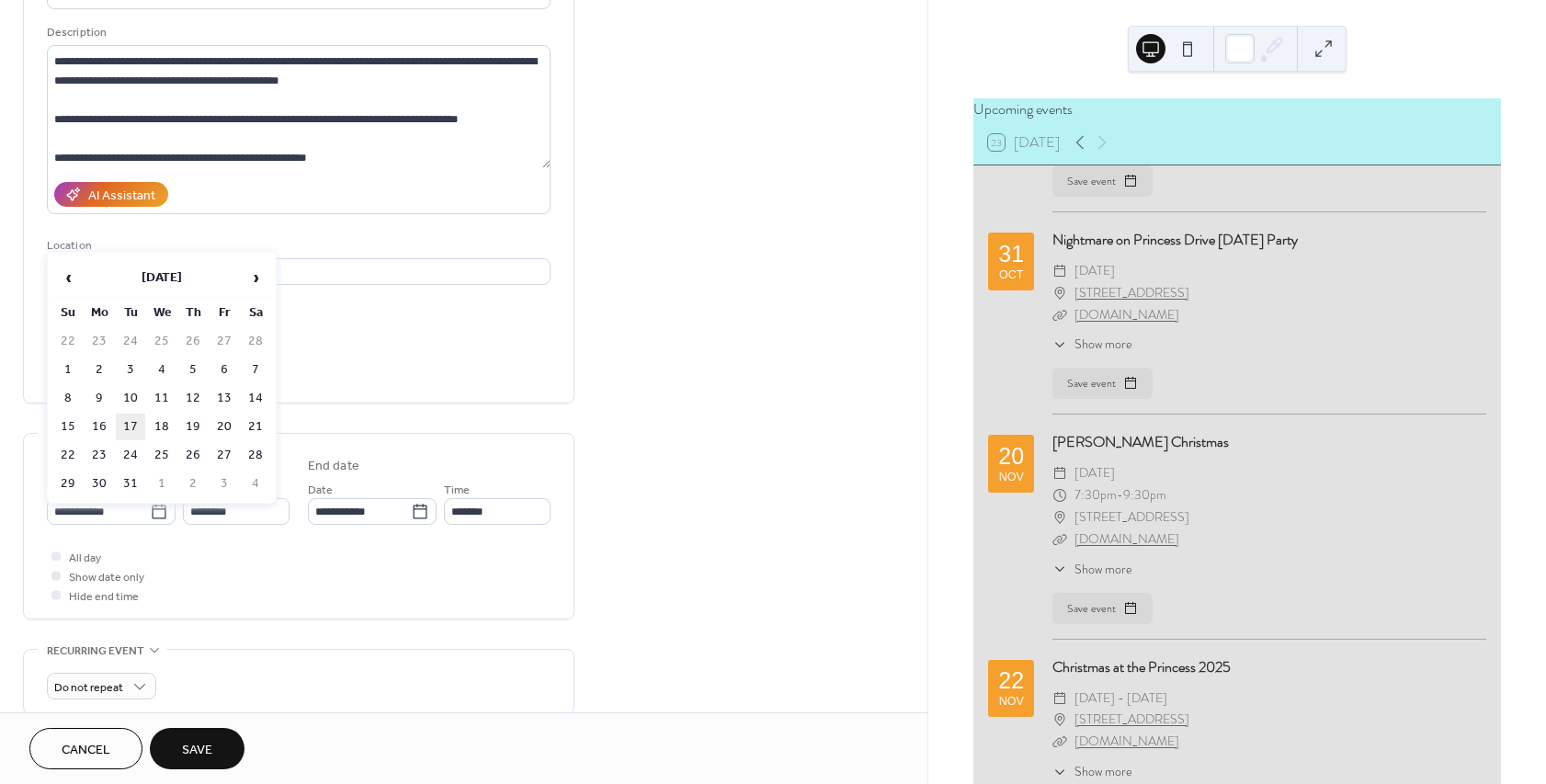 type on "**********" 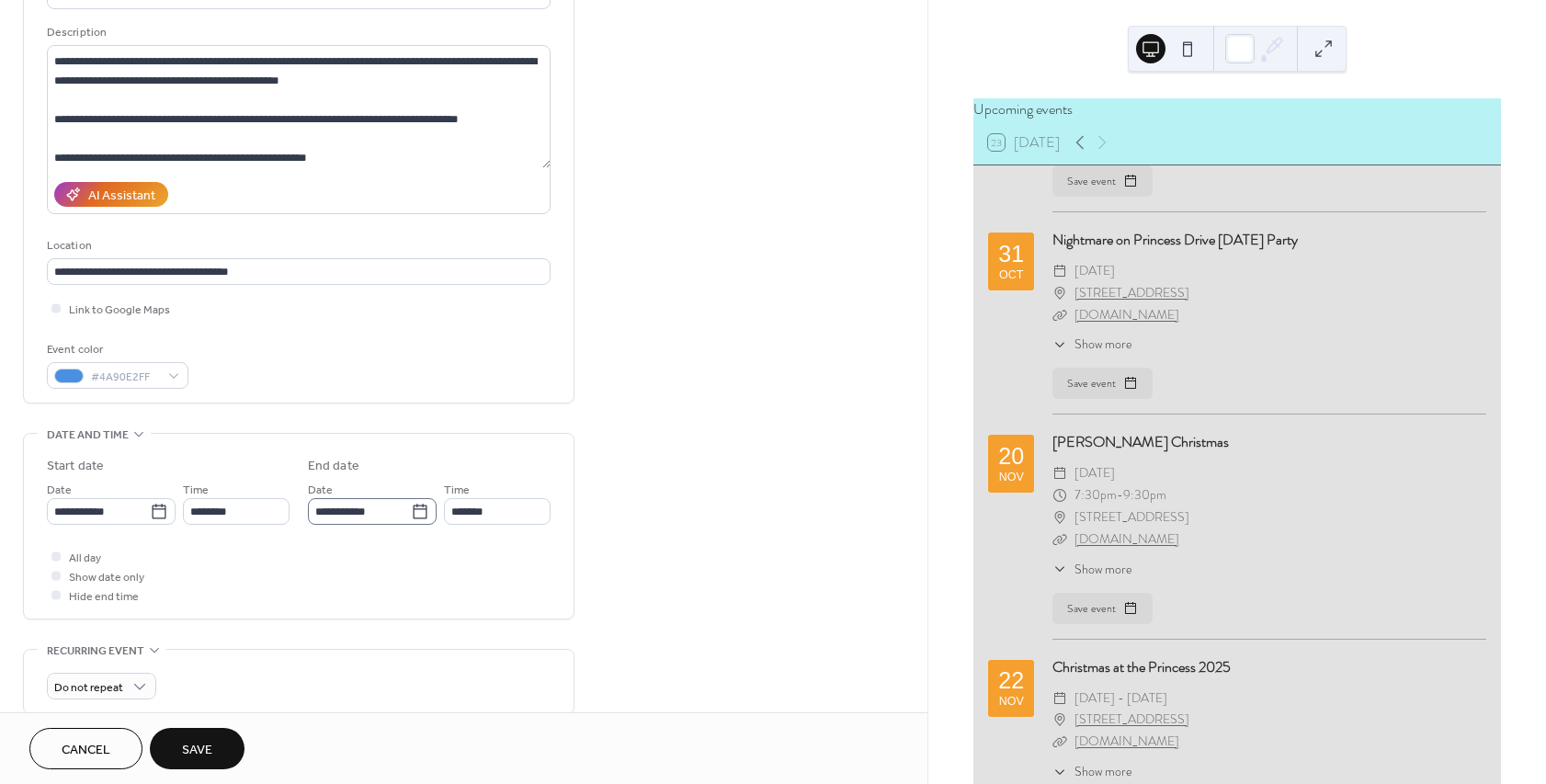 click 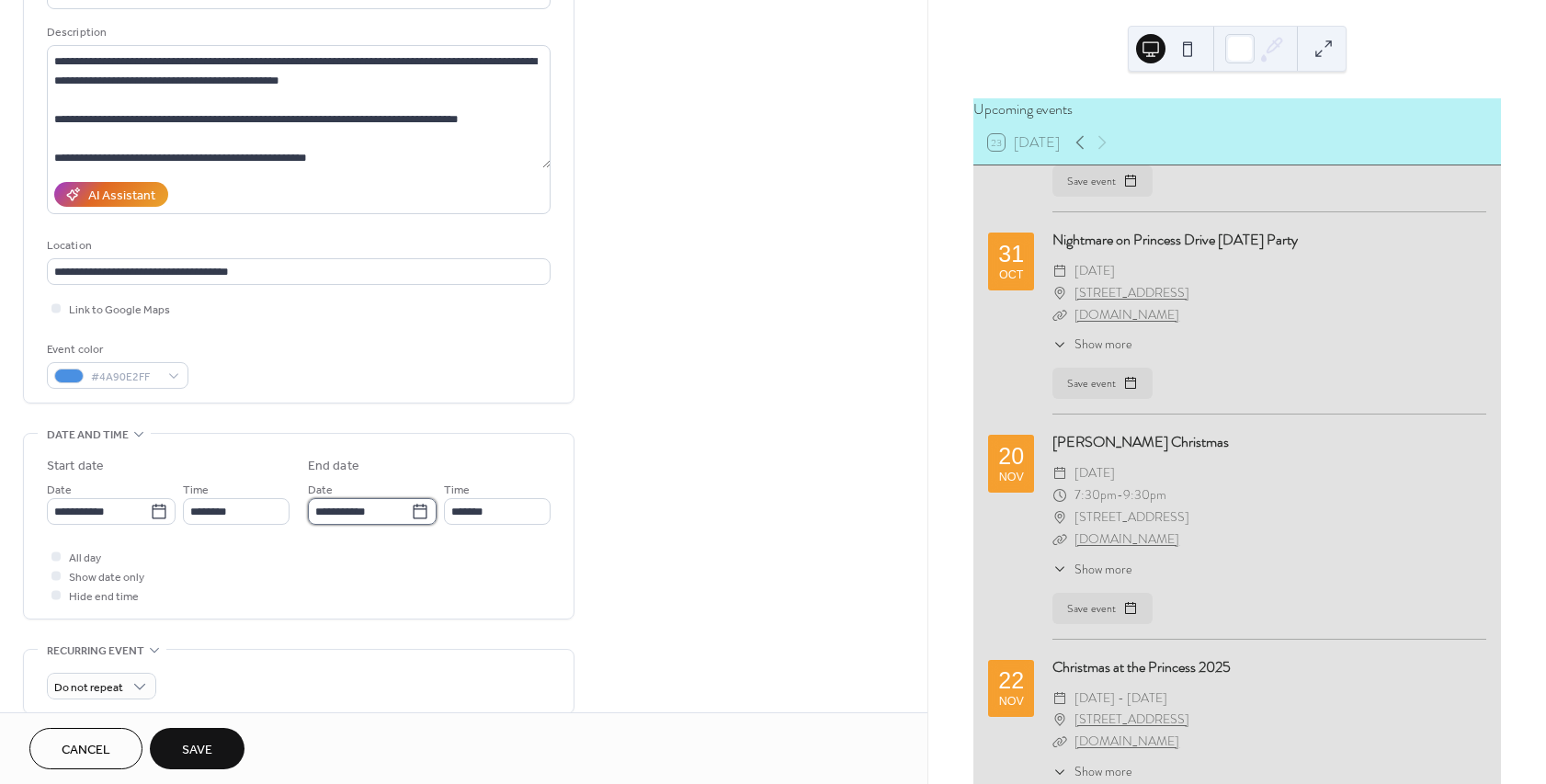 click on "**********" at bounding box center [359, 511] 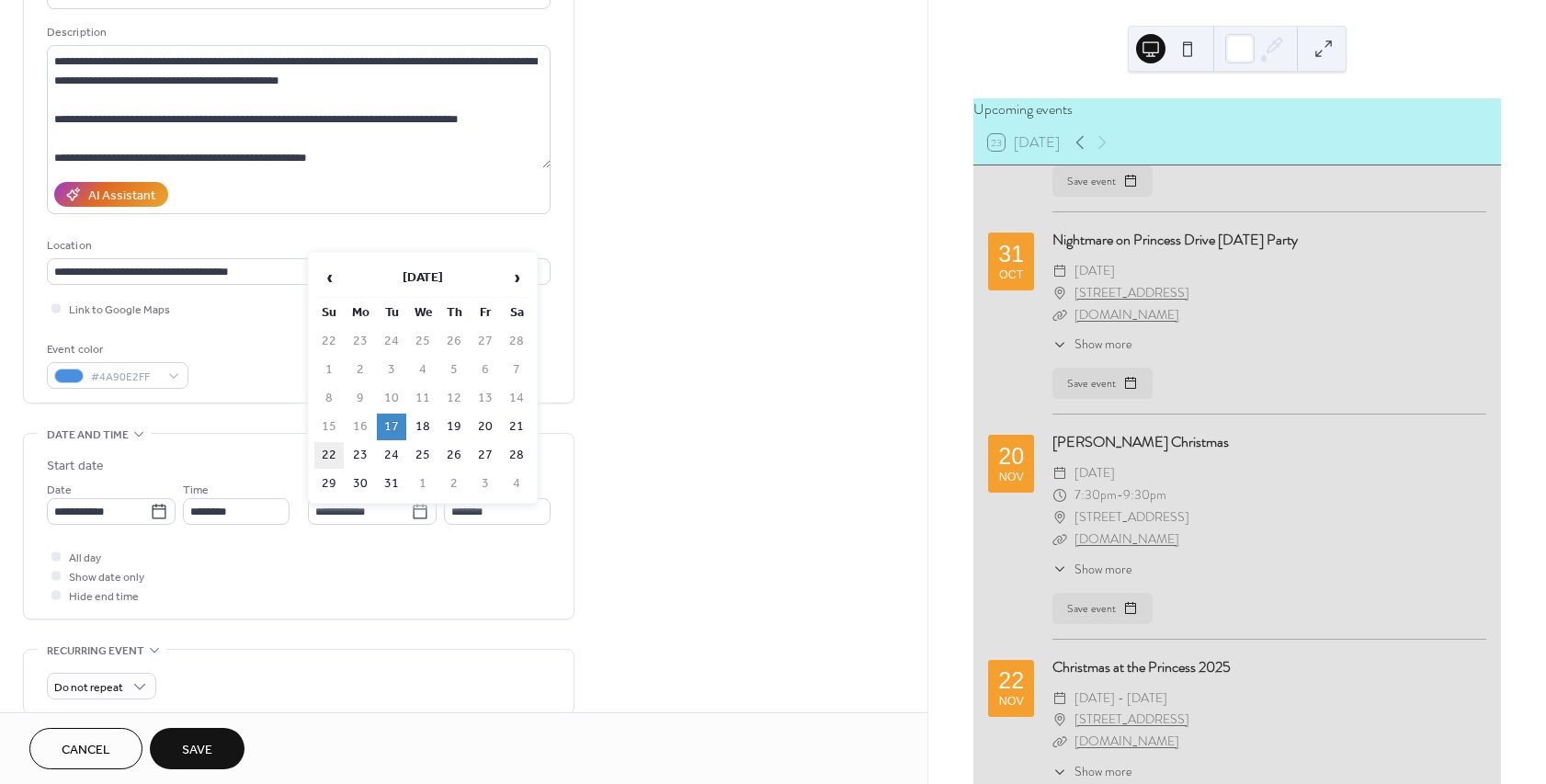 click on "22" at bounding box center [329, 455] 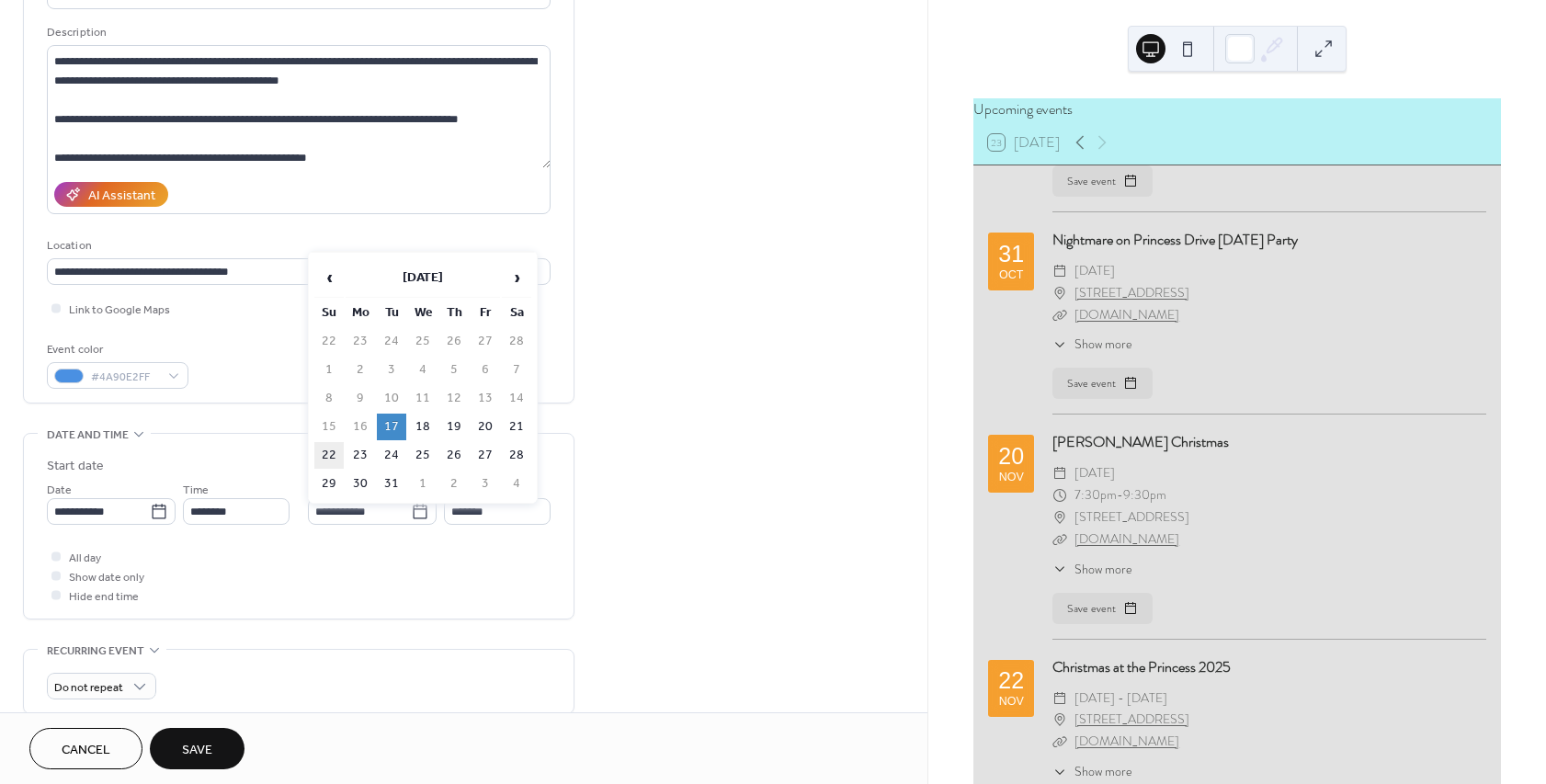 type on "**********" 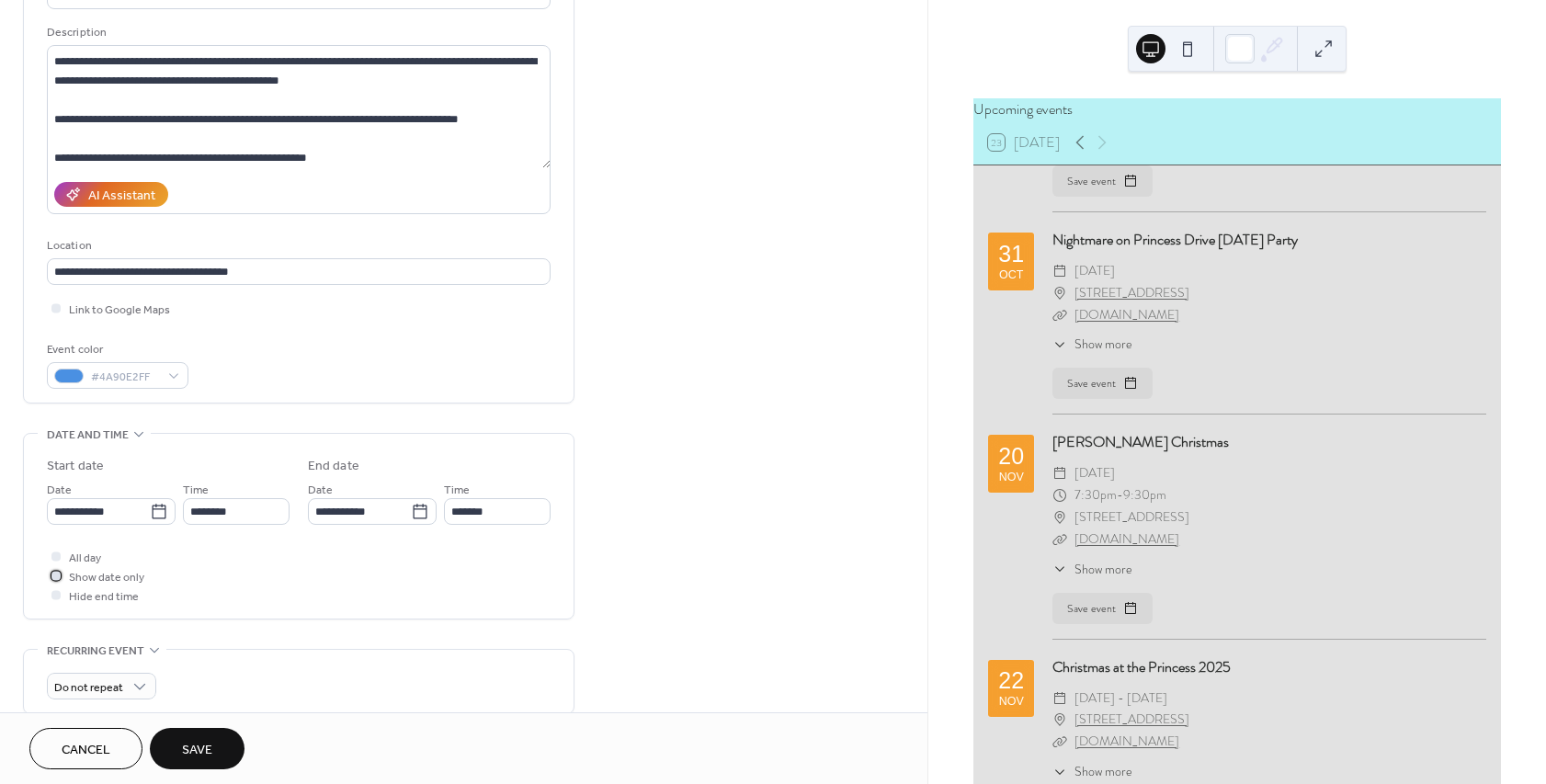 click at bounding box center [56, 575] 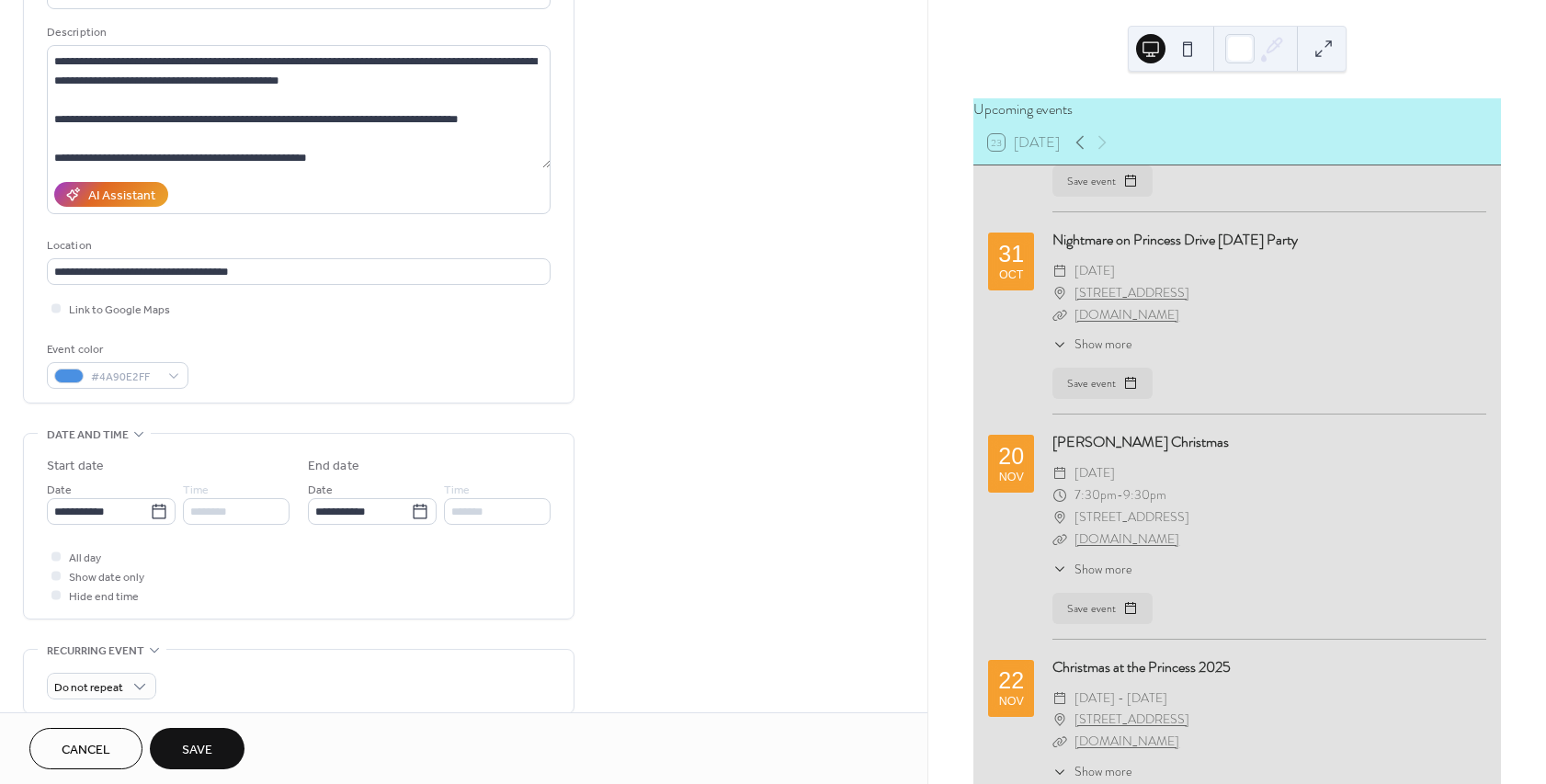 click on "All day Show date only Hide end time" at bounding box center [299, 575] 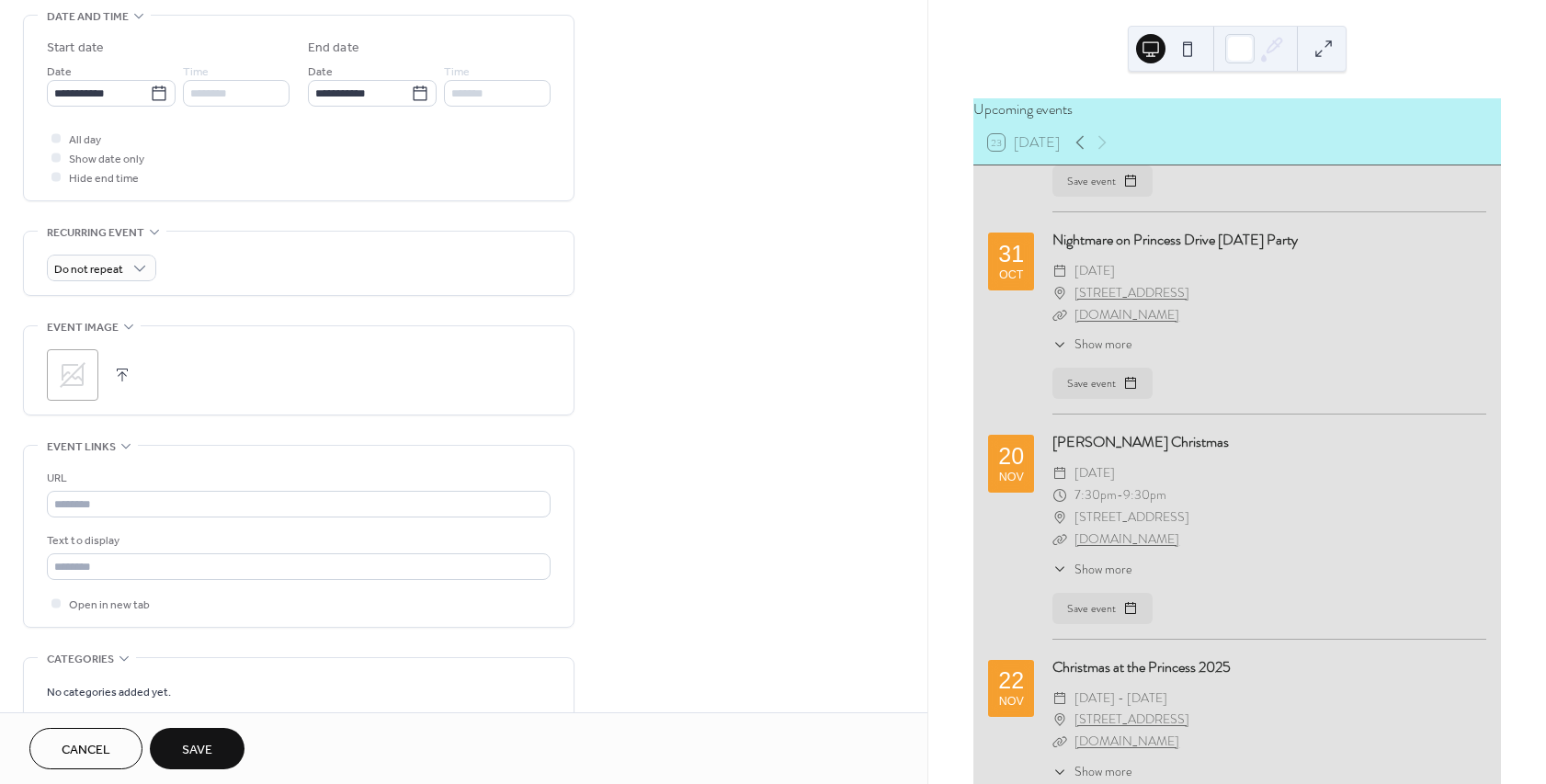 scroll, scrollTop: 607, scrollLeft: 0, axis: vertical 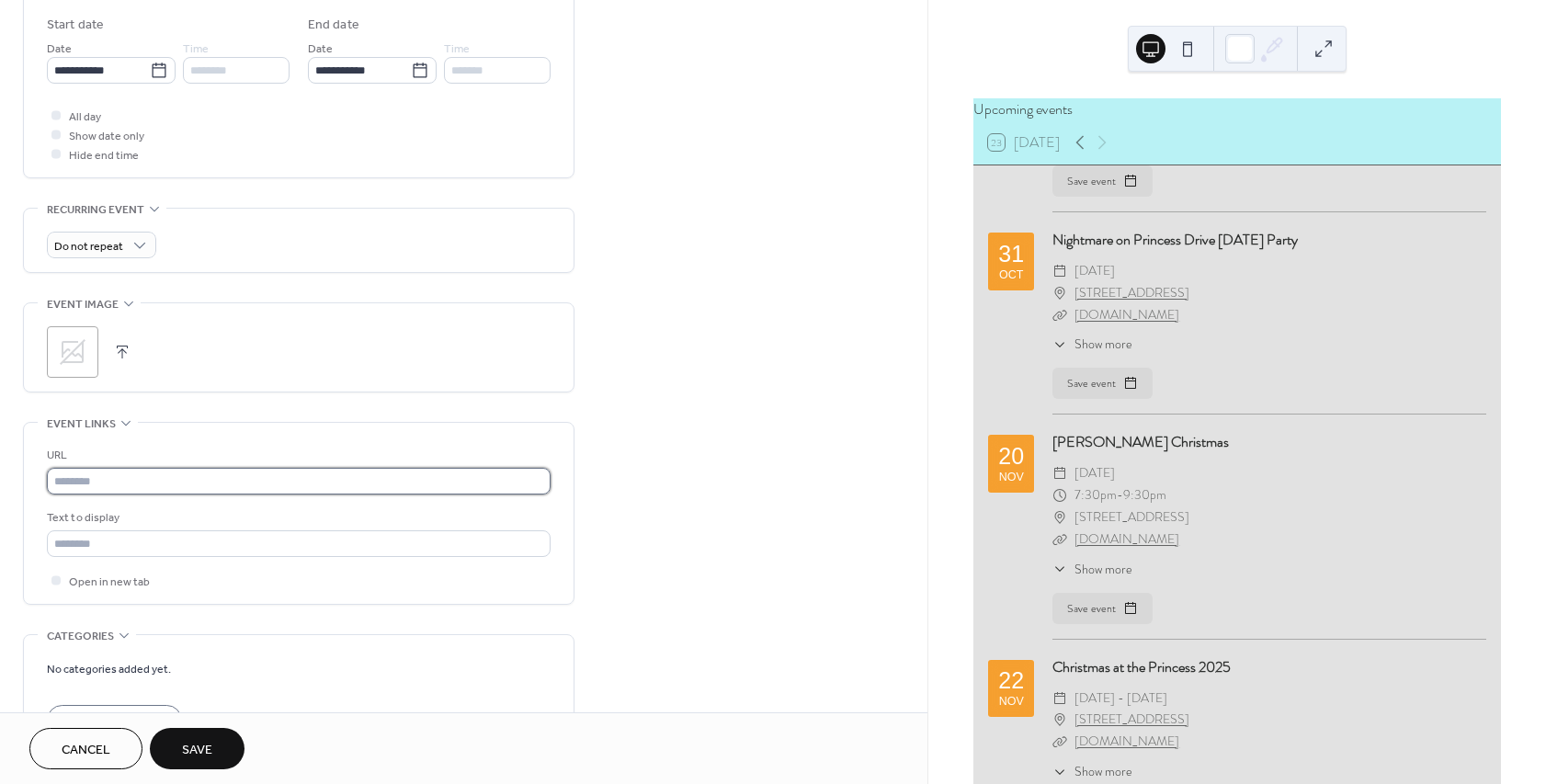 click at bounding box center (299, 481) 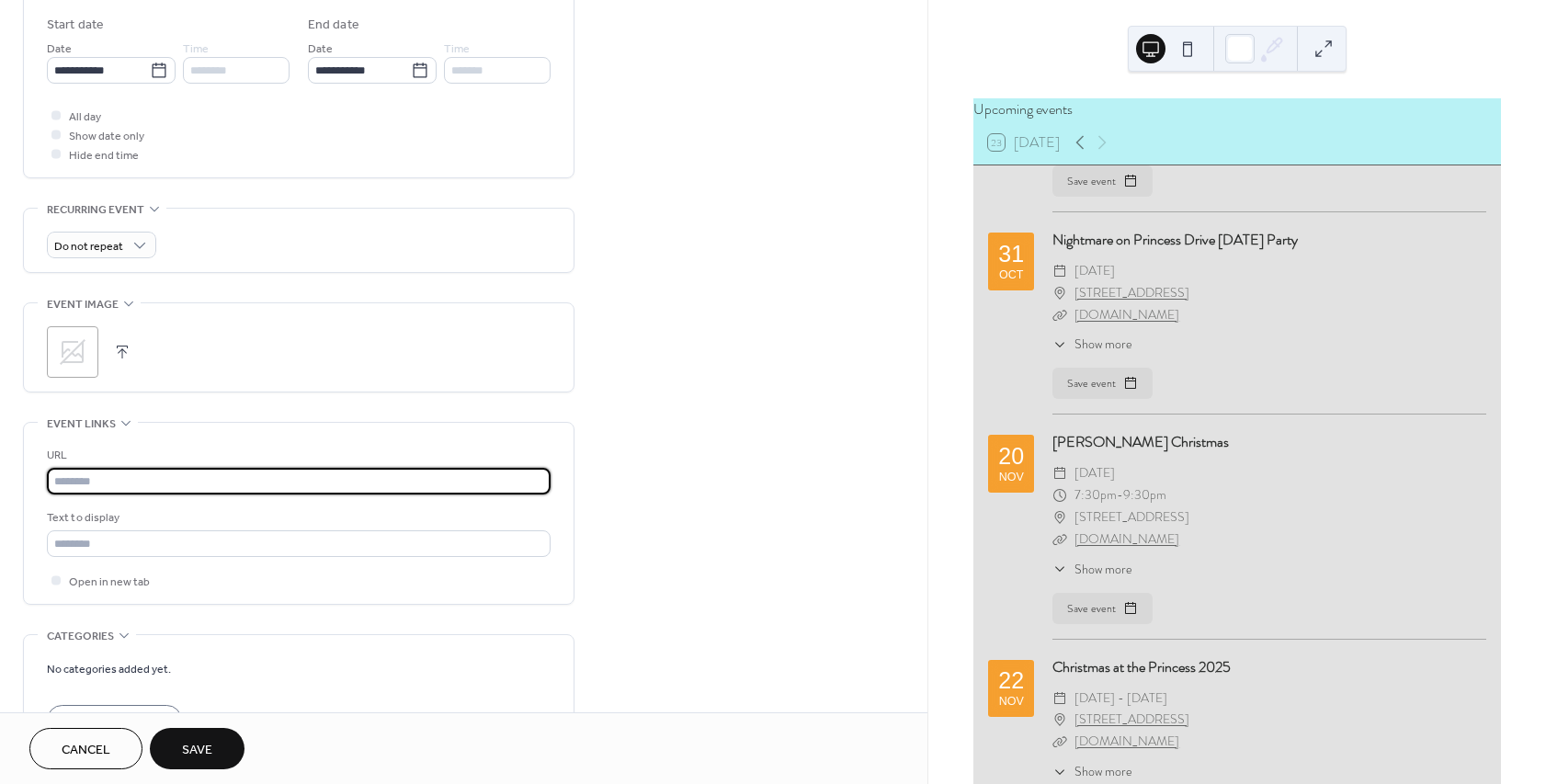 paste on "**********" 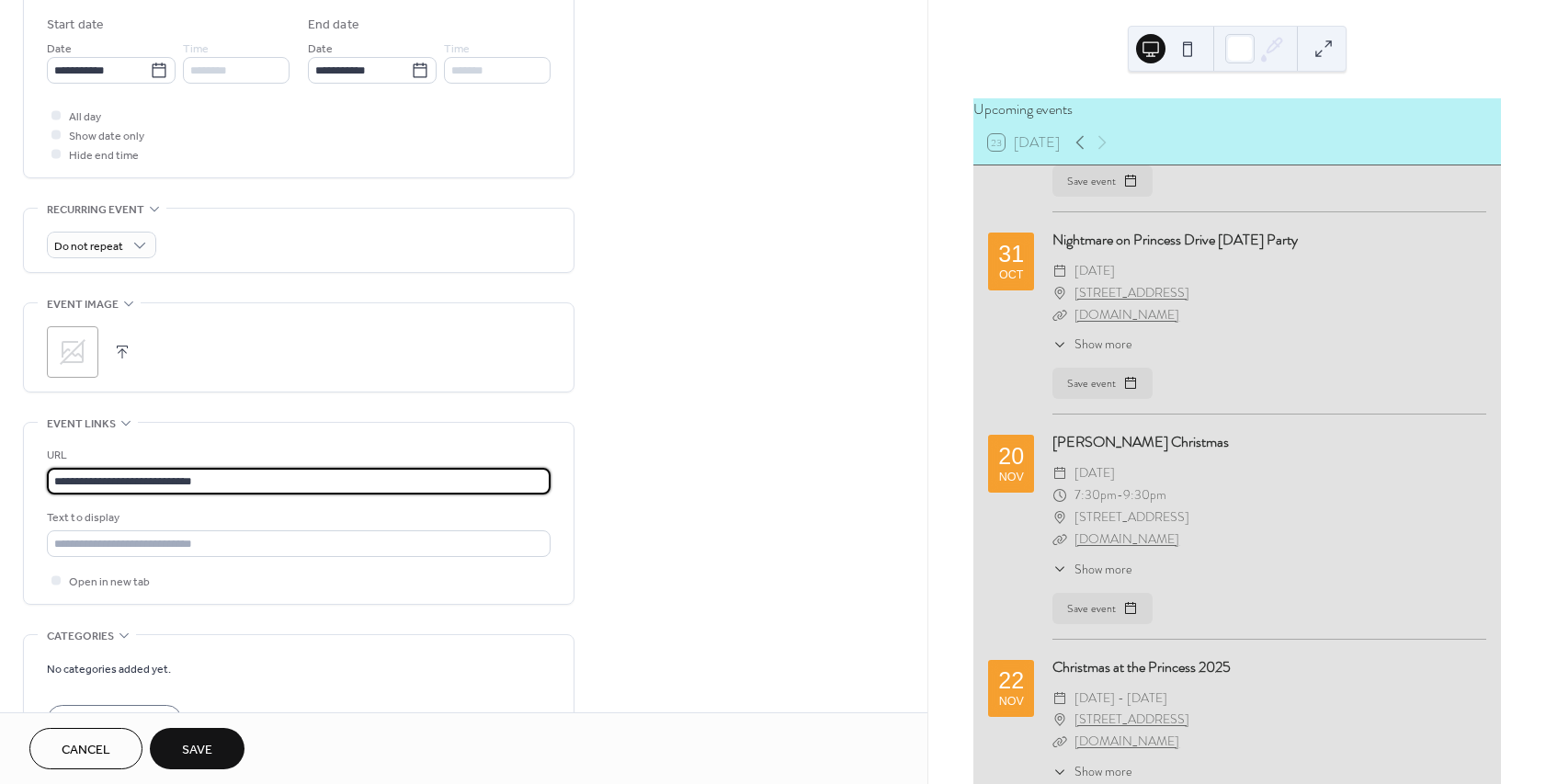 type on "**********" 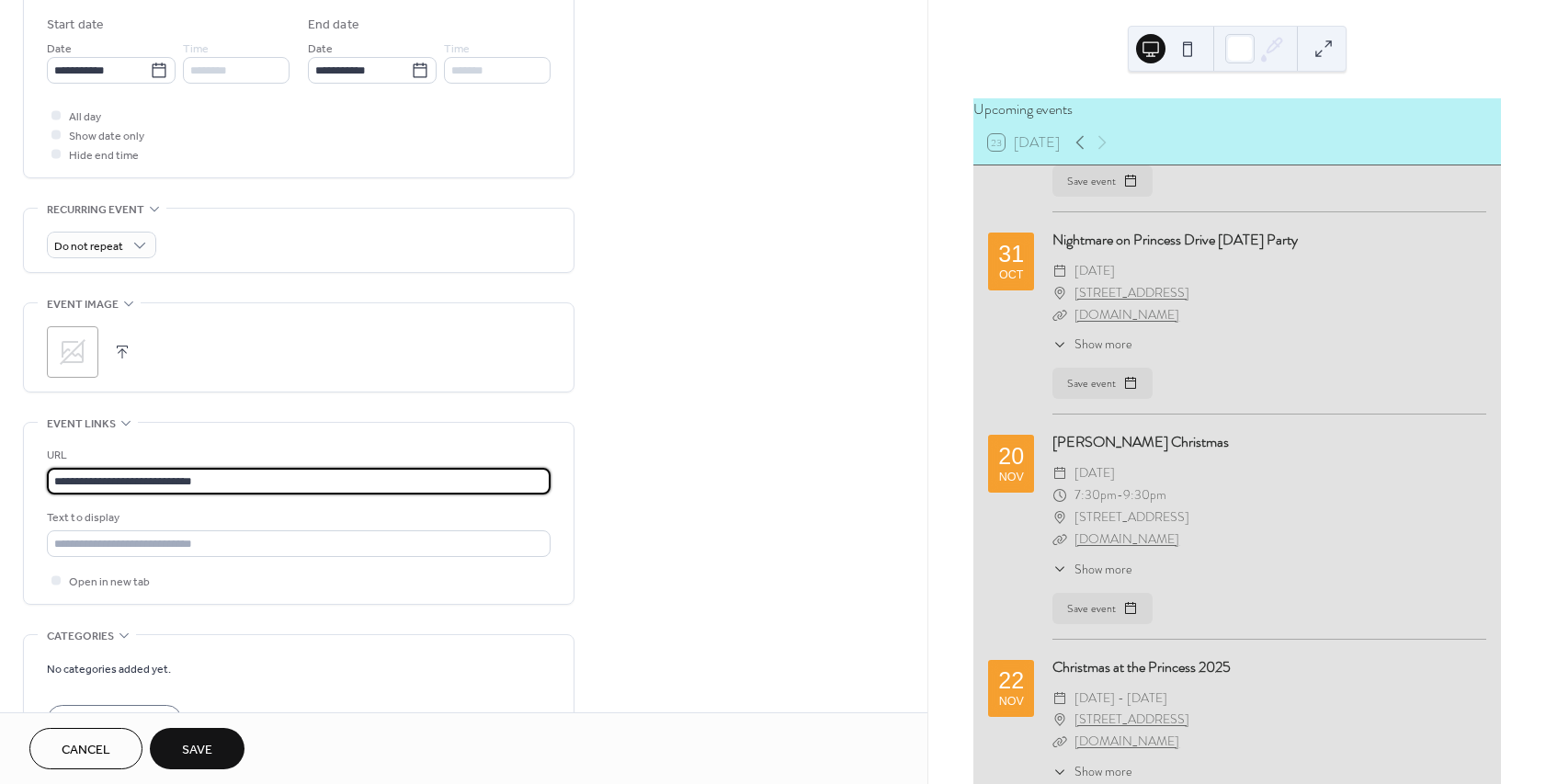click on "**********" at bounding box center (299, 513) 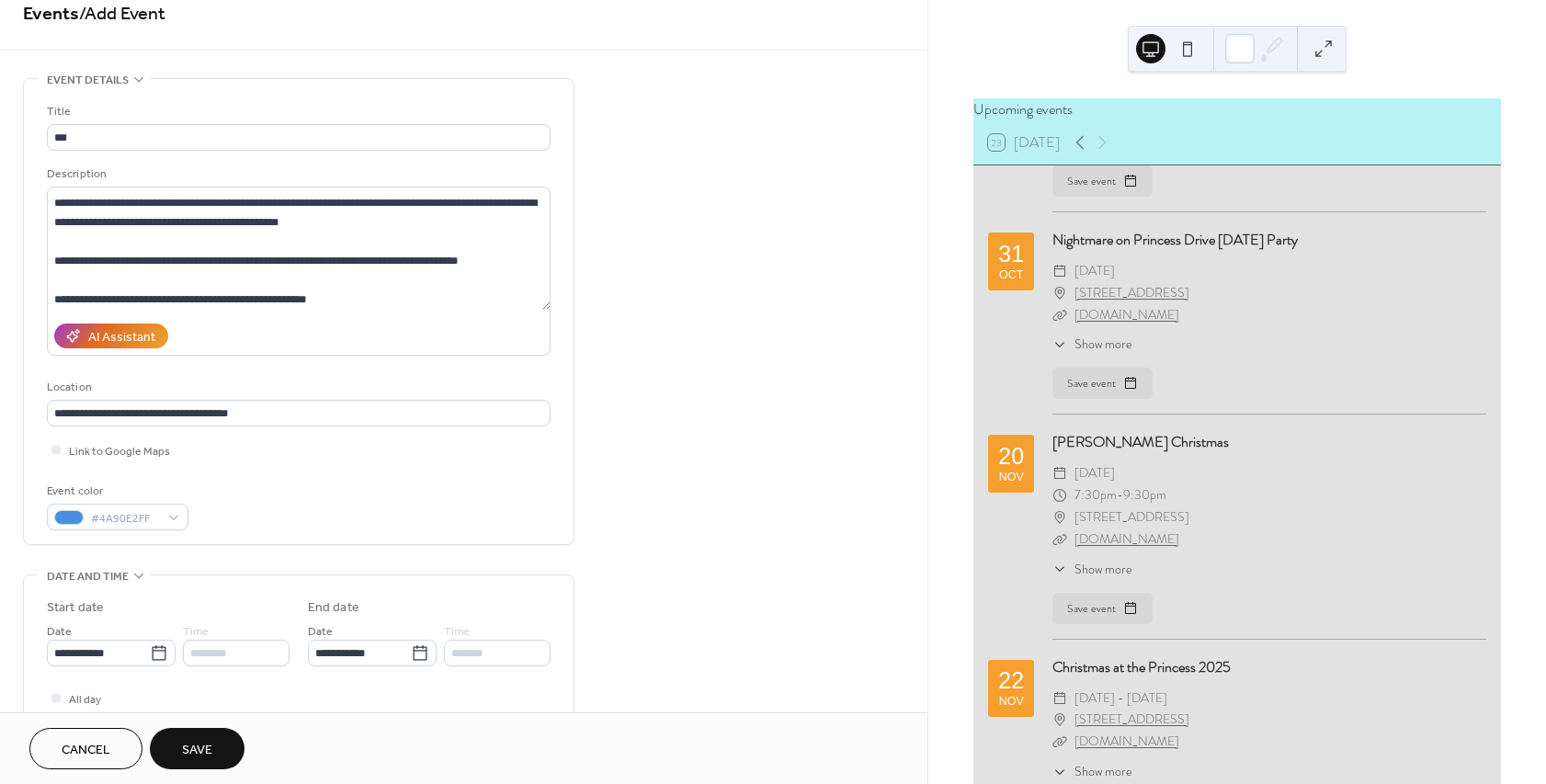 scroll, scrollTop: 0, scrollLeft: 0, axis: both 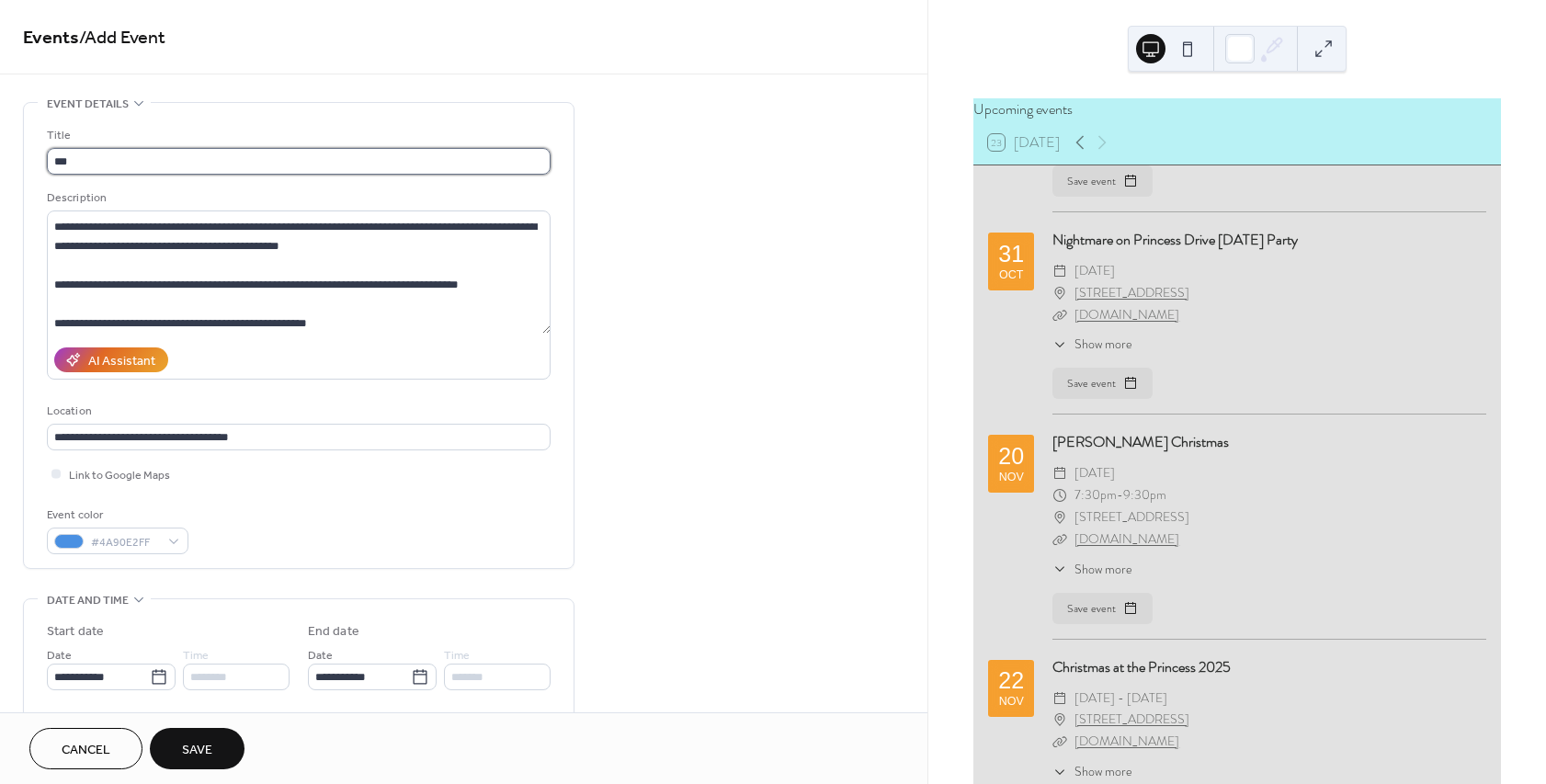 click on "***" at bounding box center [299, 161] 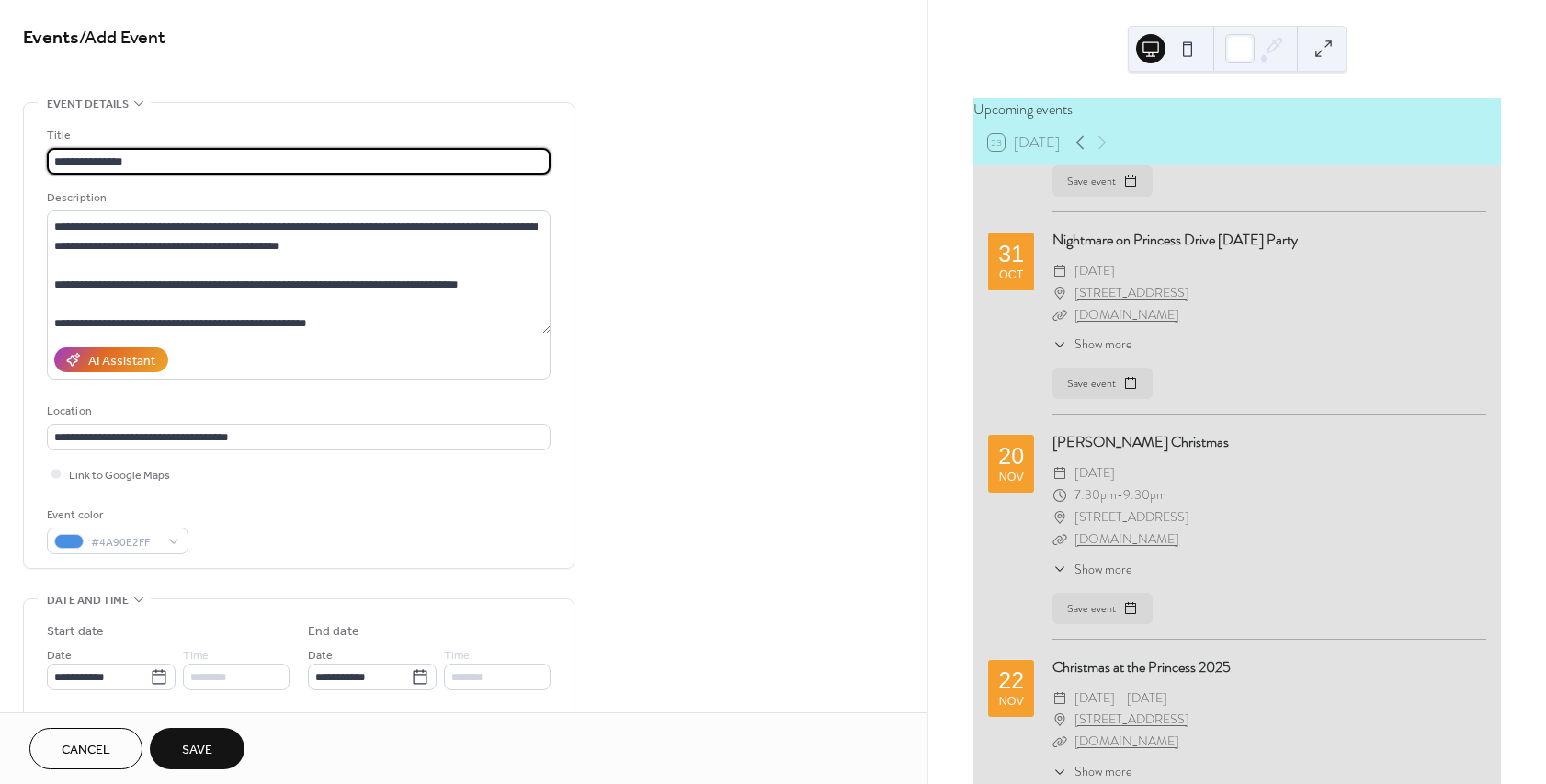 type on "**********" 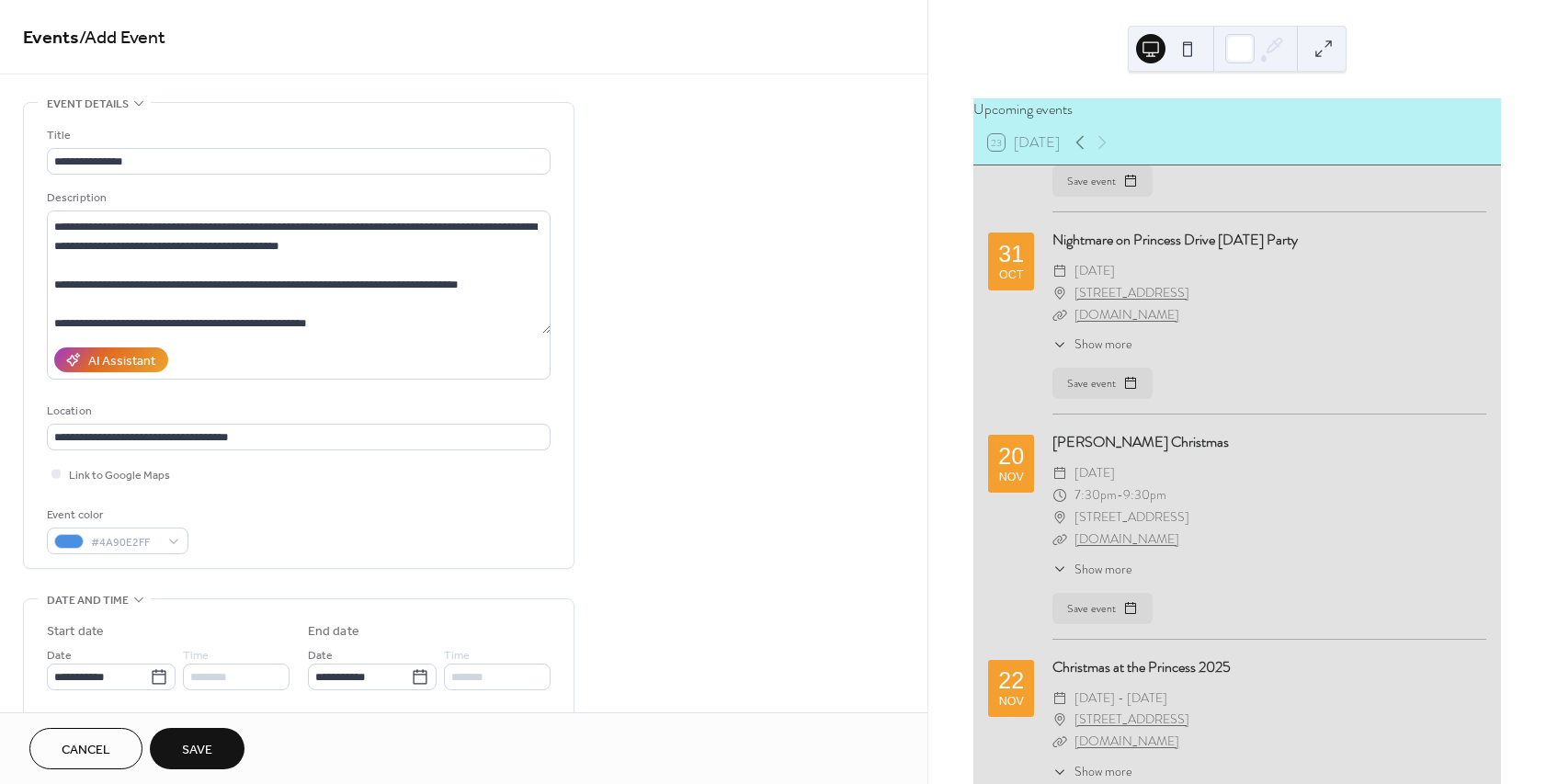 click on "**********" at bounding box center [299, 340] 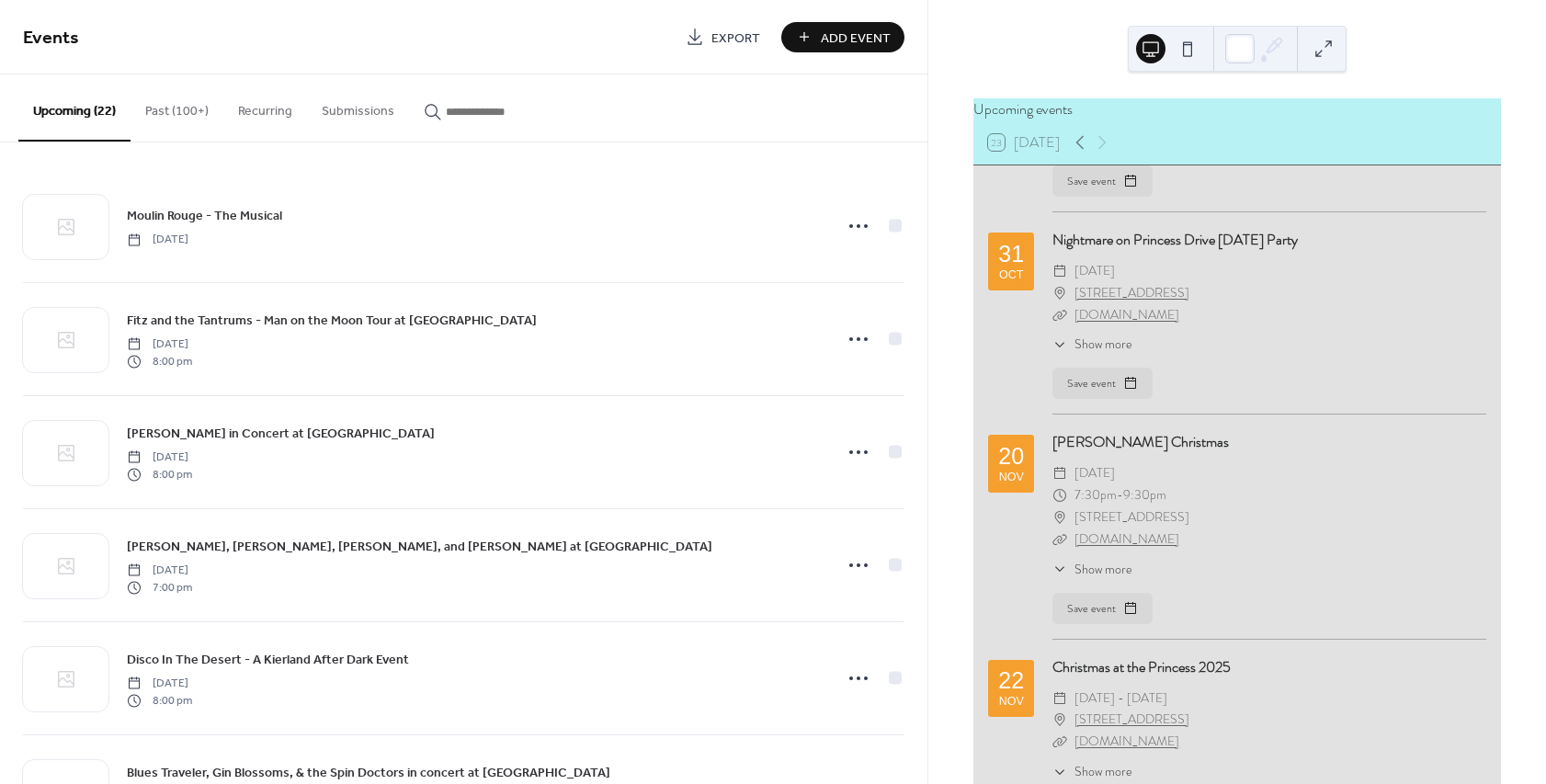 click on "Add Event" at bounding box center [856, 38] 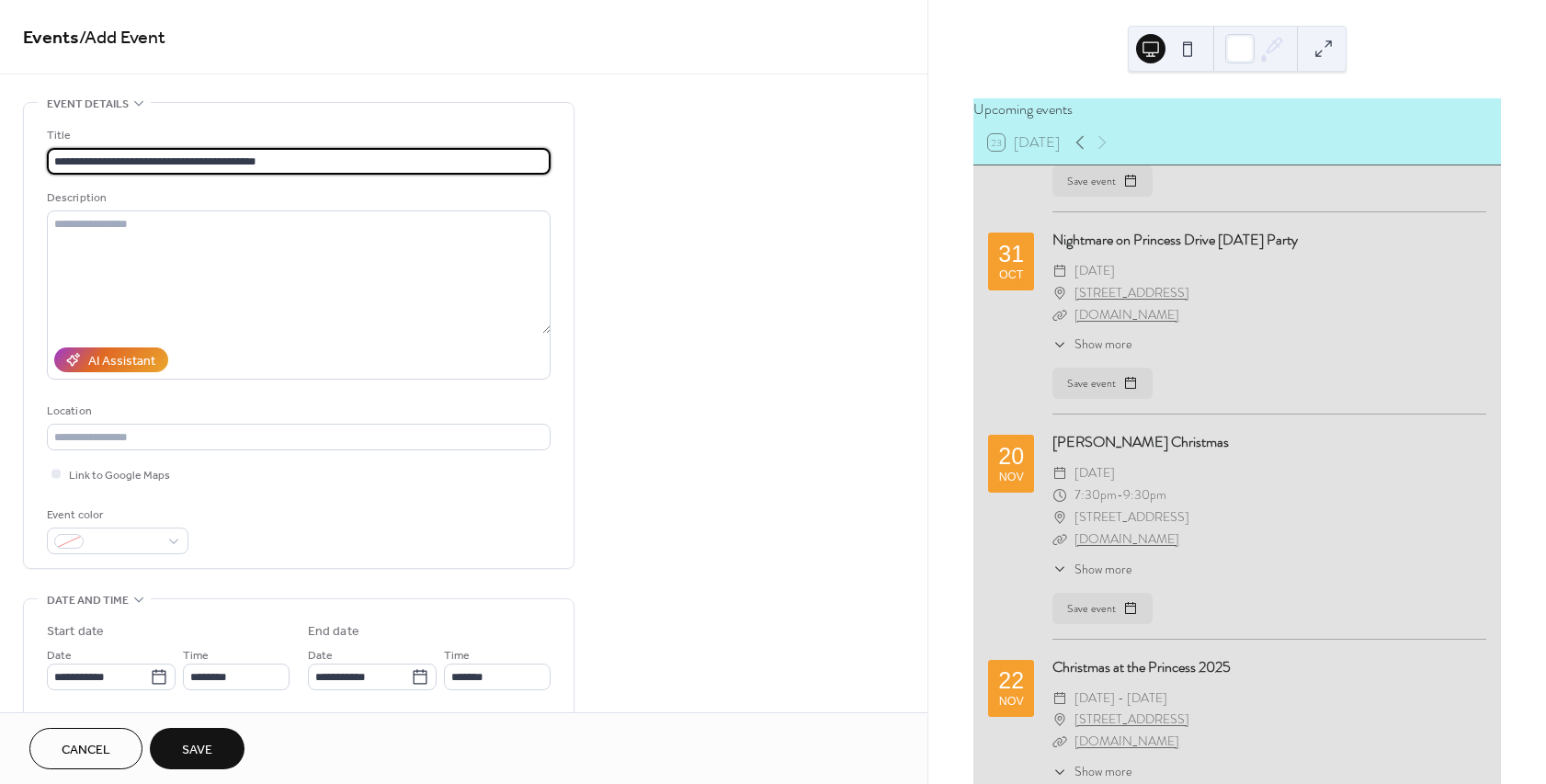 type on "**********" 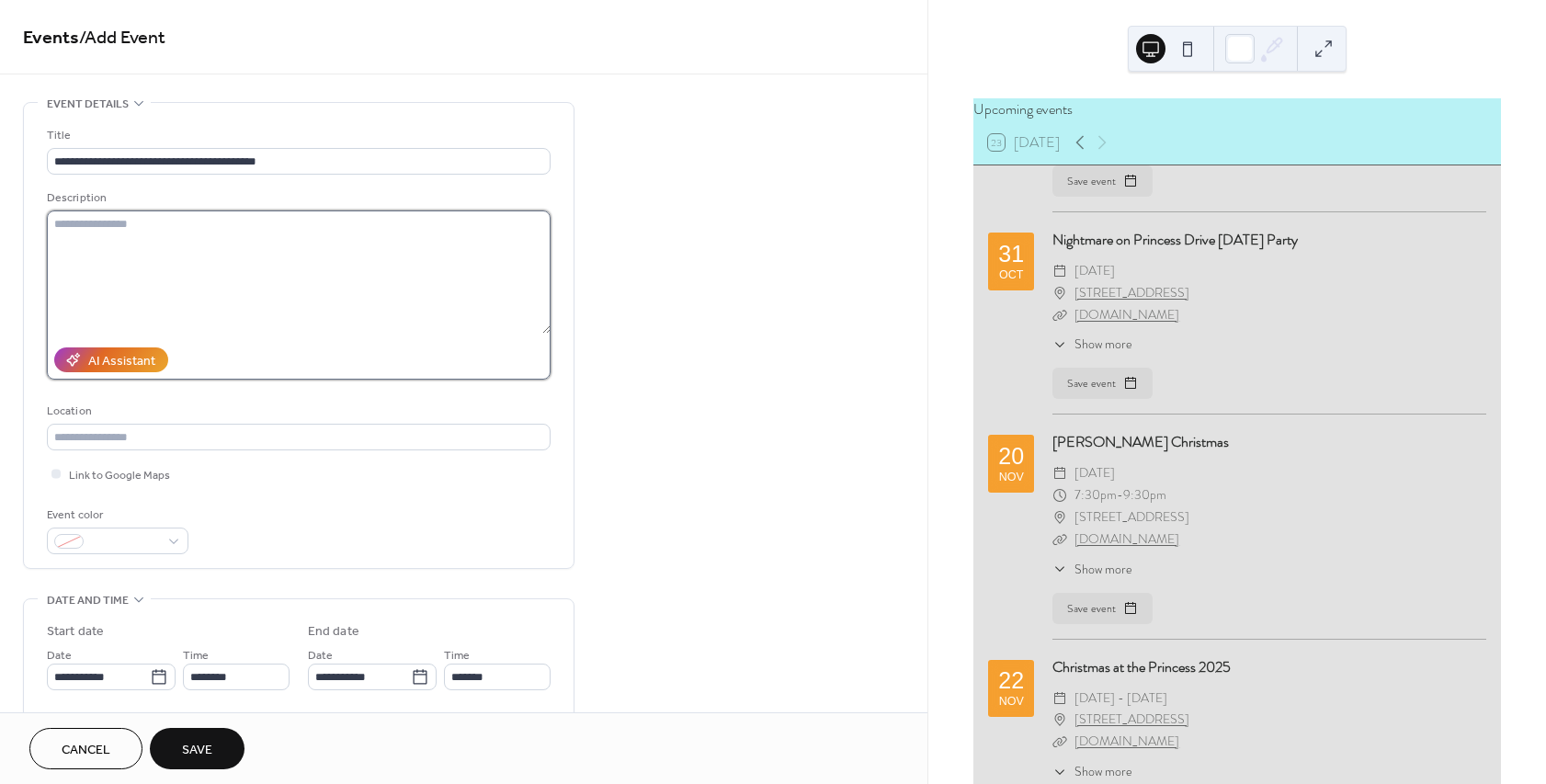 click at bounding box center (299, 272) 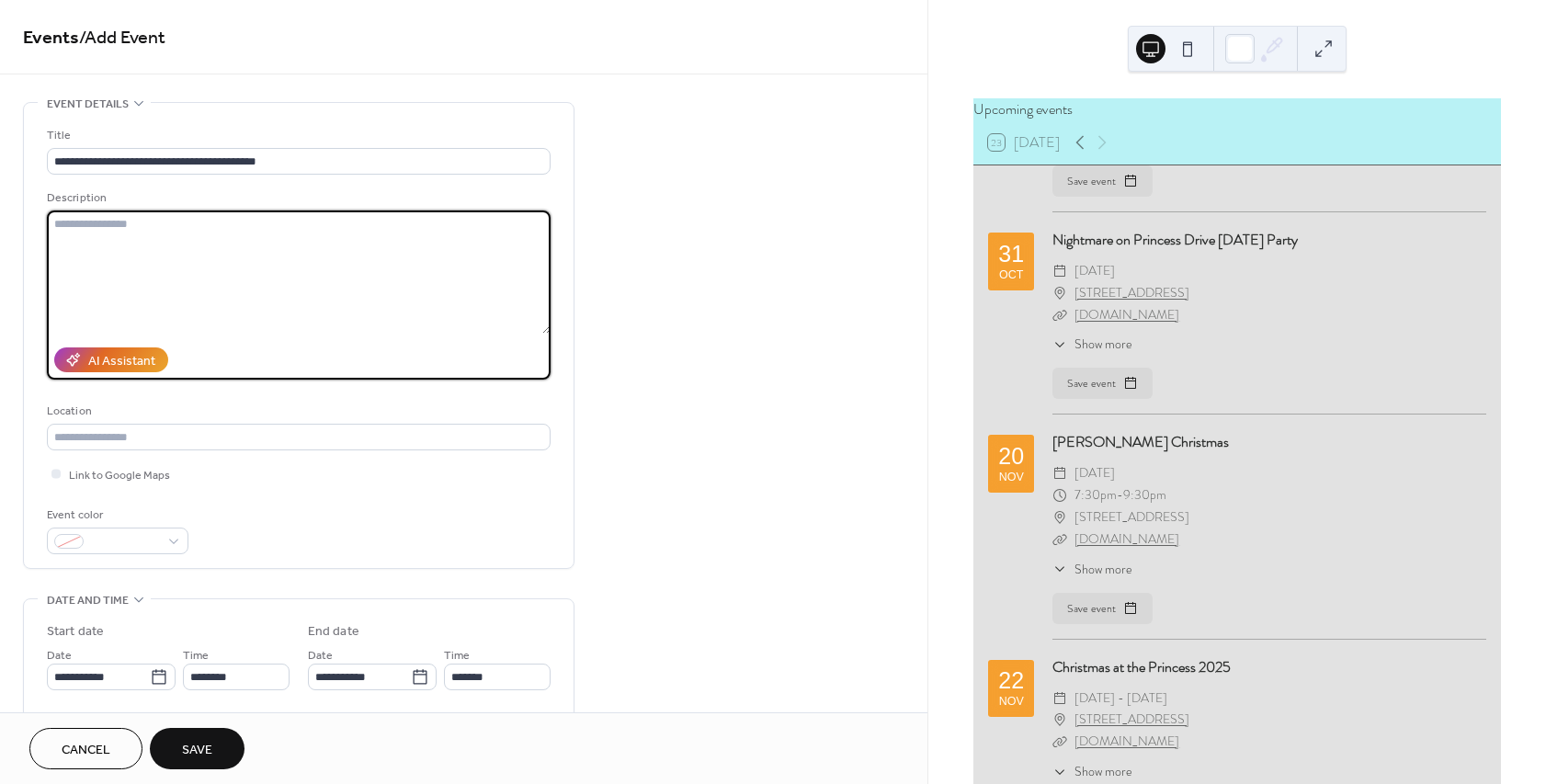 paste on "**********" 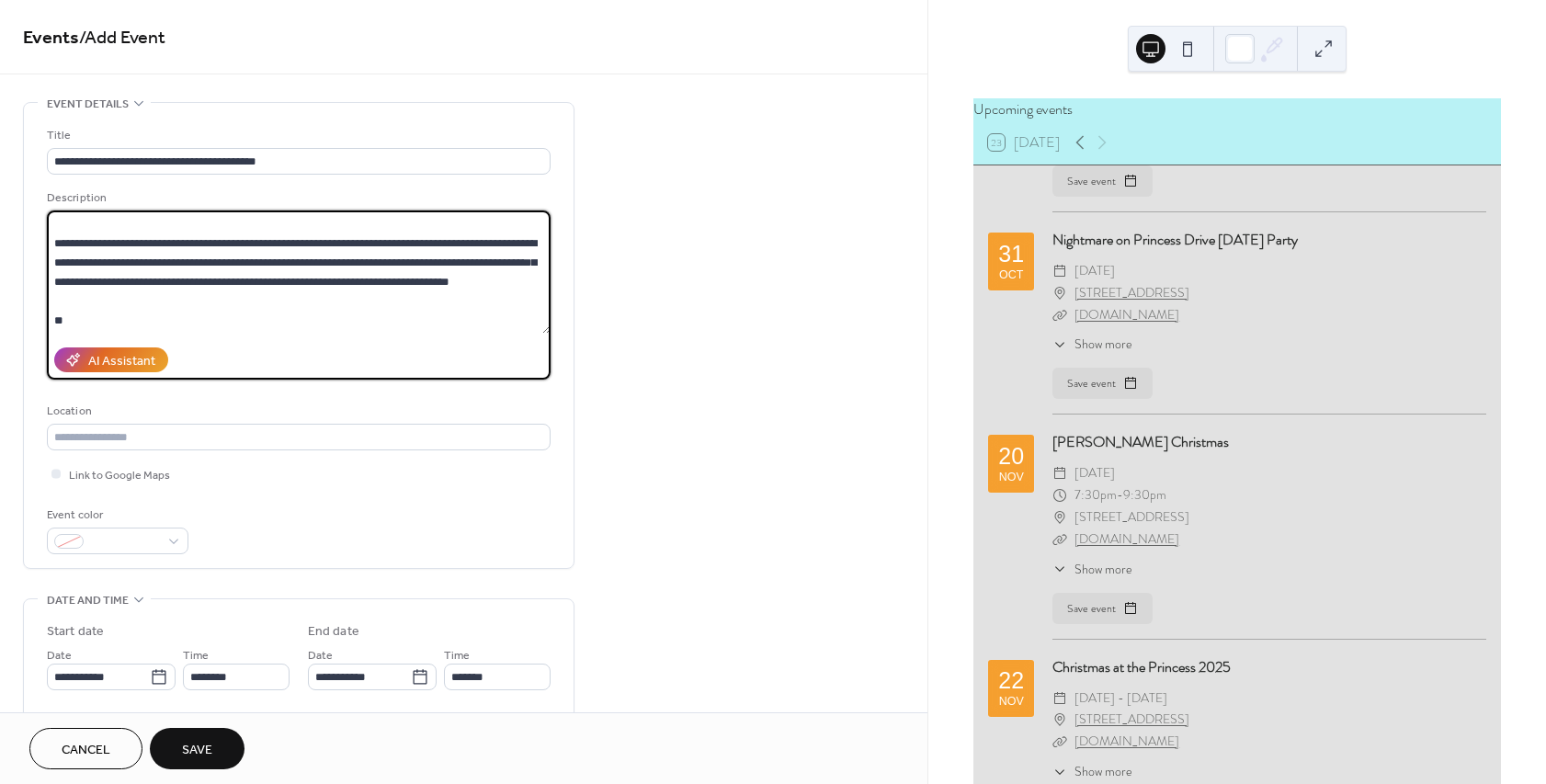scroll, scrollTop: 190, scrollLeft: 0, axis: vertical 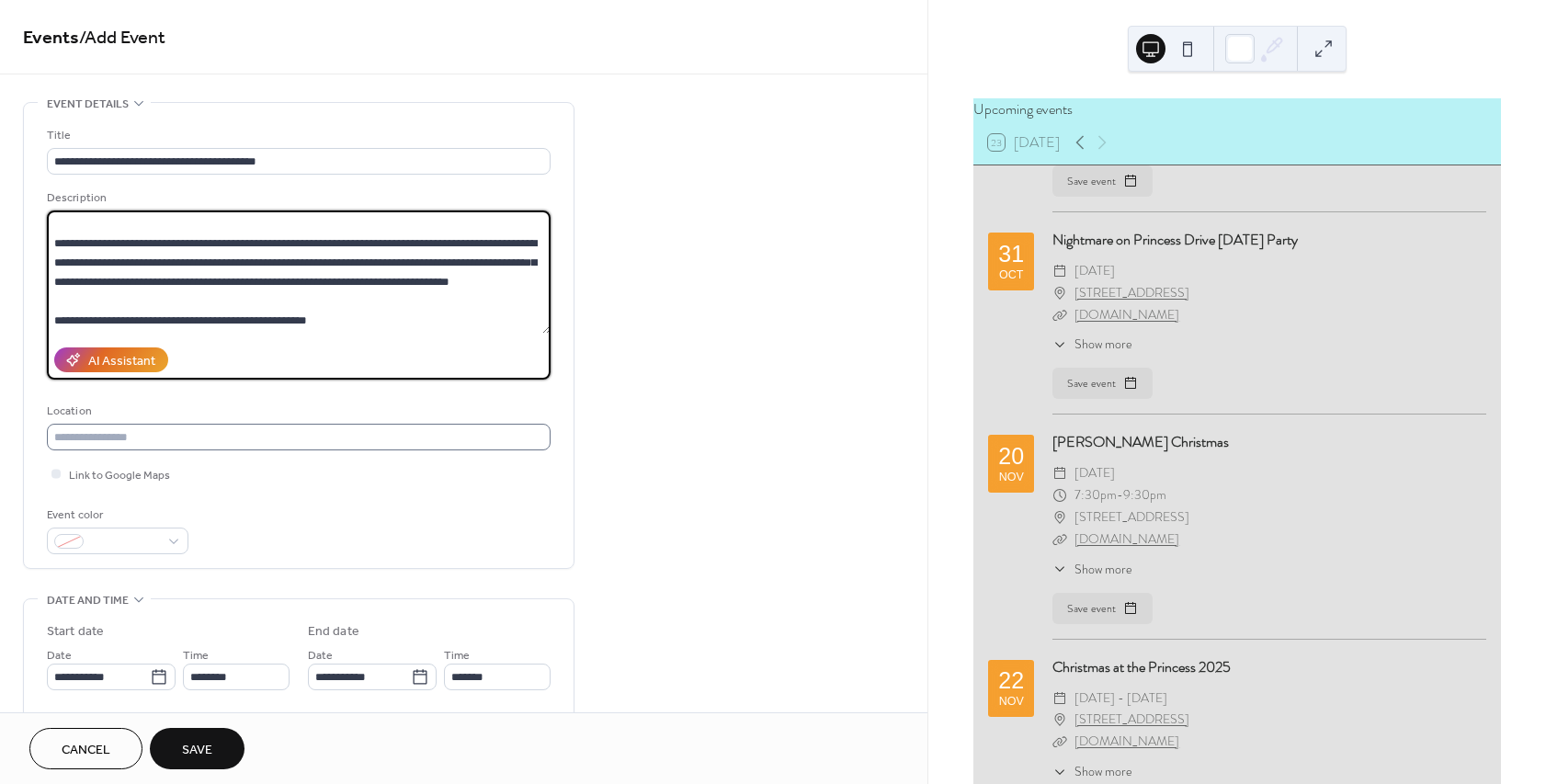 type on "**********" 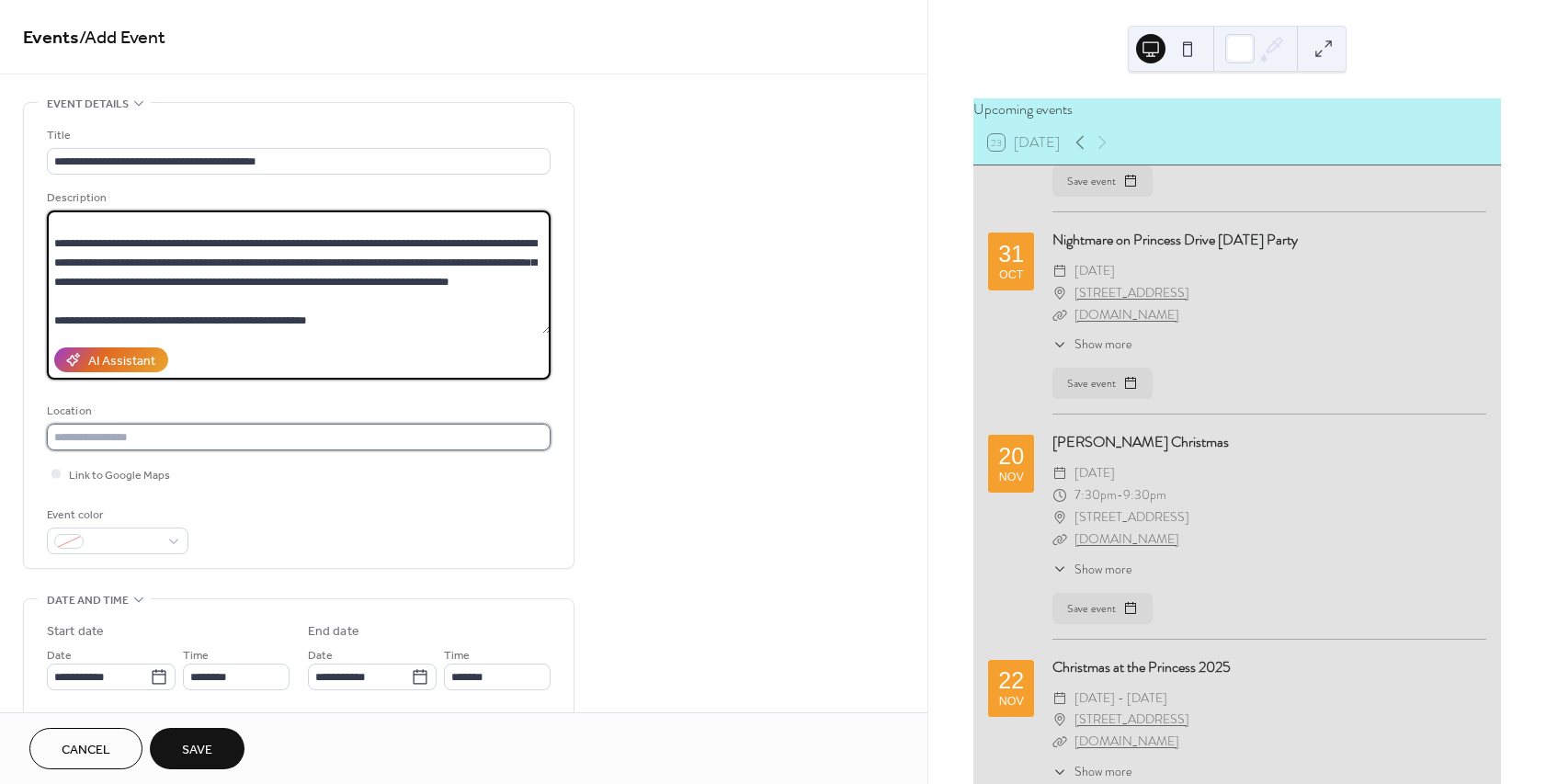 click at bounding box center (299, 437) 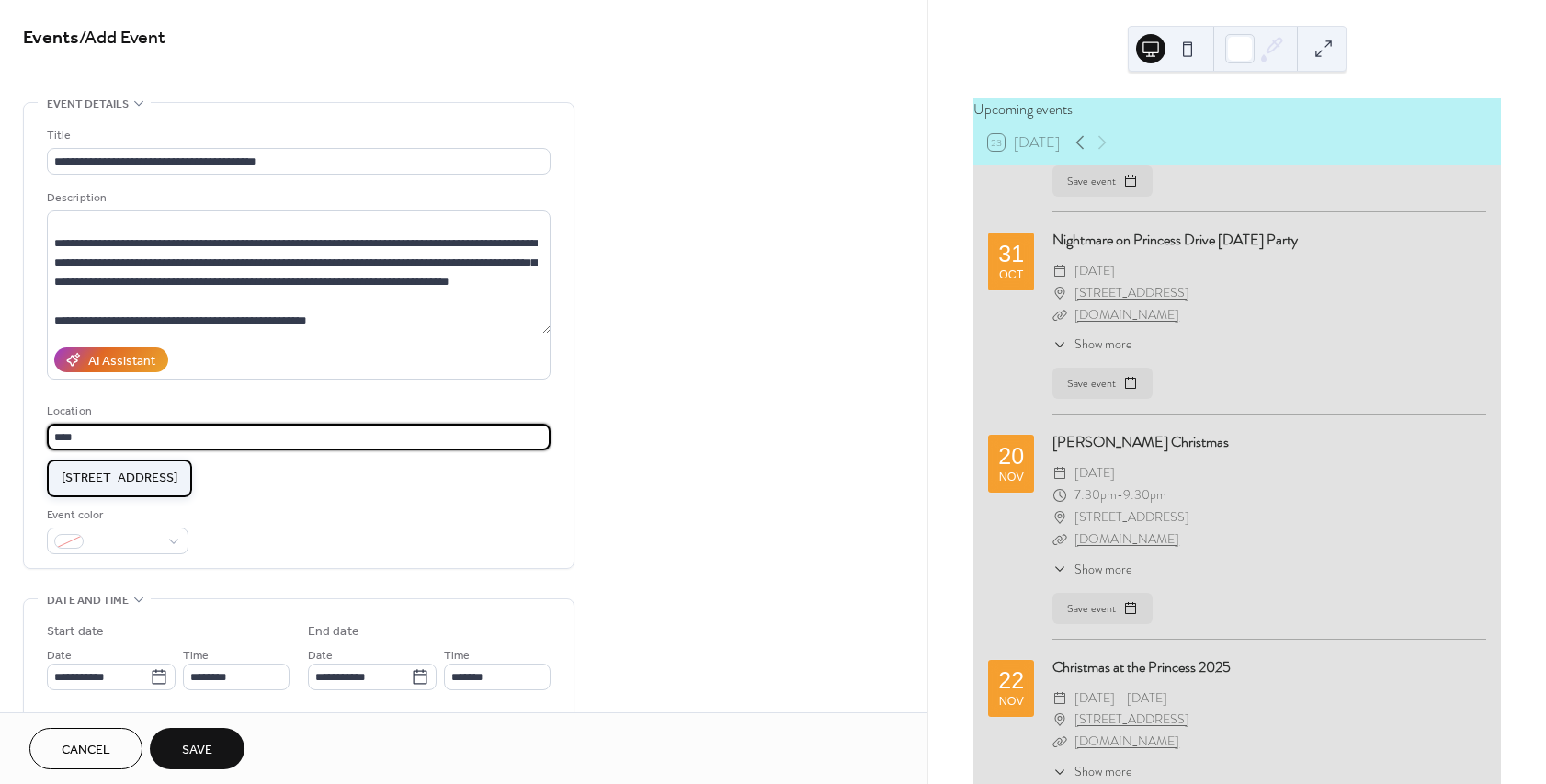click on "[STREET_ADDRESS]" at bounding box center [119, 478] 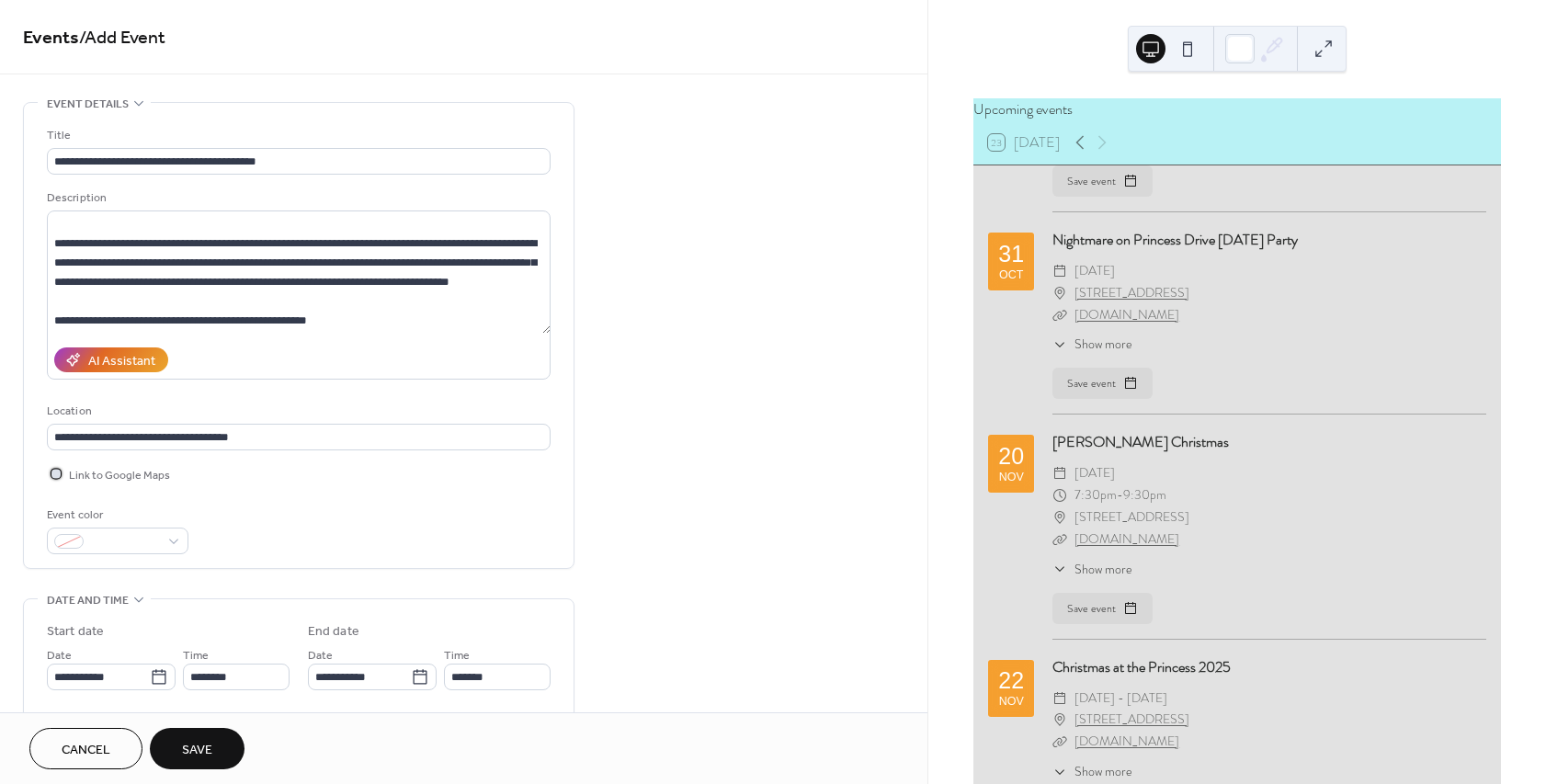 click on "Link to Google Maps" at bounding box center [119, 475] 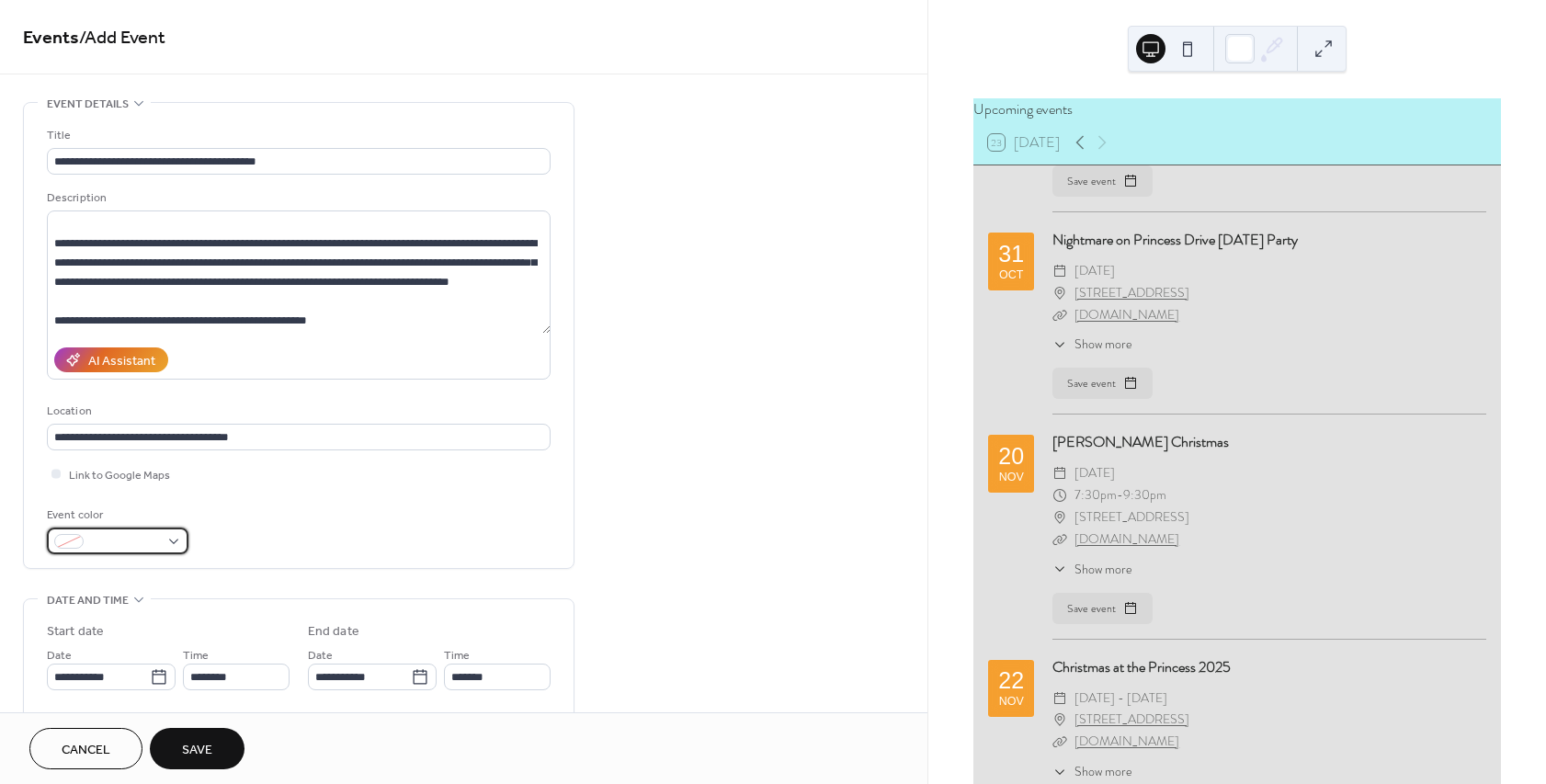 click at bounding box center [118, 540] 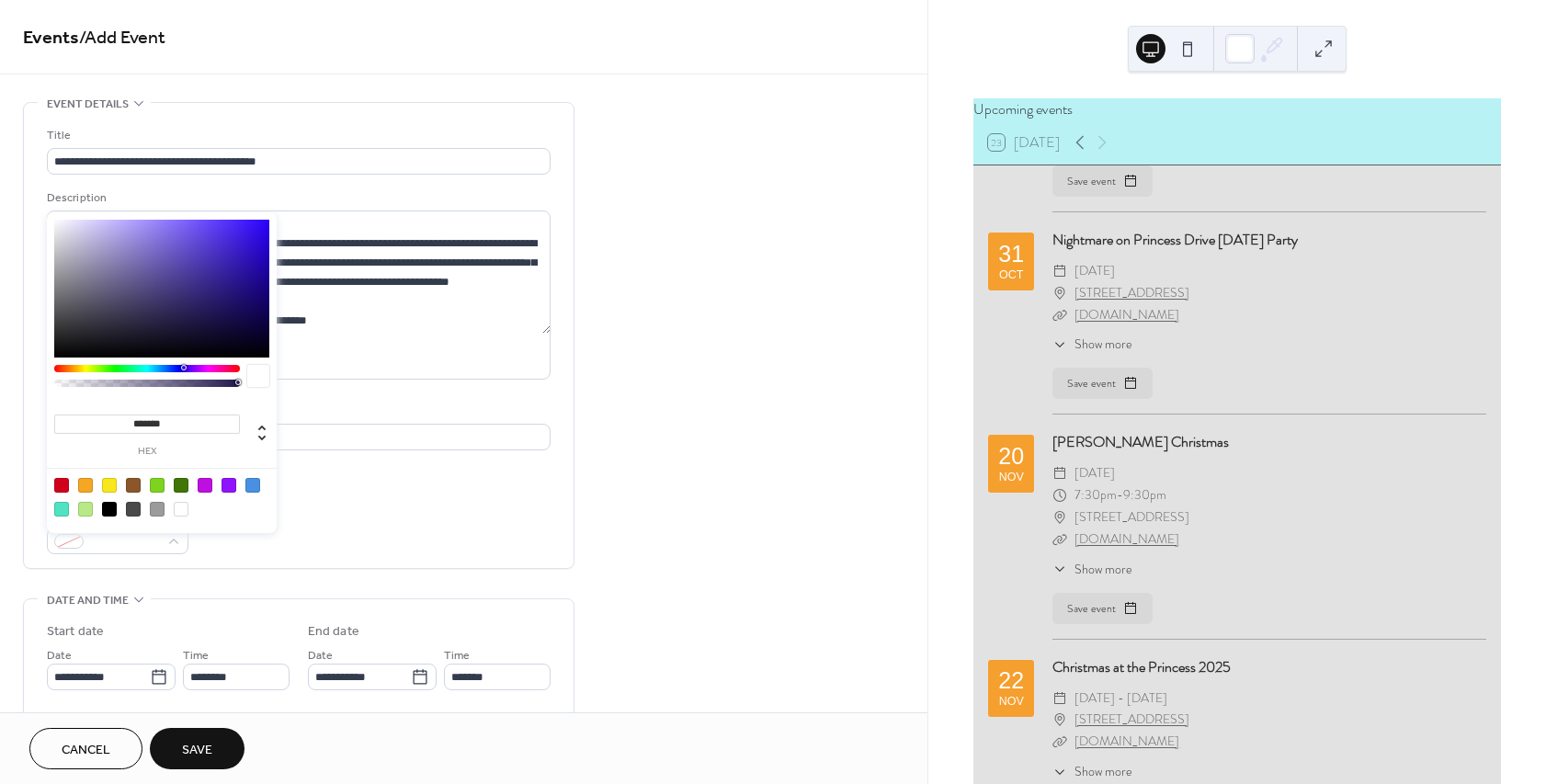 click at bounding box center (253, 485) 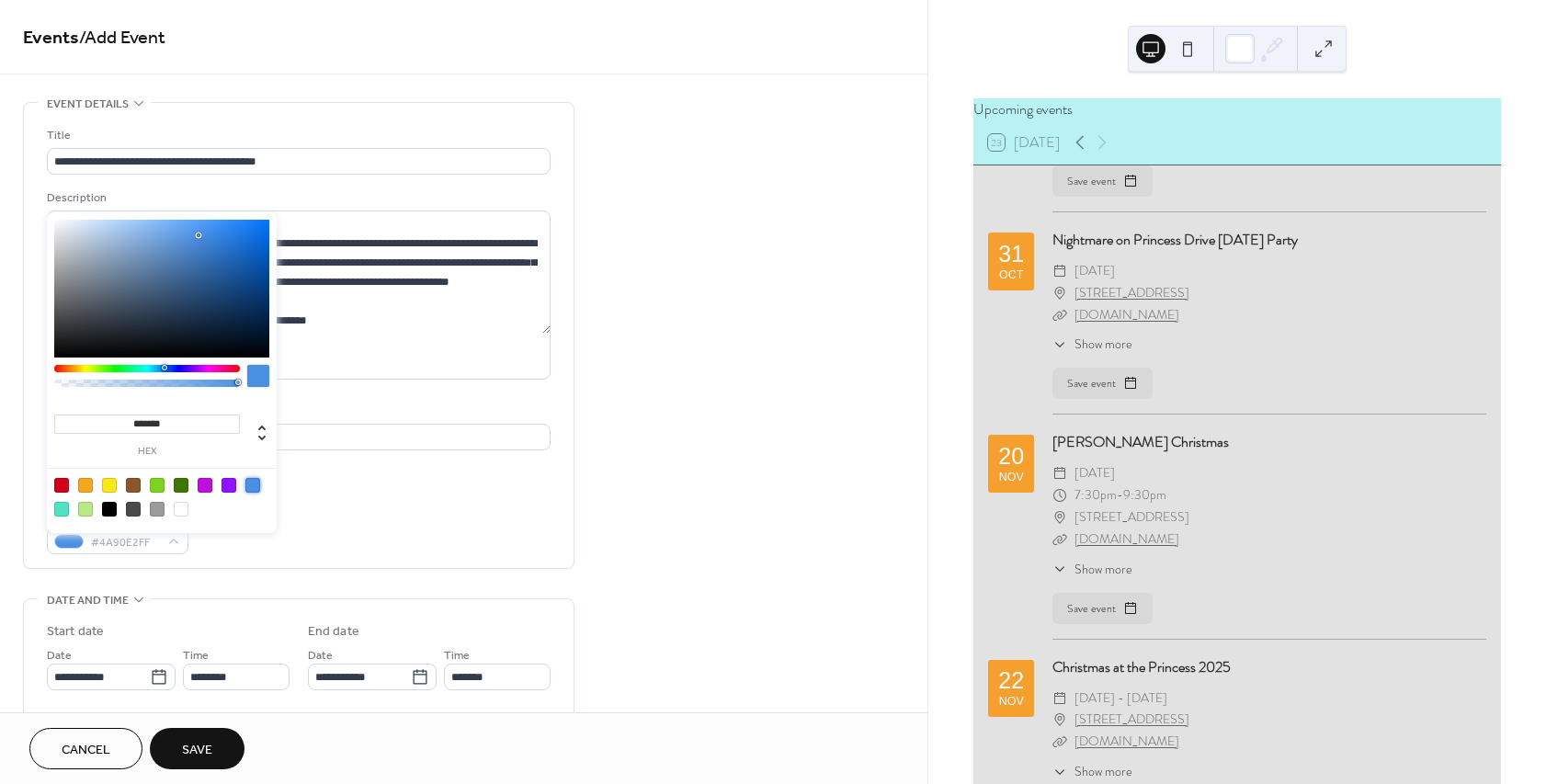 click on "**********" at bounding box center (299, 340) 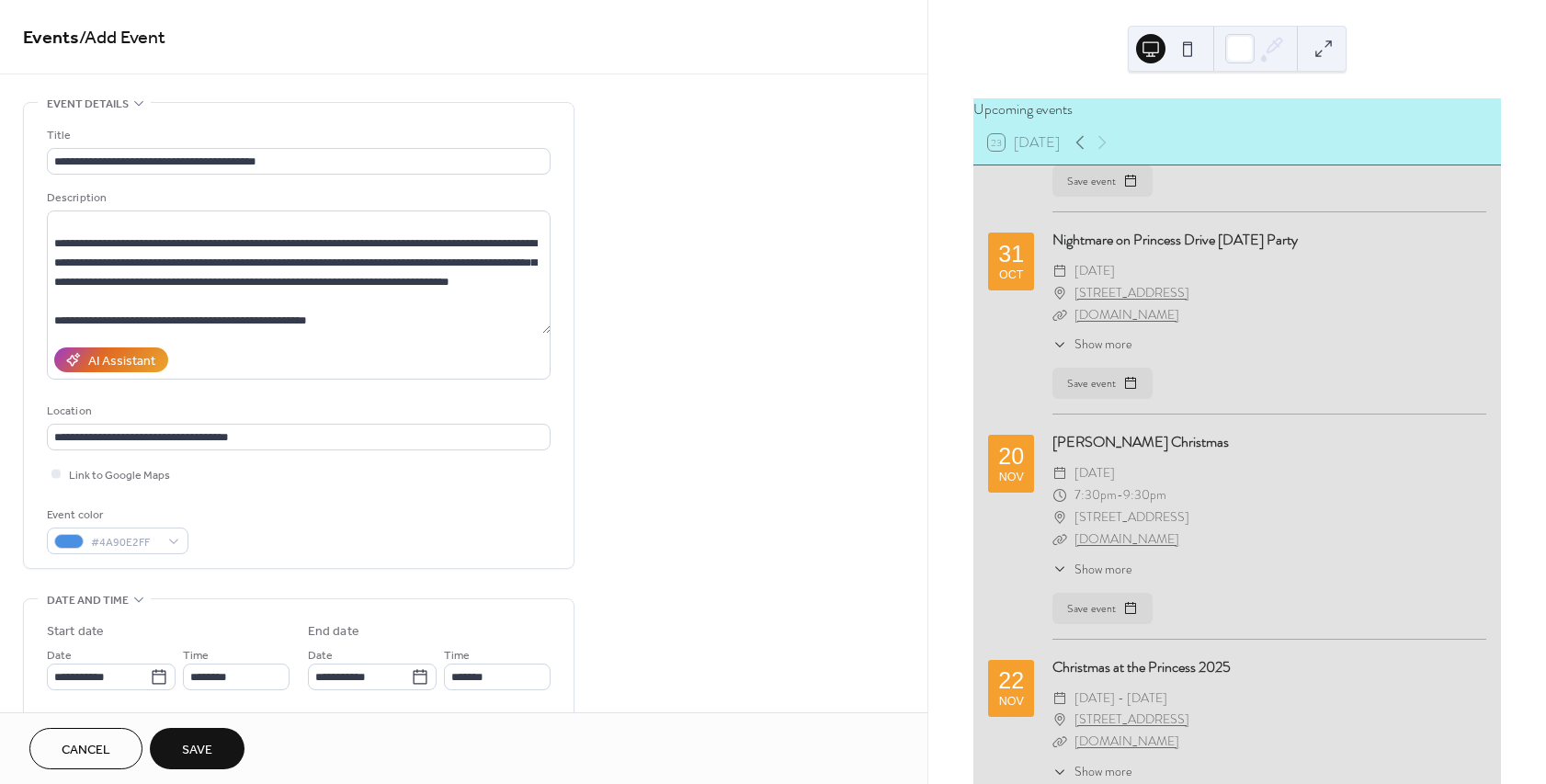 scroll, scrollTop: 165, scrollLeft: 0, axis: vertical 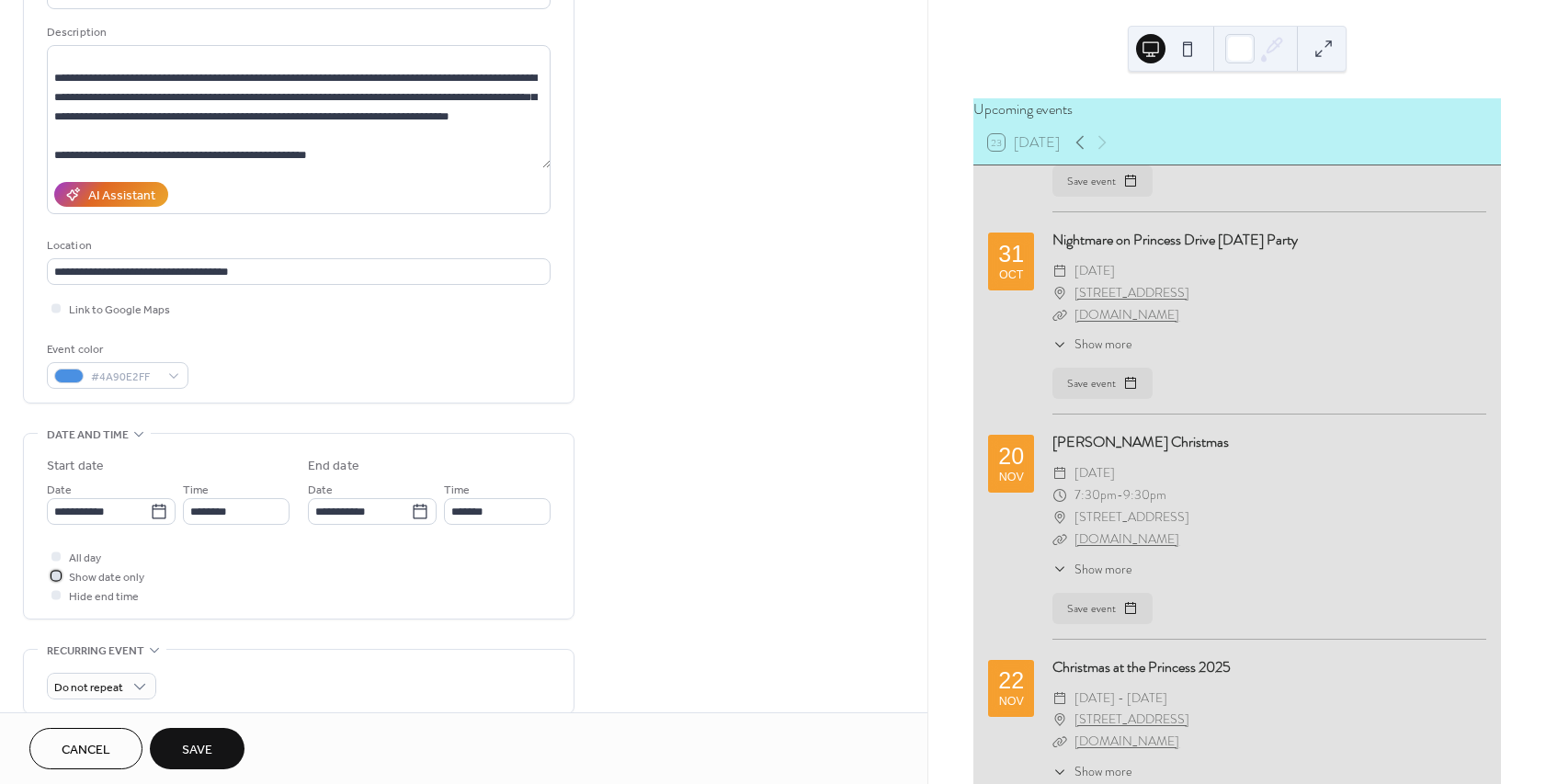click on "Show date only" at bounding box center [107, 577] 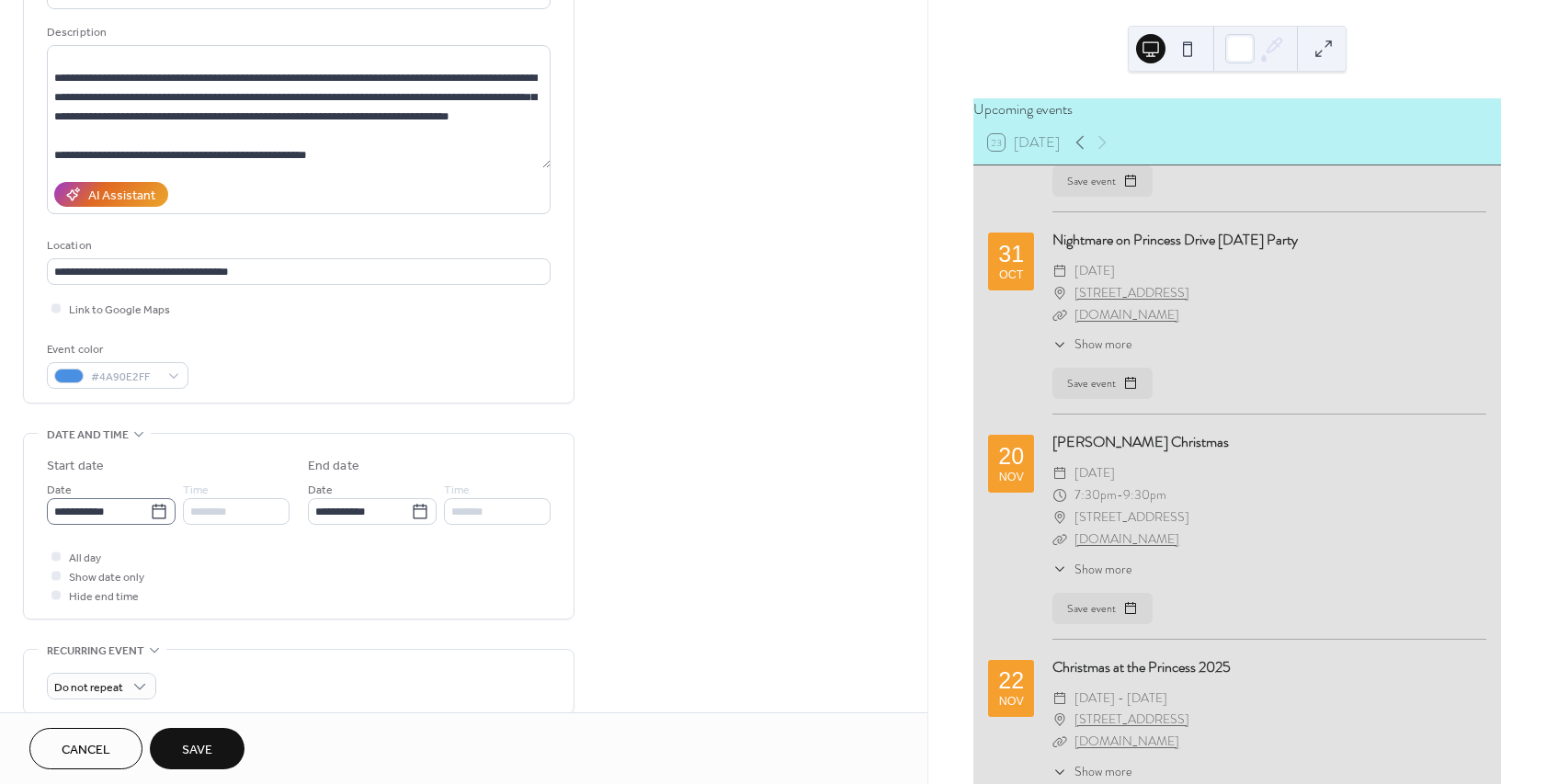 click 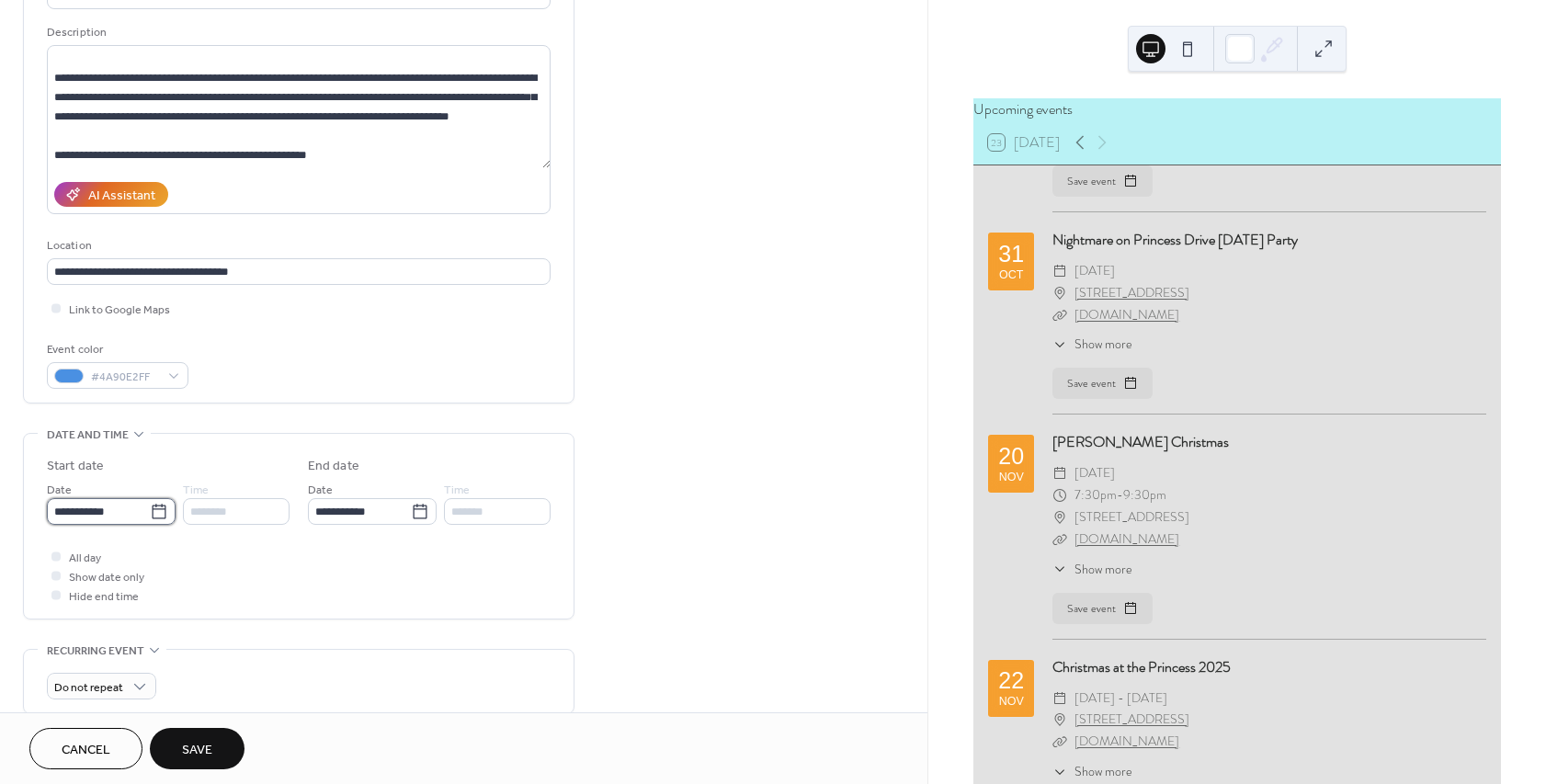 click on "**********" at bounding box center (98, 511) 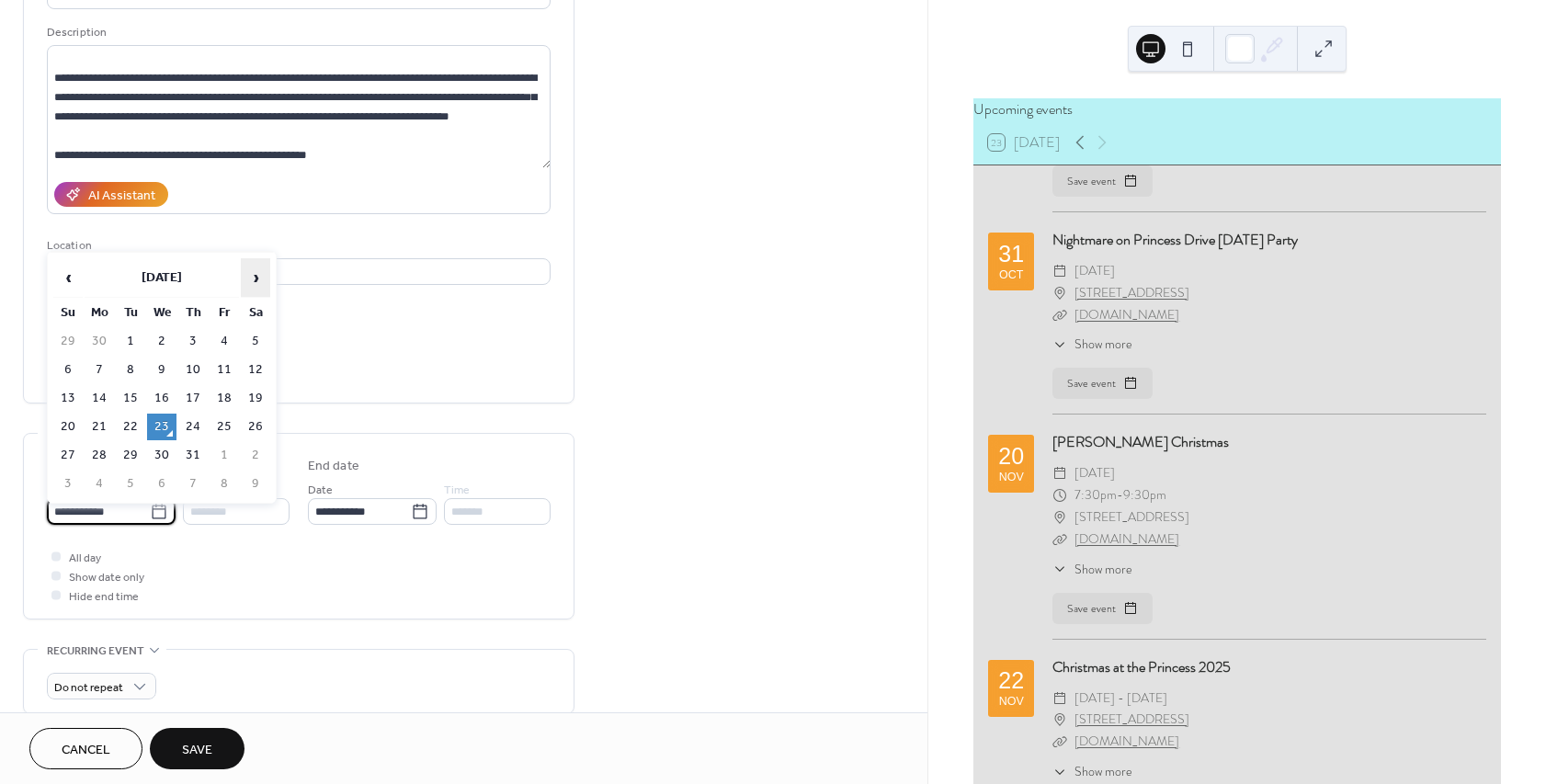 click on "›" at bounding box center (256, 278) 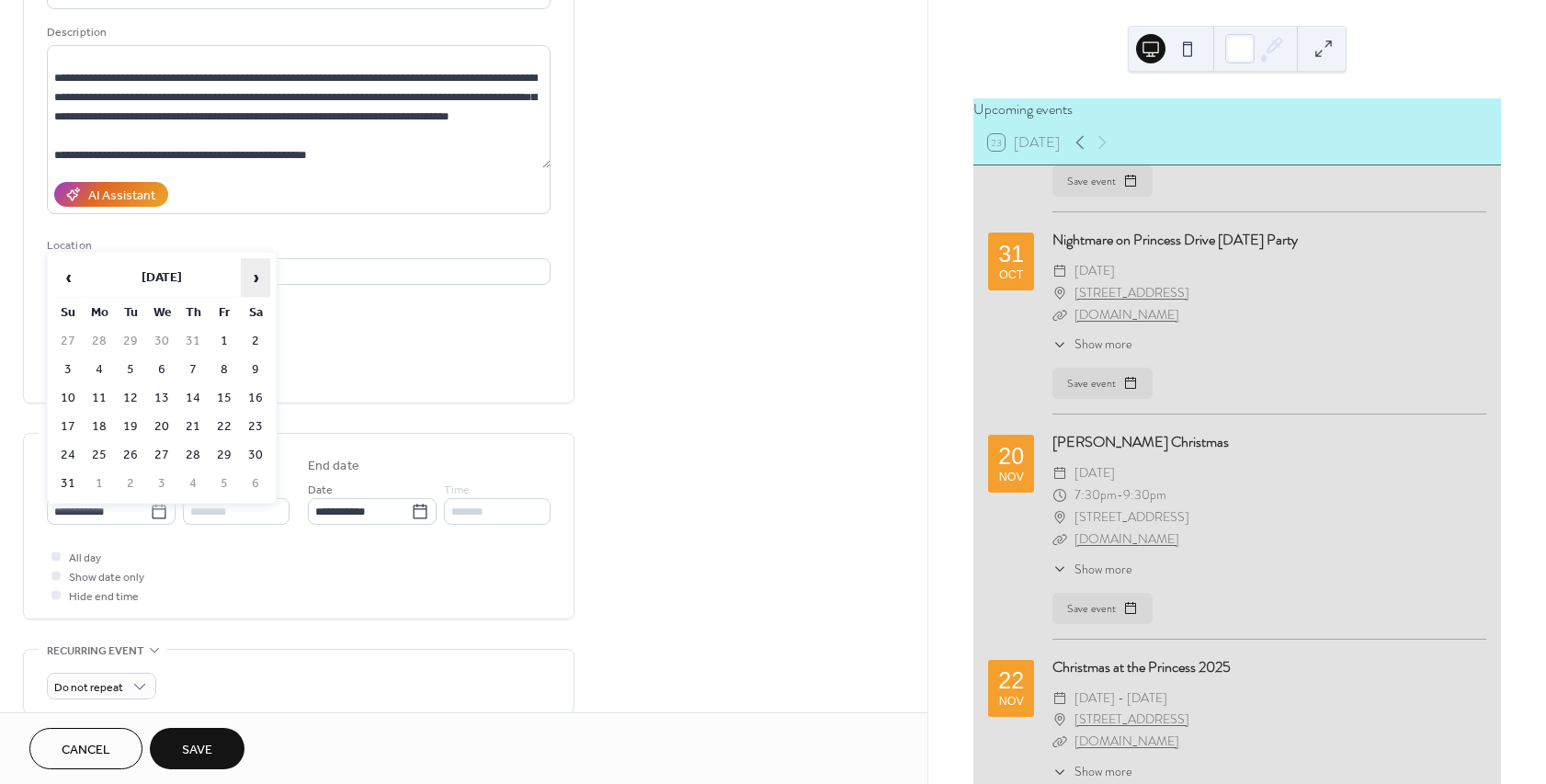 click on "›" at bounding box center [256, 278] 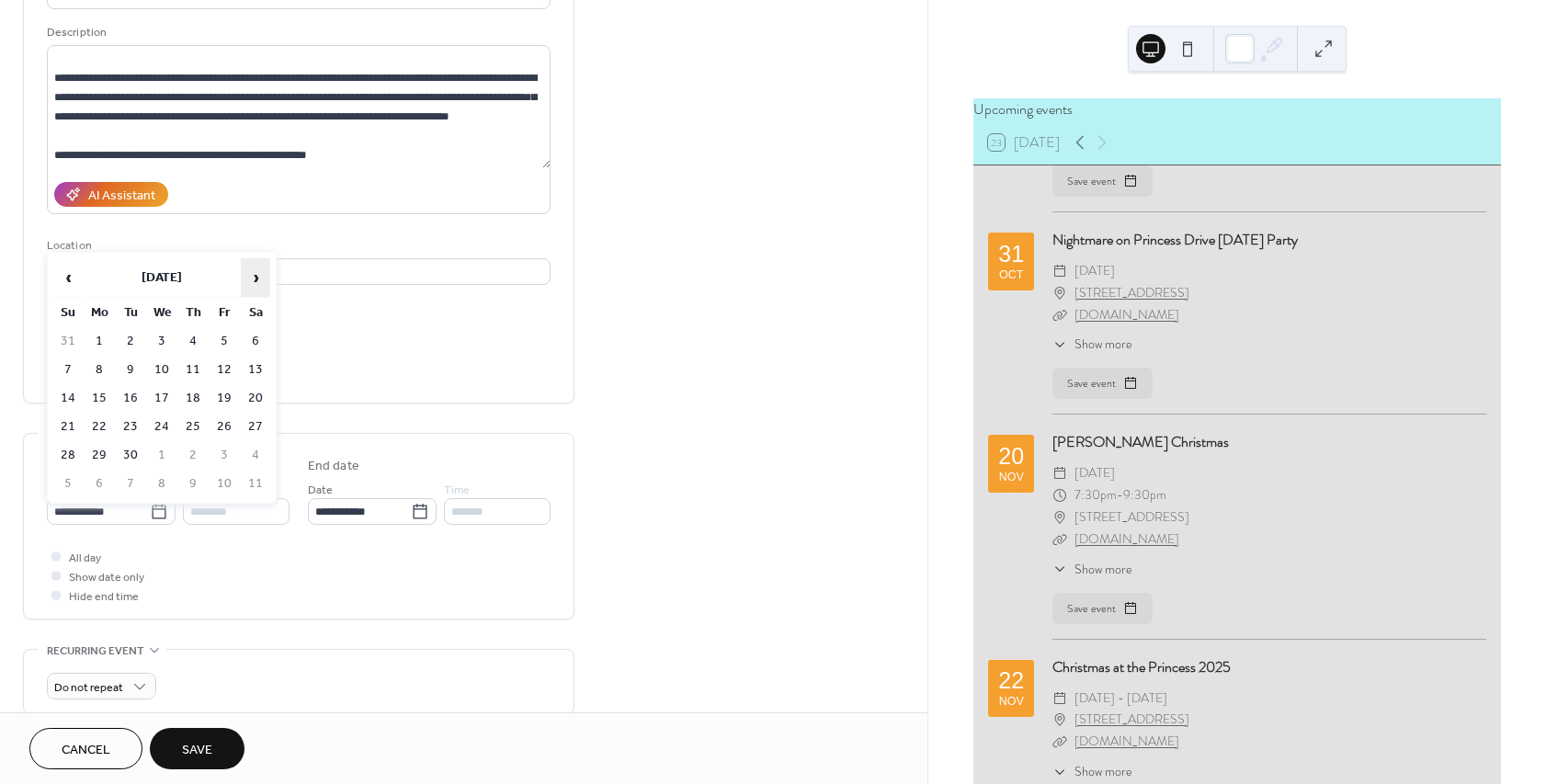 click on "›" at bounding box center [256, 278] 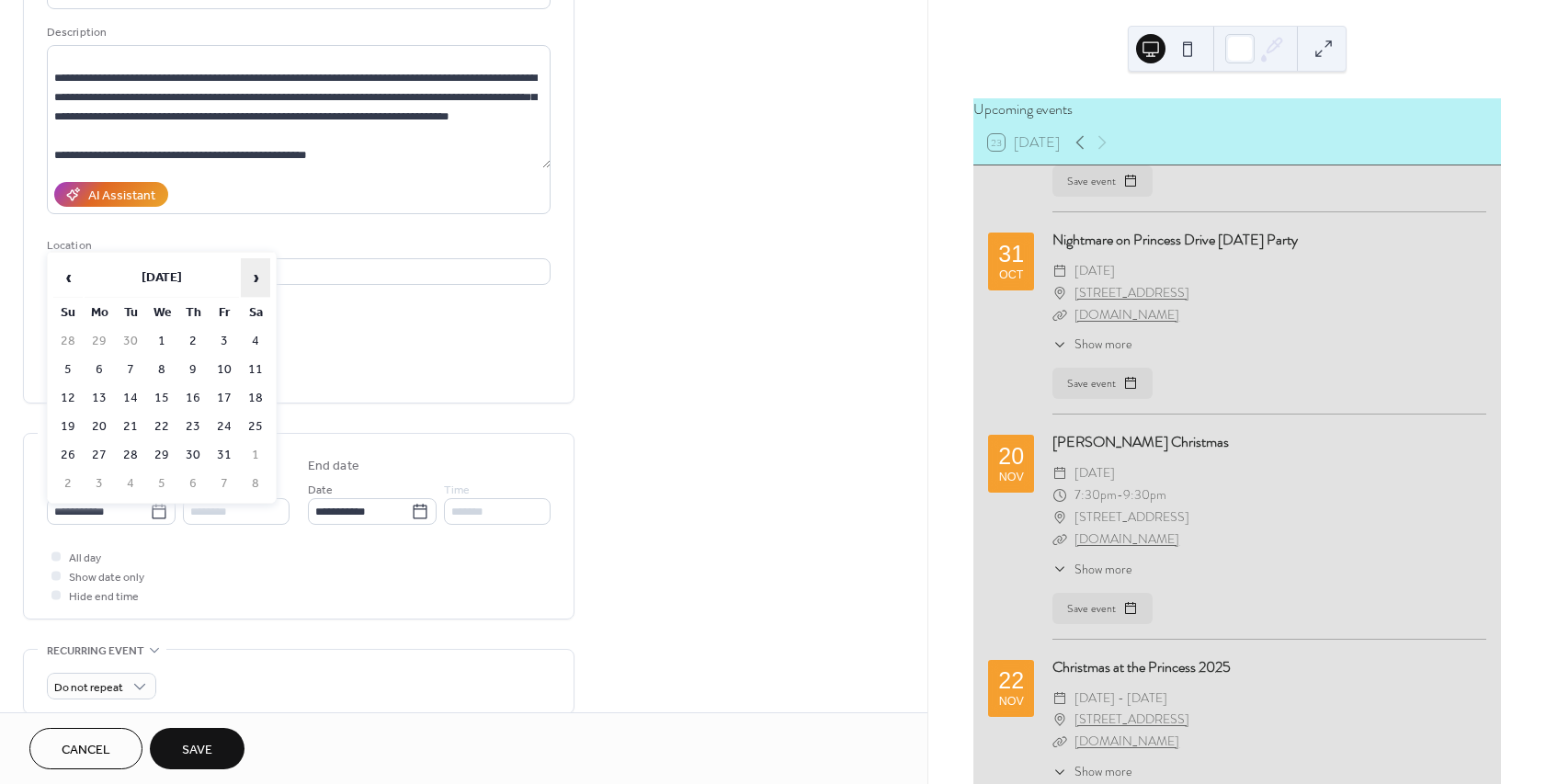 click on "›" at bounding box center (256, 278) 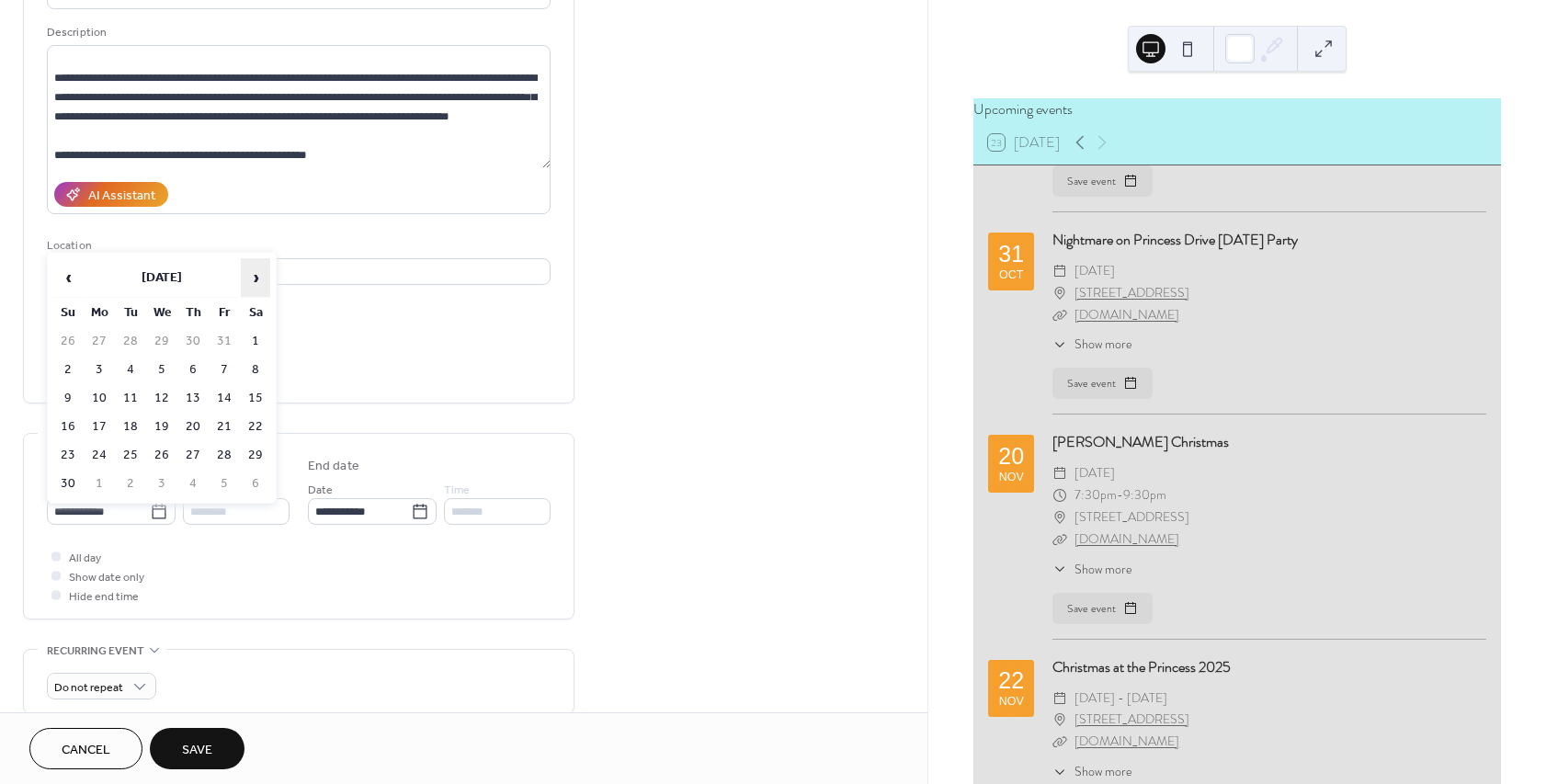 click on "›" at bounding box center [256, 278] 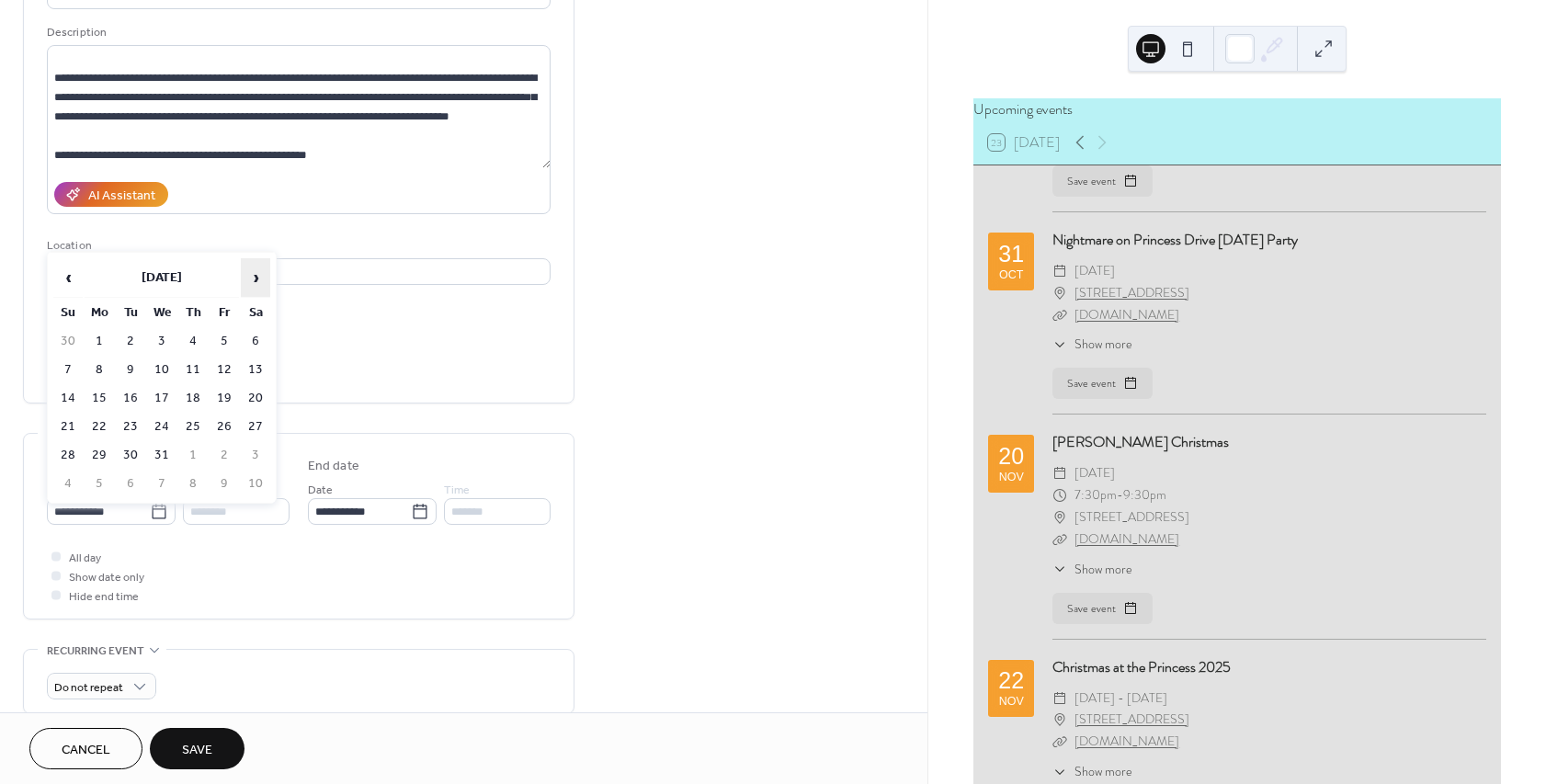 click on "›" at bounding box center (256, 278) 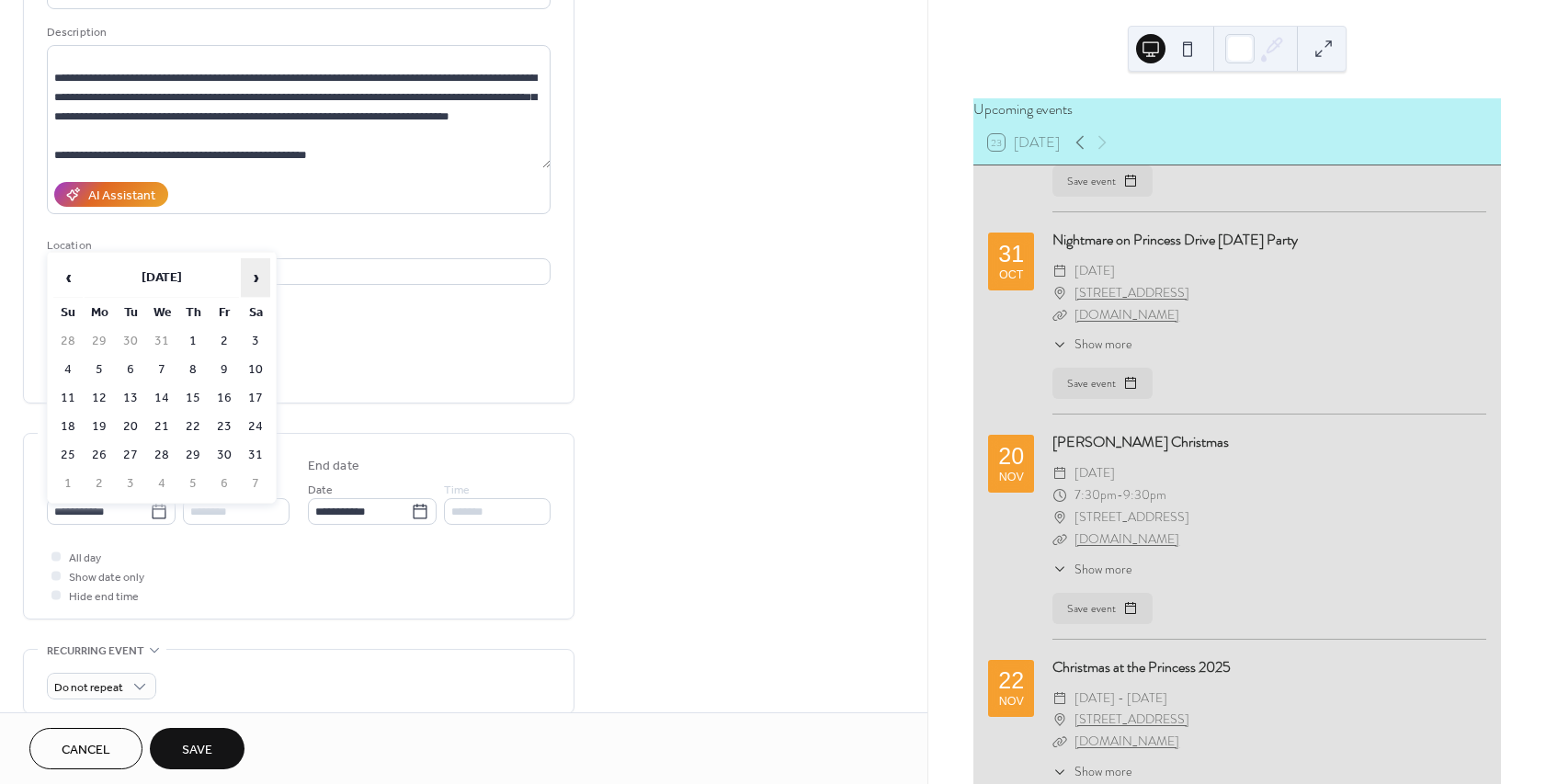 click on "›" at bounding box center [256, 278] 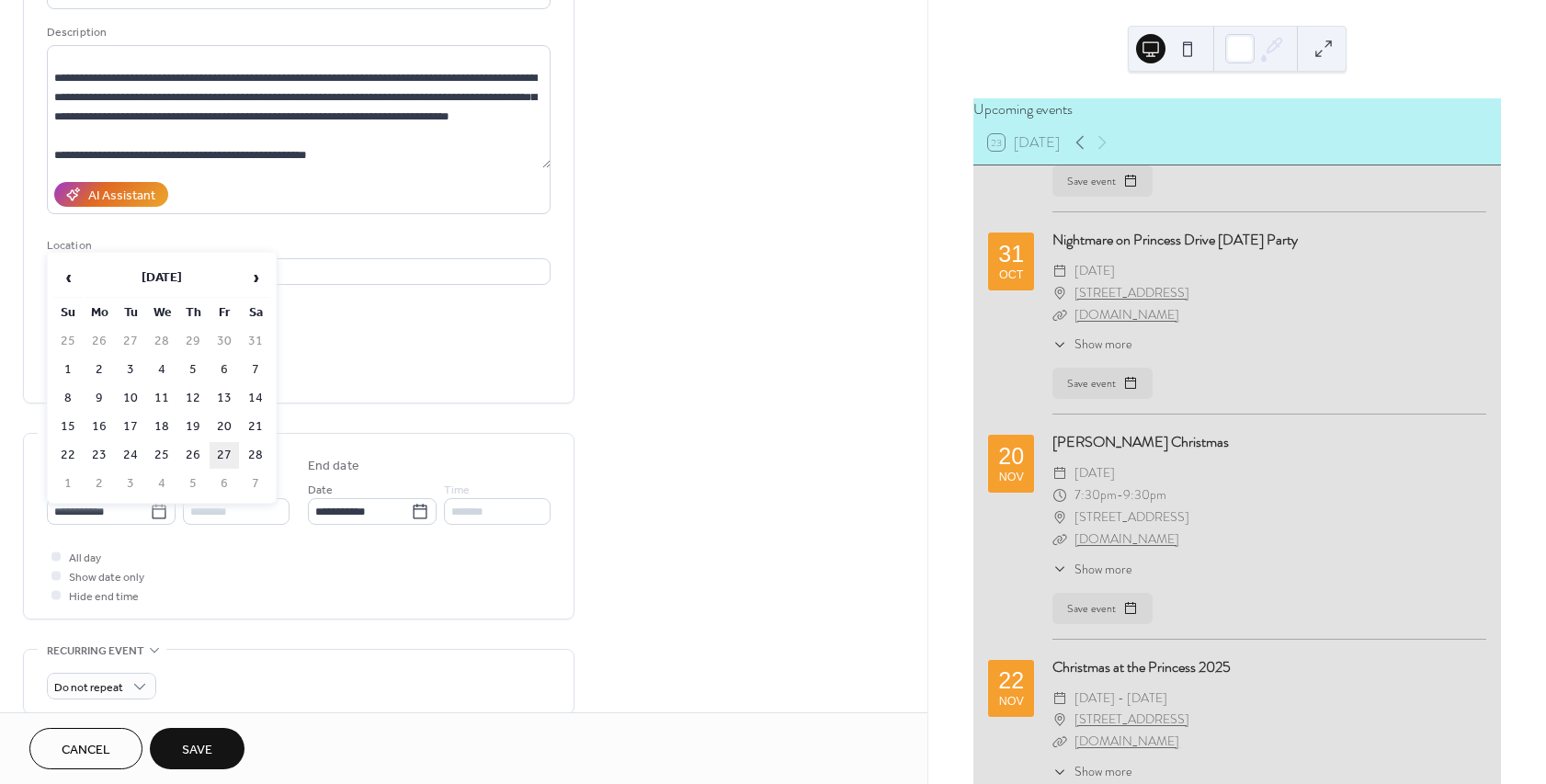 click on "27" at bounding box center (224, 455) 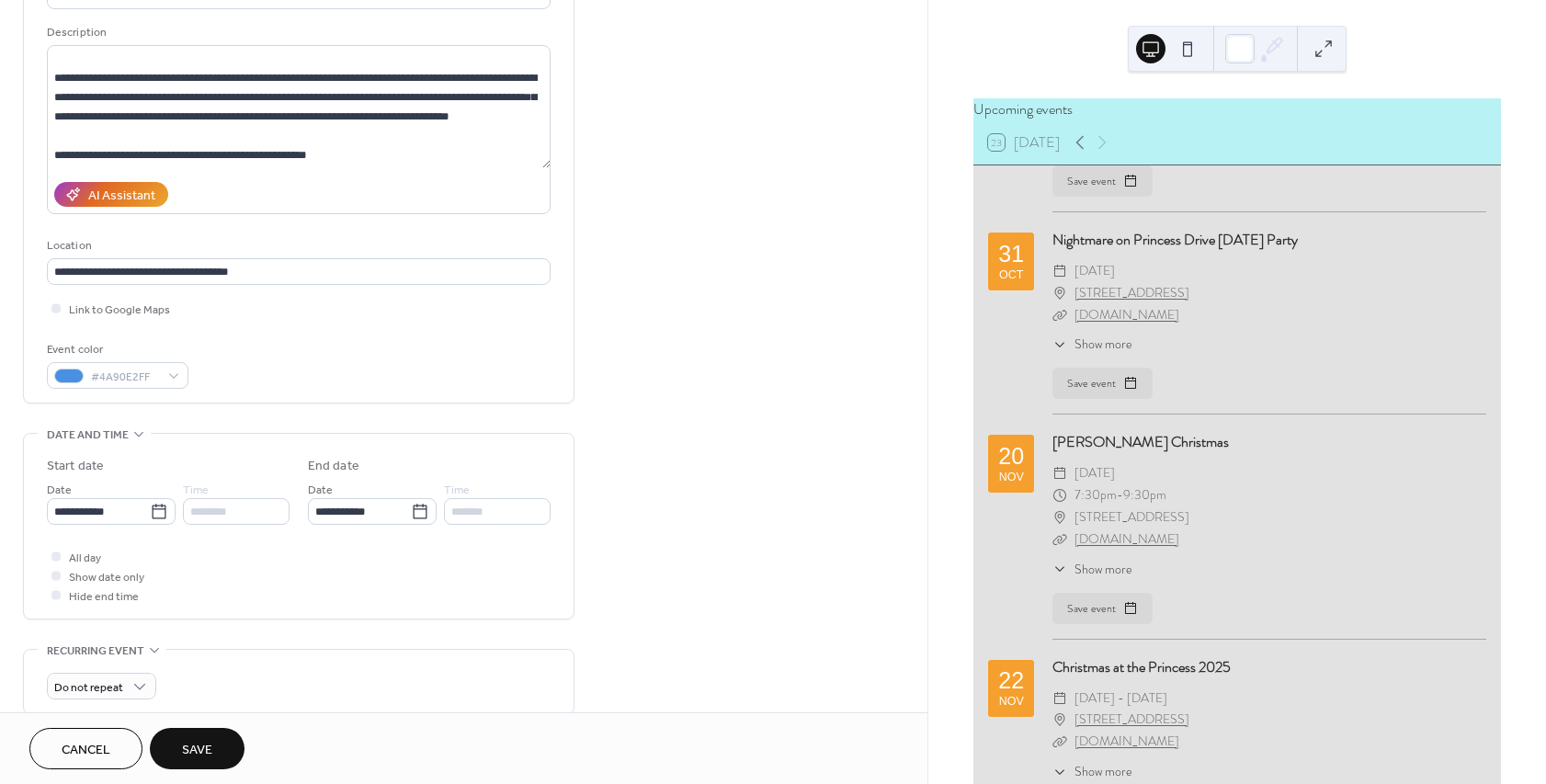 type on "**********" 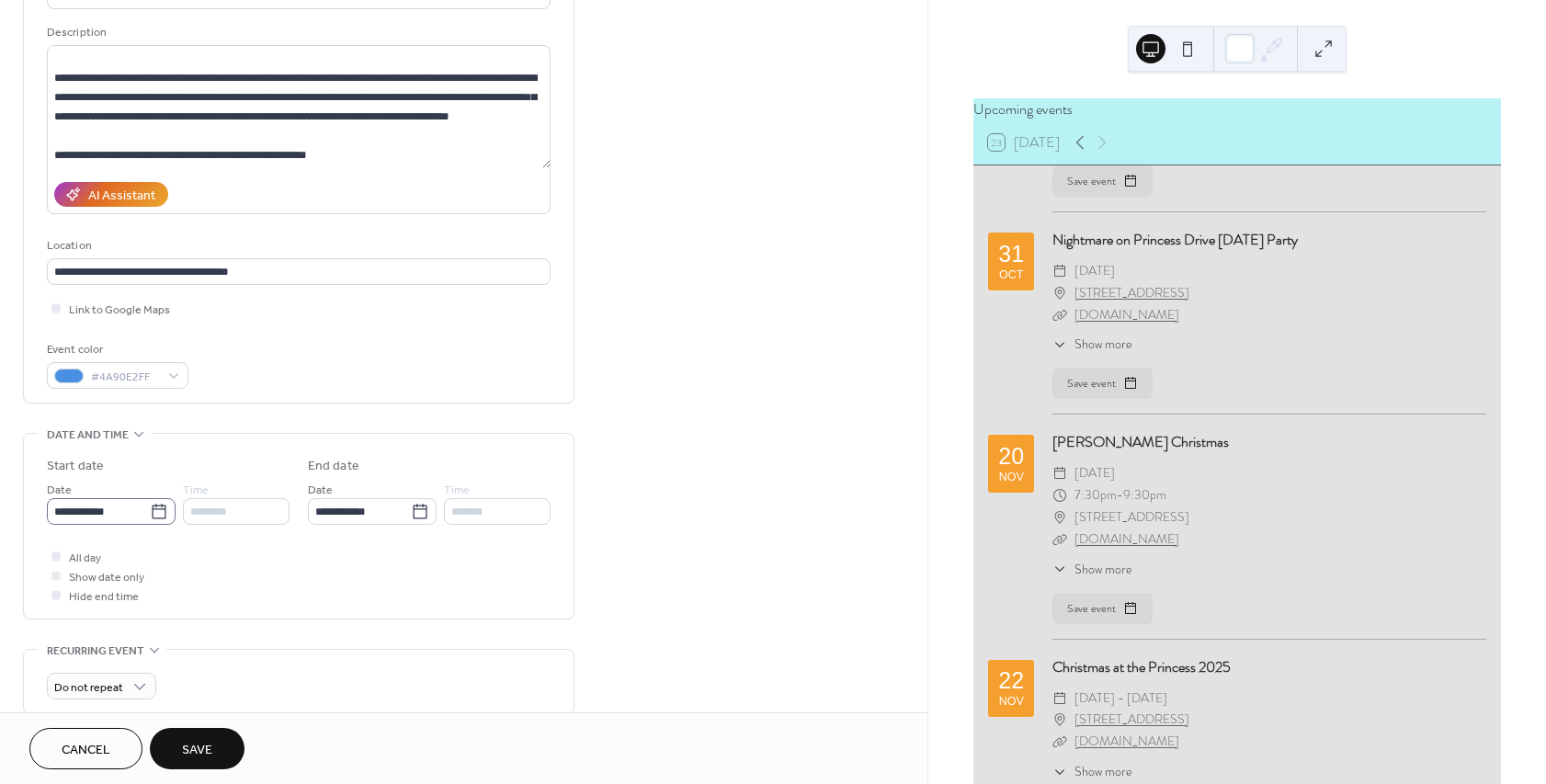 click 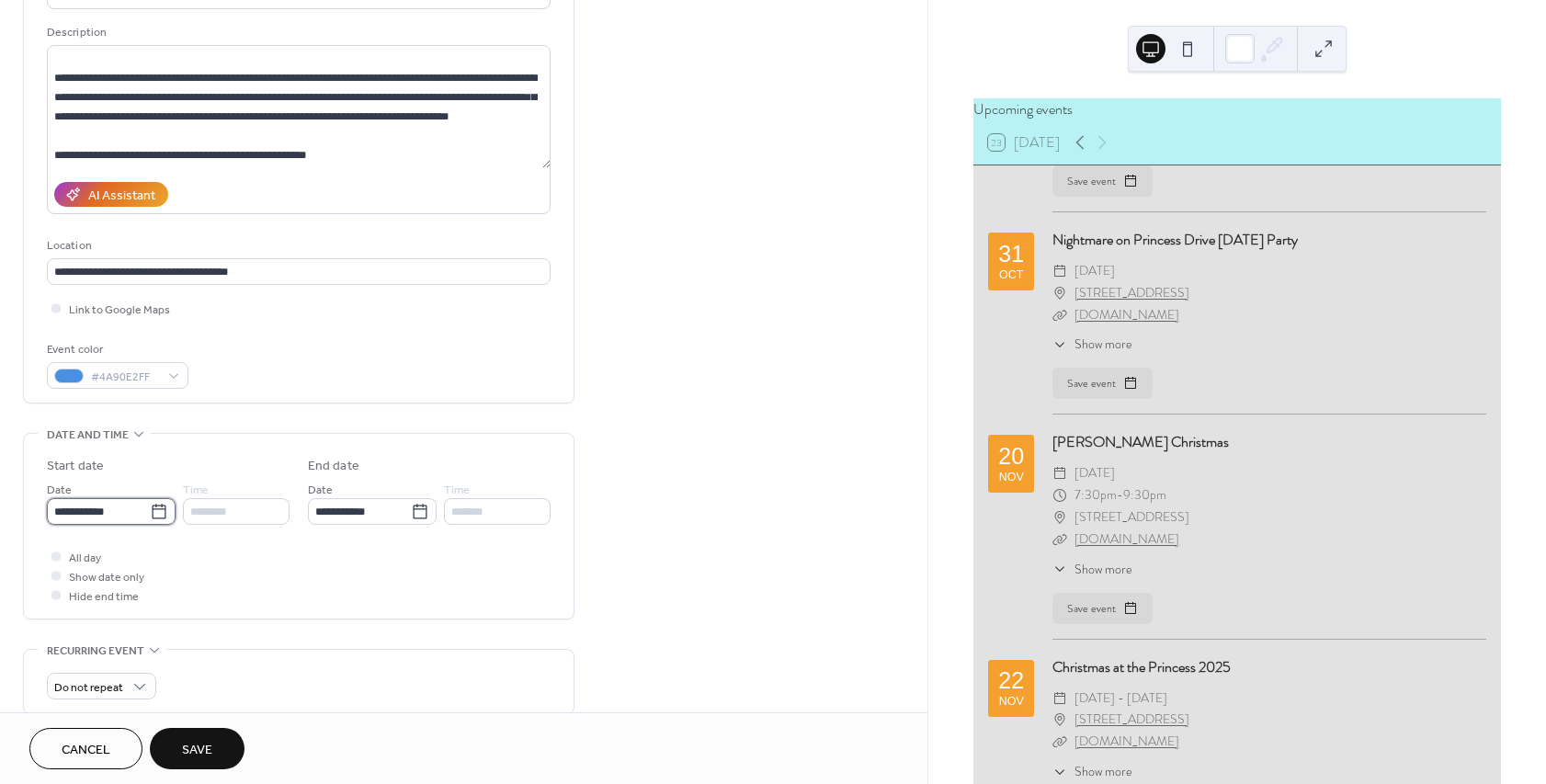 click on "**********" at bounding box center (98, 511) 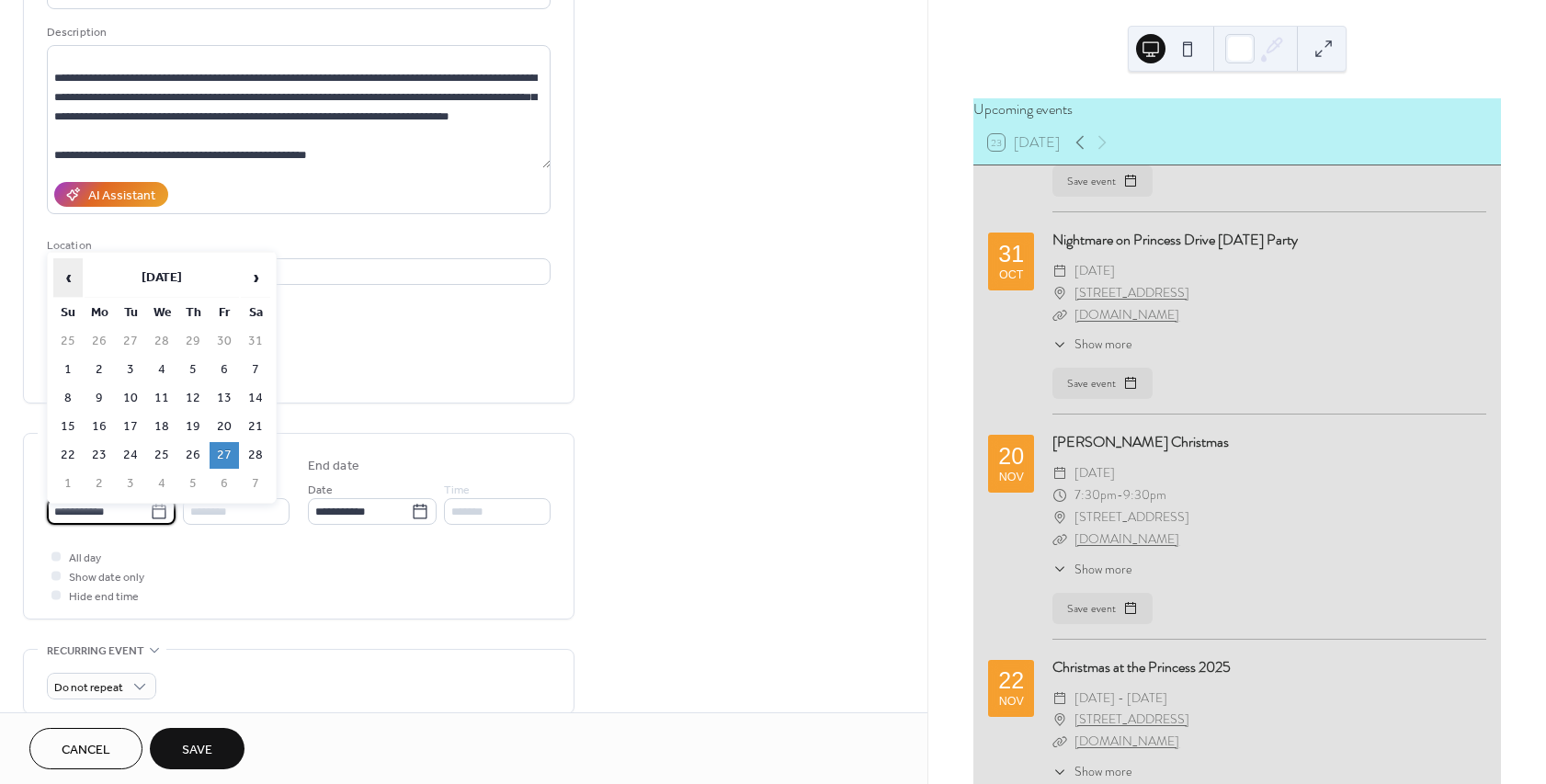 click on "‹" at bounding box center [68, 278] 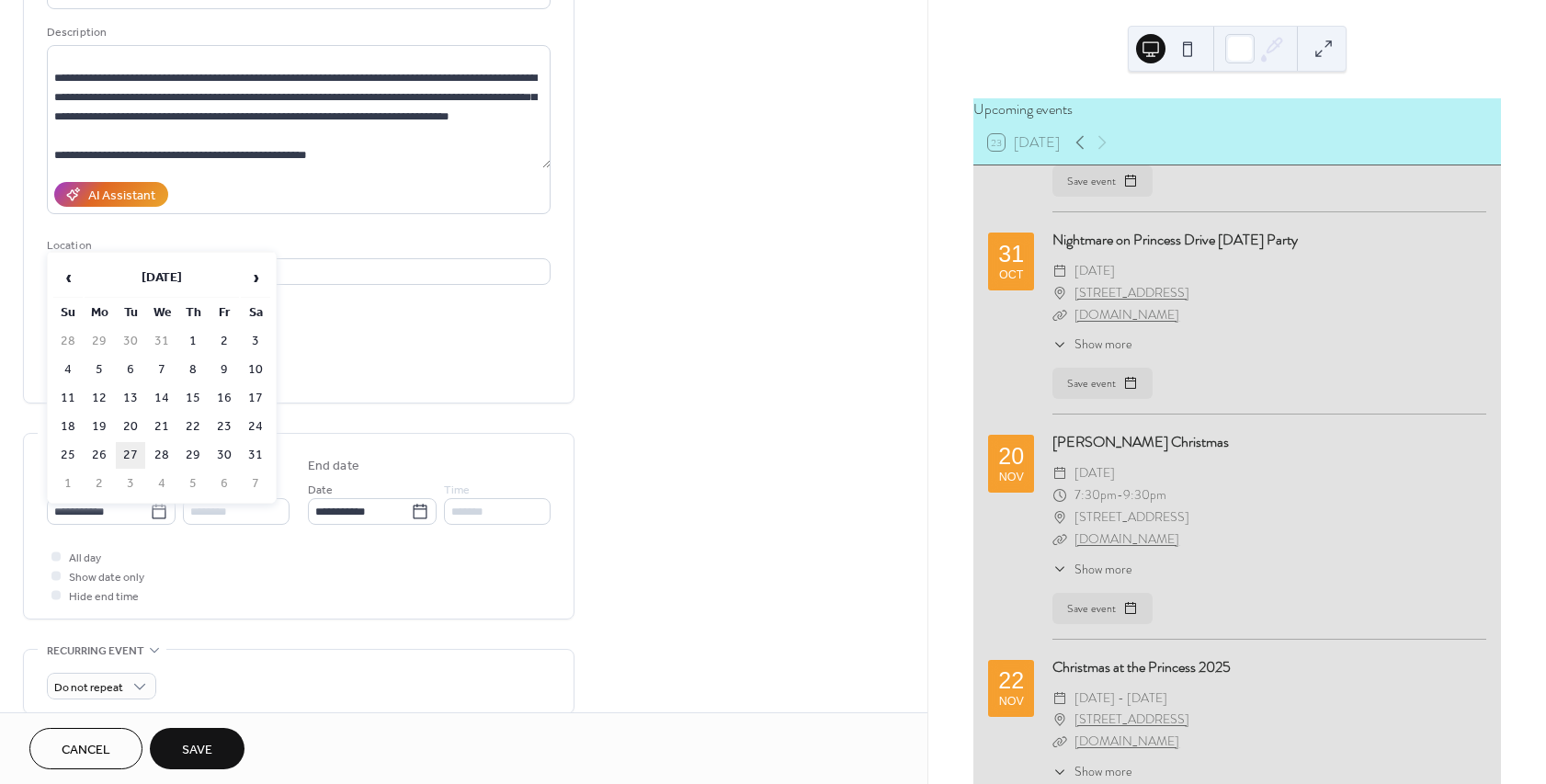 click on "27" at bounding box center (131, 455) 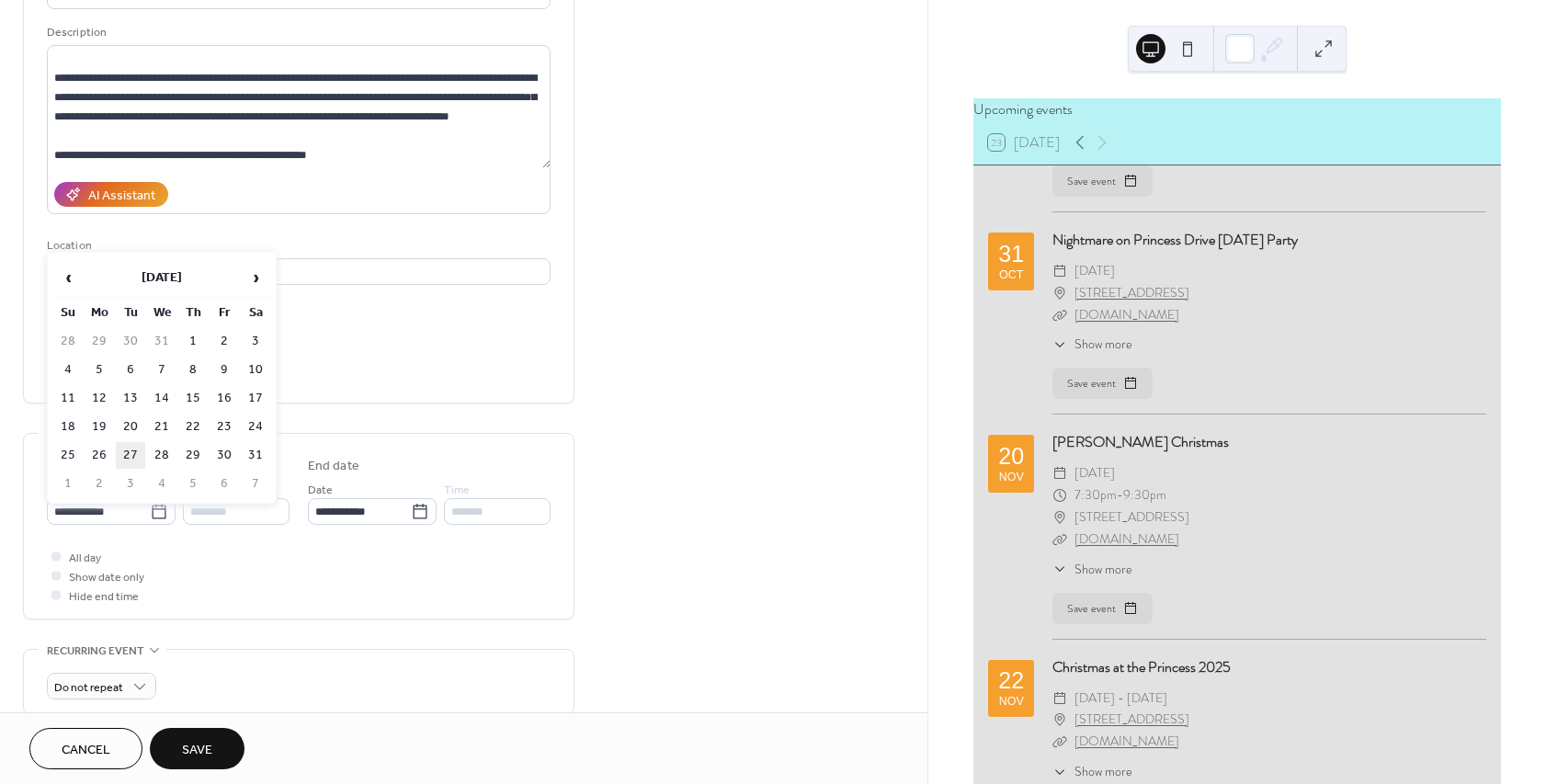 type on "**********" 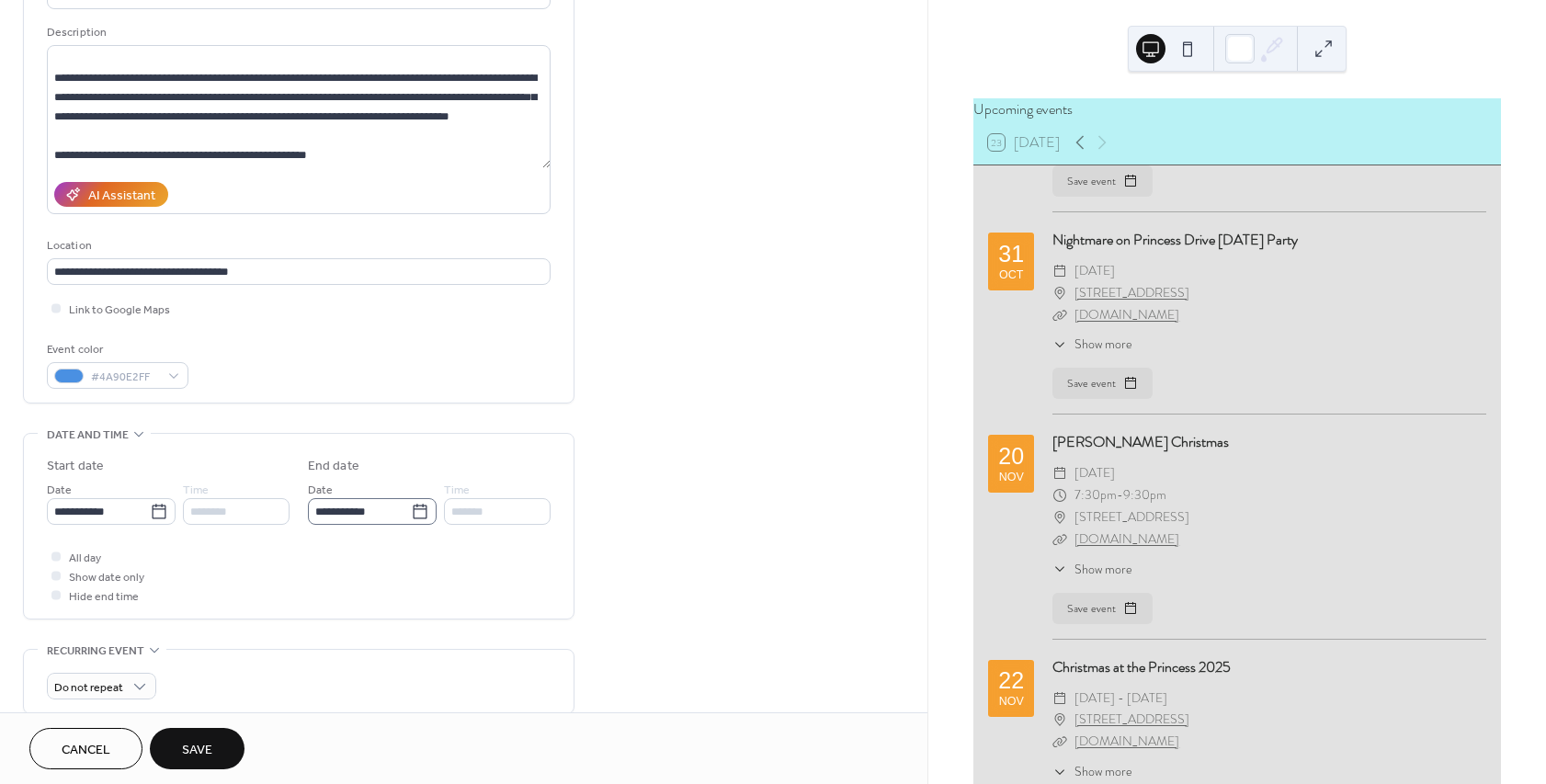 click 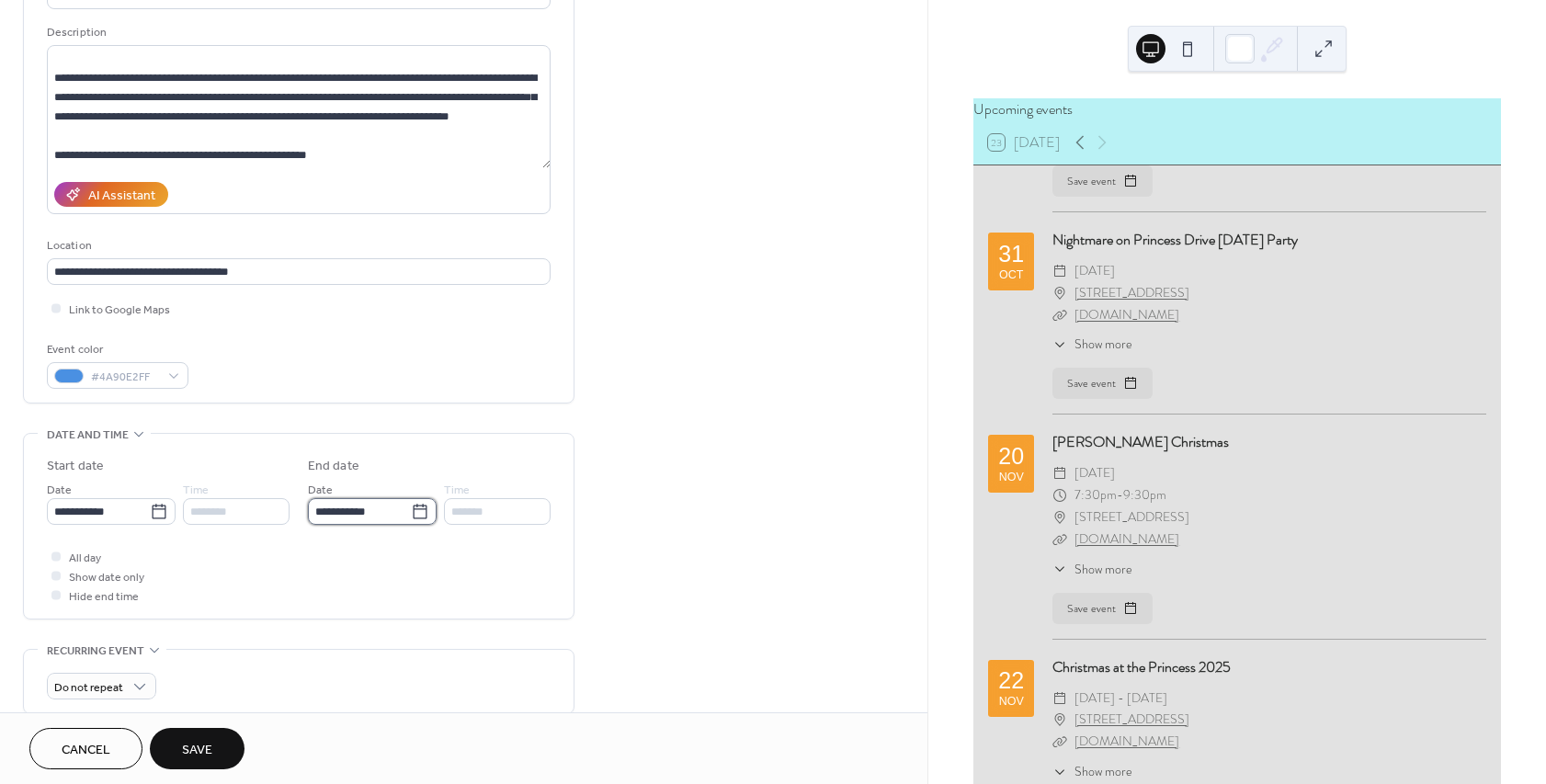 click on "**********" at bounding box center [359, 511] 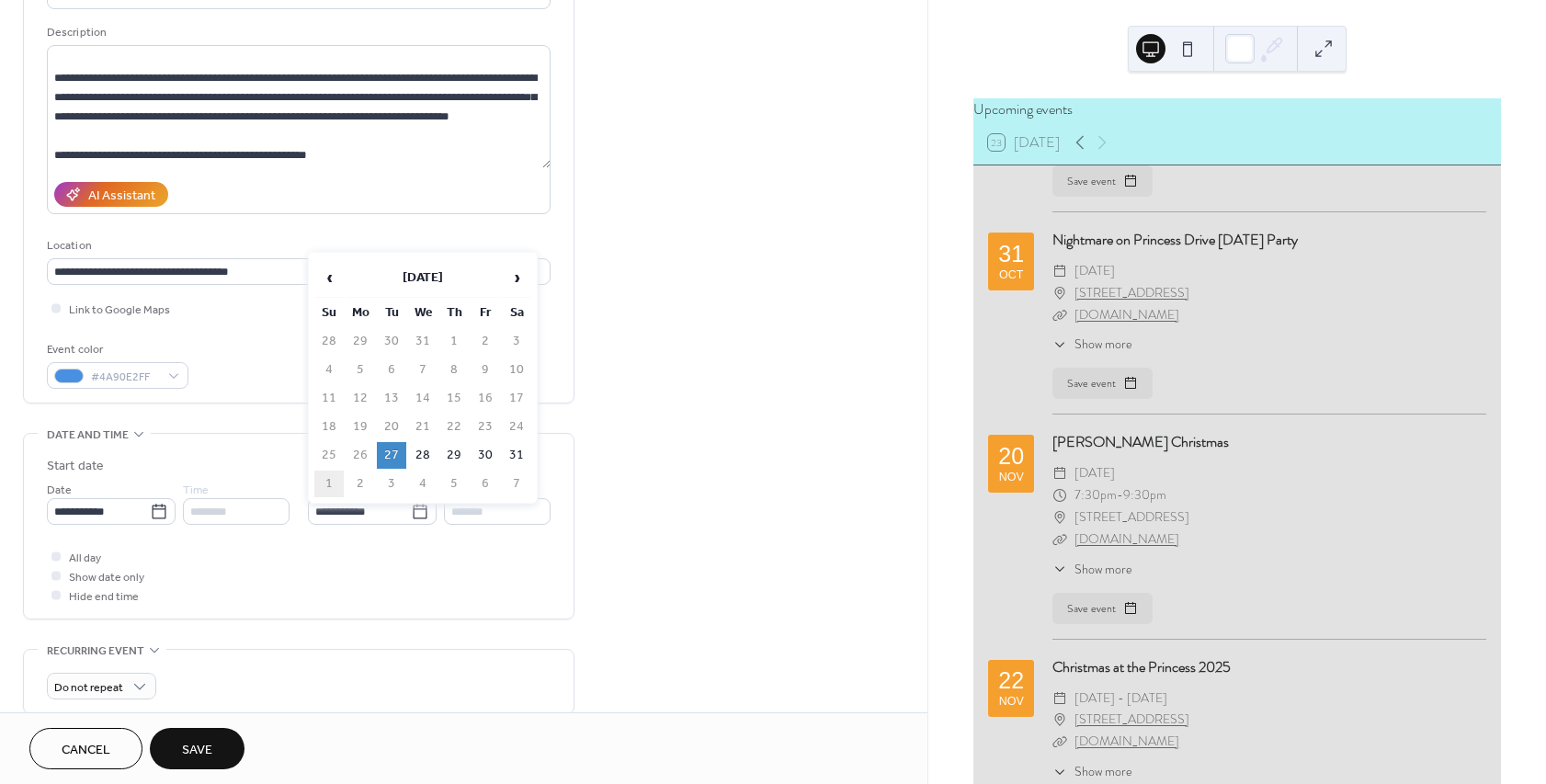 click on "1" at bounding box center (329, 483) 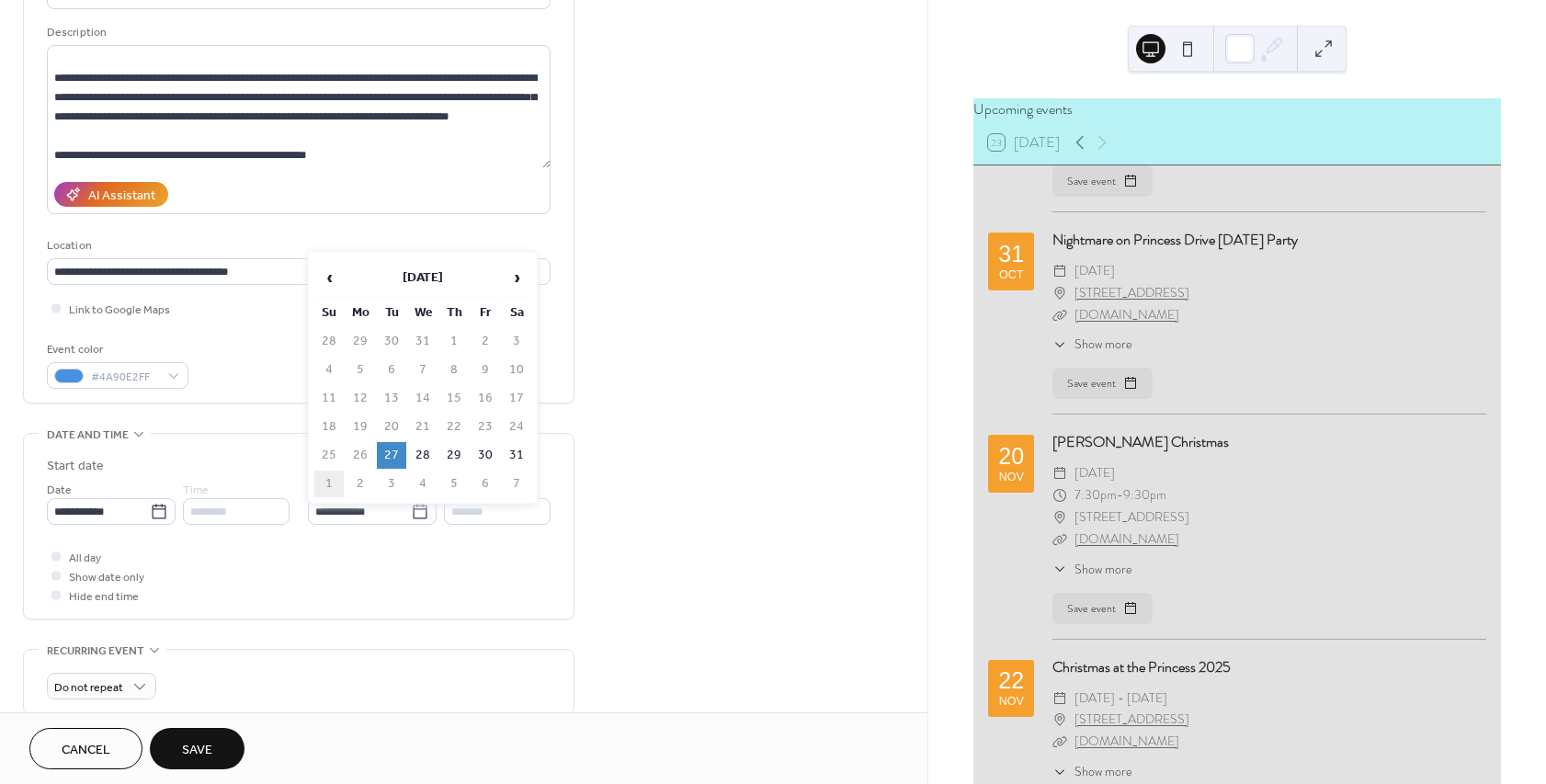 type on "**********" 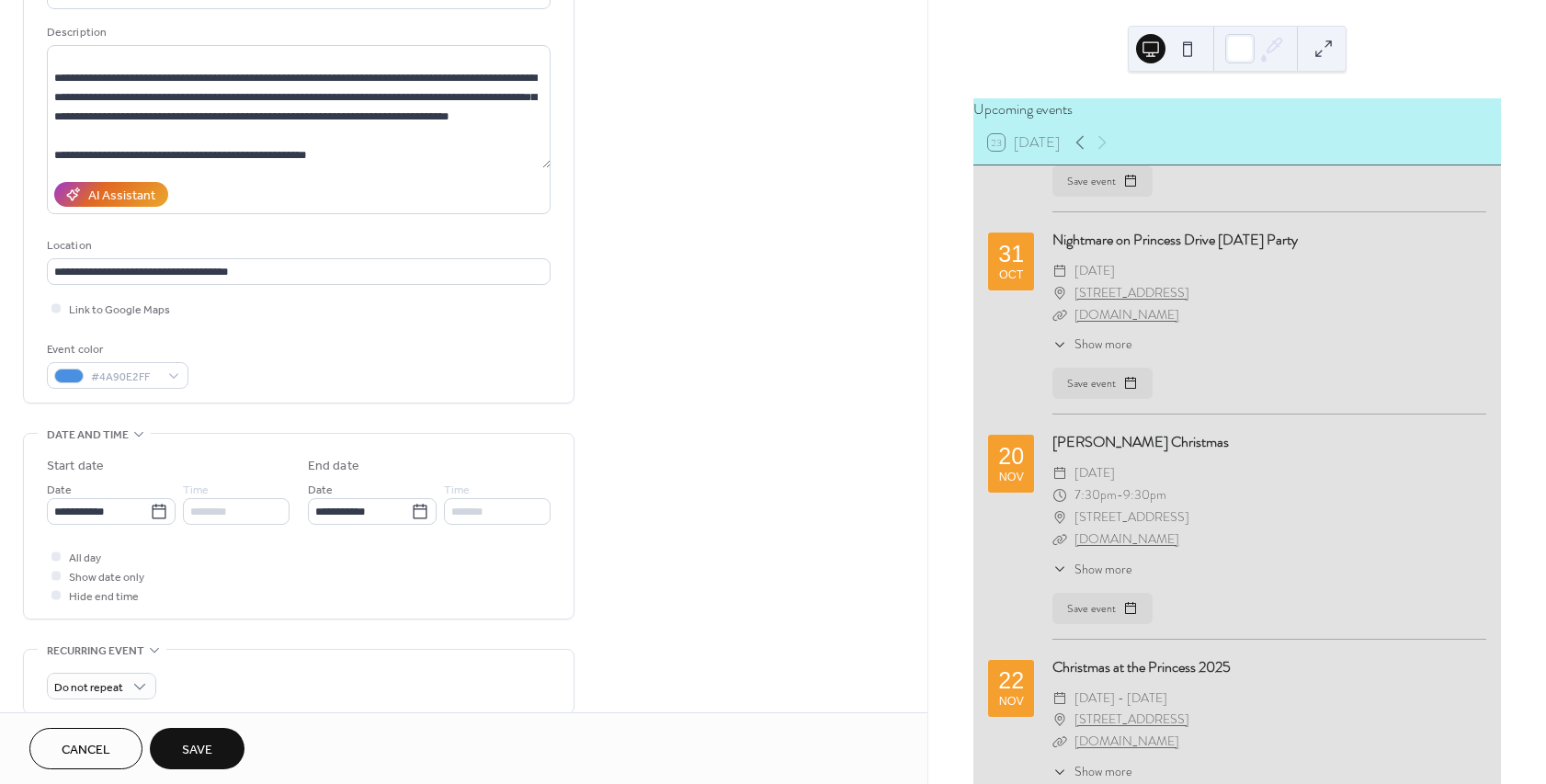 click on "**********" at bounding box center (463, 607) 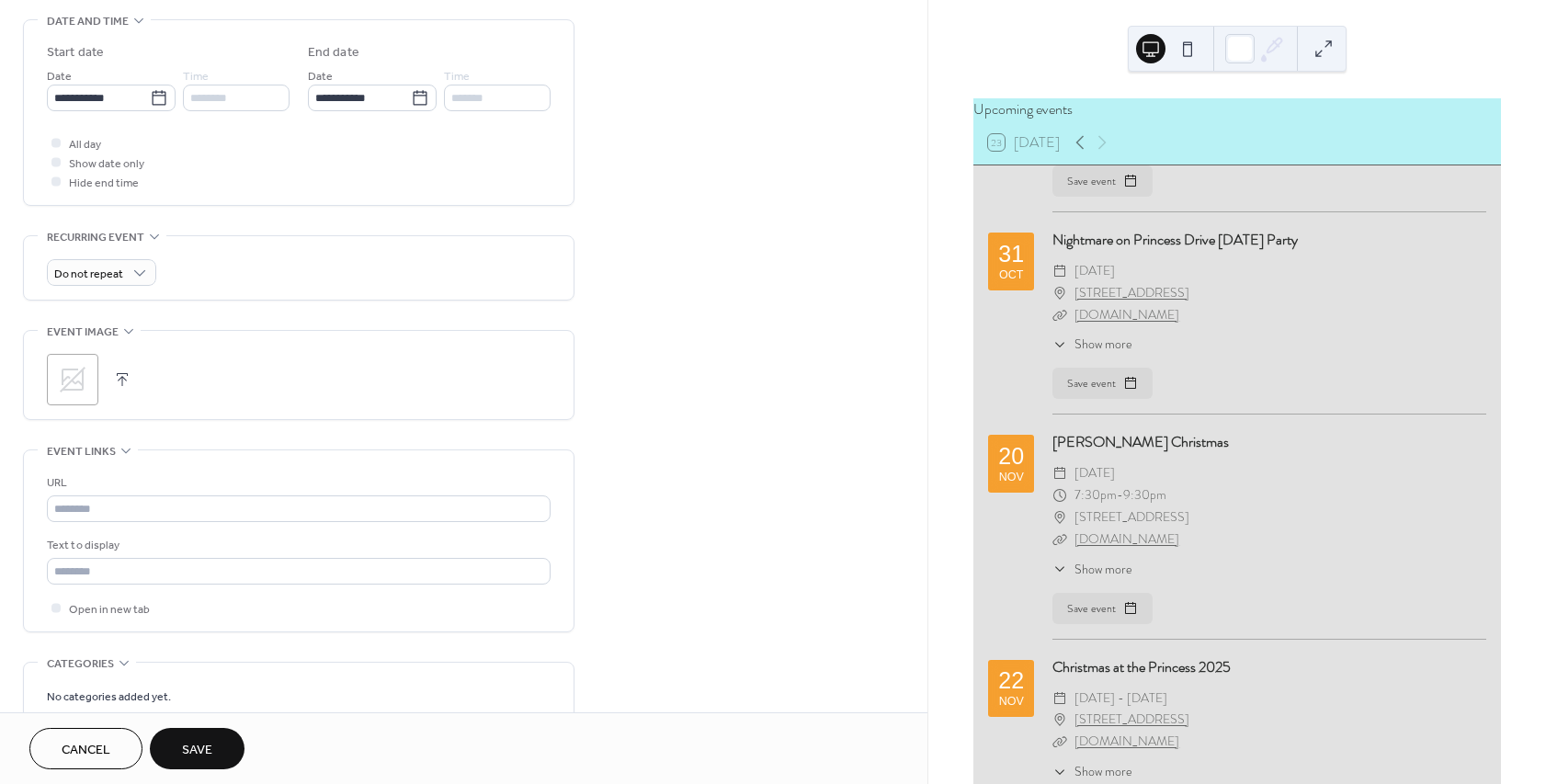 scroll, scrollTop: 607, scrollLeft: 0, axis: vertical 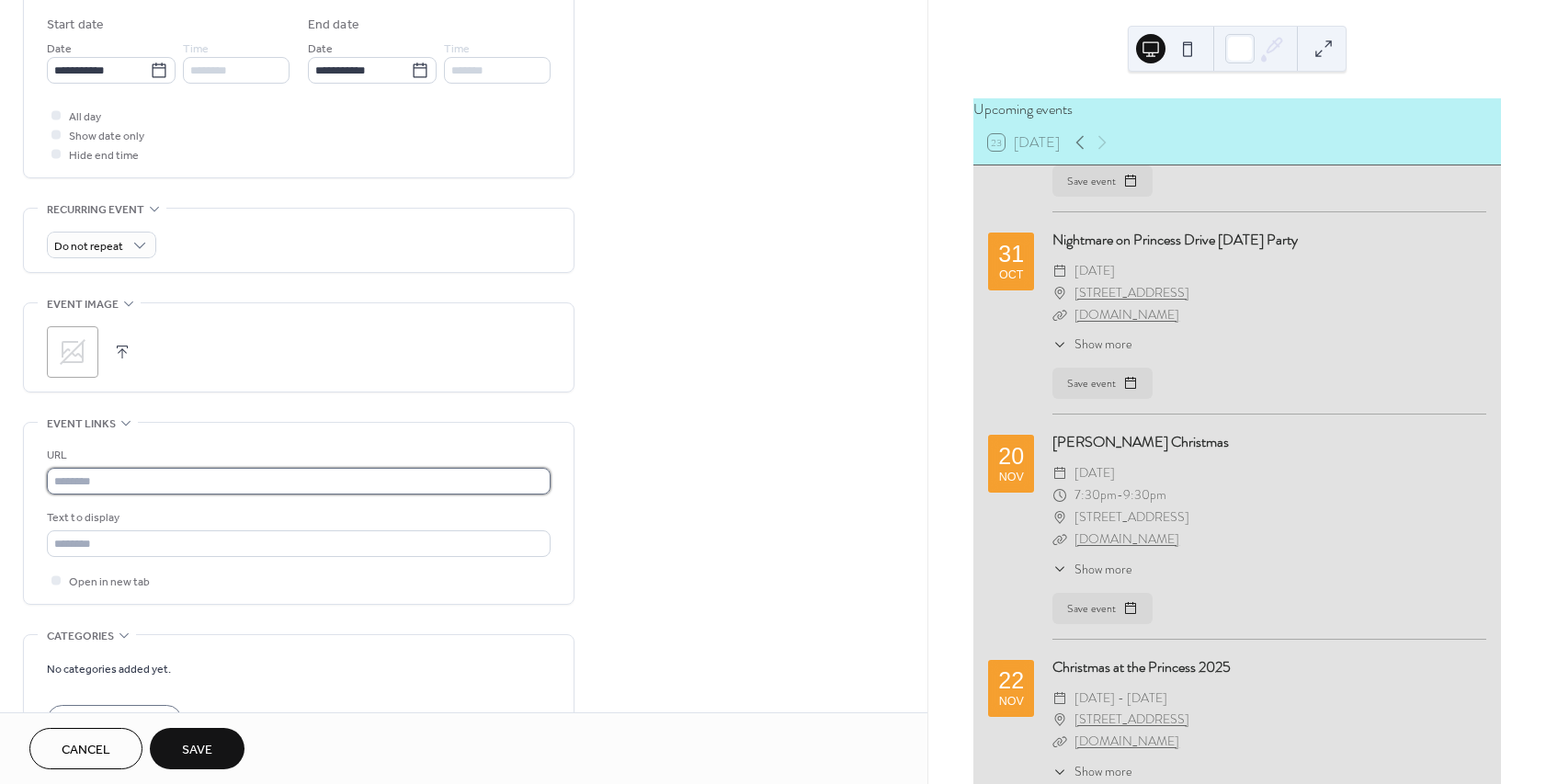 click at bounding box center (299, 481) 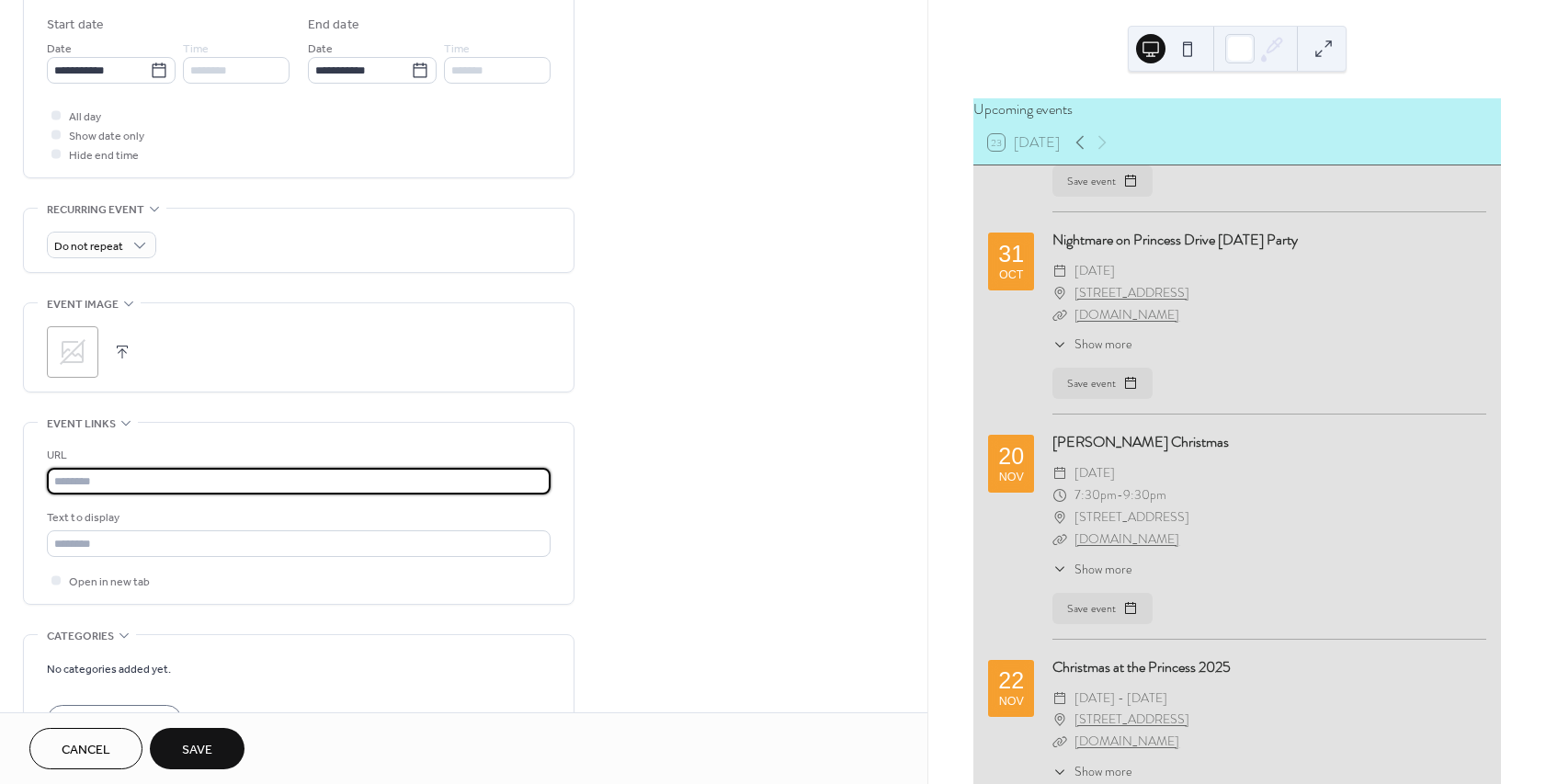 paste on "**********" 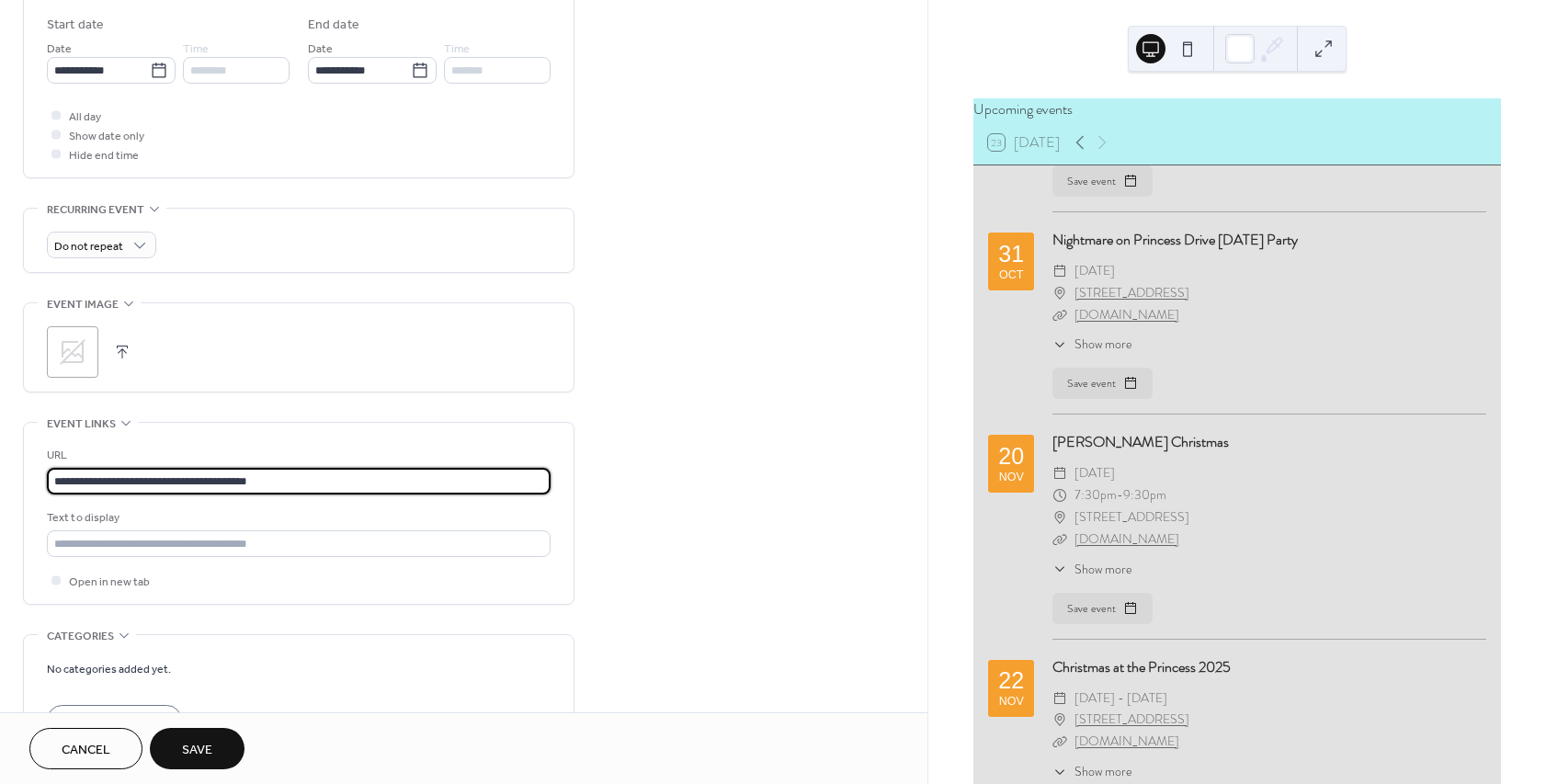 type on "**********" 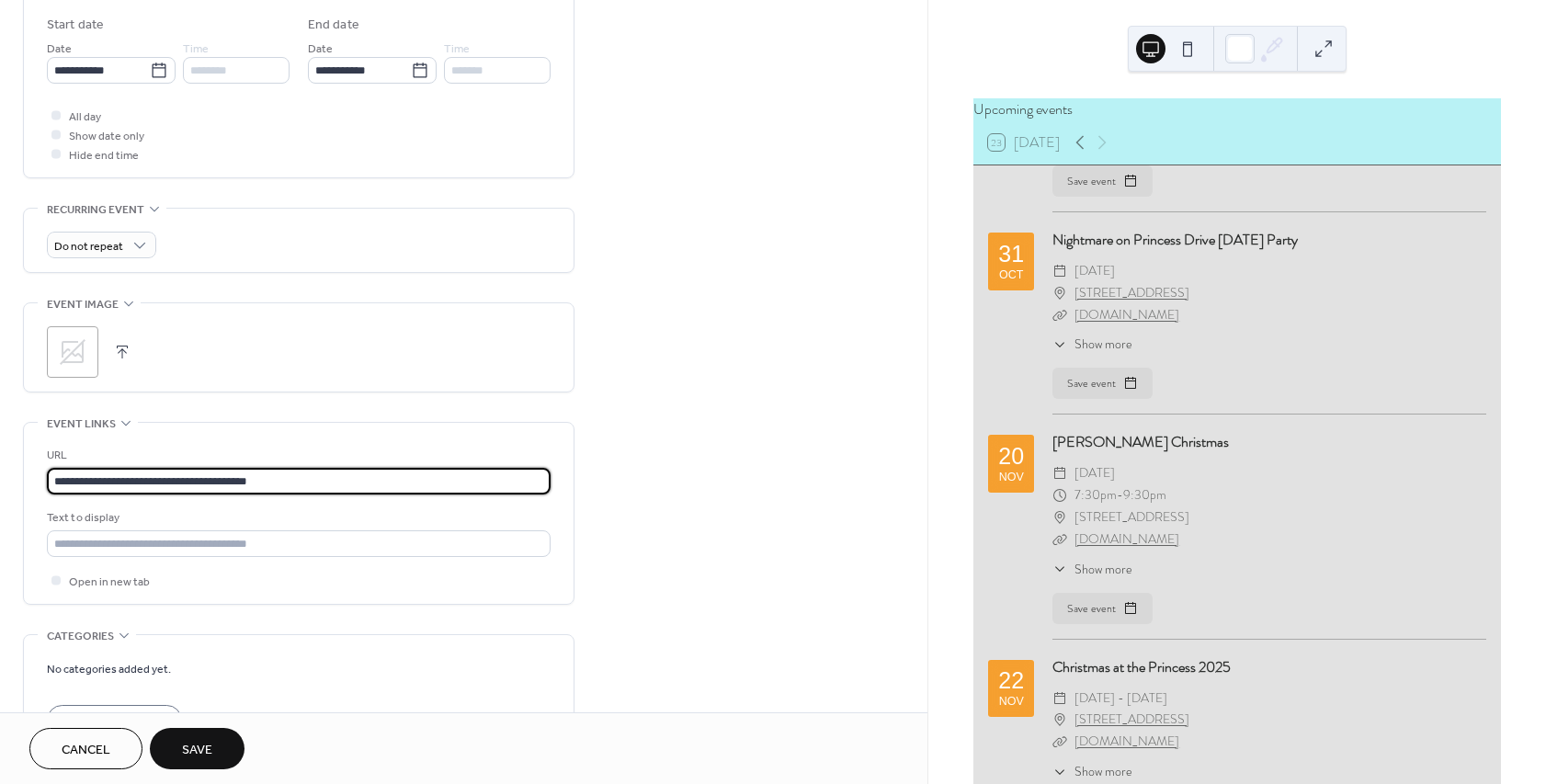 click on "**********" at bounding box center (299, 156) 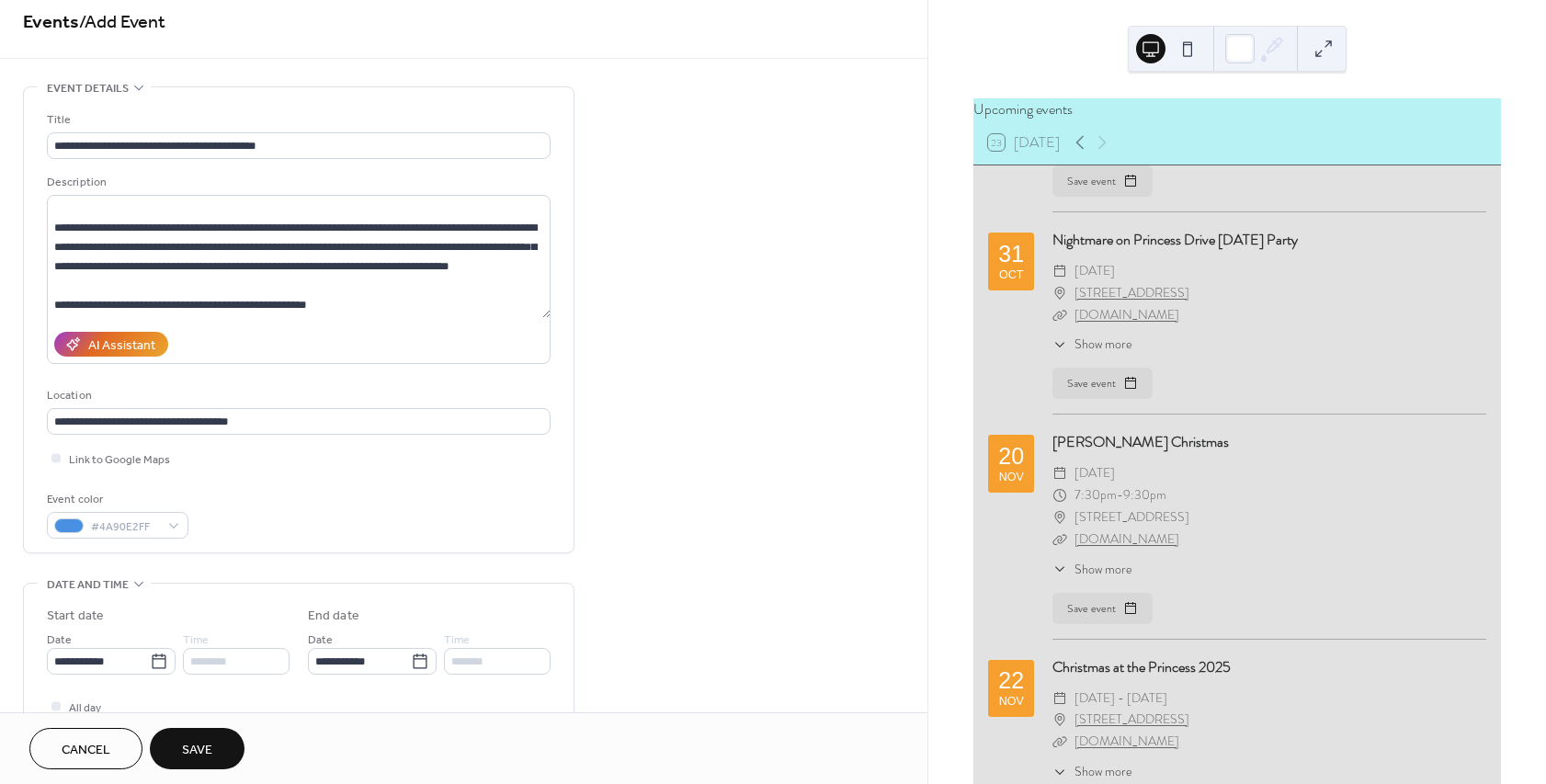 scroll, scrollTop: 0, scrollLeft: 0, axis: both 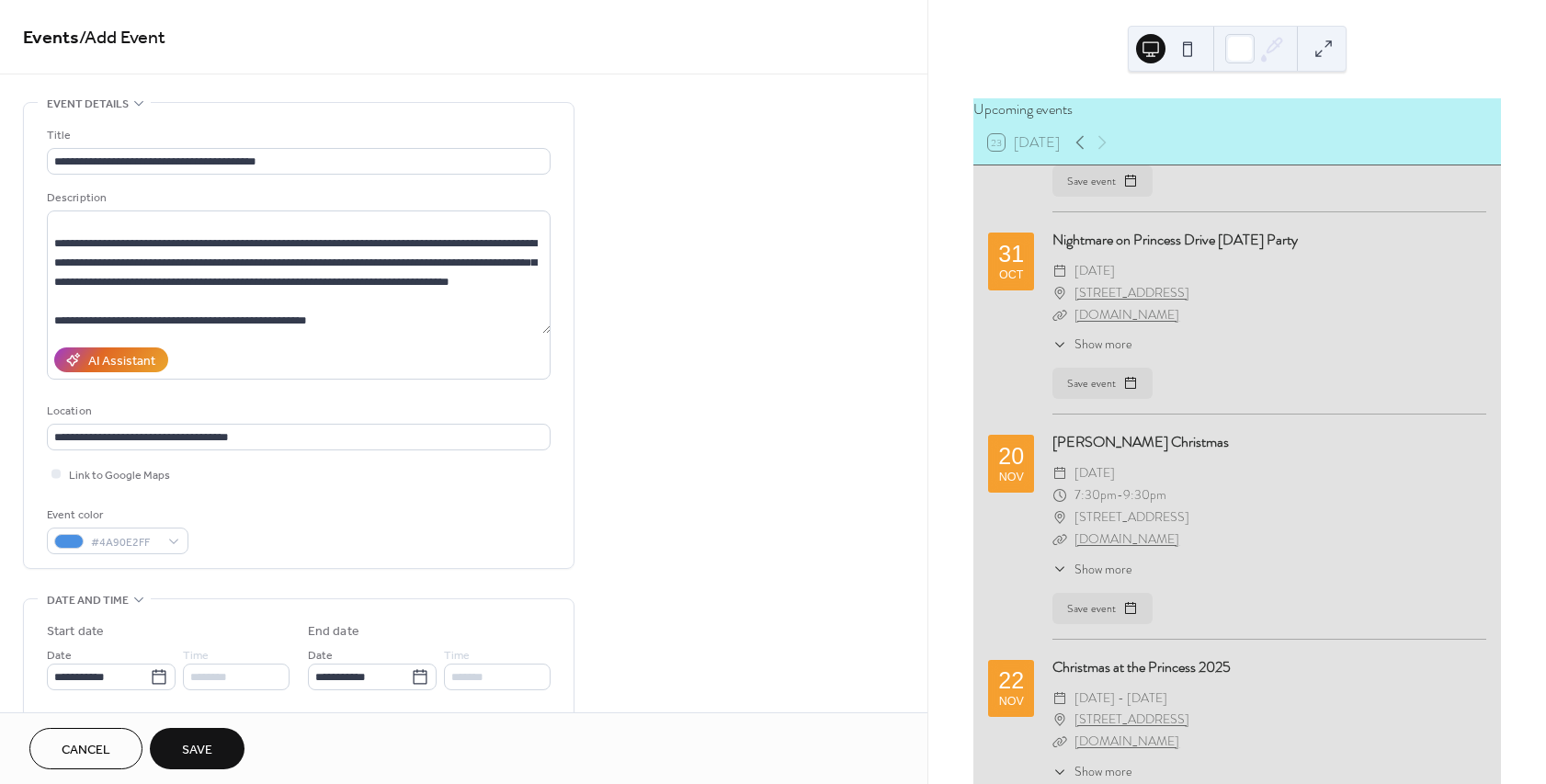 click on "Save" at bounding box center [197, 750] 